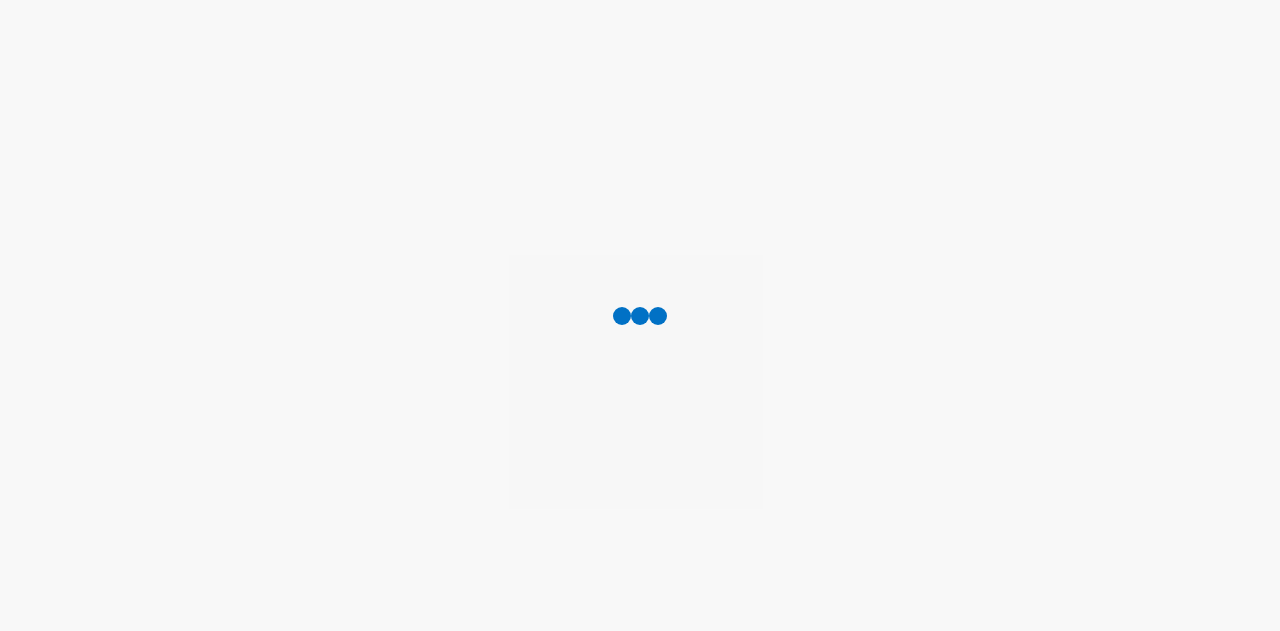 scroll, scrollTop: 0, scrollLeft: 0, axis: both 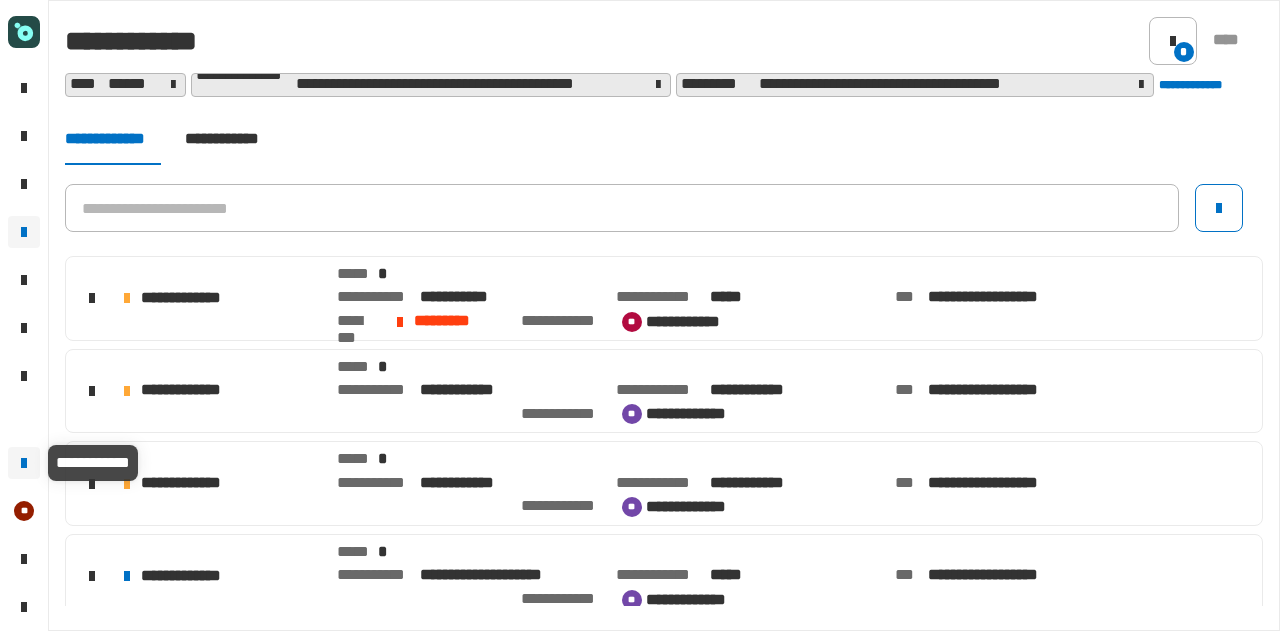 click 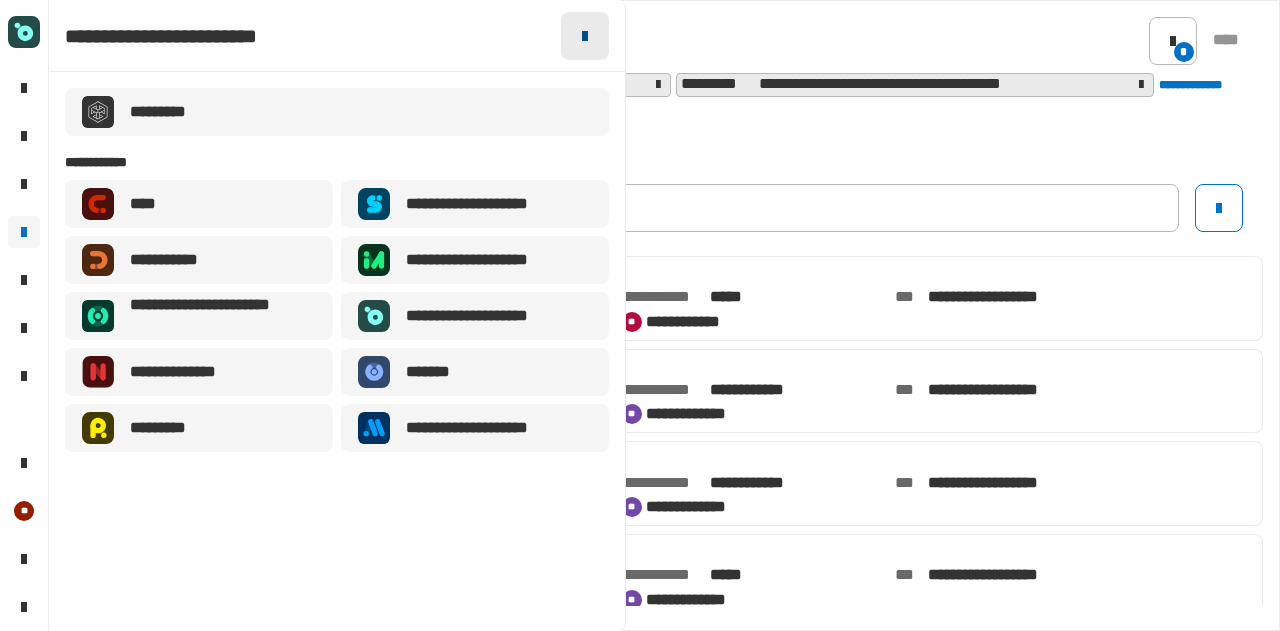 click at bounding box center [585, 36] 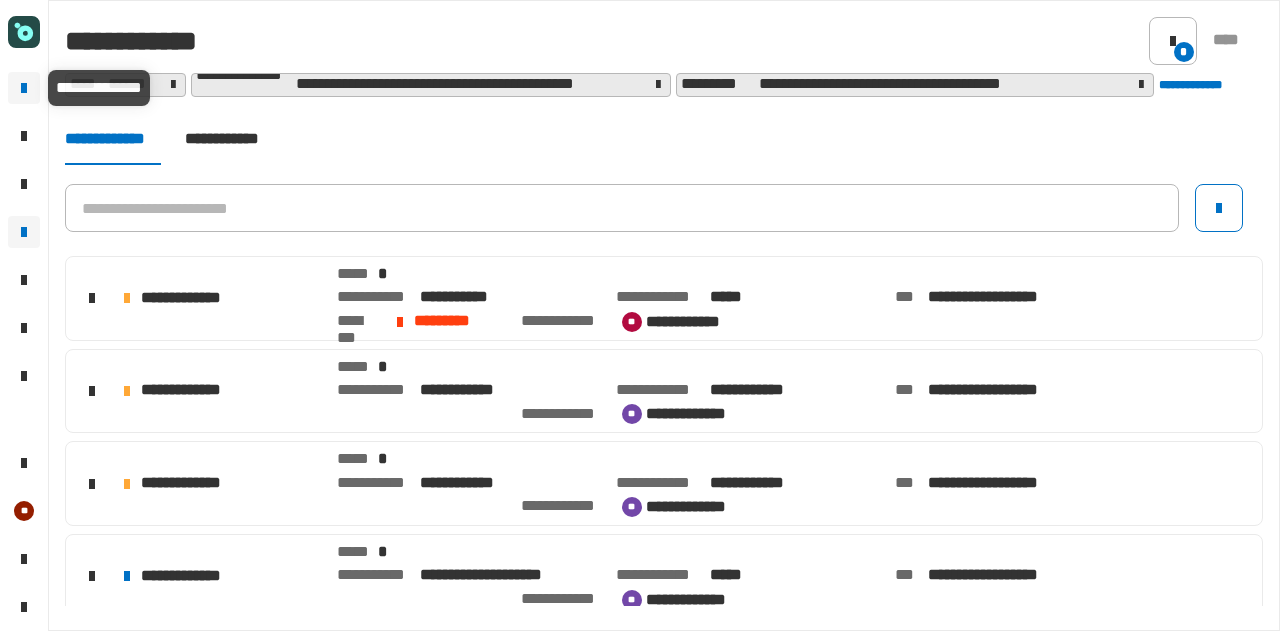 click 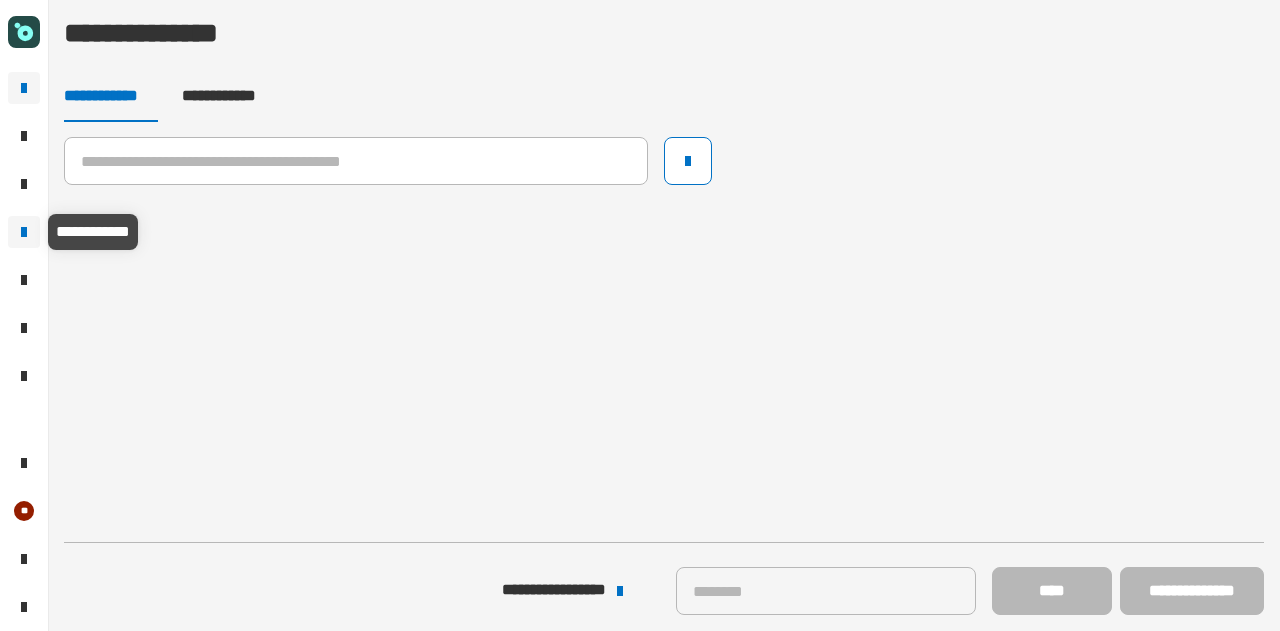 click 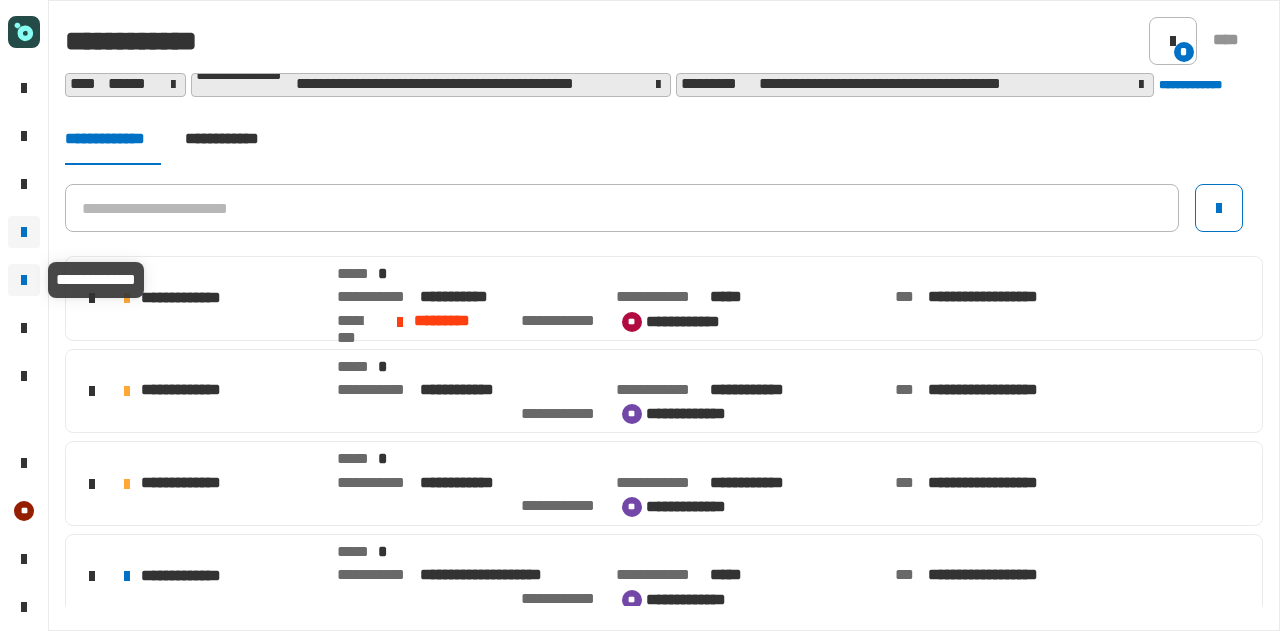 click 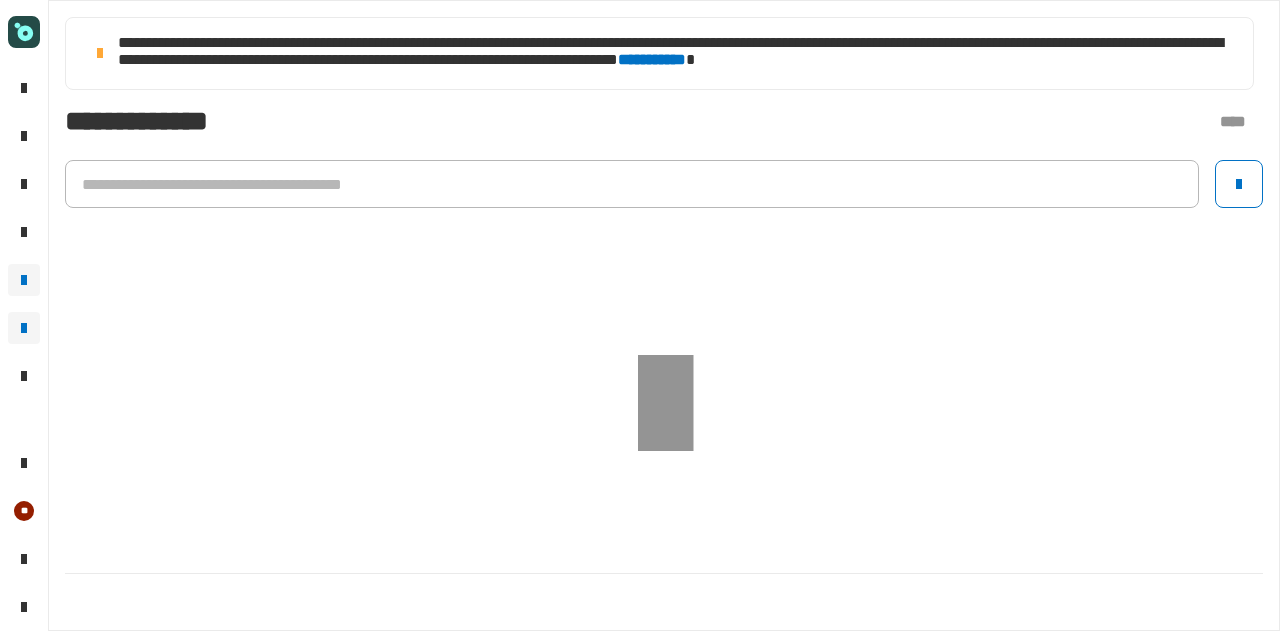 click 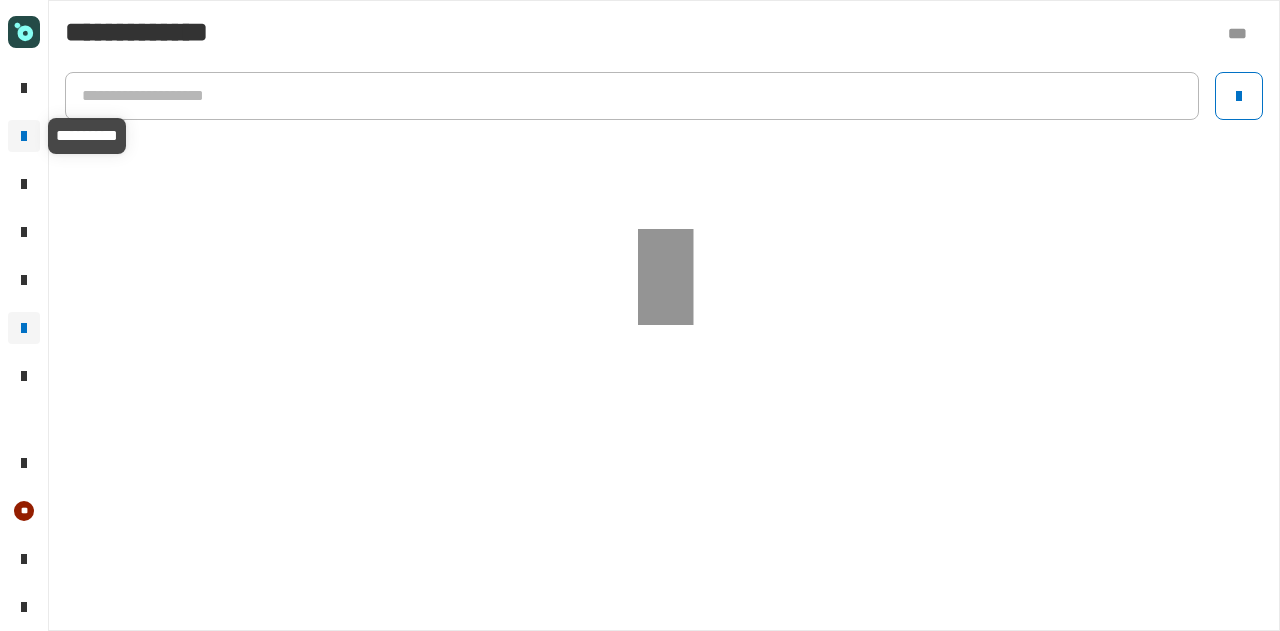 click 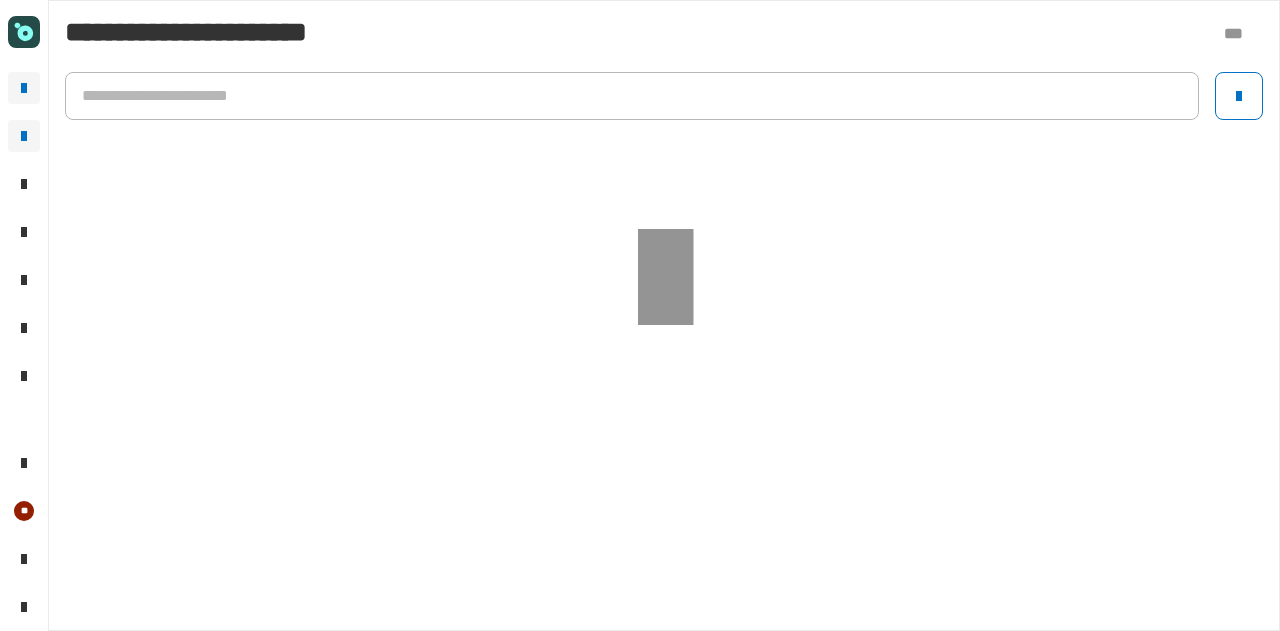 click 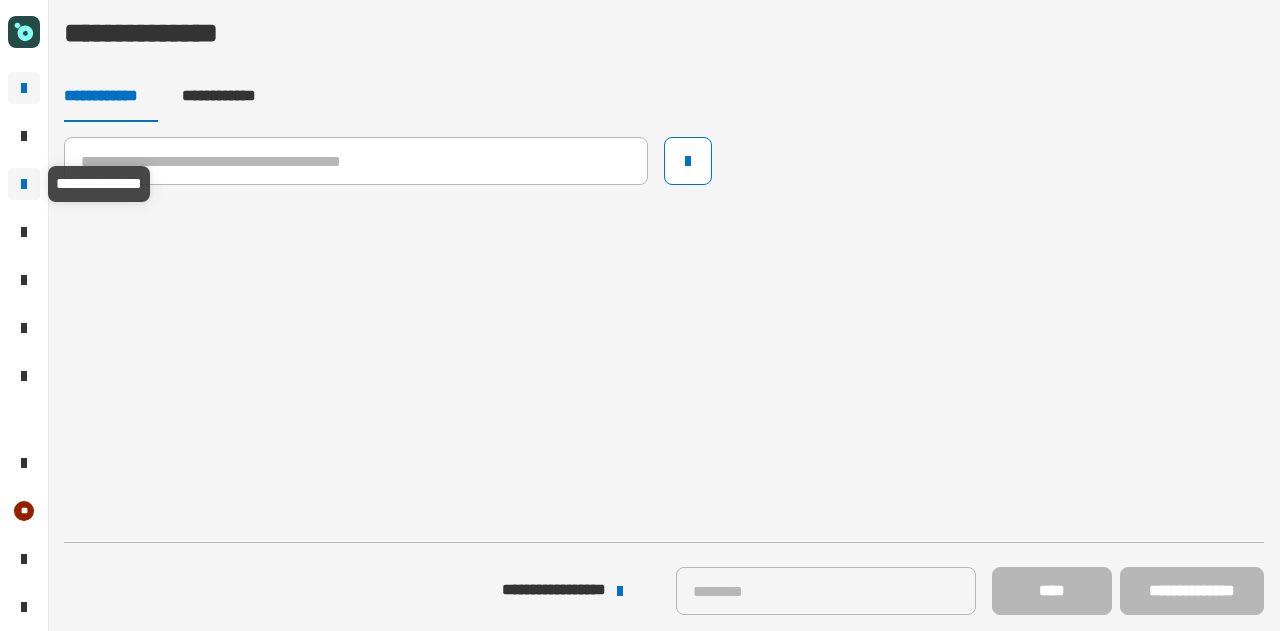 click 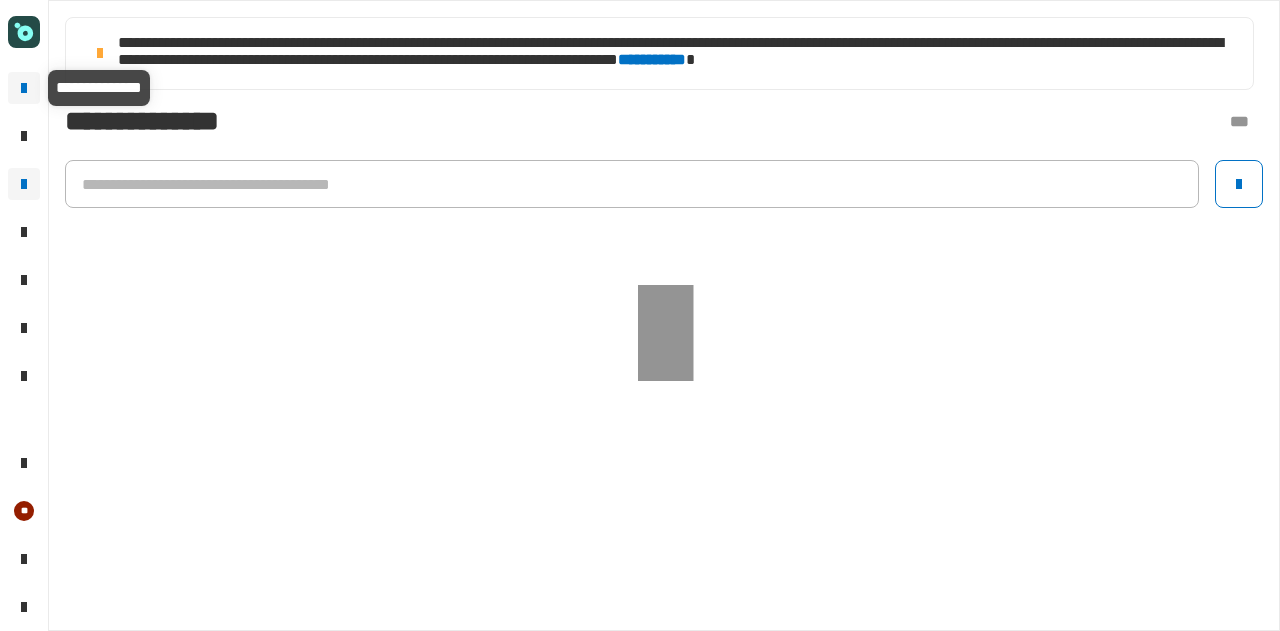 click 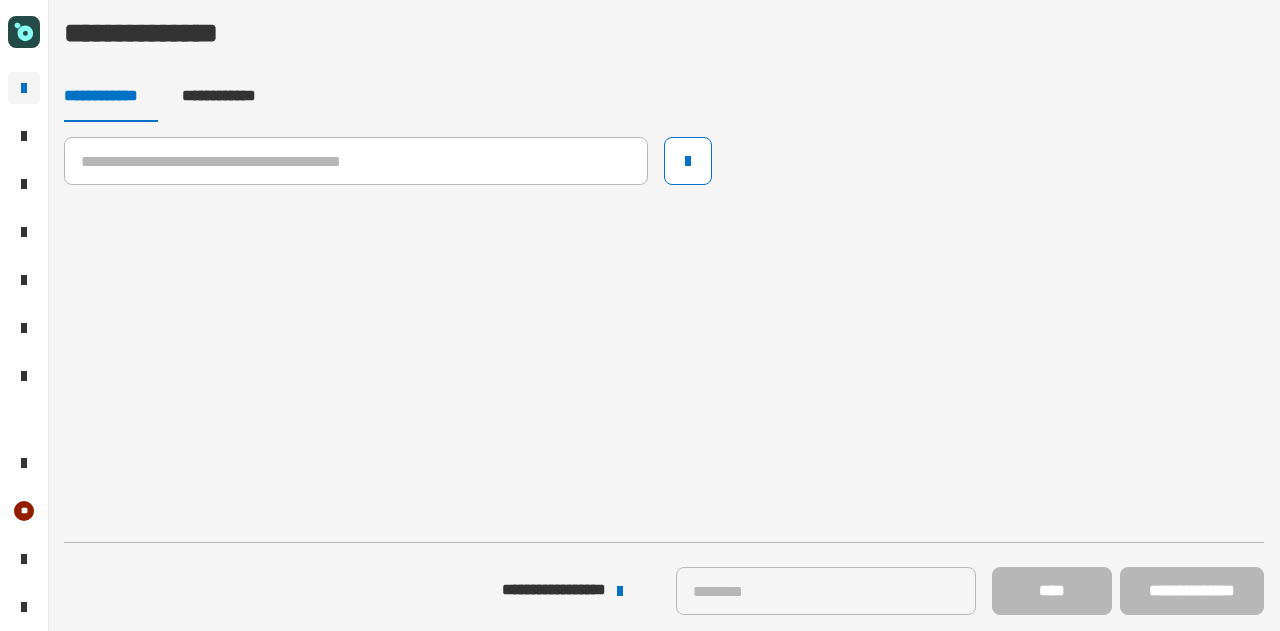 click on "**********" 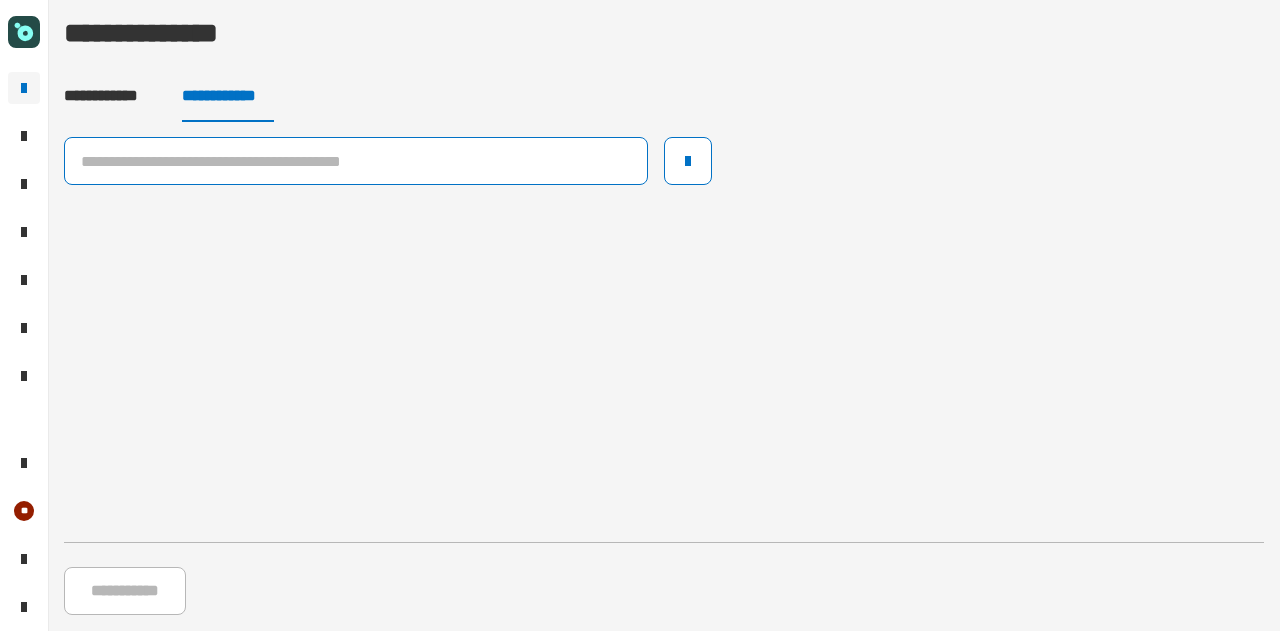click 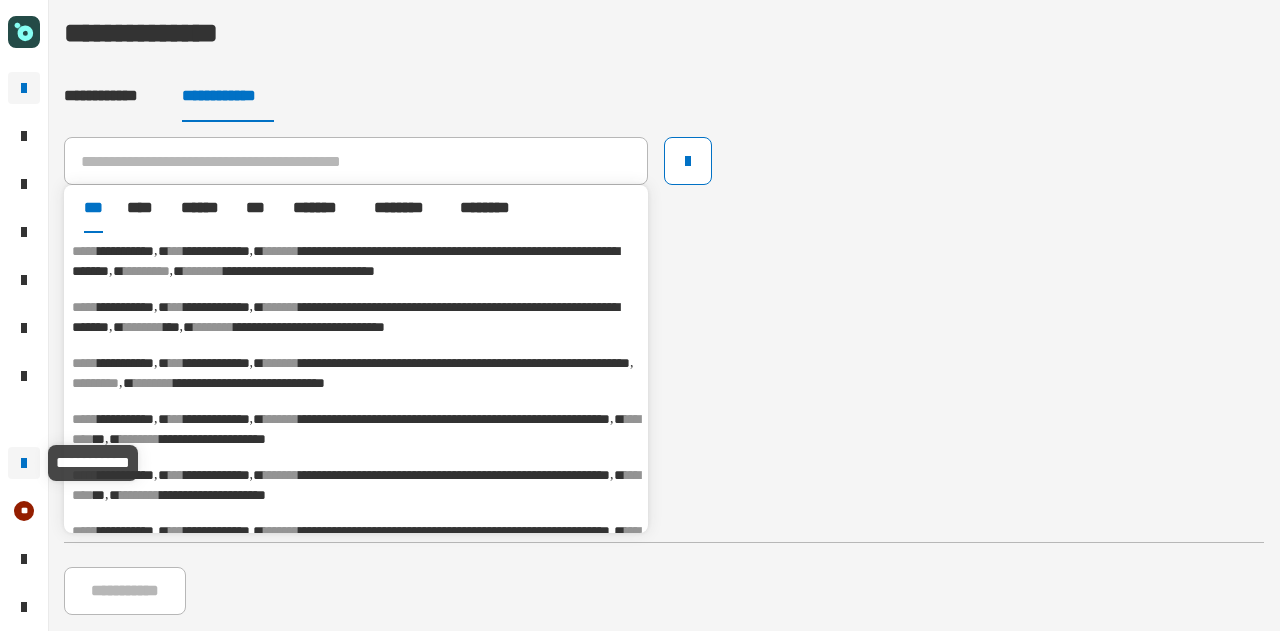 click 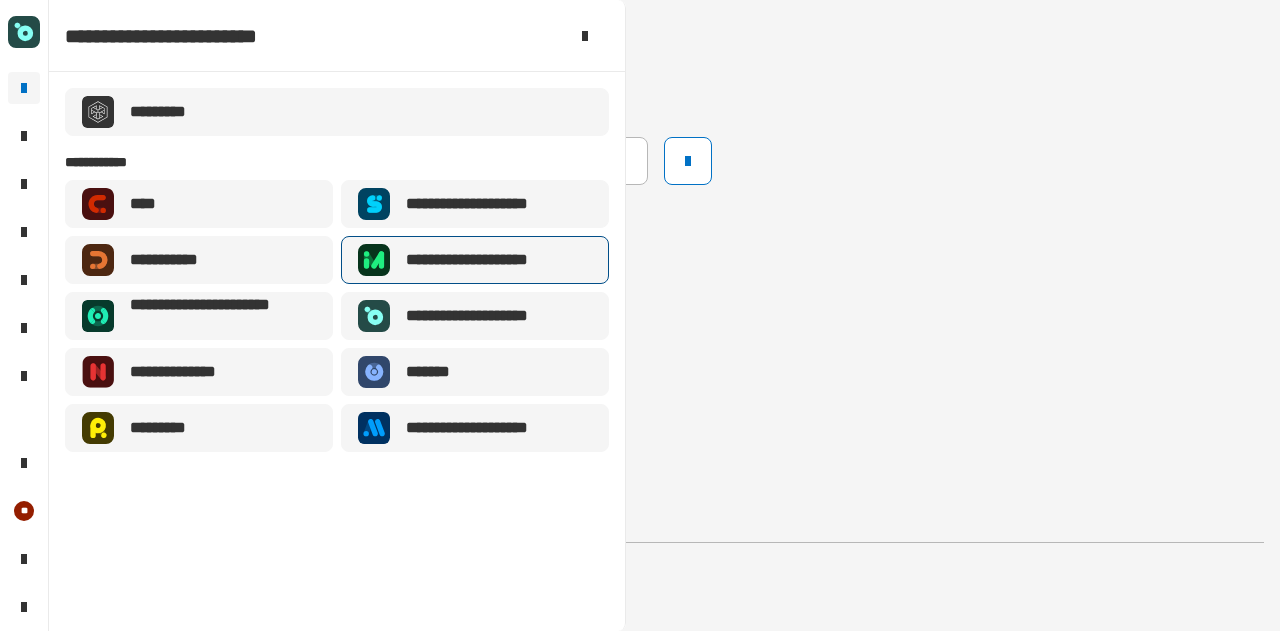 click at bounding box center (374, 260) 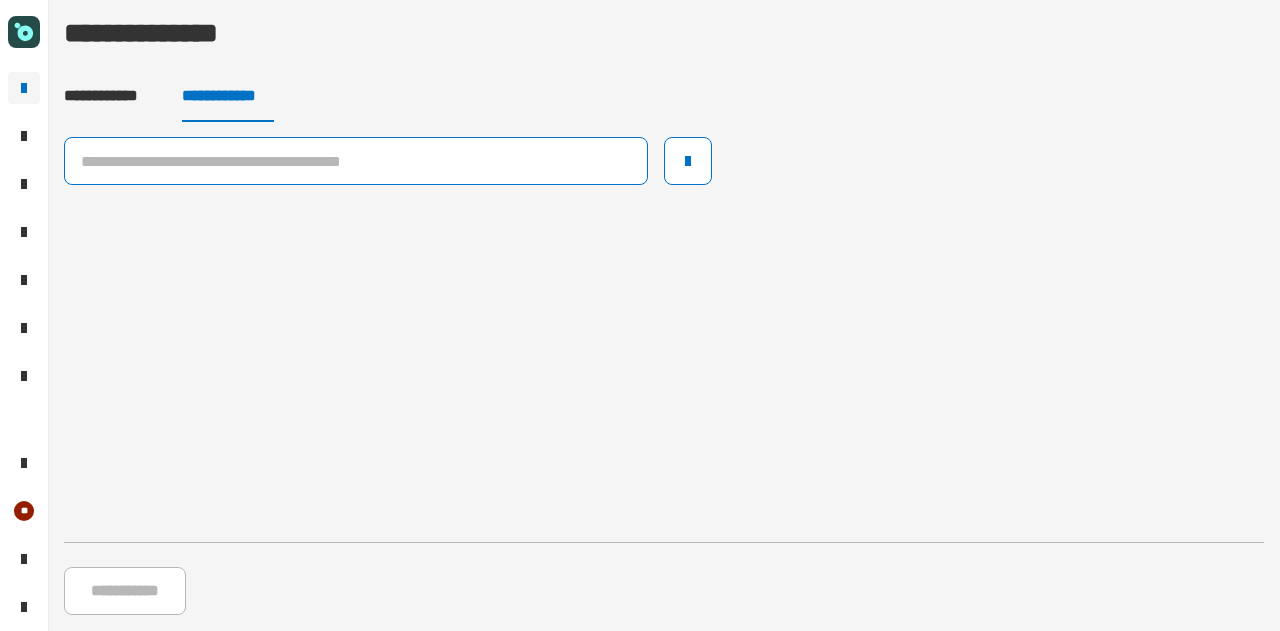 click 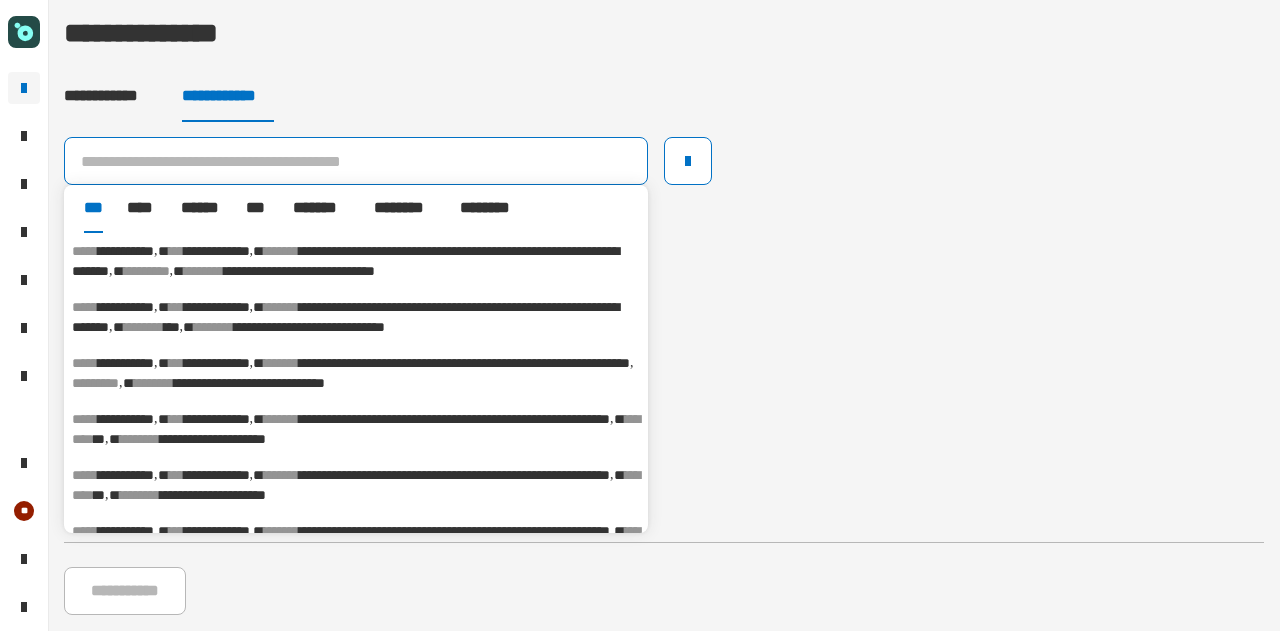 click 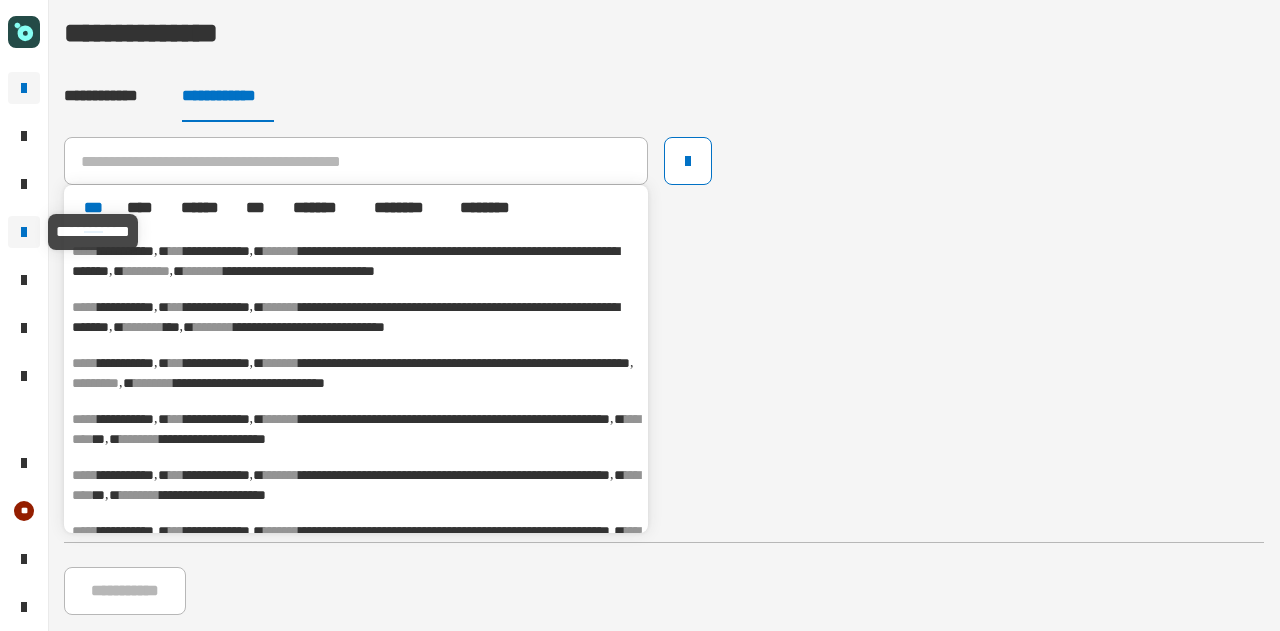 click 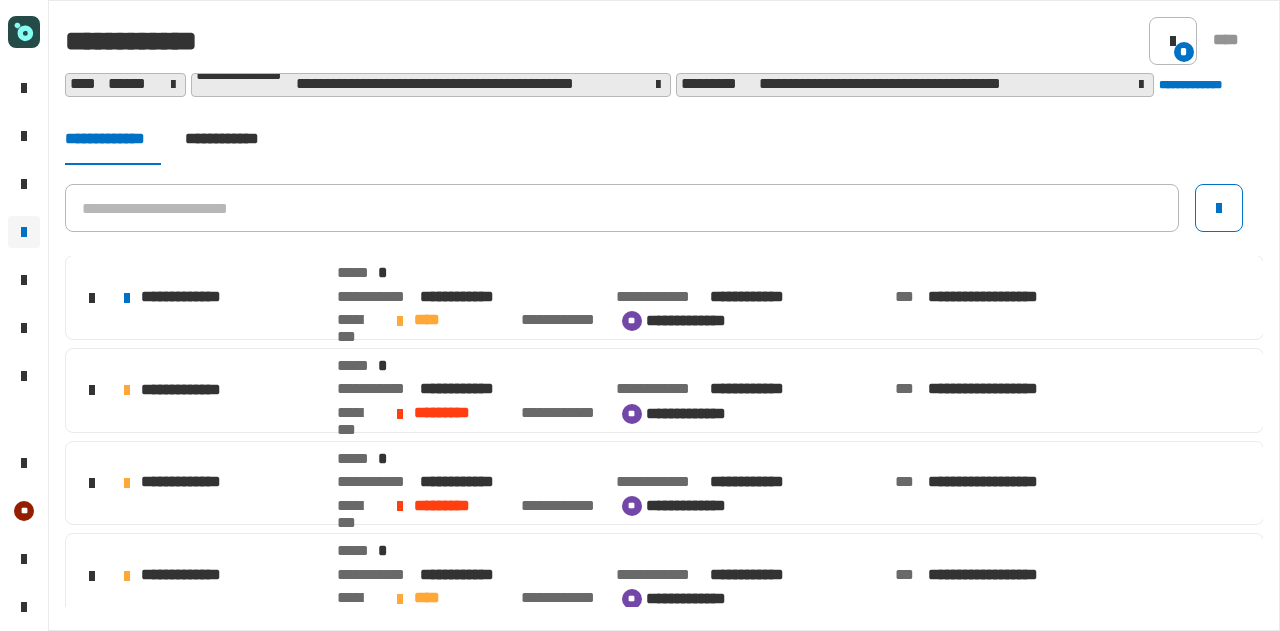 scroll, scrollTop: 744, scrollLeft: 0, axis: vertical 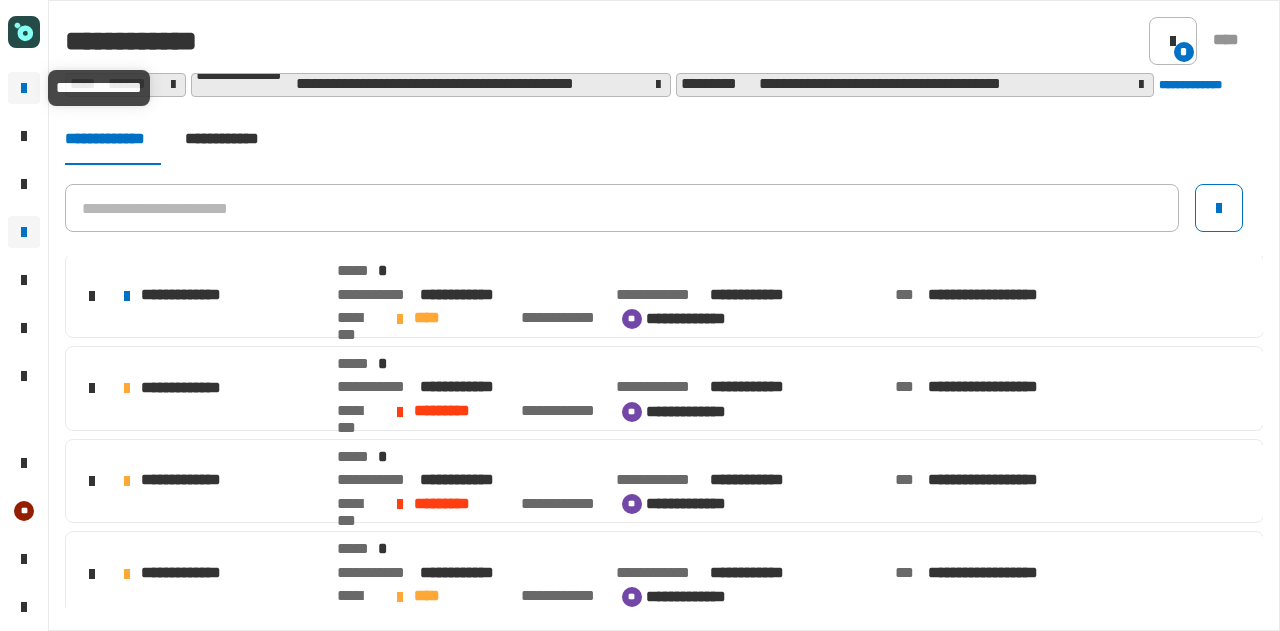 click 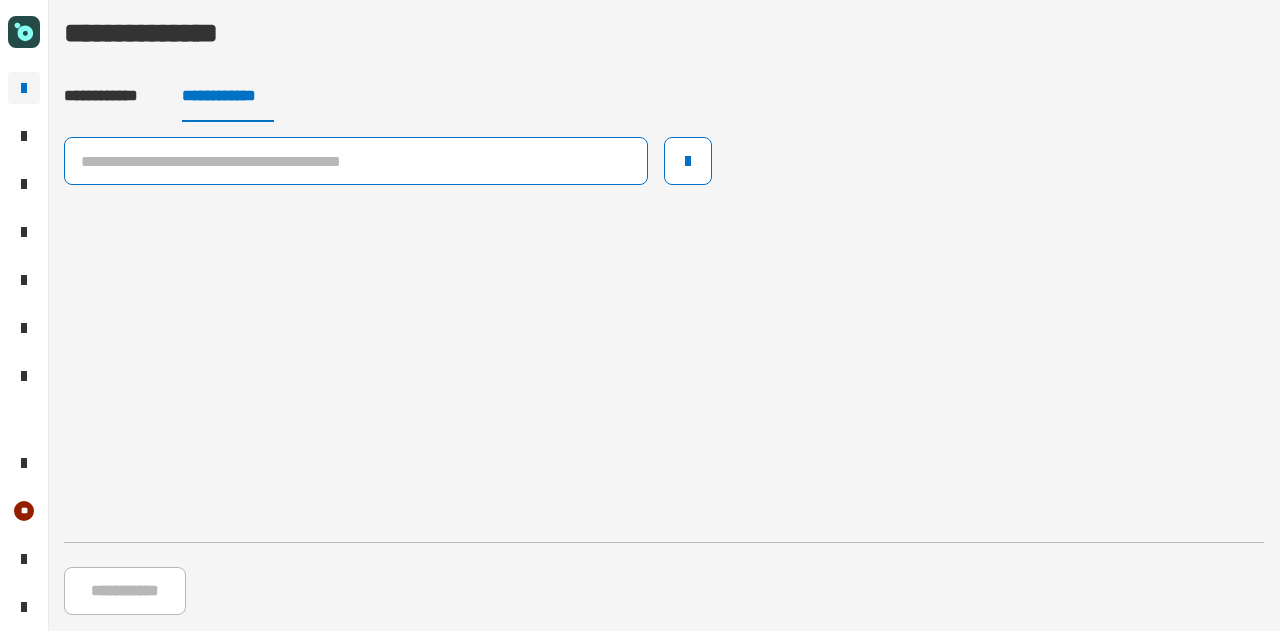 click 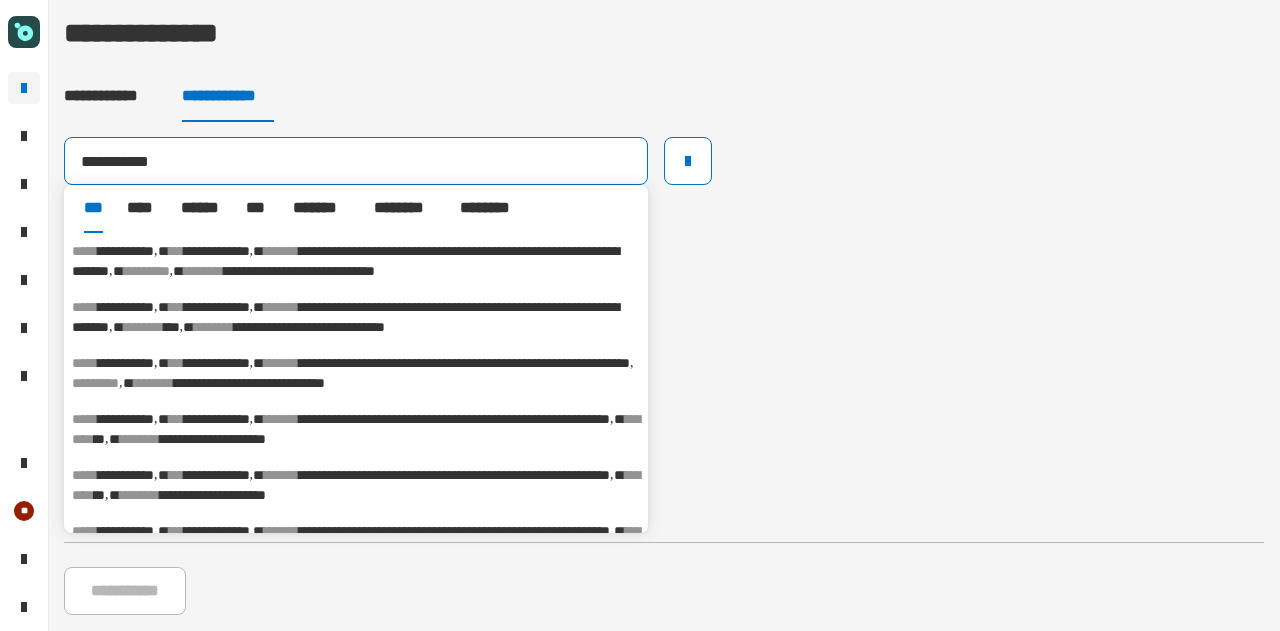 type on "**********" 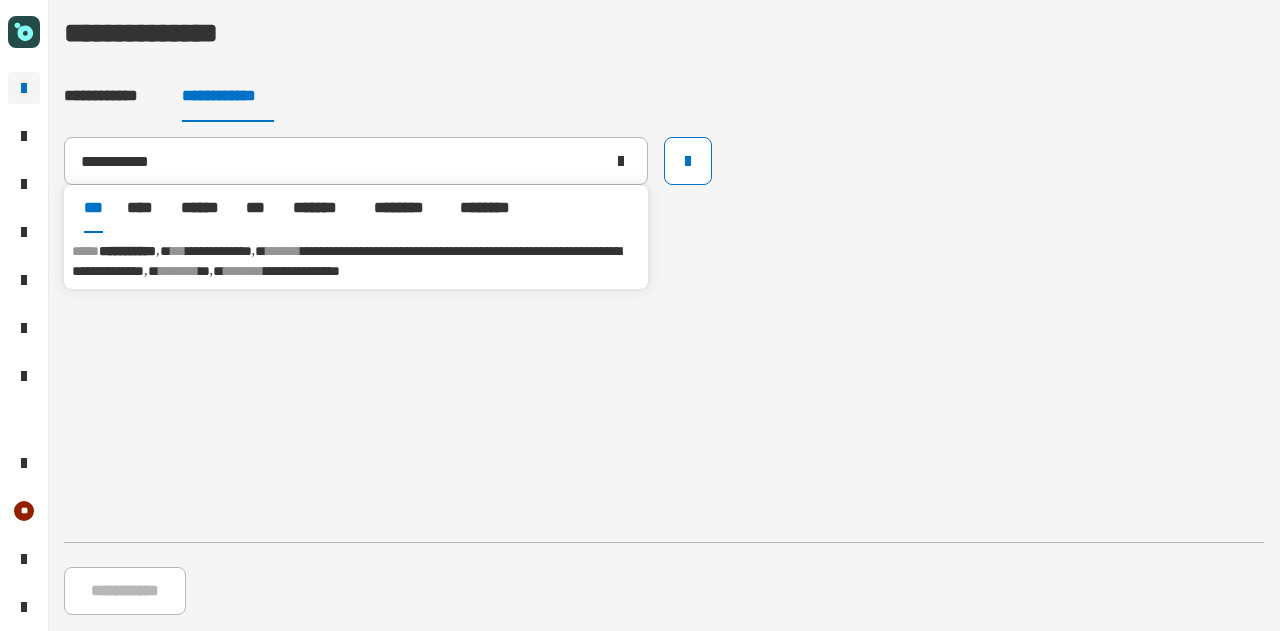 click on "**********" at bounding box center [356, 261] 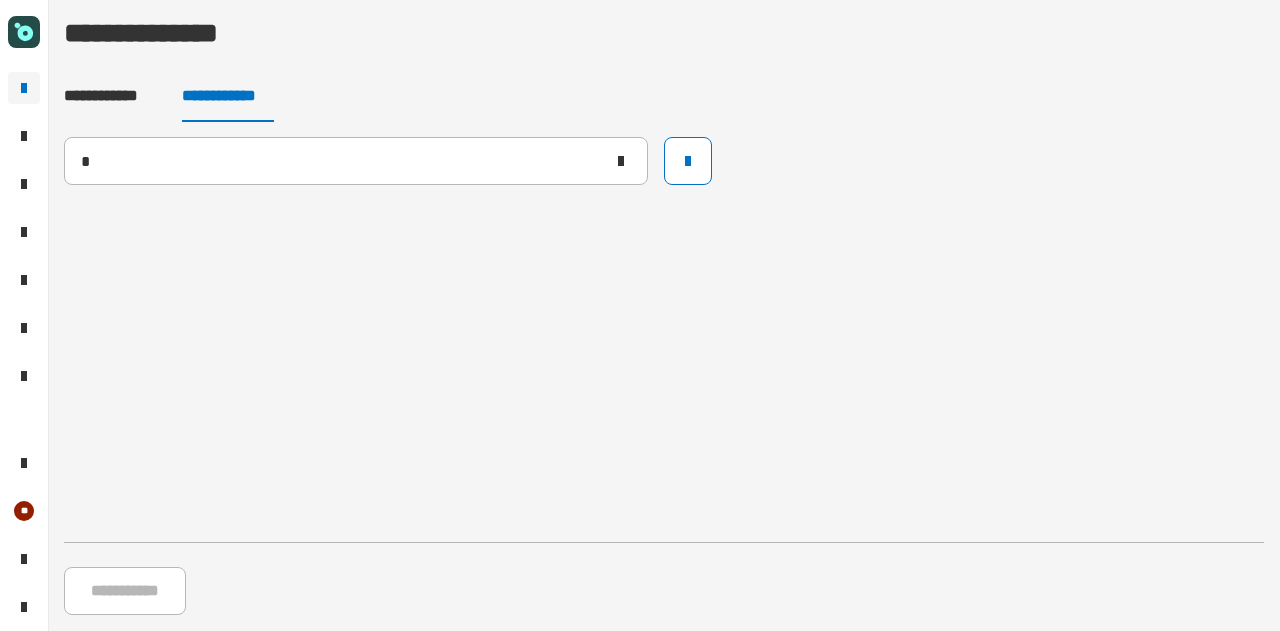 type 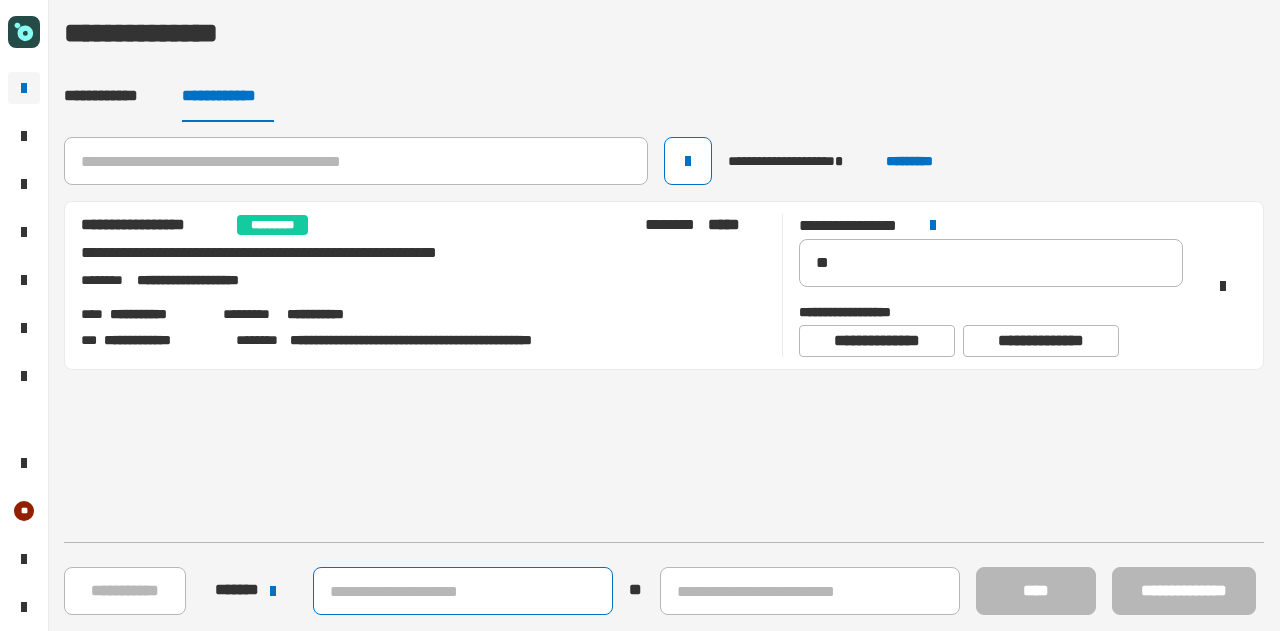 click 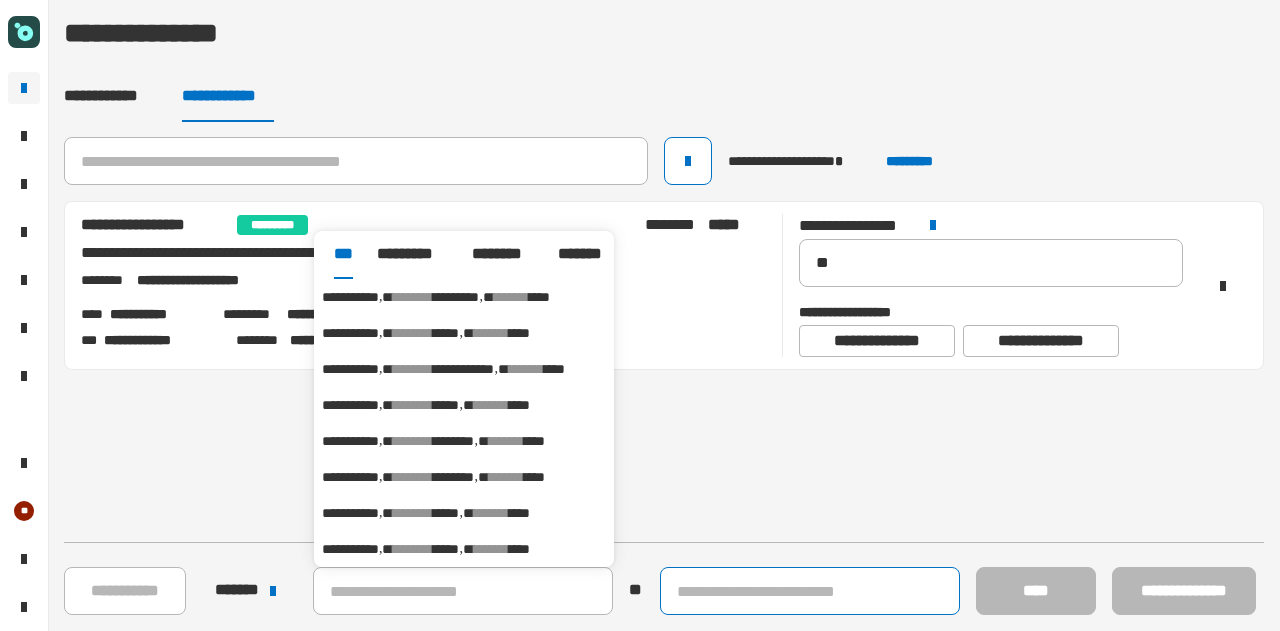 click 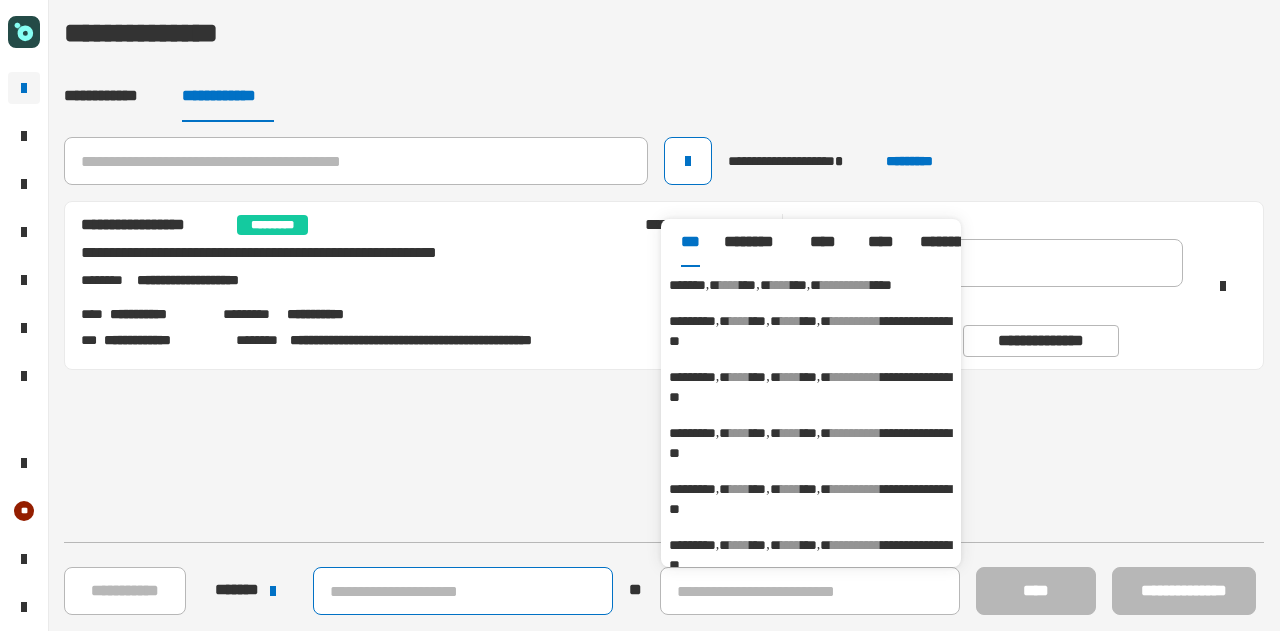 click 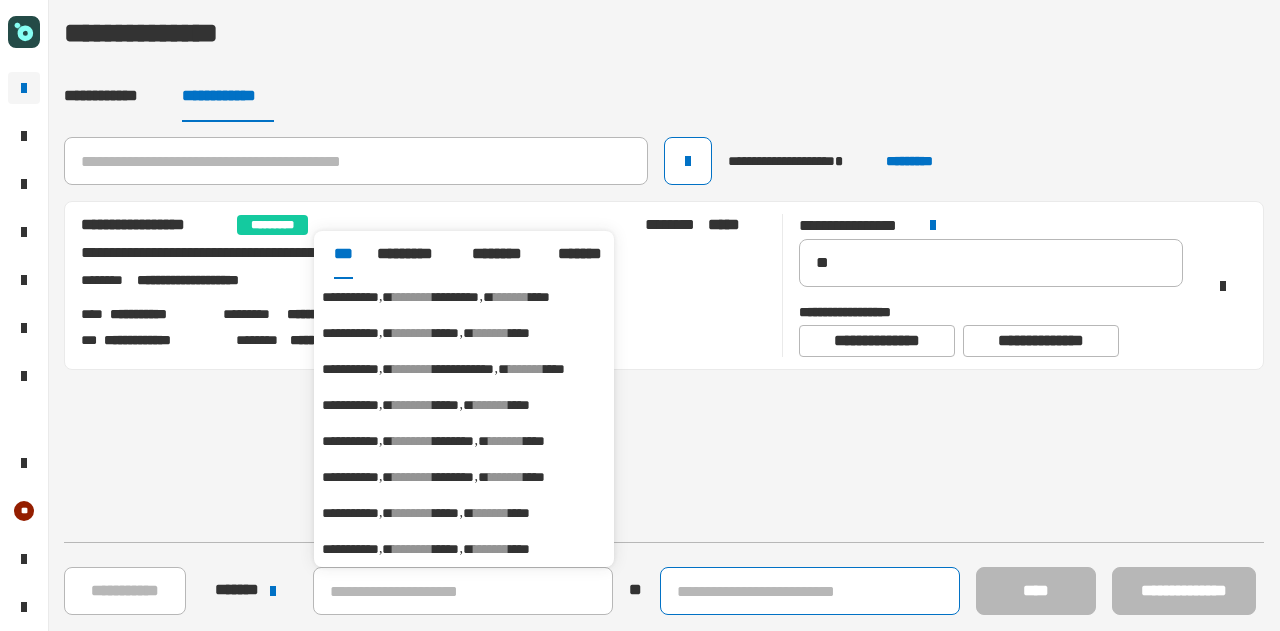 click 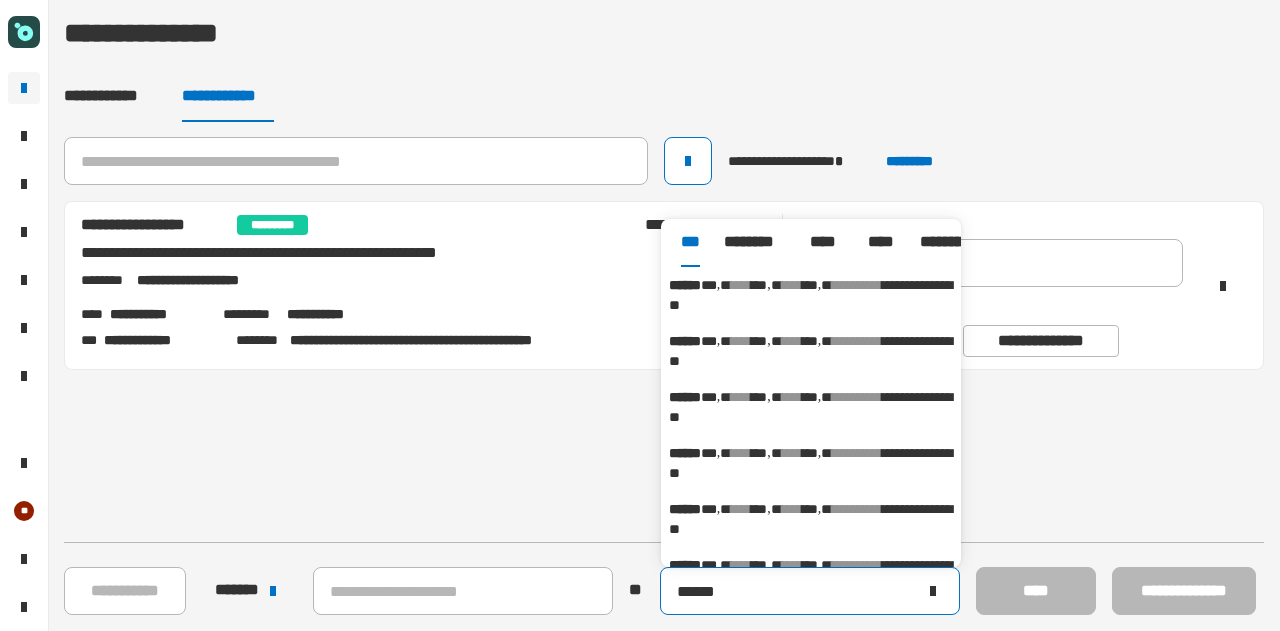 type on "*******" 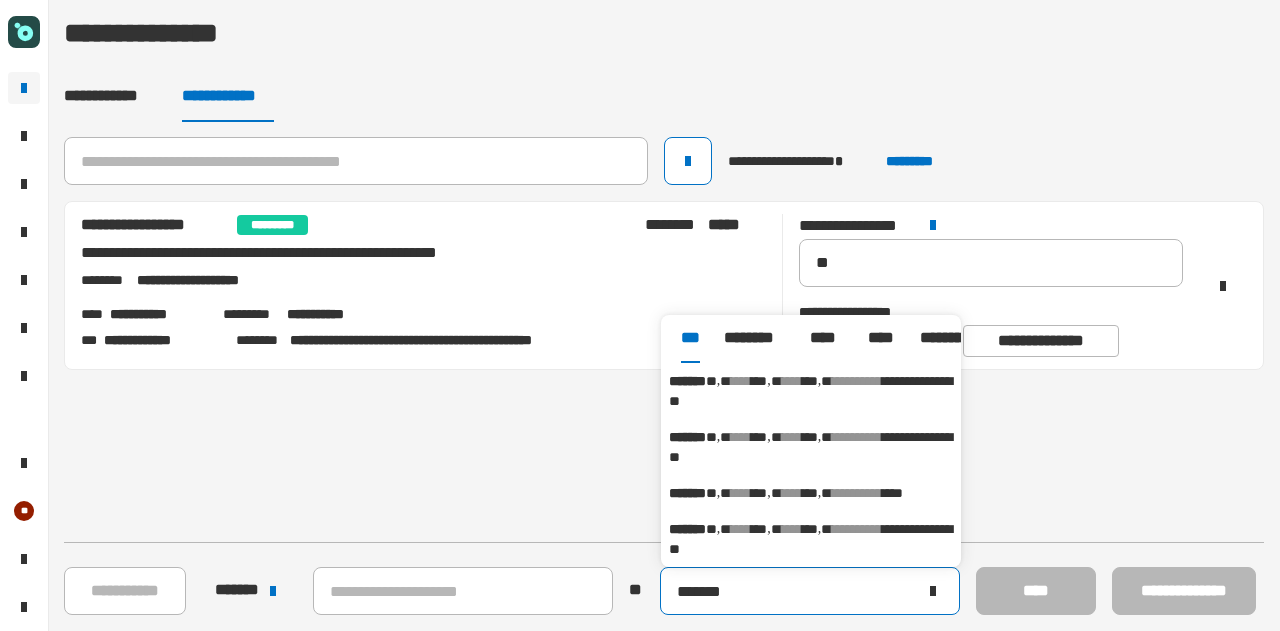 click on "*******" 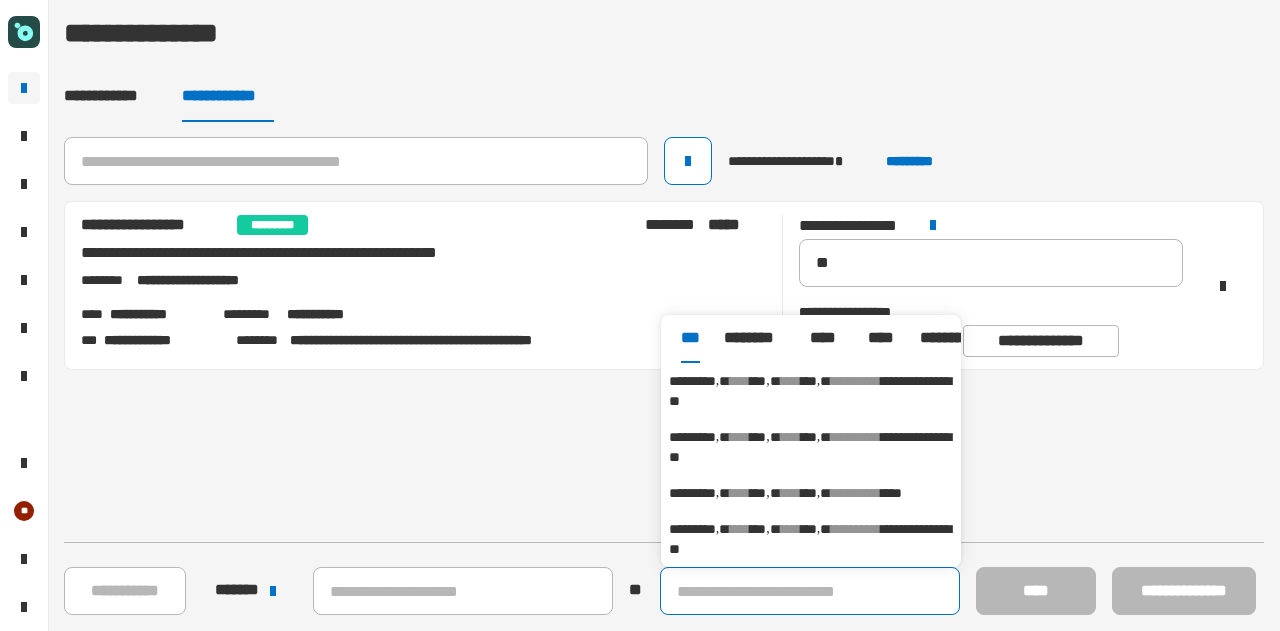 type 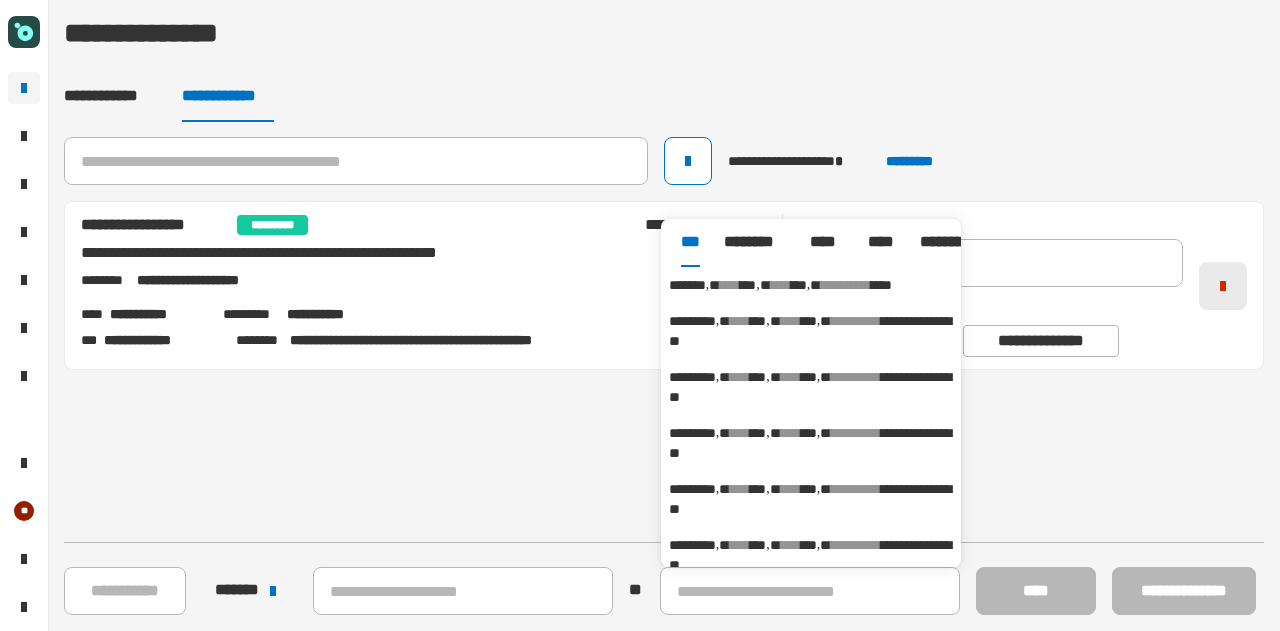 click 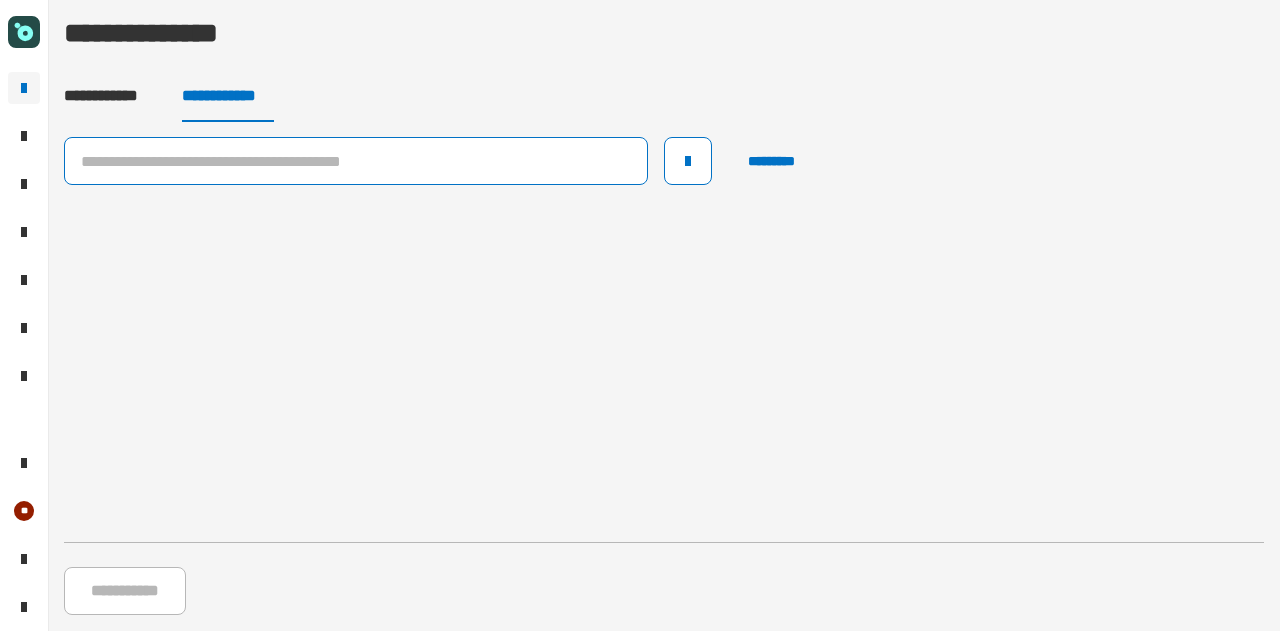click 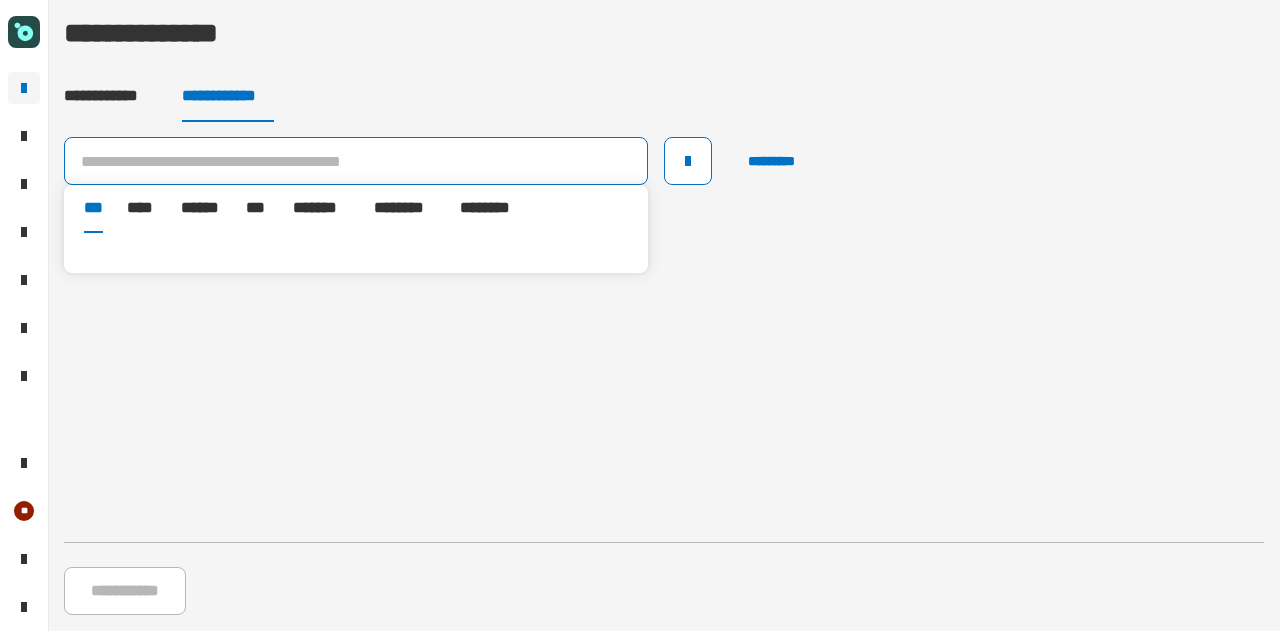paste on "**********" 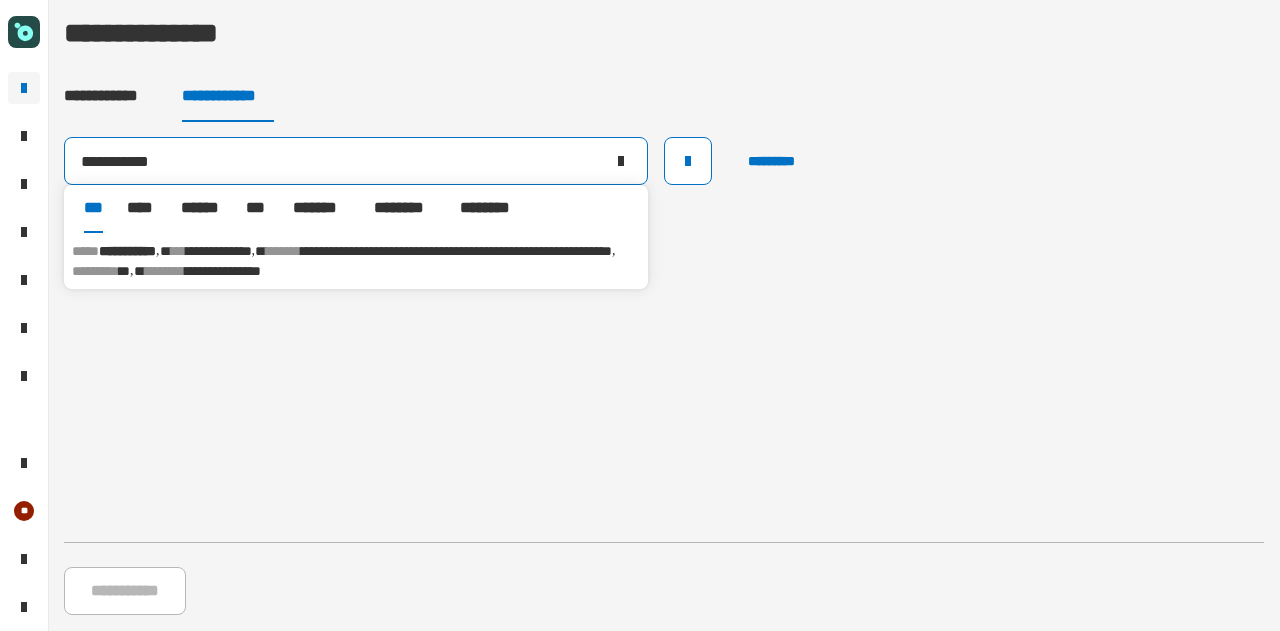 type on "**********" 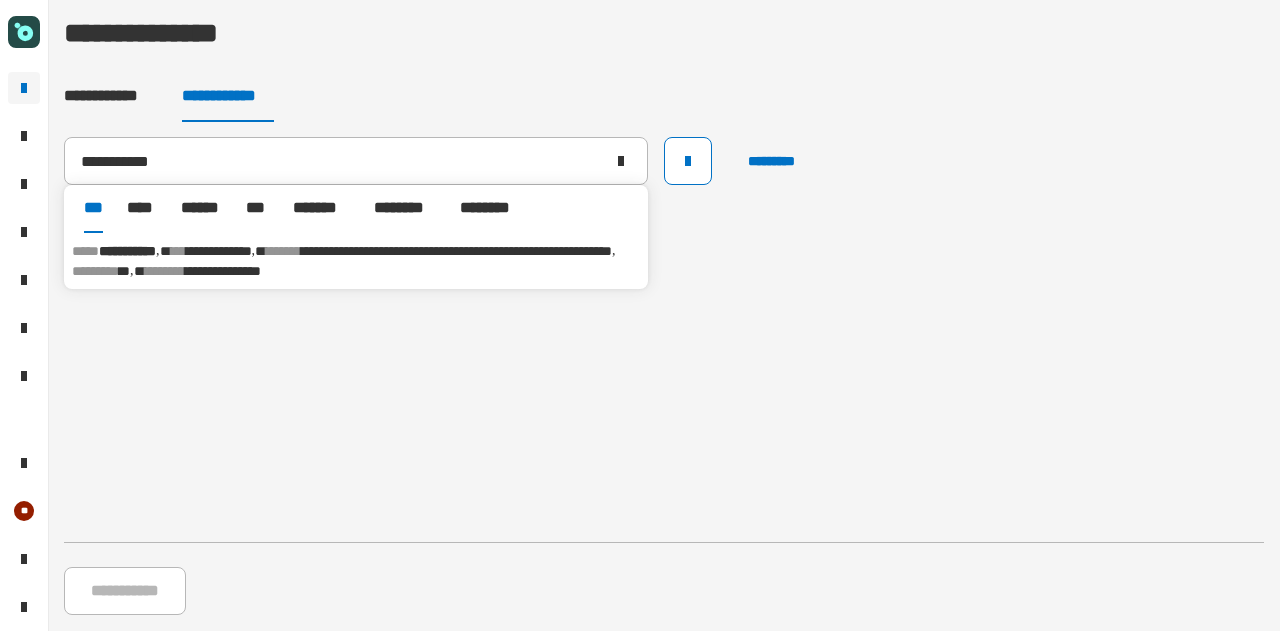 click on "********" at bounding box center [95, 271] 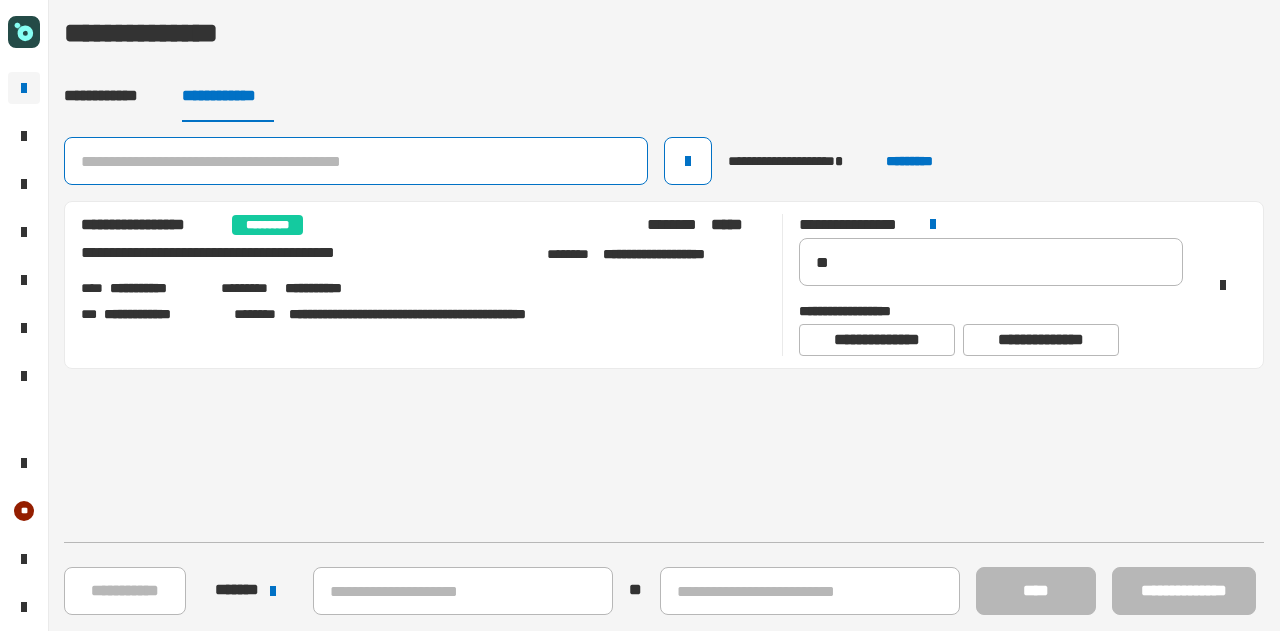 click 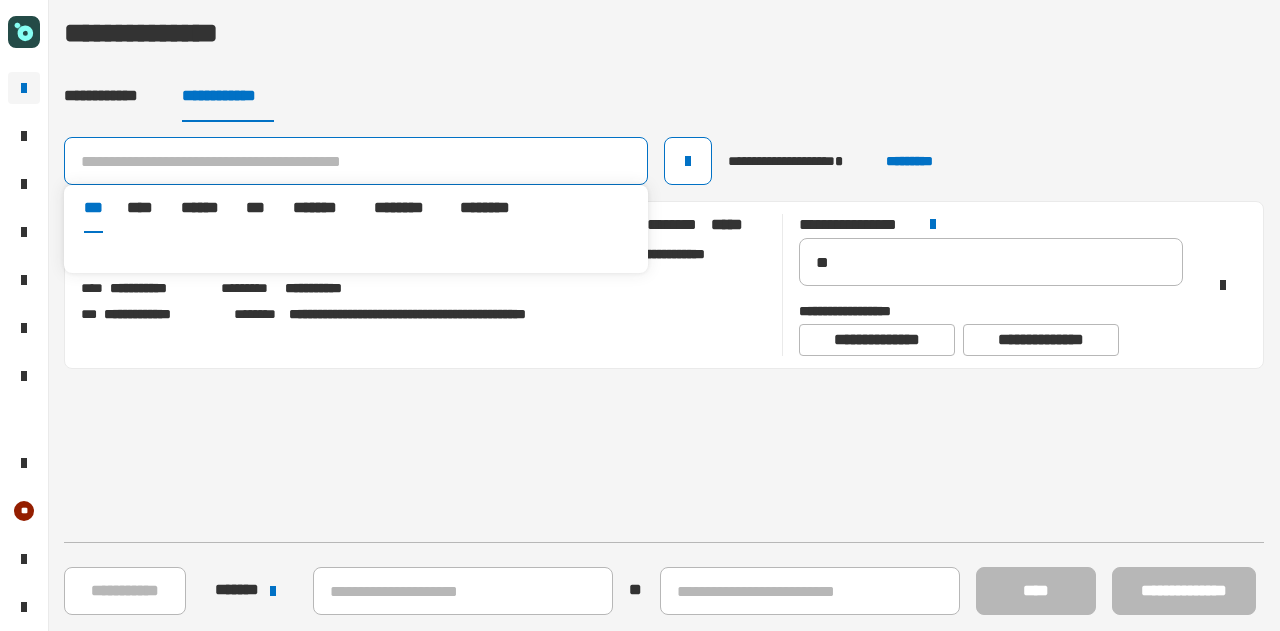 paste on "**********" 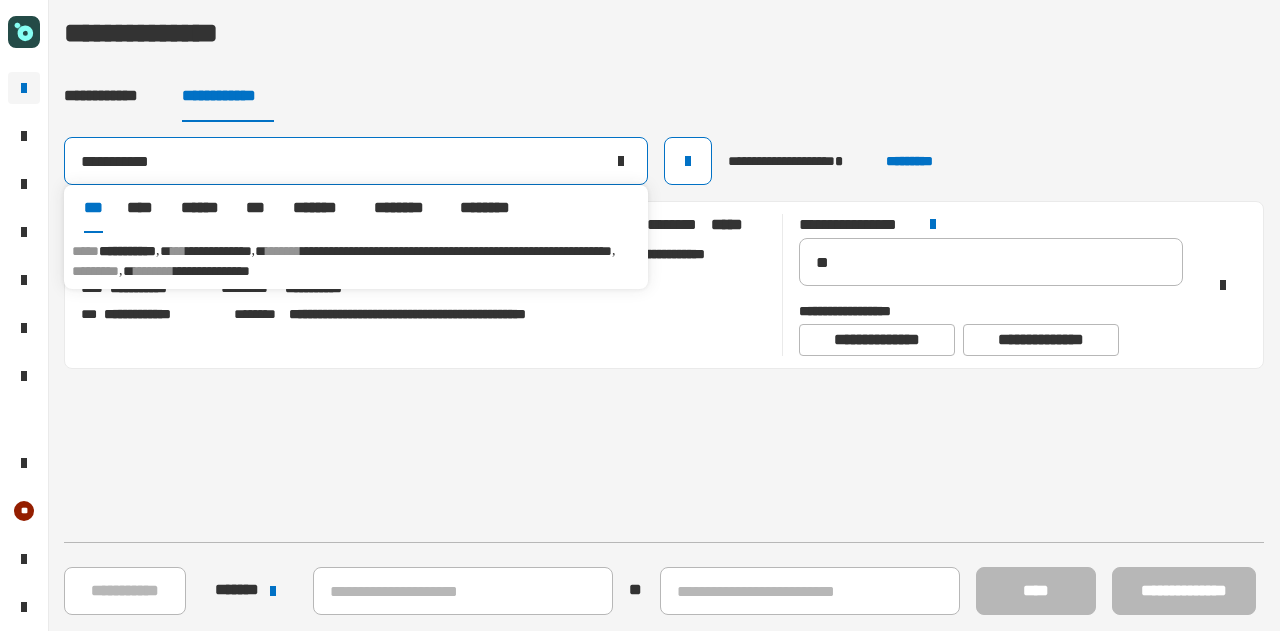 type on "**********" 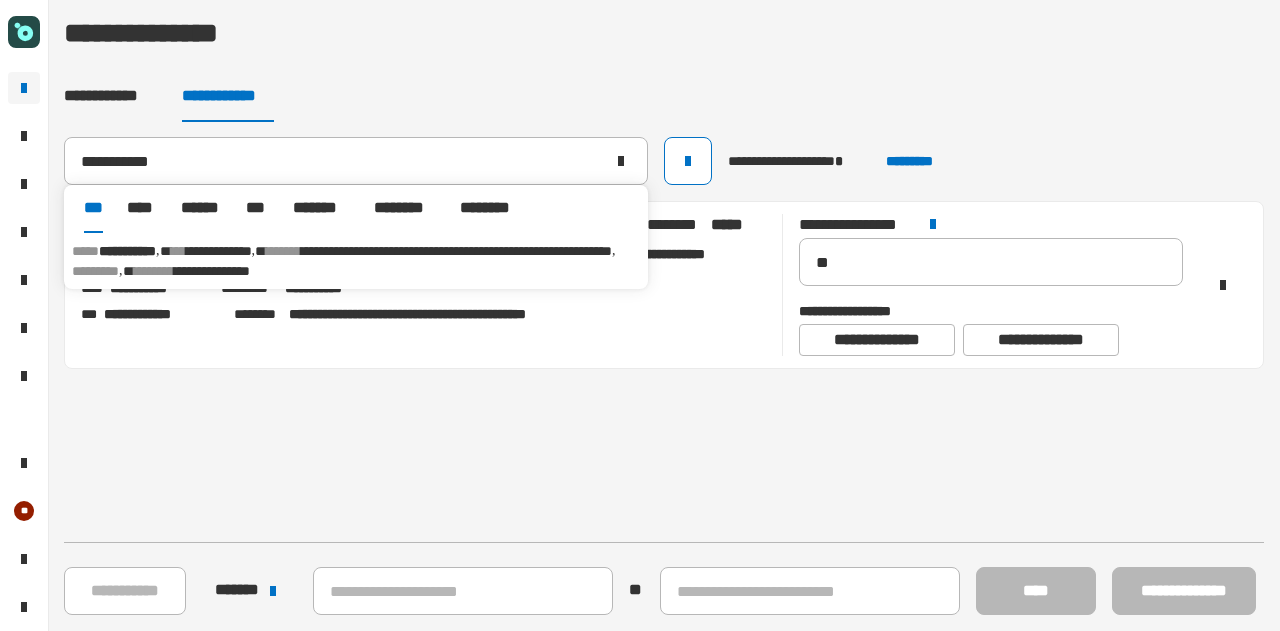 click on "*******" at bounding box center (283, 251) 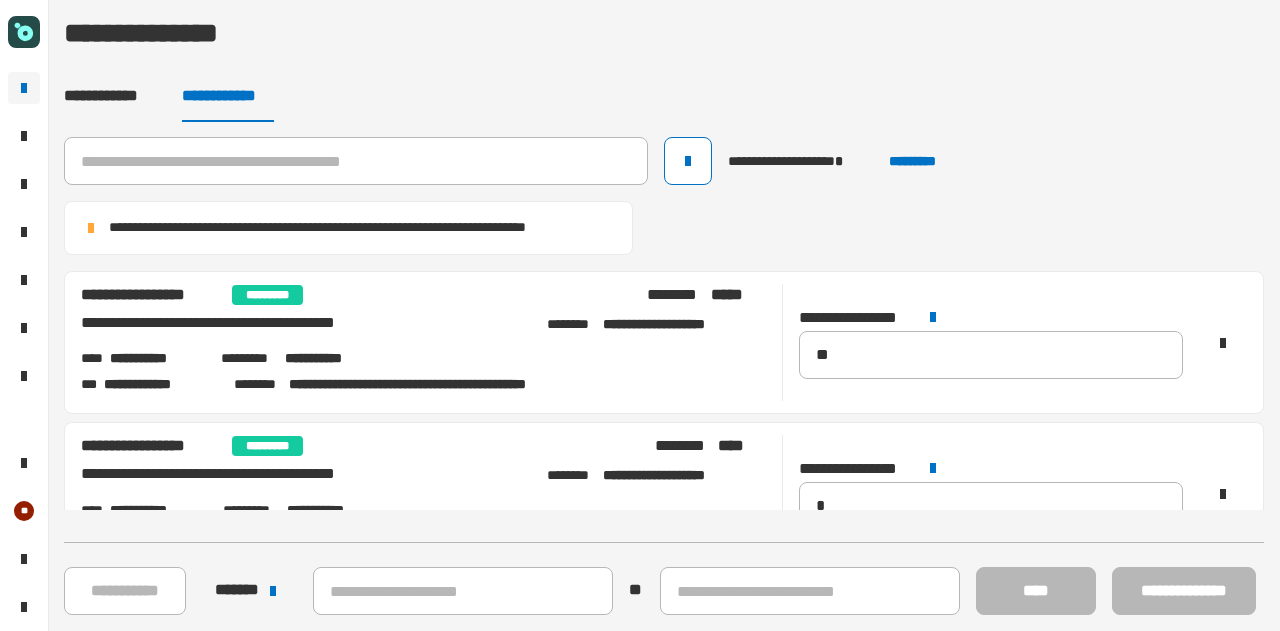 scroll, scrollTop: 52, scrollLeft: 0, axis: vertical 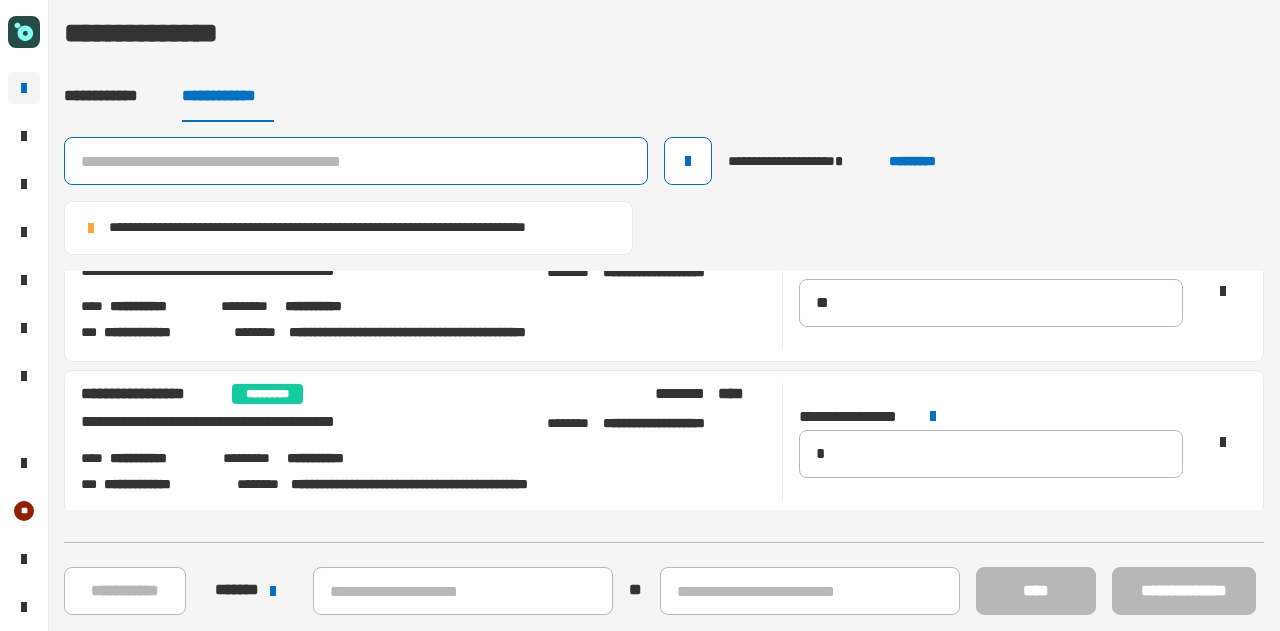 click 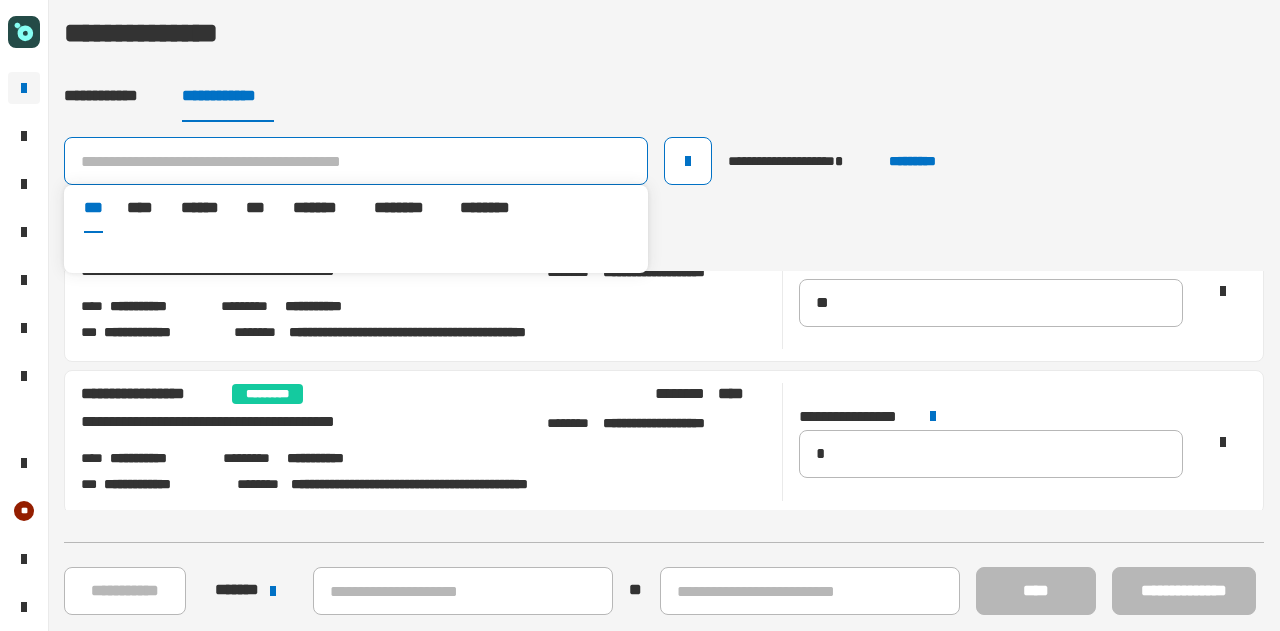 paste on "**********" 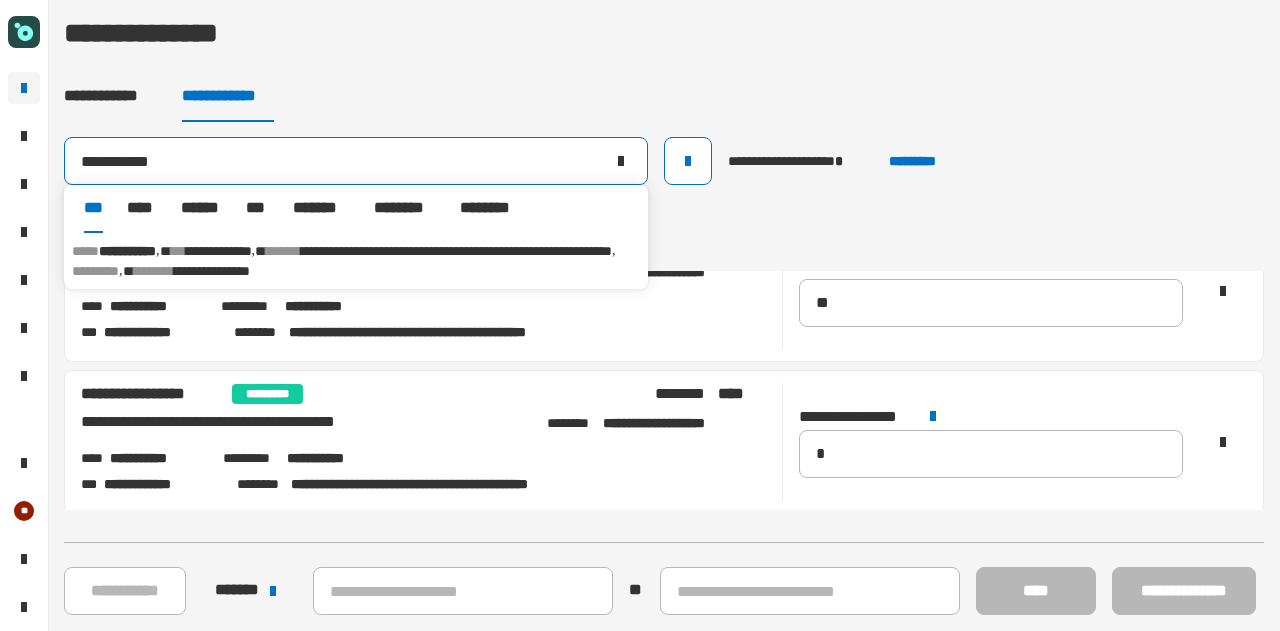 type on "**********" 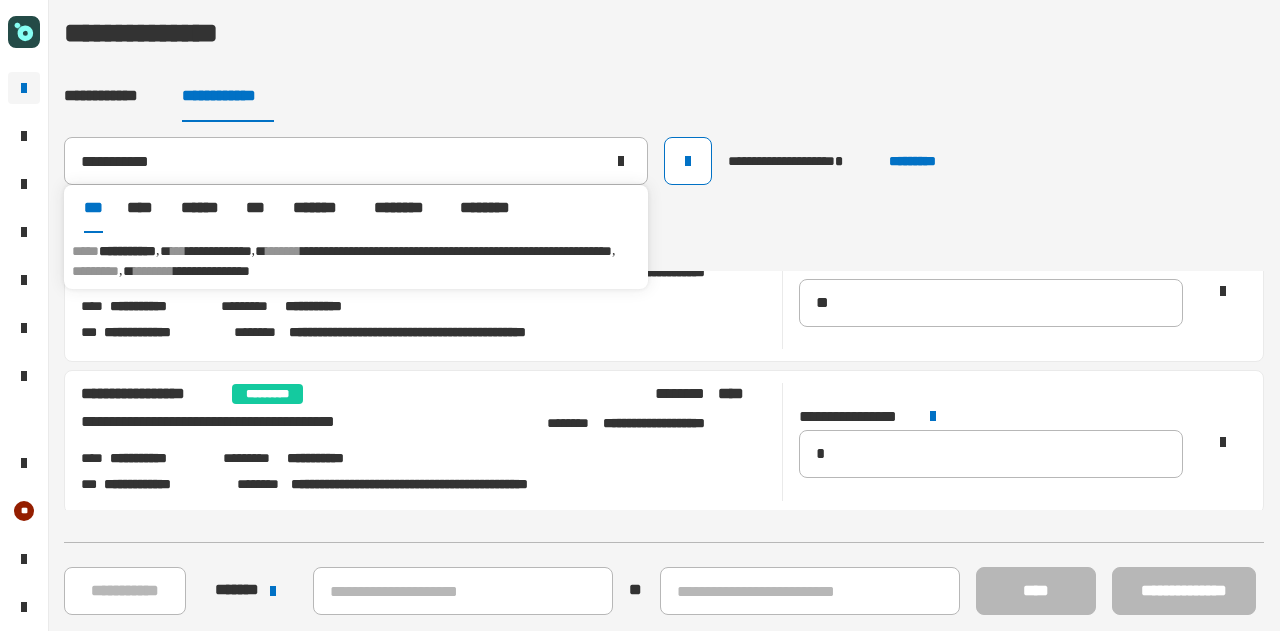 click on "********" at bounding box center (154, 271) 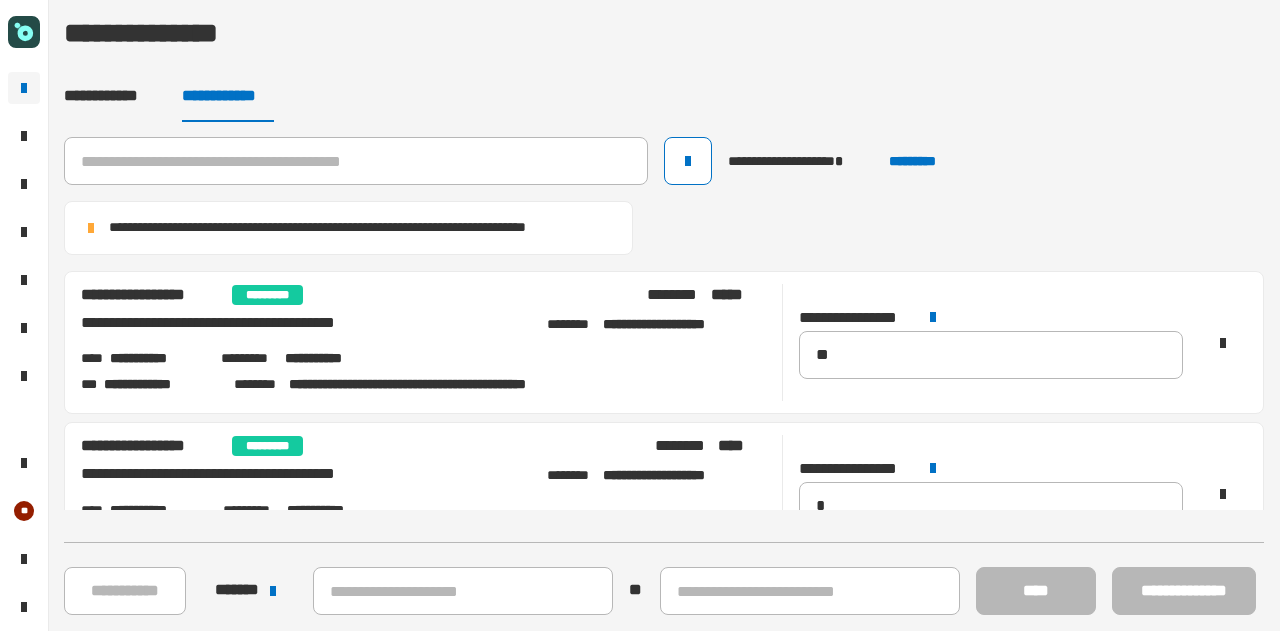 scroll, scrollTop: 203, scrollLeft: 0, axis: vertical 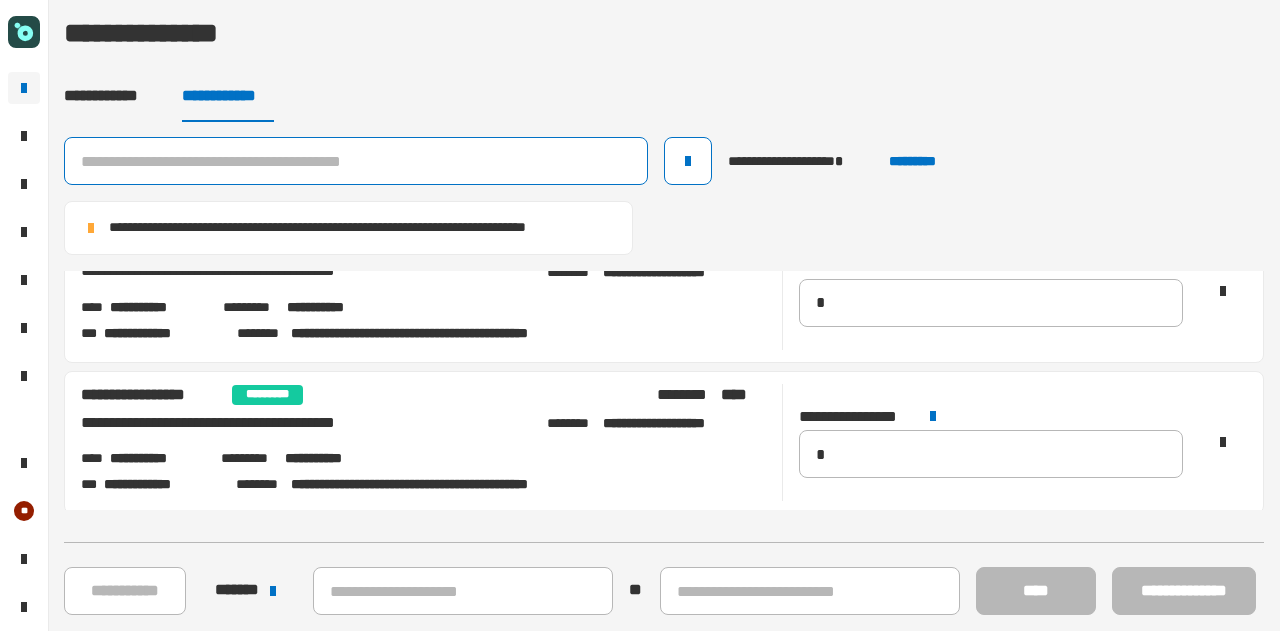 click 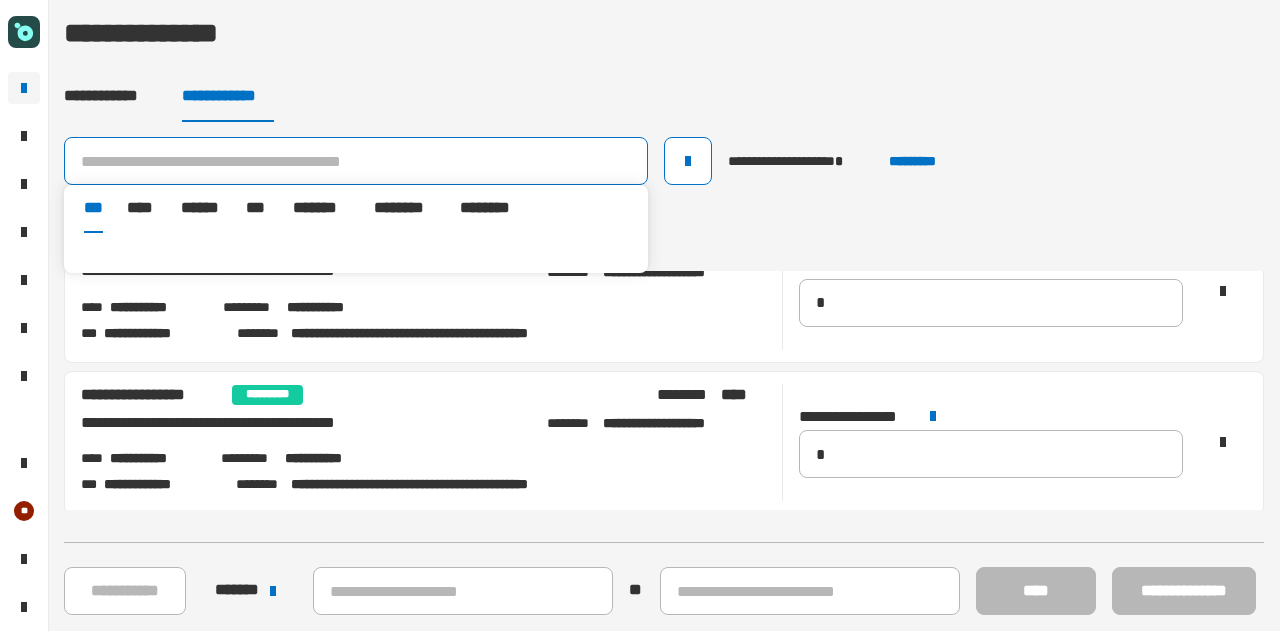 paste on "**********" 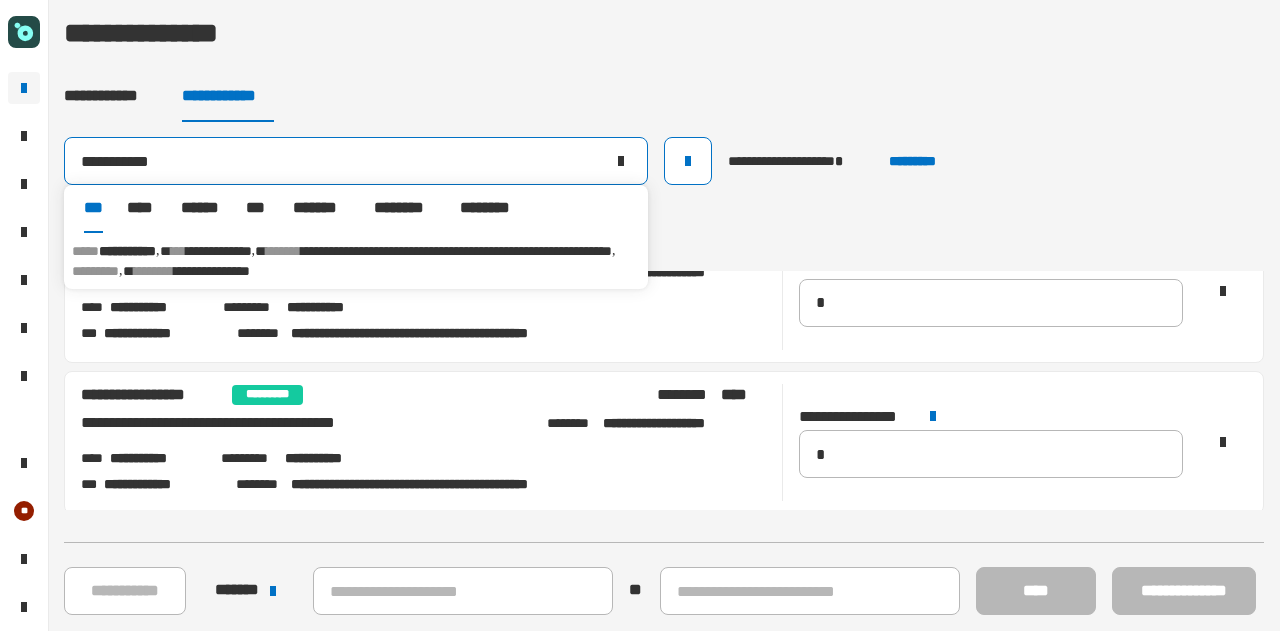 type on "**********" 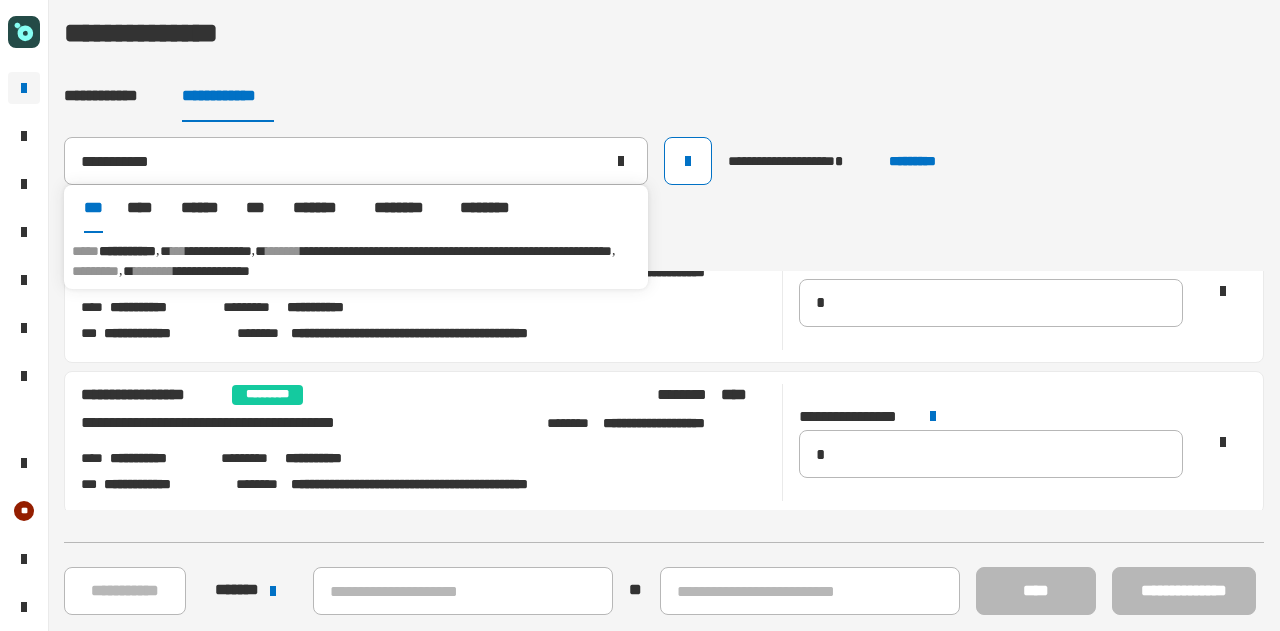 click on "********" at bounding box center [154, 271] 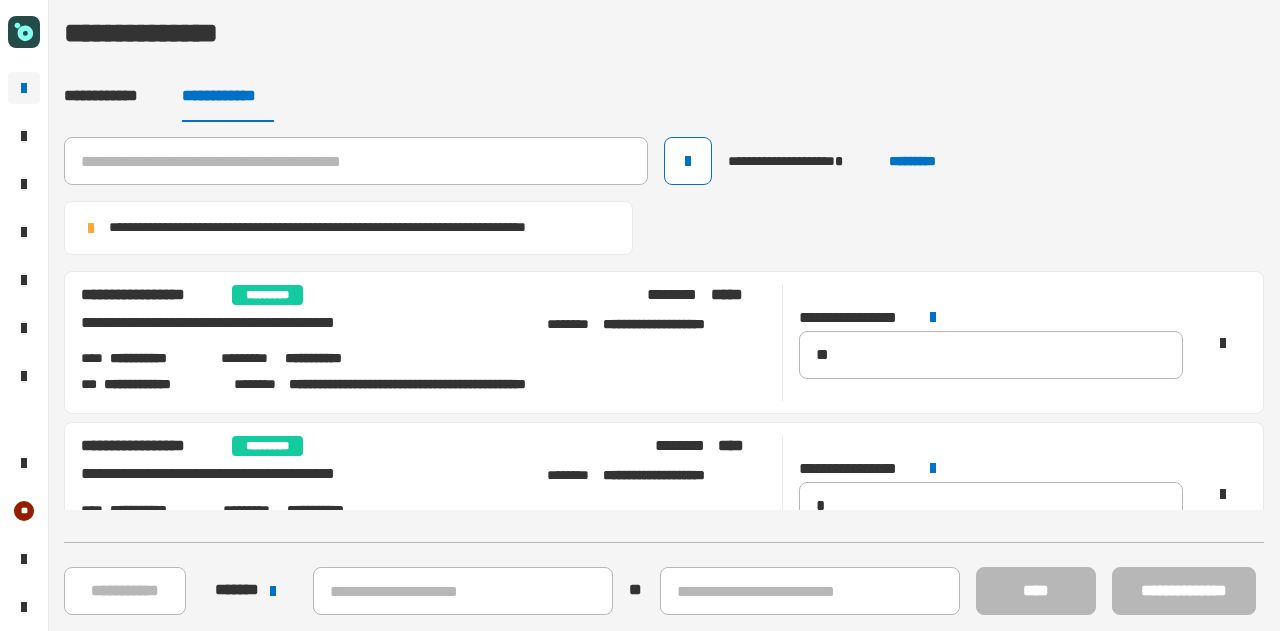 scroll, scrollTop: 354, scrollLeft: 0, axis: vertical 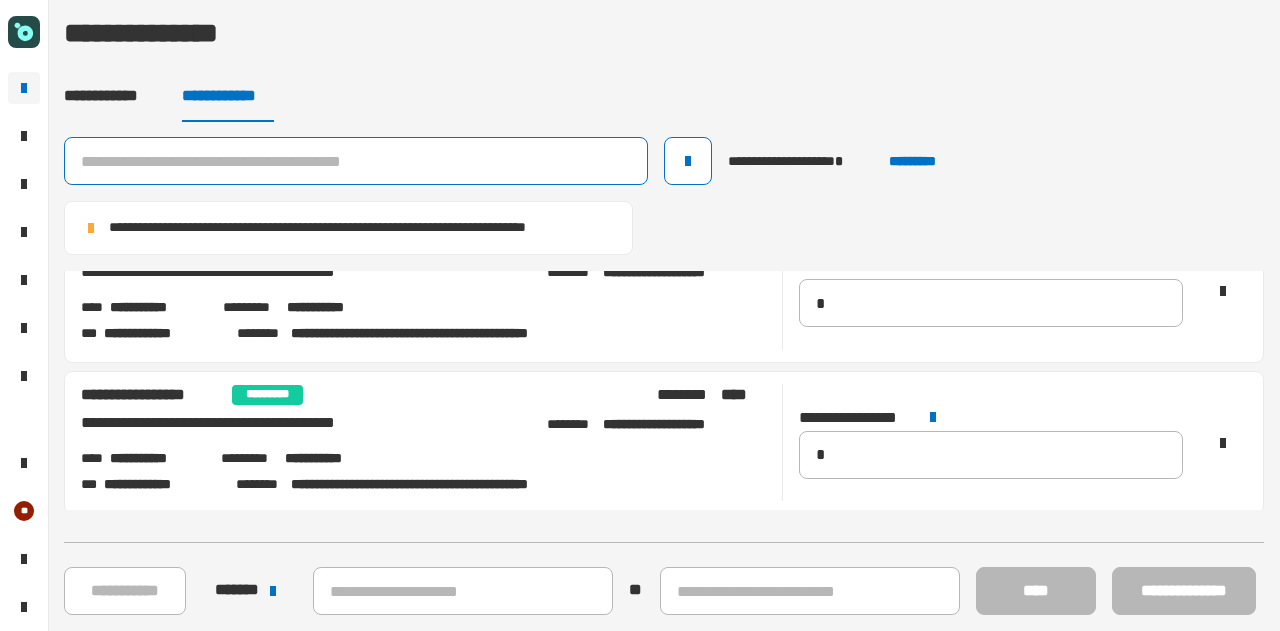 click 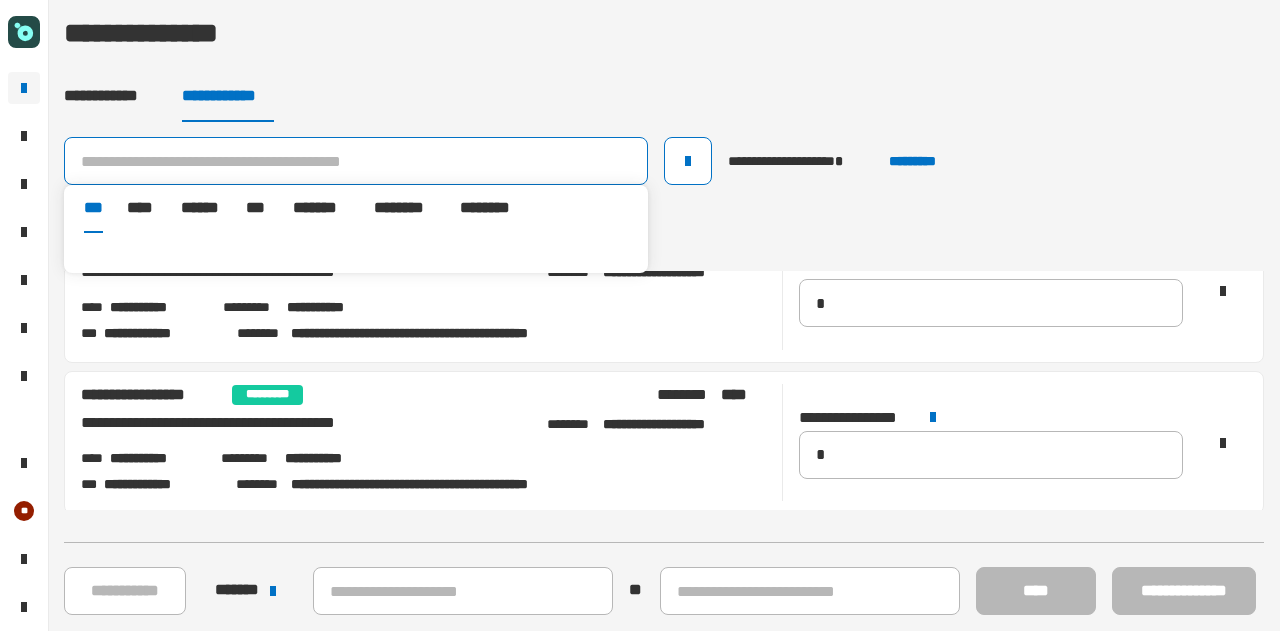paste on "**********" 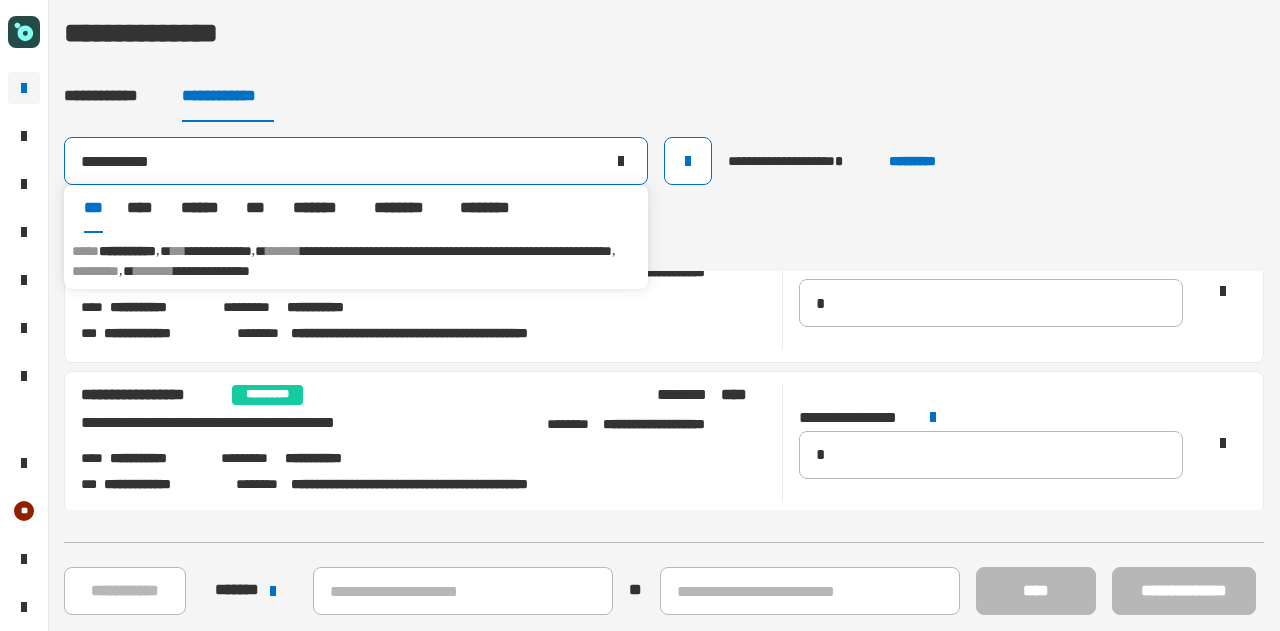type on "**********" 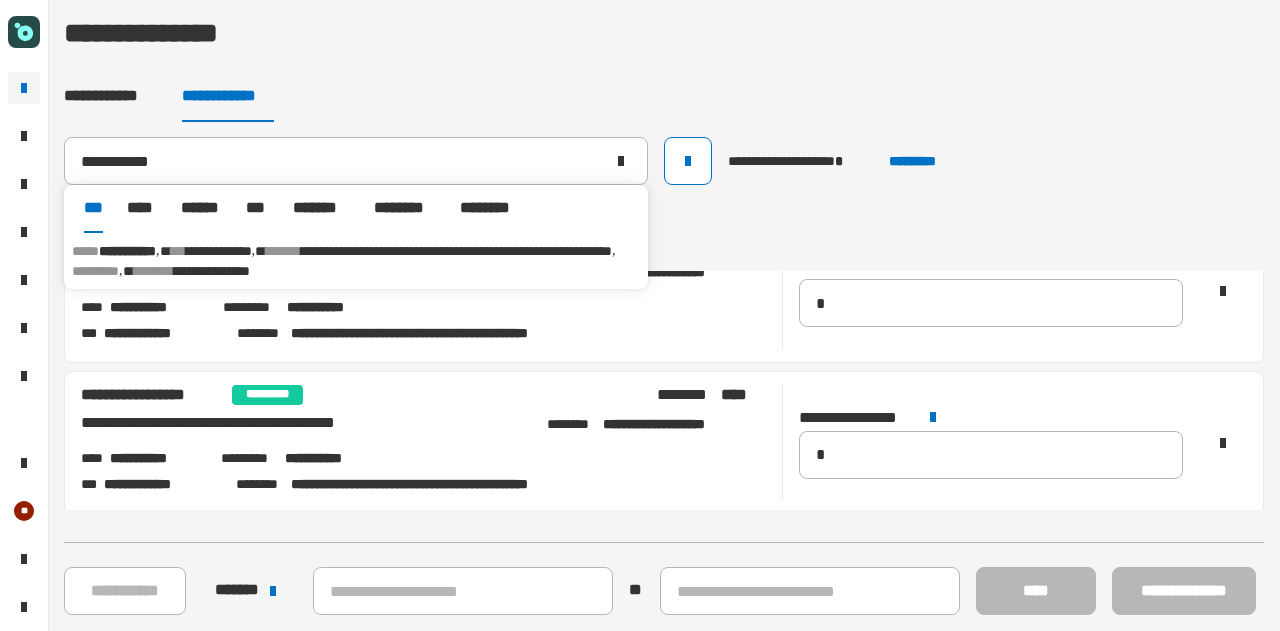 click on "**********" at bounding box center [456, 251] 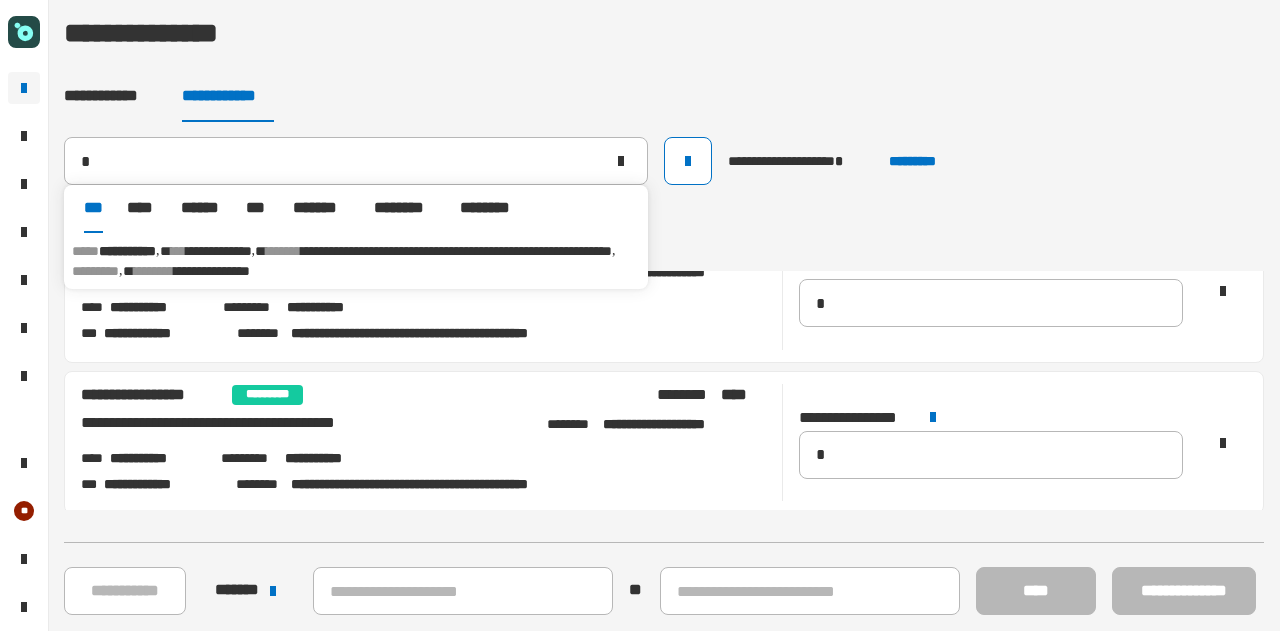 type 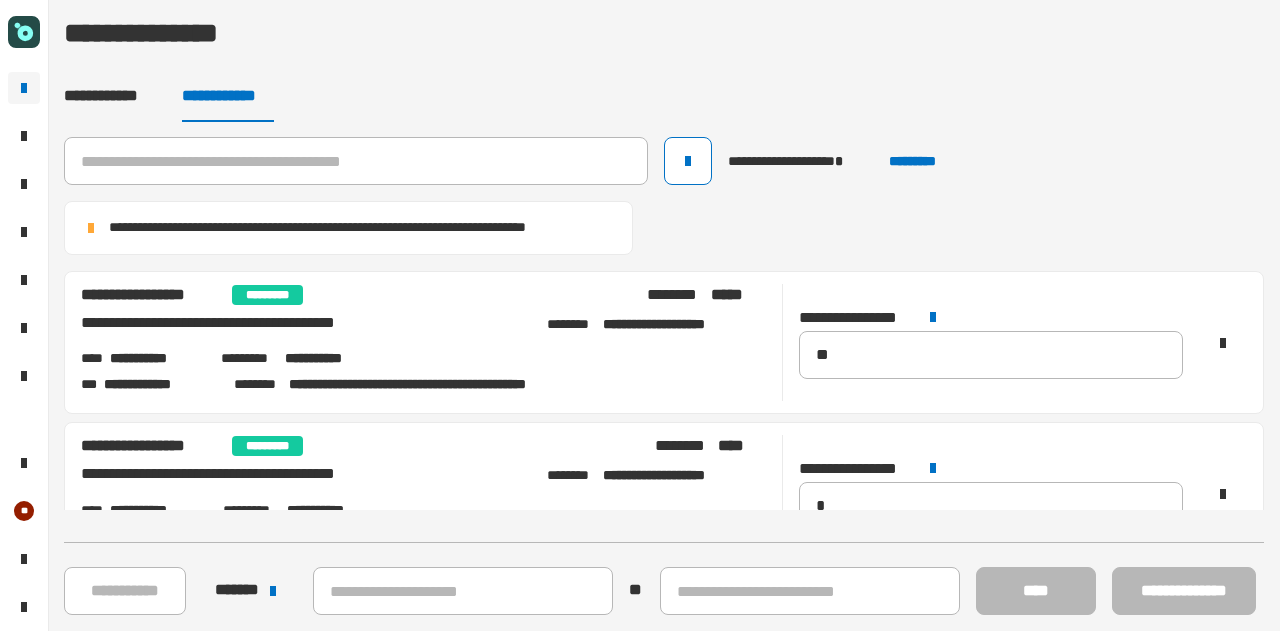 scroll, scrollTop: 504, scrollLeft: 0, axis: vertical 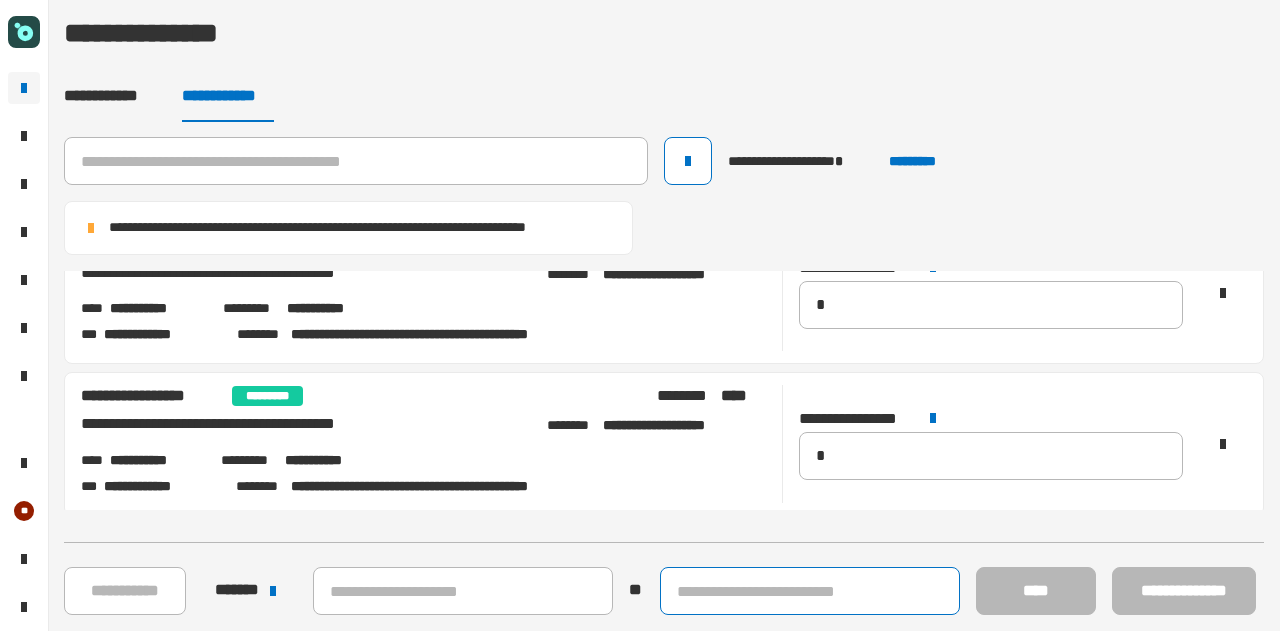 click 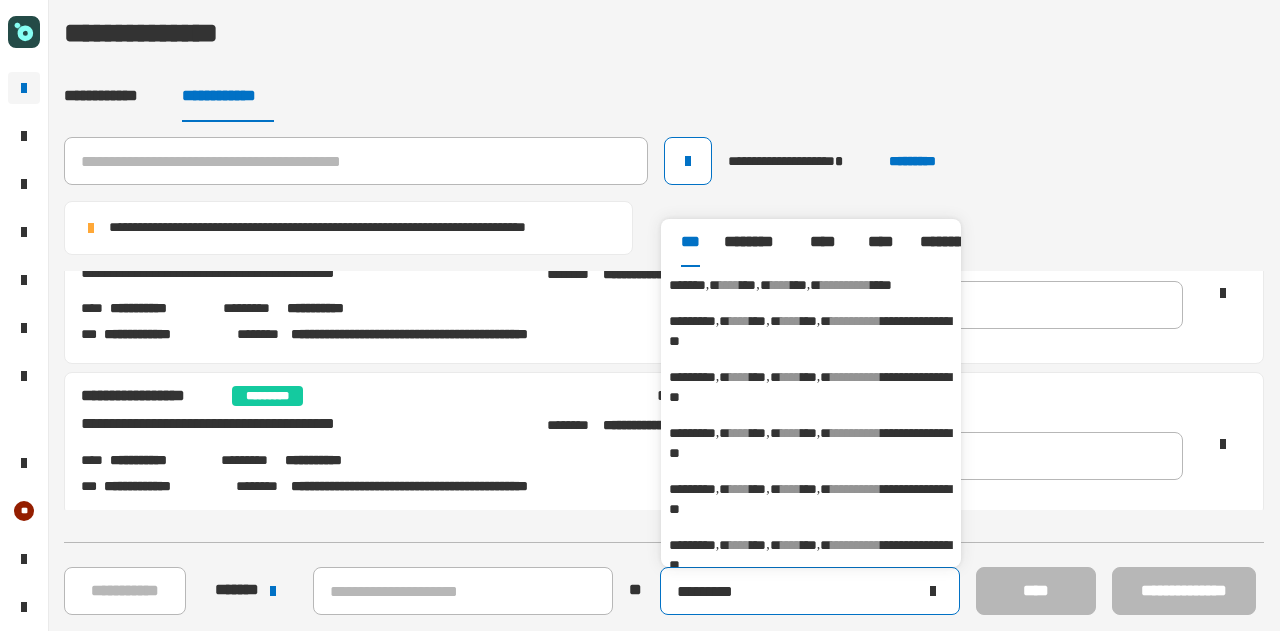 type on "*********" 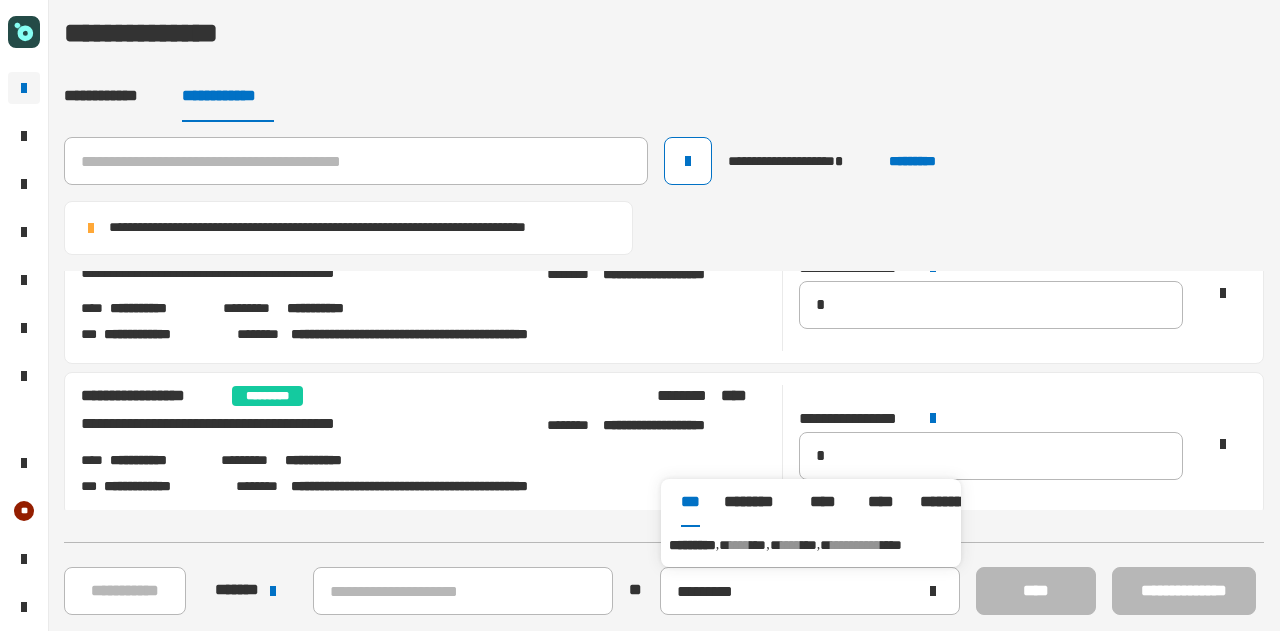click on "**********" at bounding box center [811, 545] 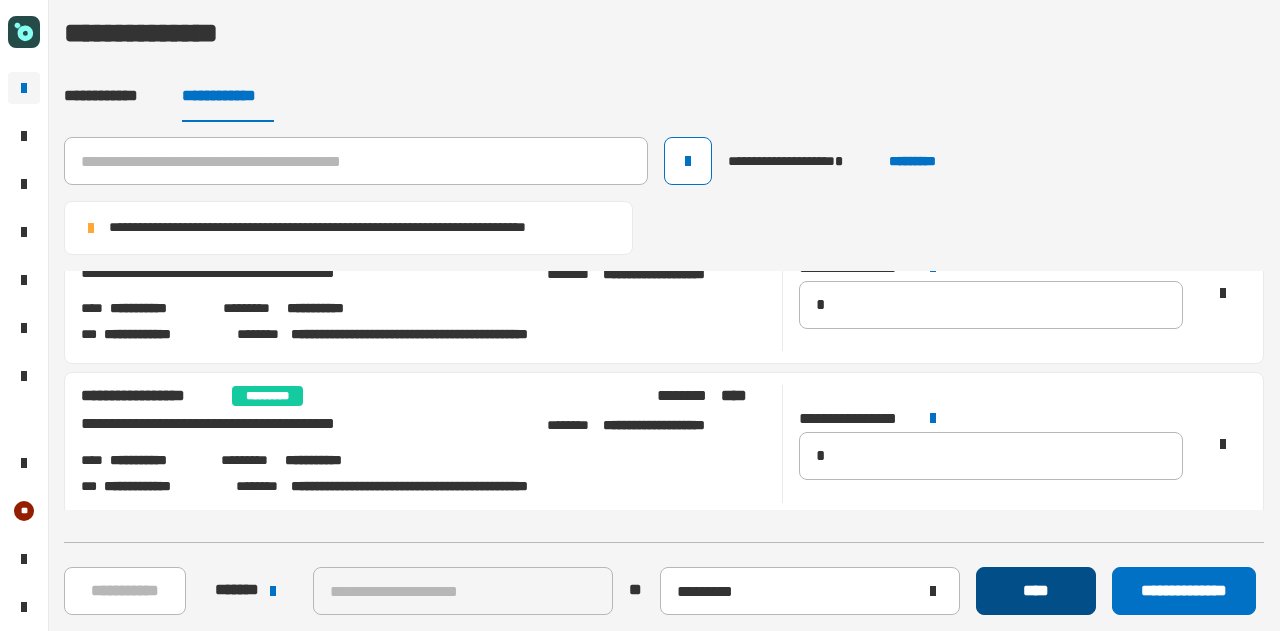 click on "****" 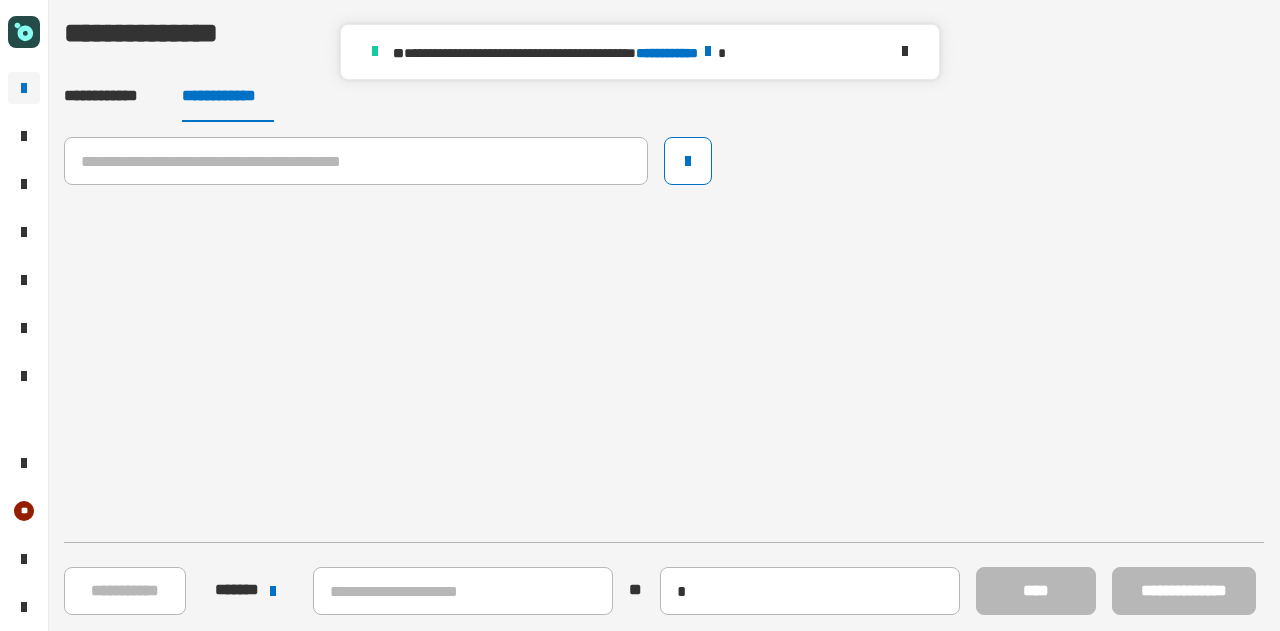 type 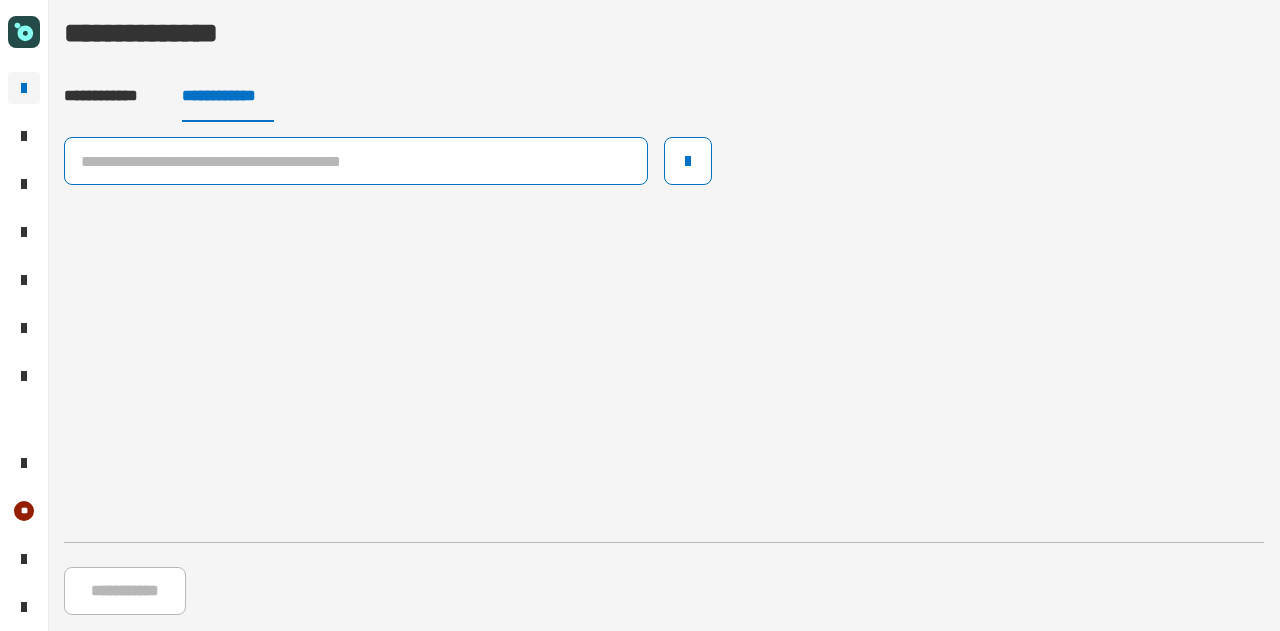 click 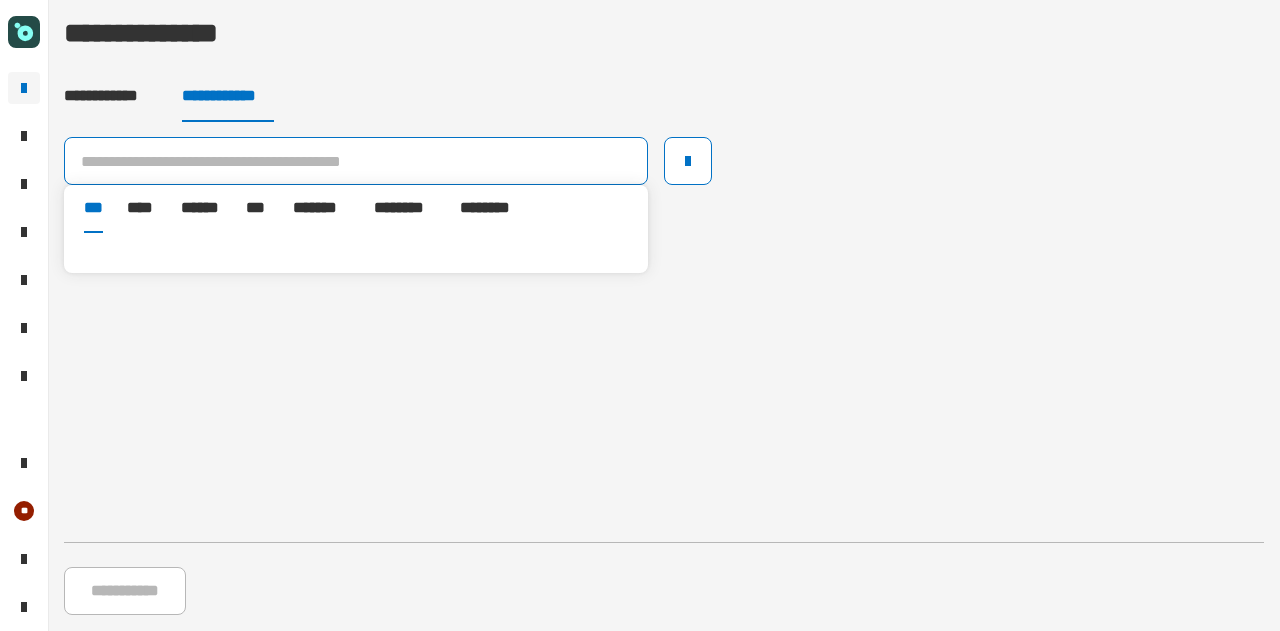 paste on "**********" 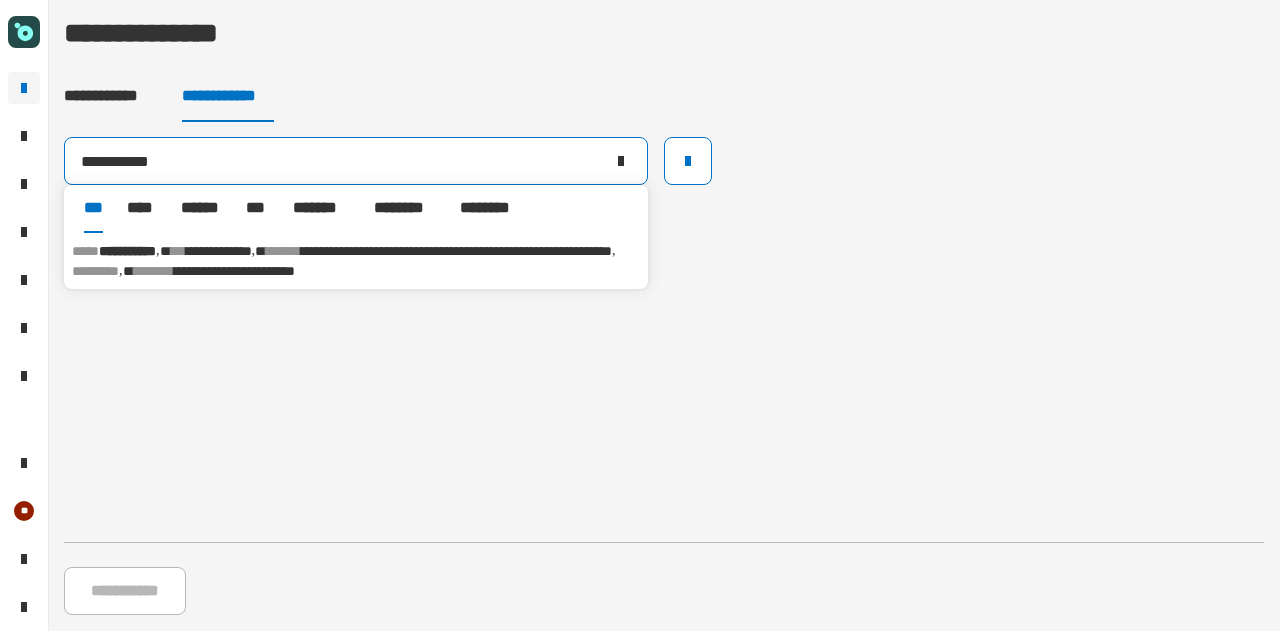 type on "**********" 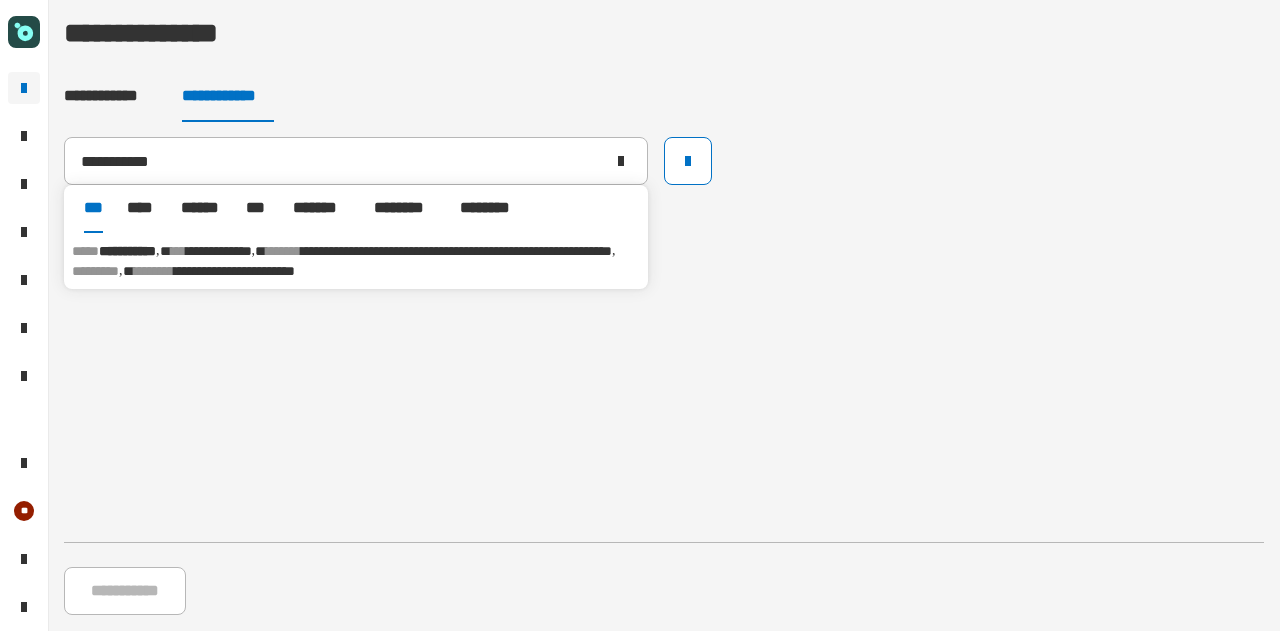 click on "********" at bounding box center [154, 271] 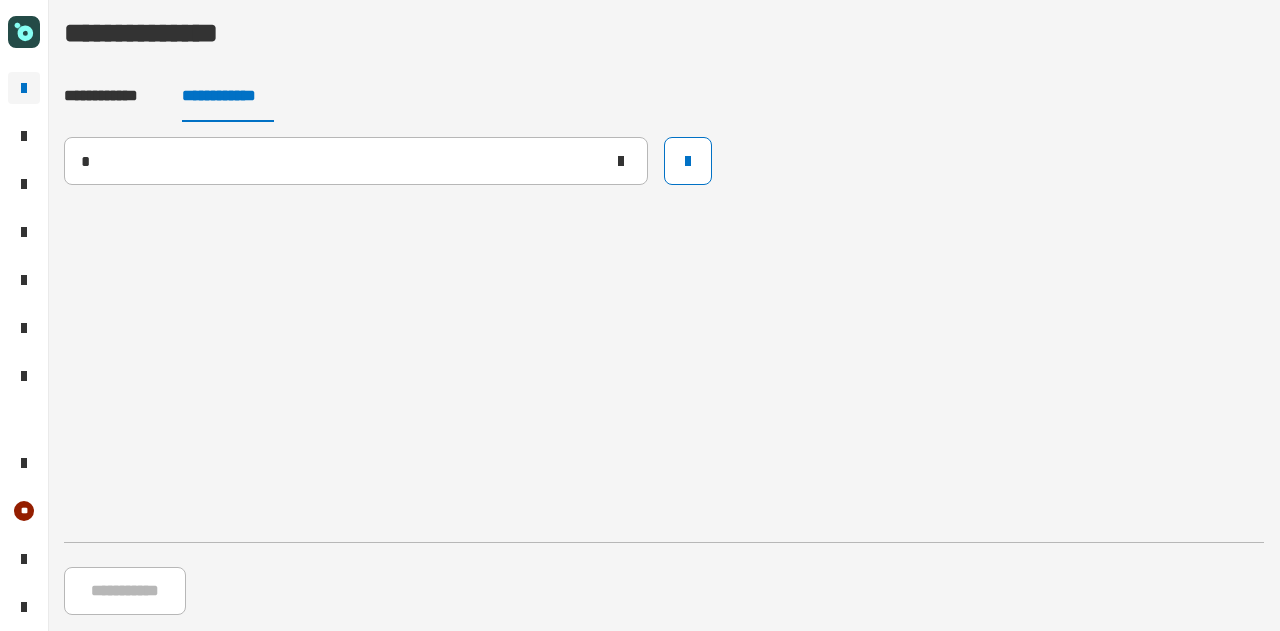 type 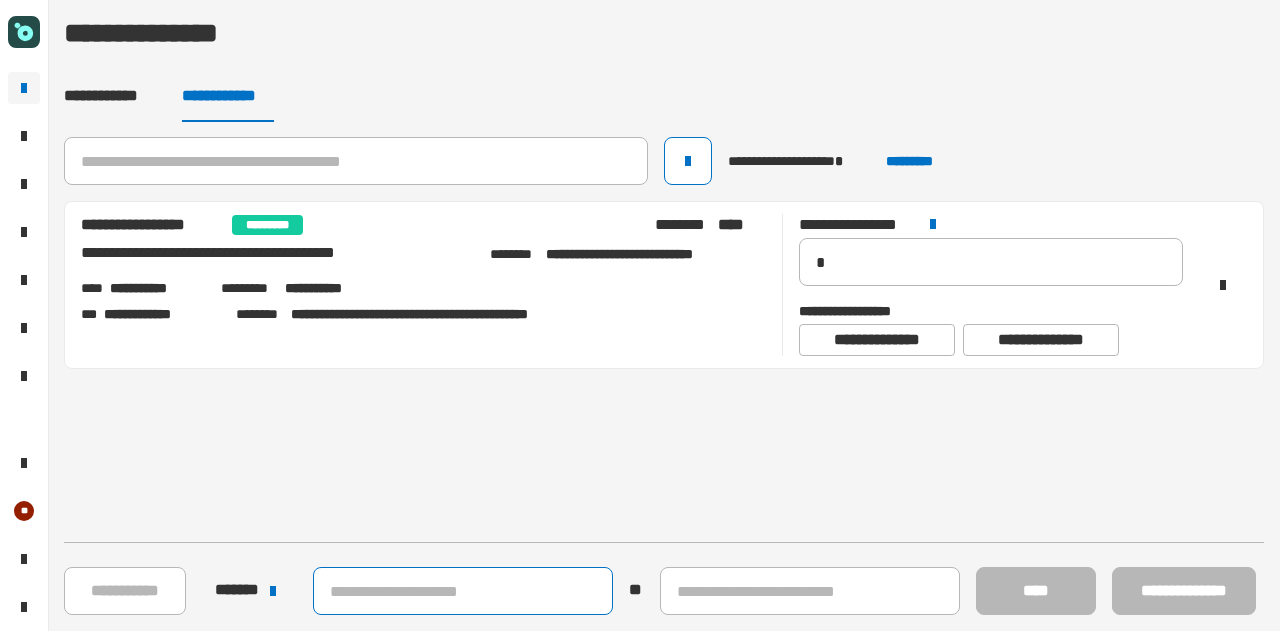 click 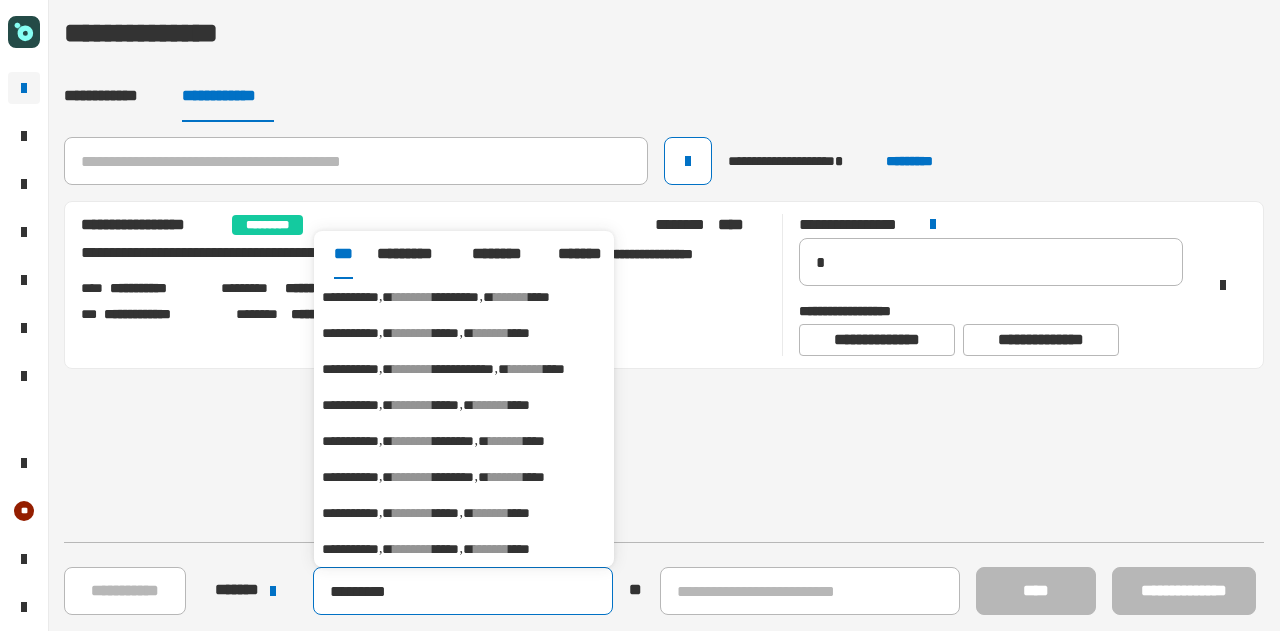 type on "*********" 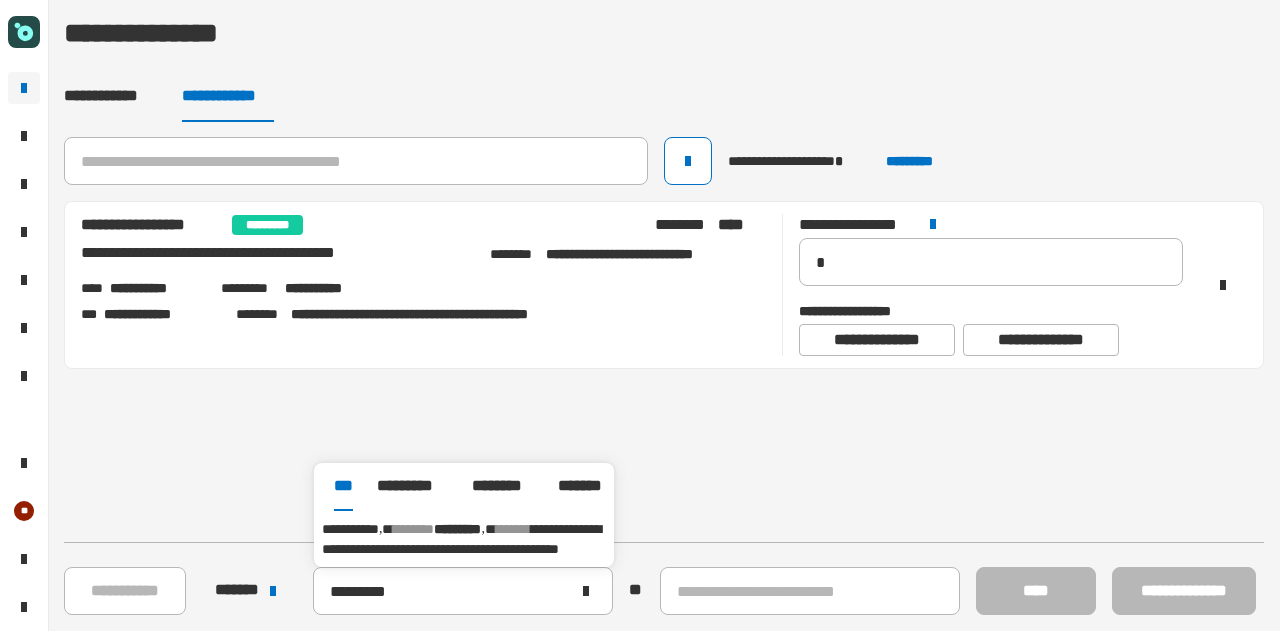 click on "**********" at bounding box center [464, 539] 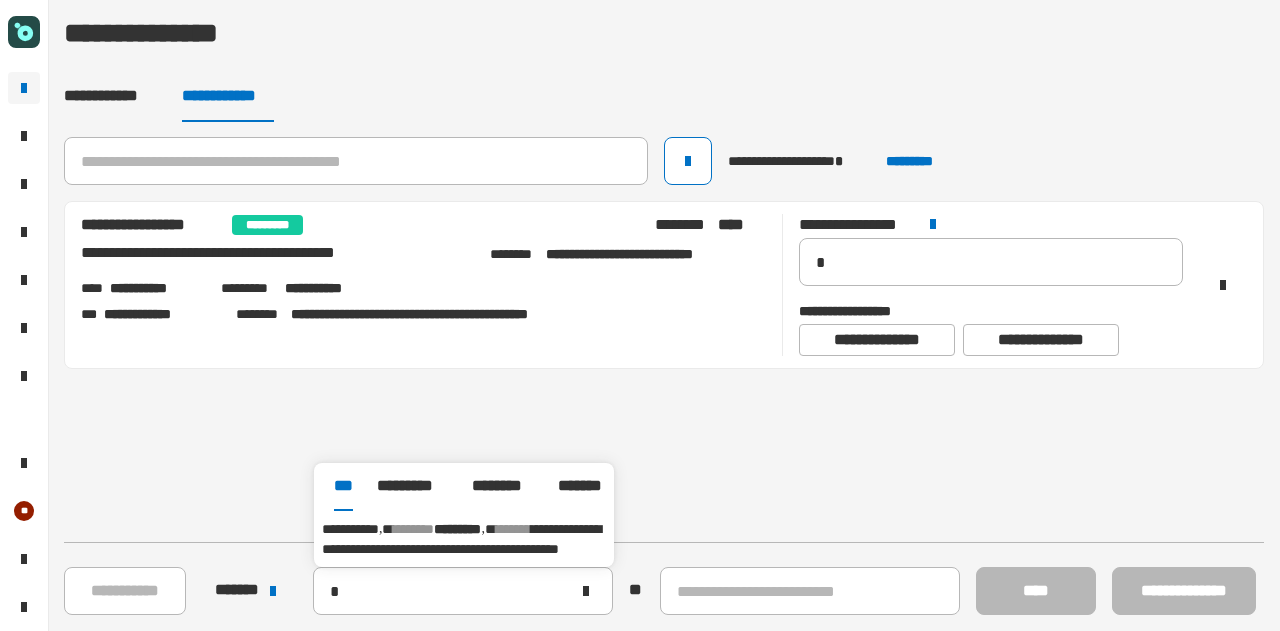 type on "**********" 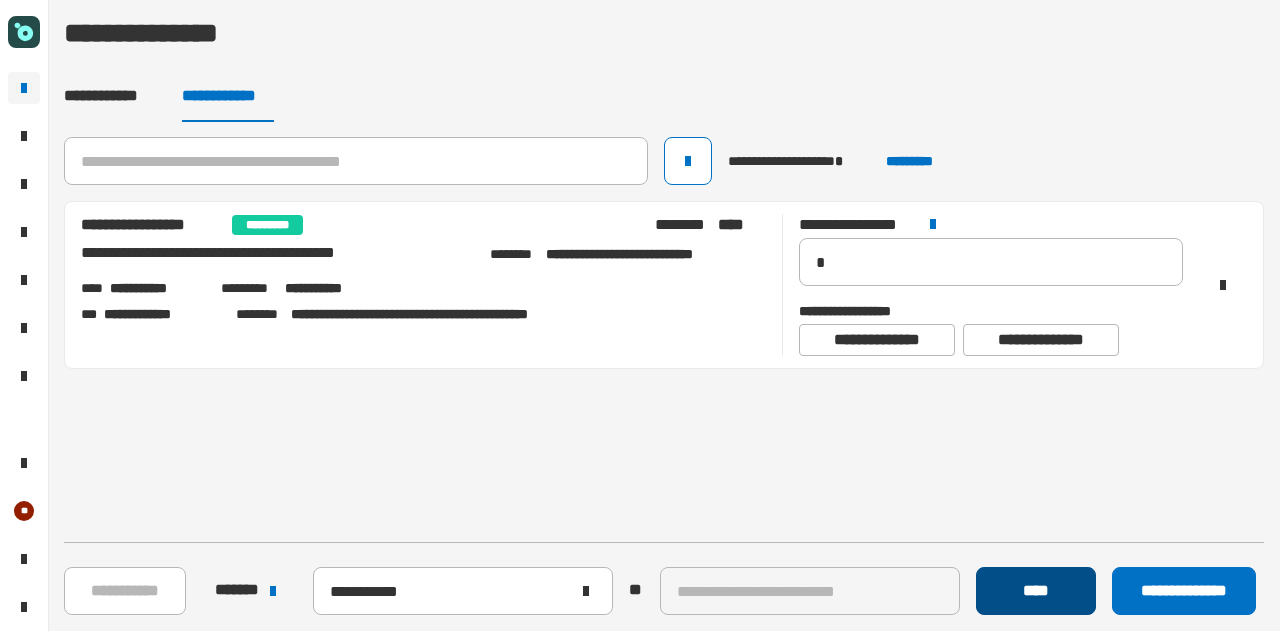 click on "****" 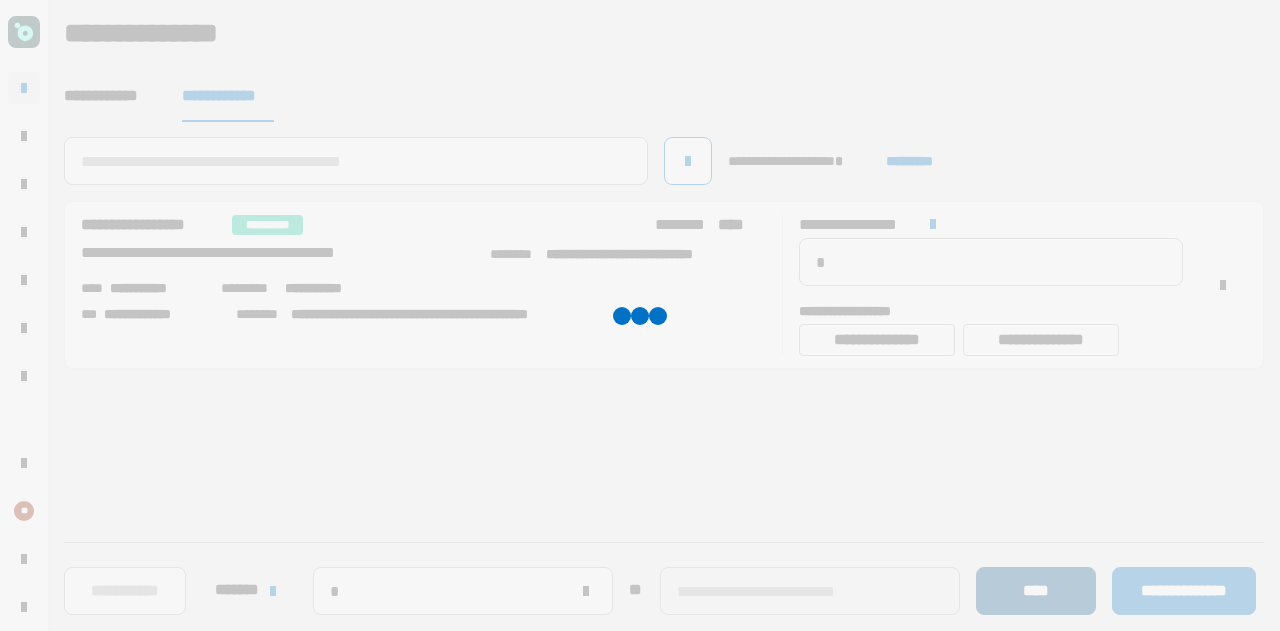 type 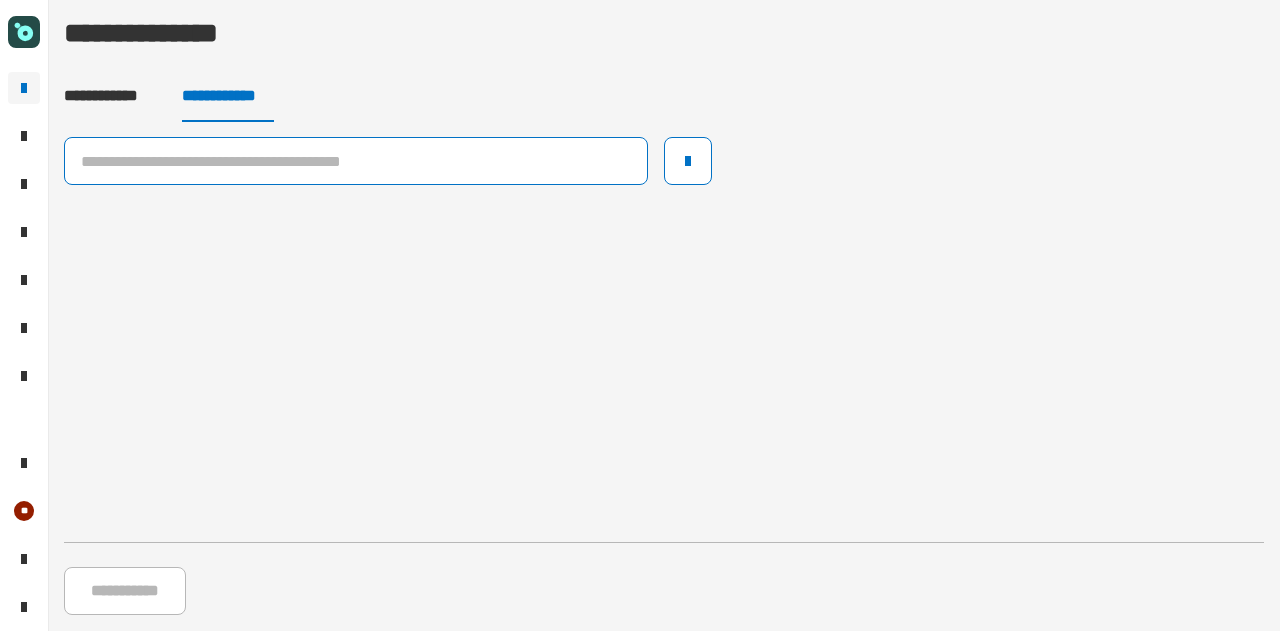 click 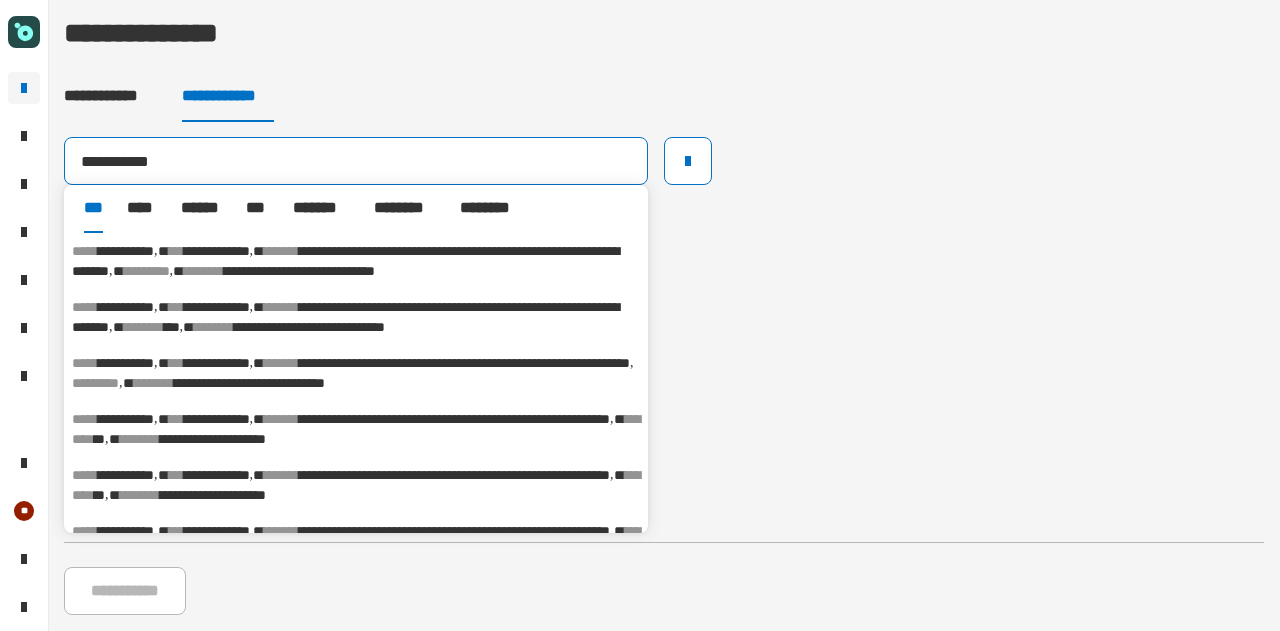 type on "**********" 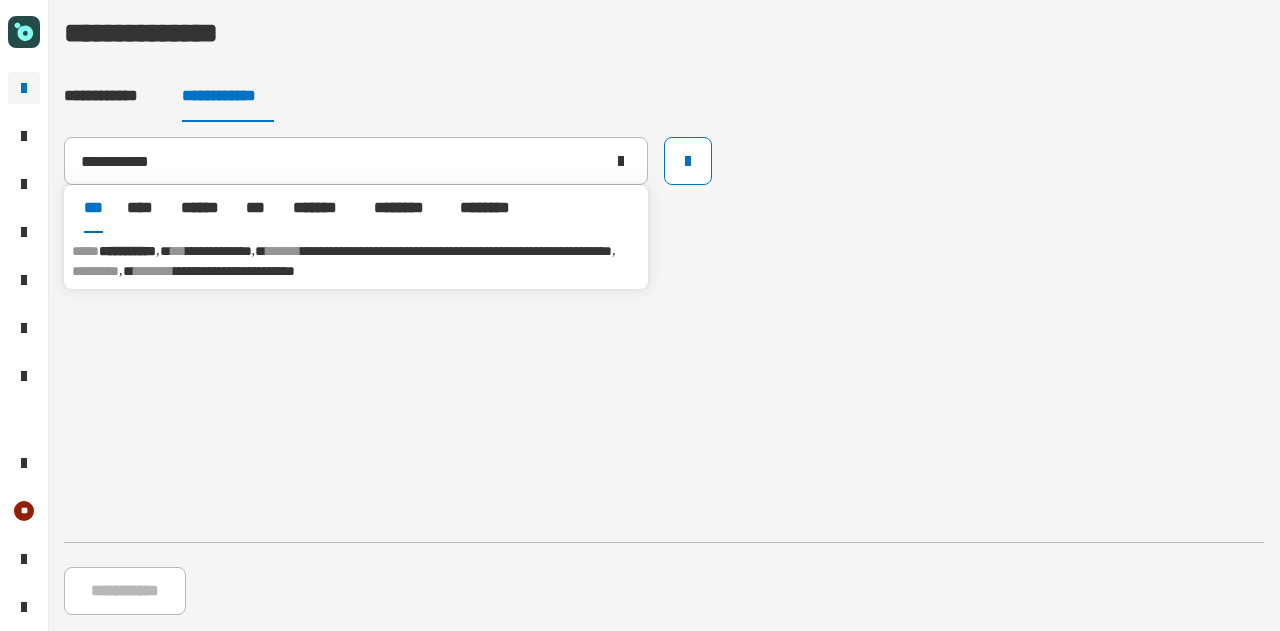 click on "**********" at bounding box center (456, 251) 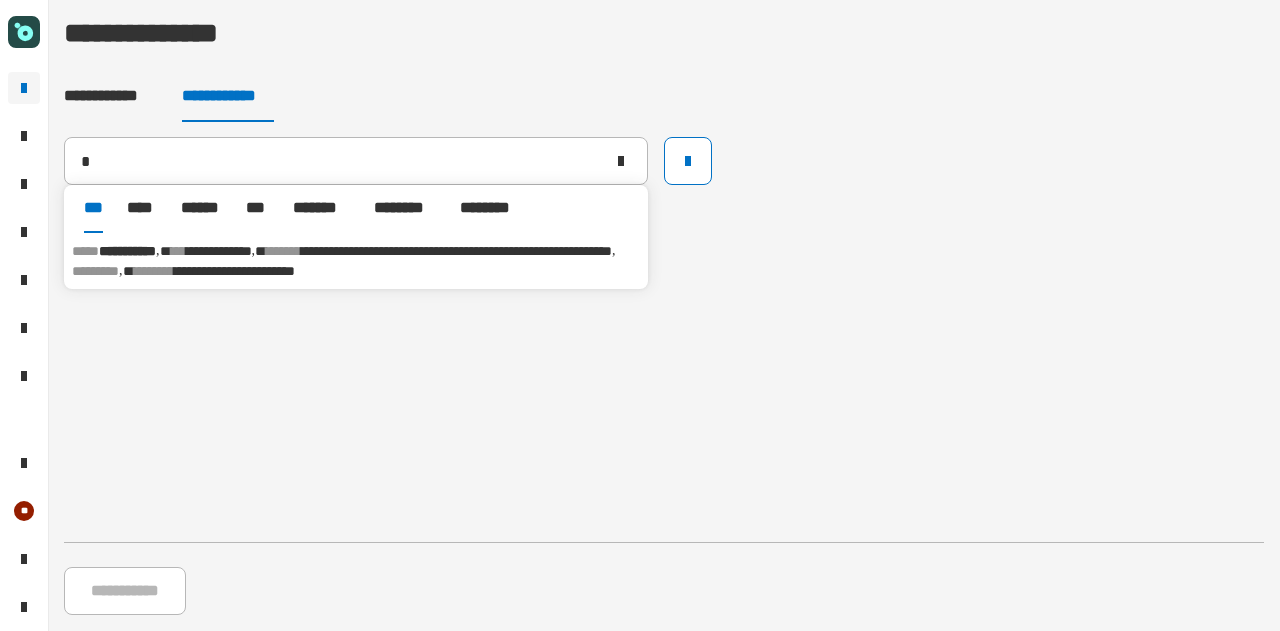 type 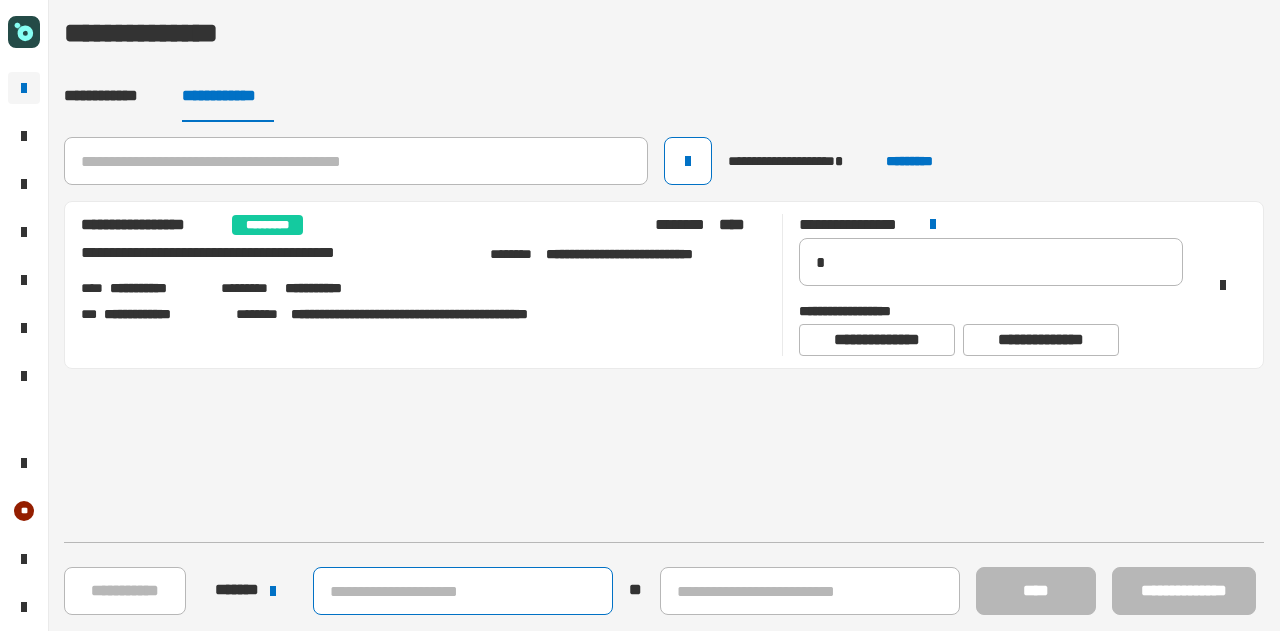 click 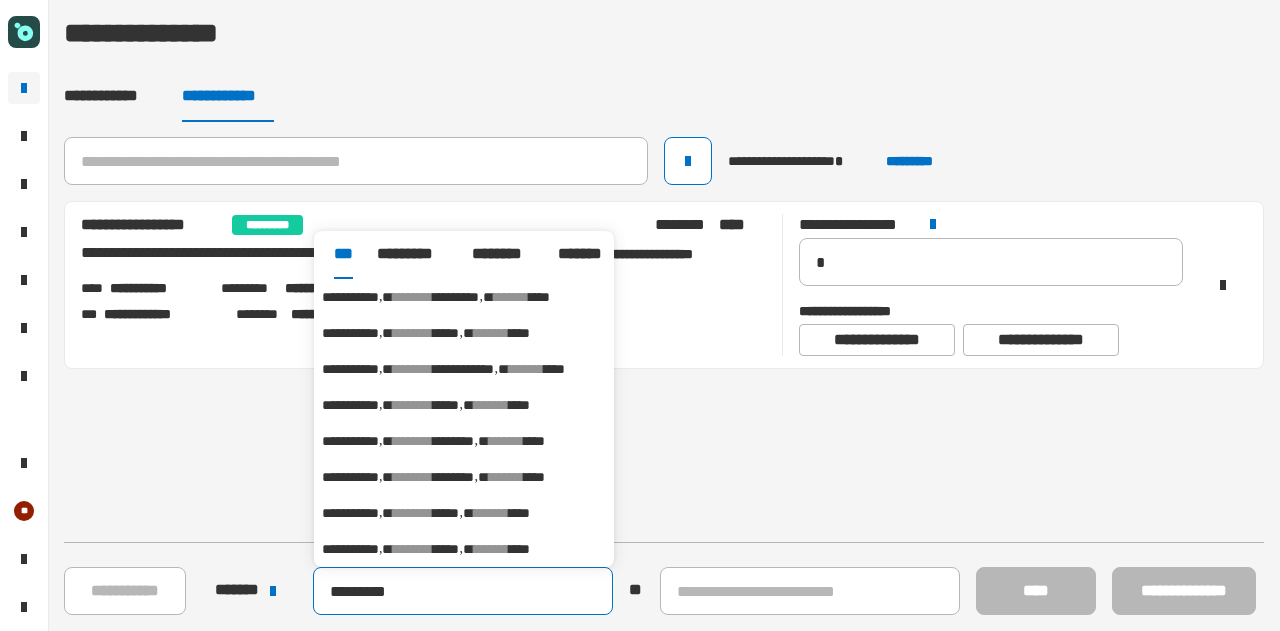 type on "*********" 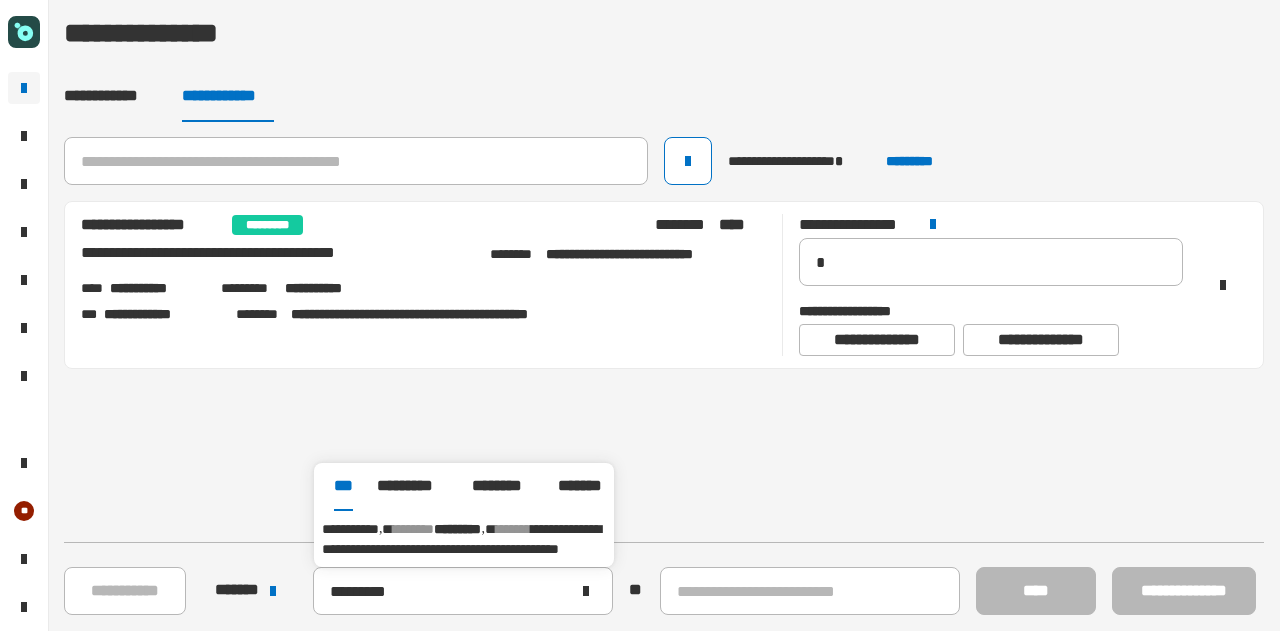 click on "**********" at bounding box center (461, 539) 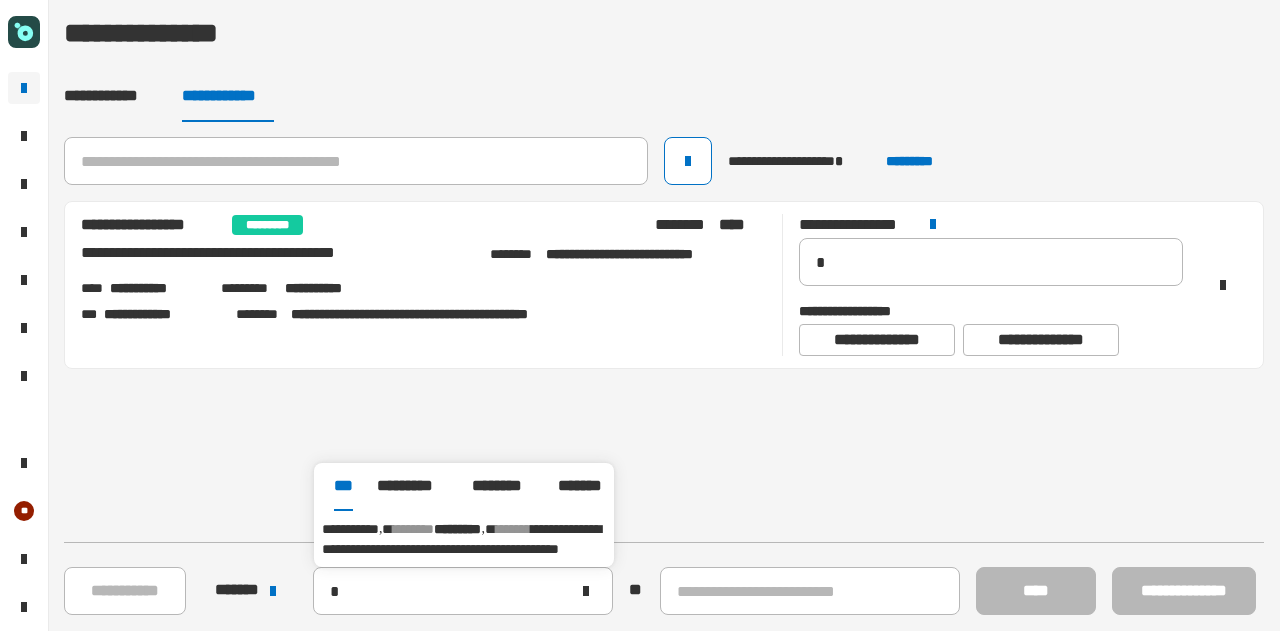 type on "**********" 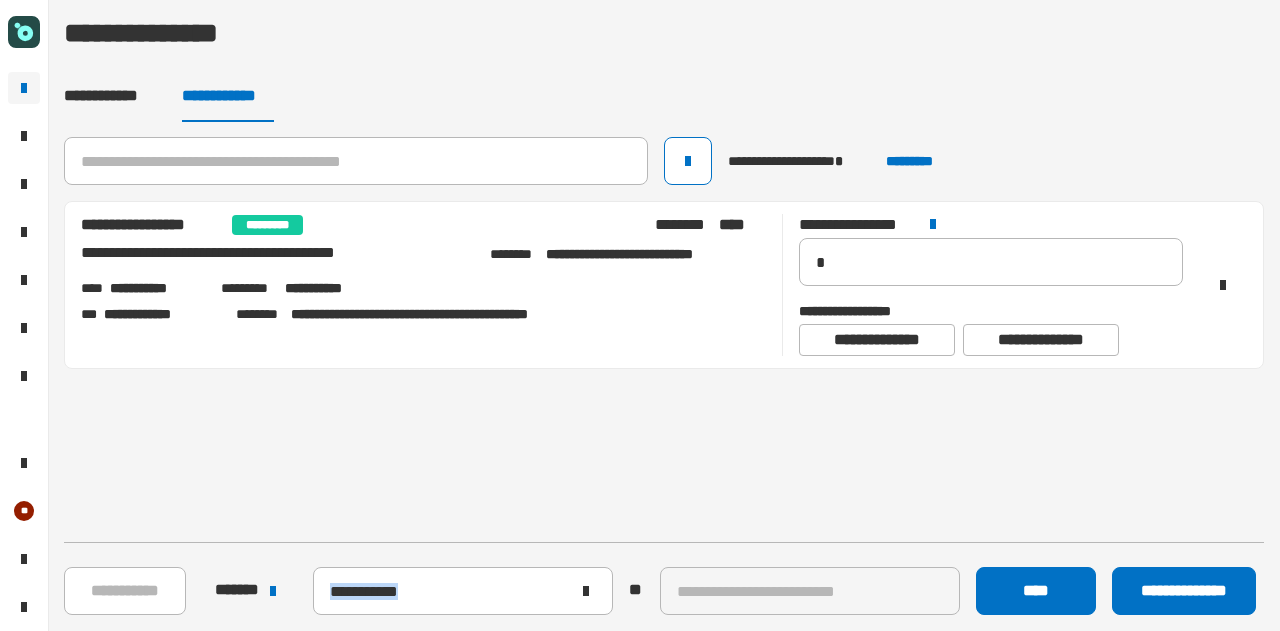 click on "**********" 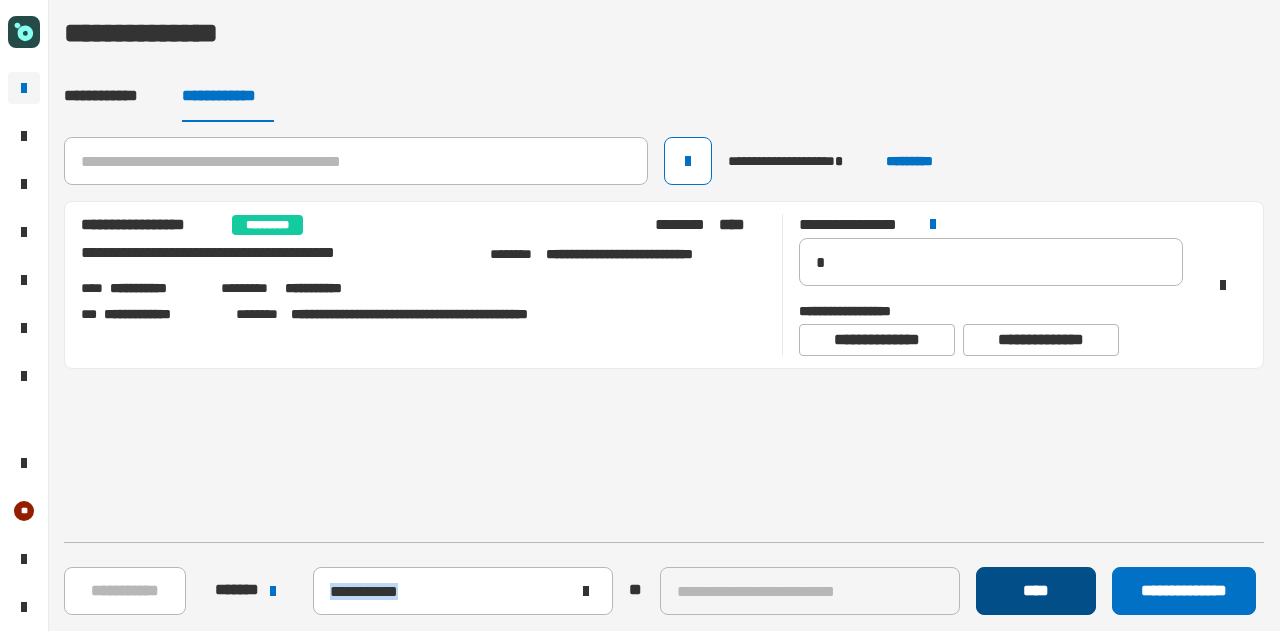 click on "****" 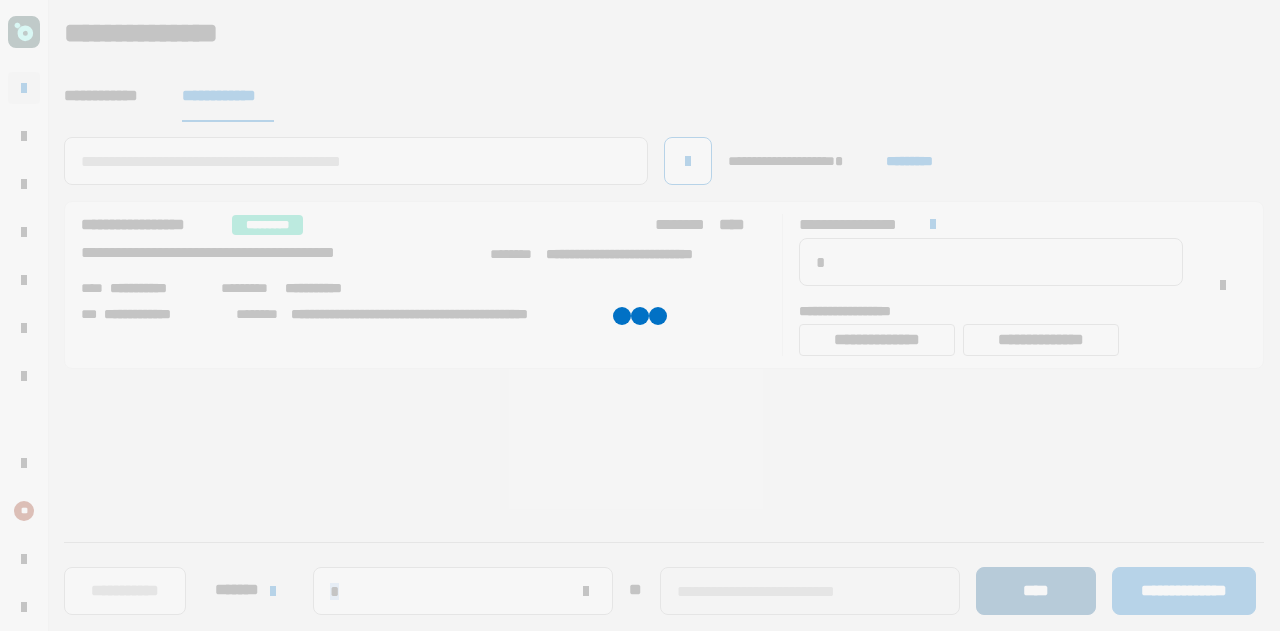 type 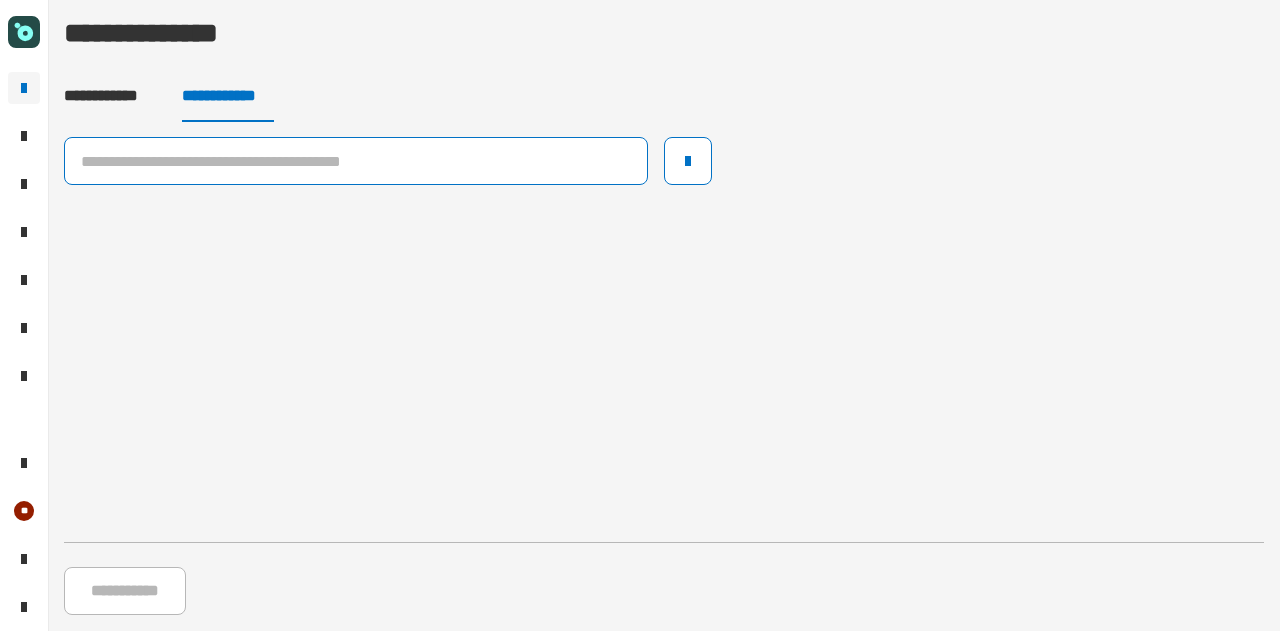 click 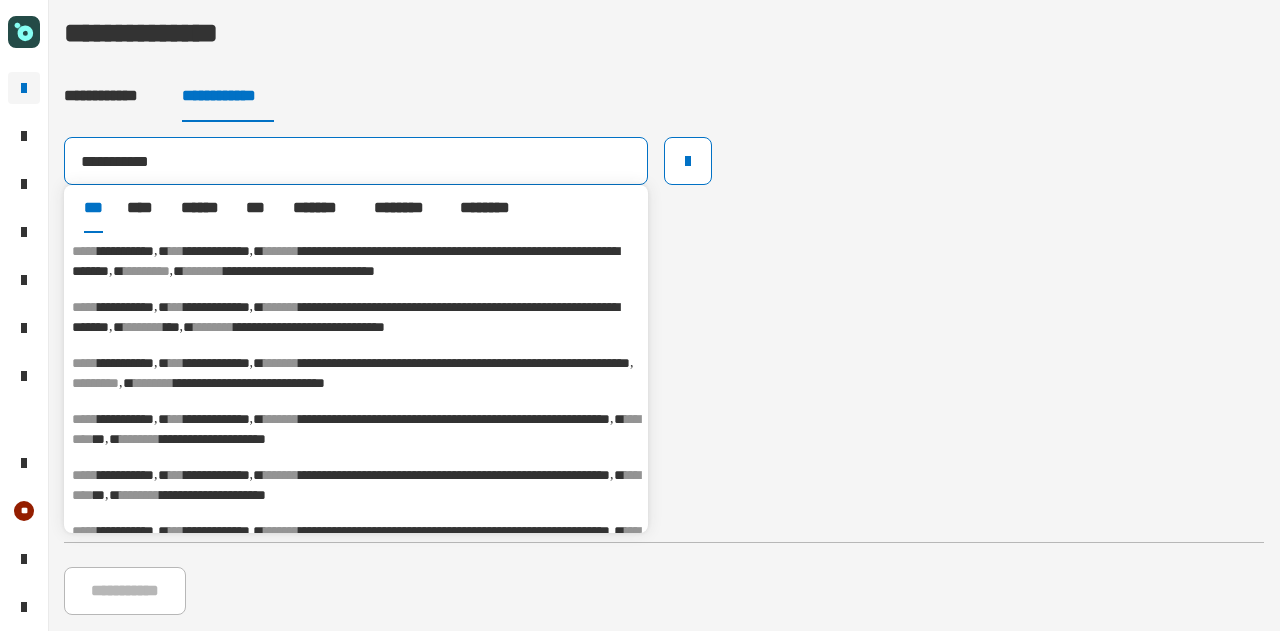 type on "**********" 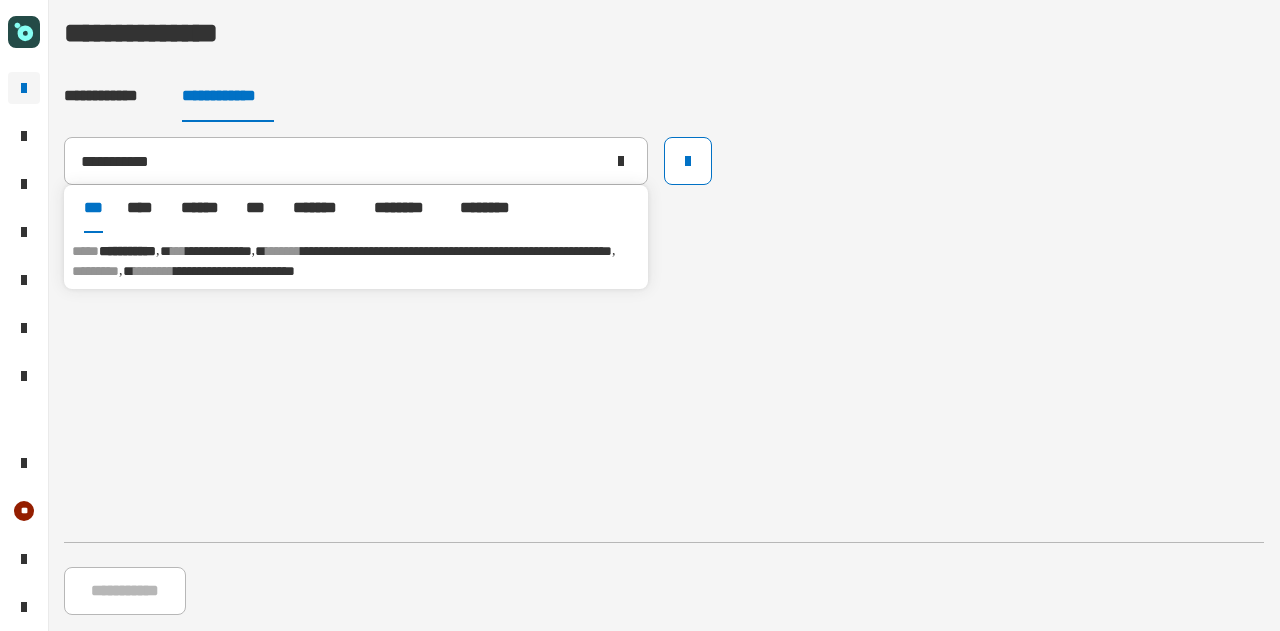 click on "********" at bounding box center (154, 271) 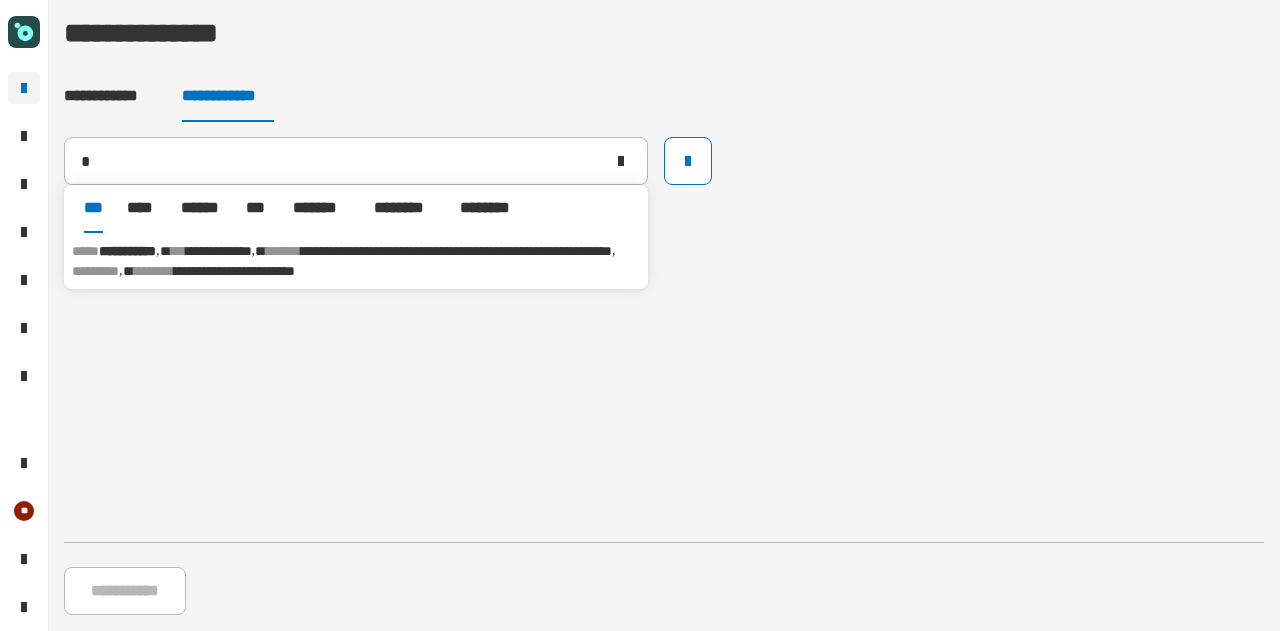 type 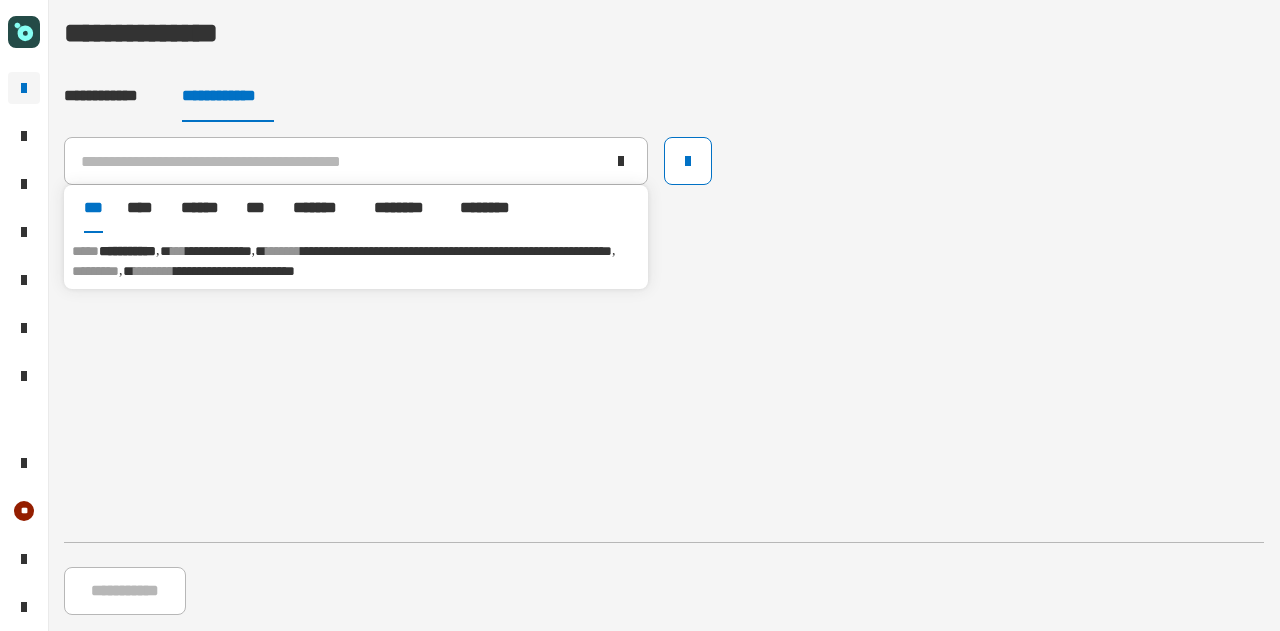 click 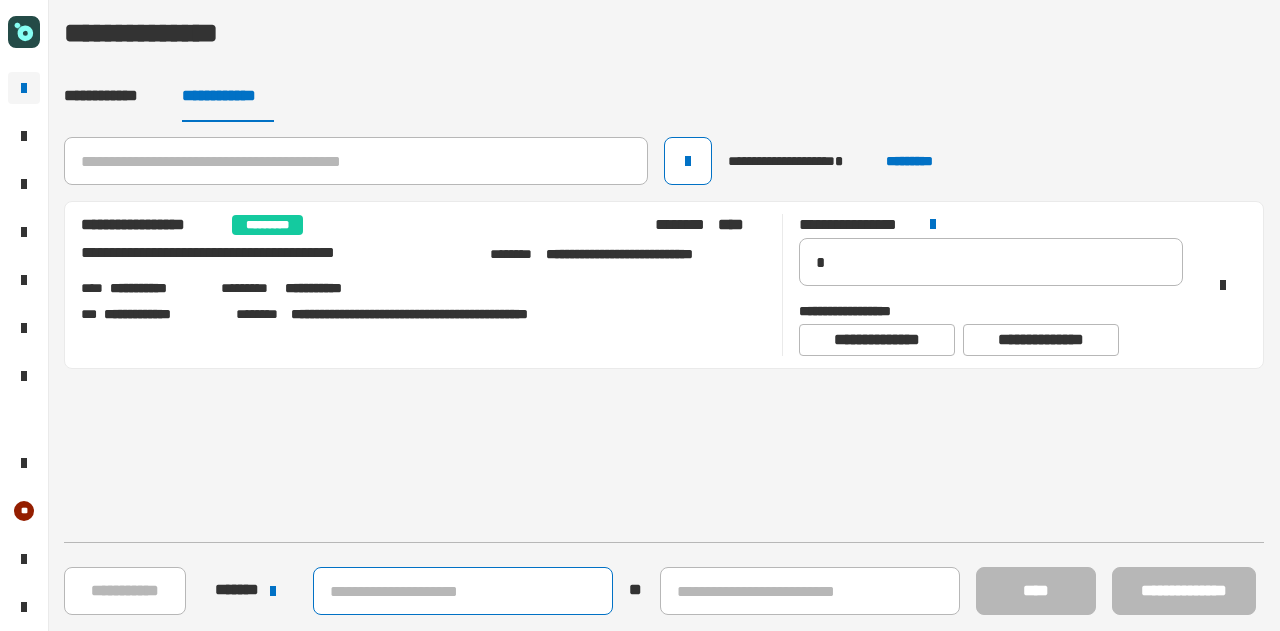 click 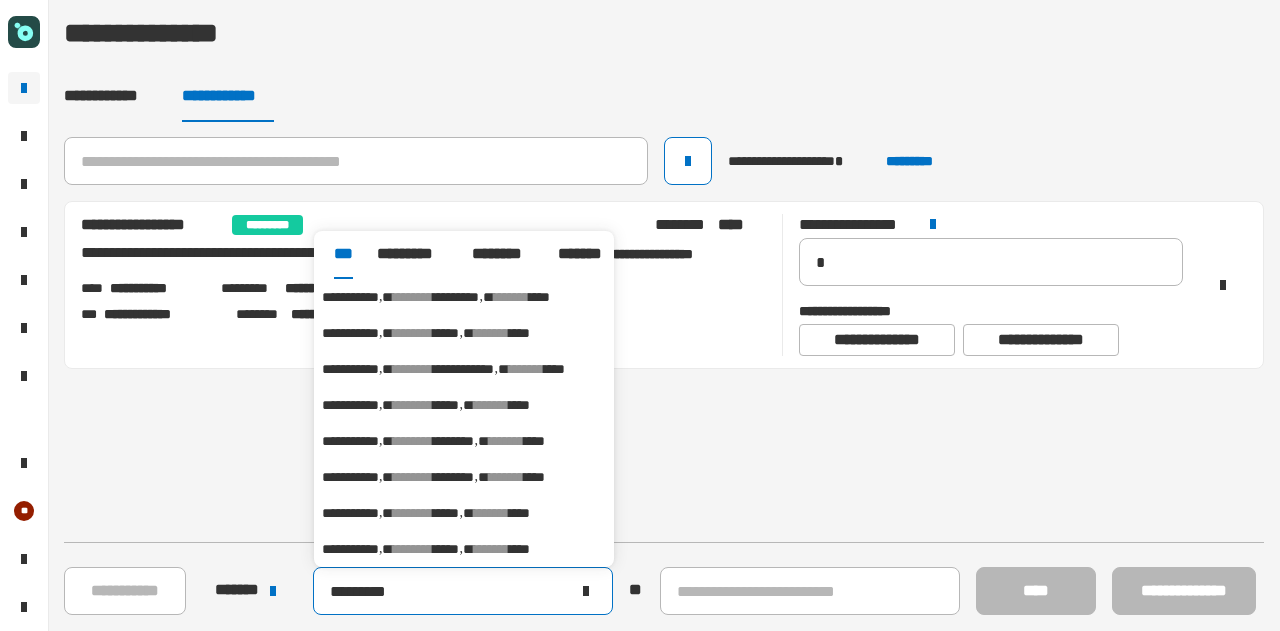 type on "*********" 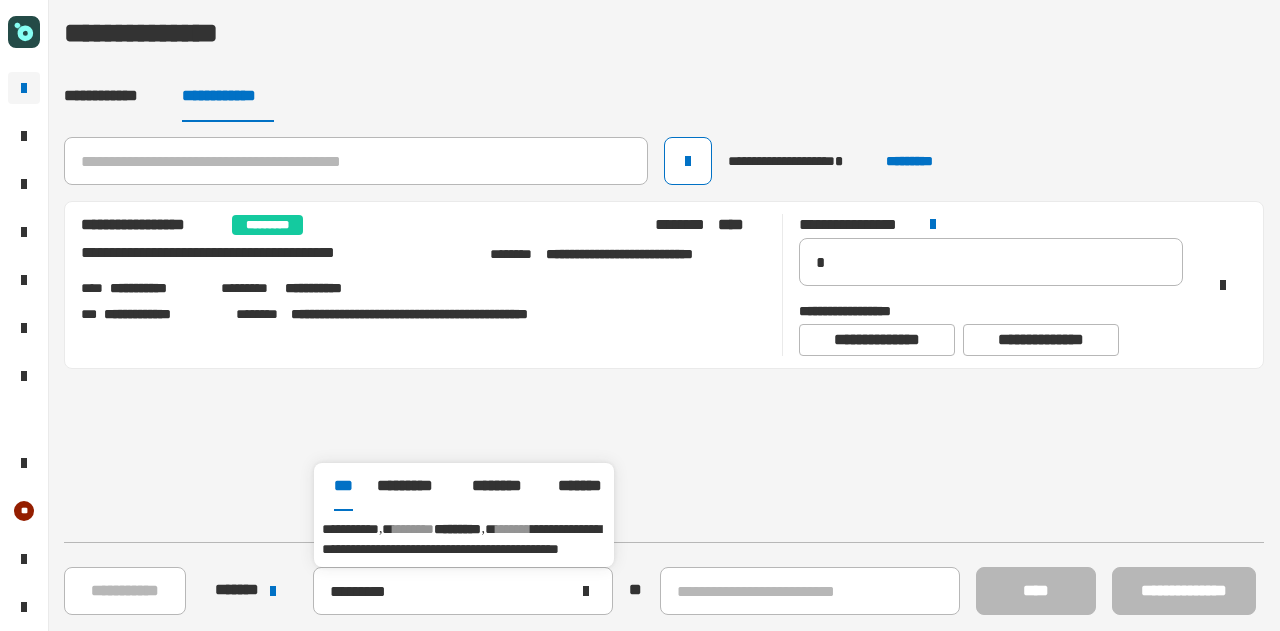 click on "**********" at bounding box center [461, 539] 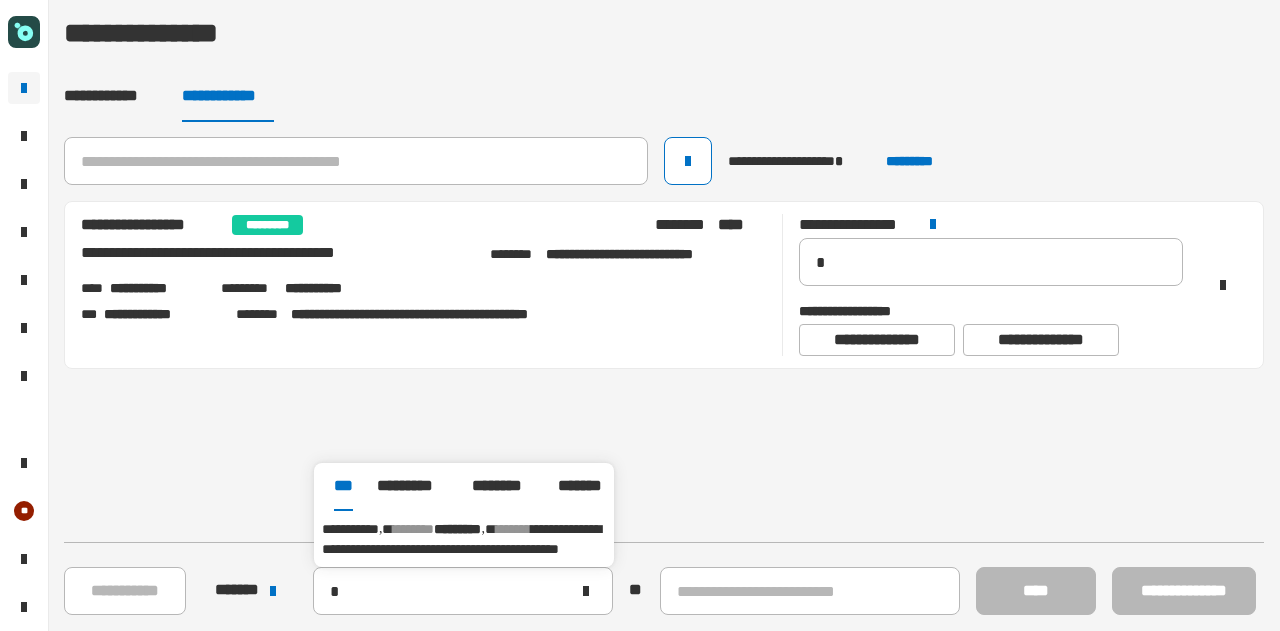 type on "**********" 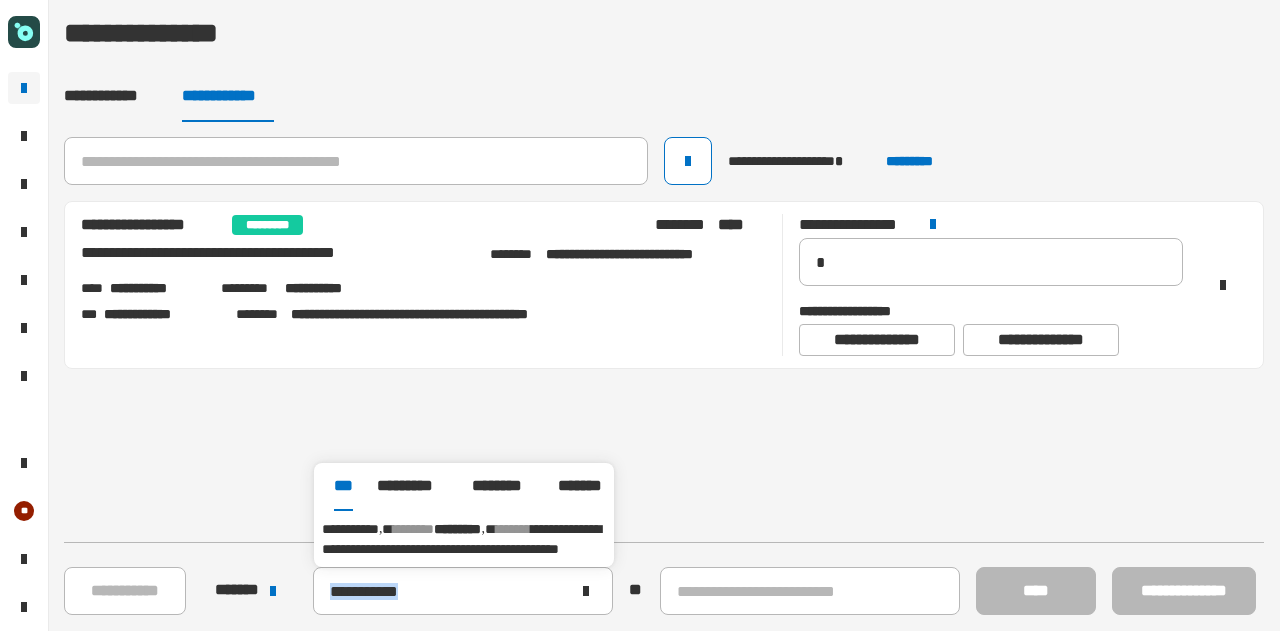 click on "**********" 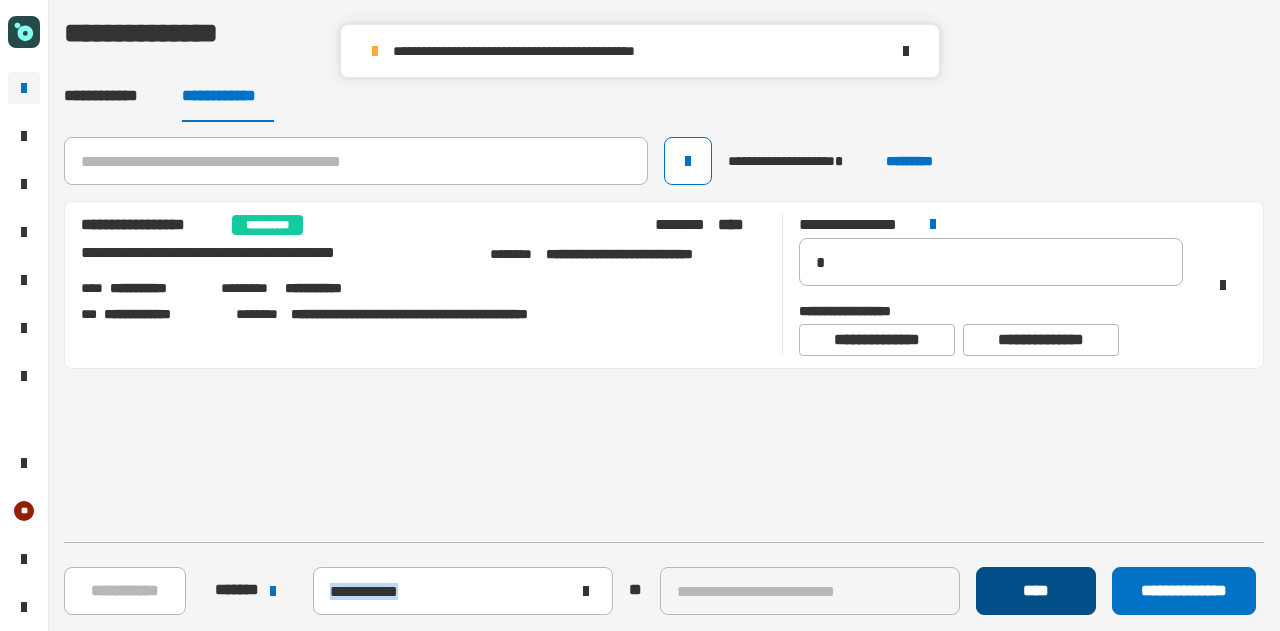 click on "****" 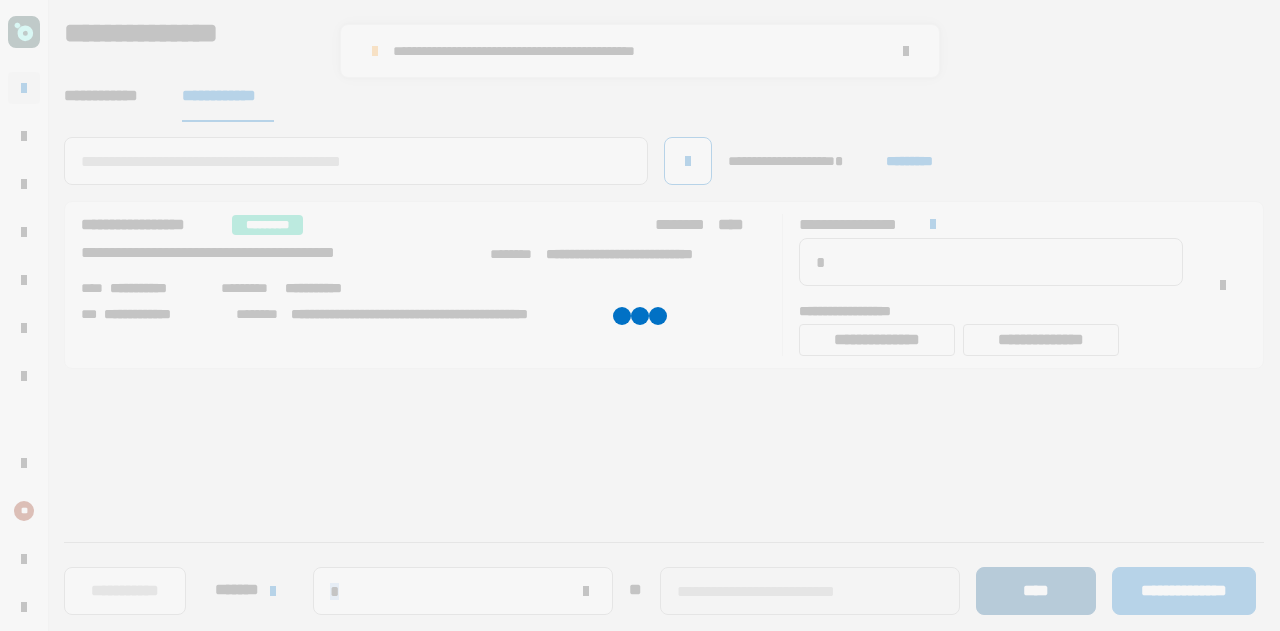 type 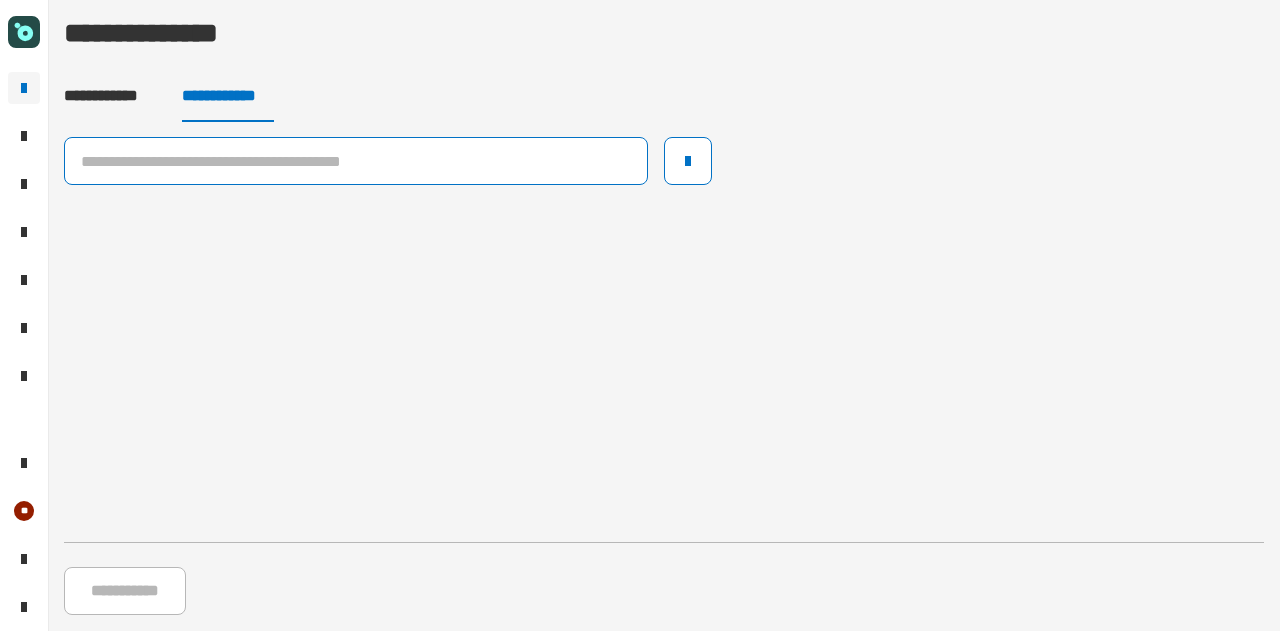 click 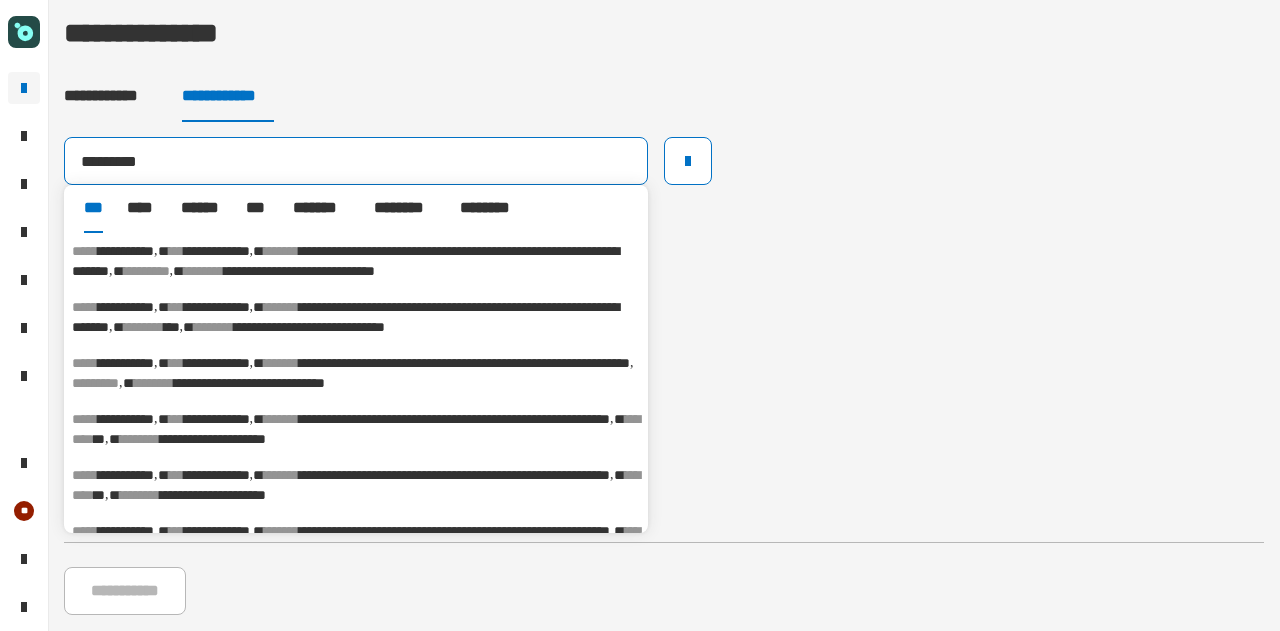 type on "*********" 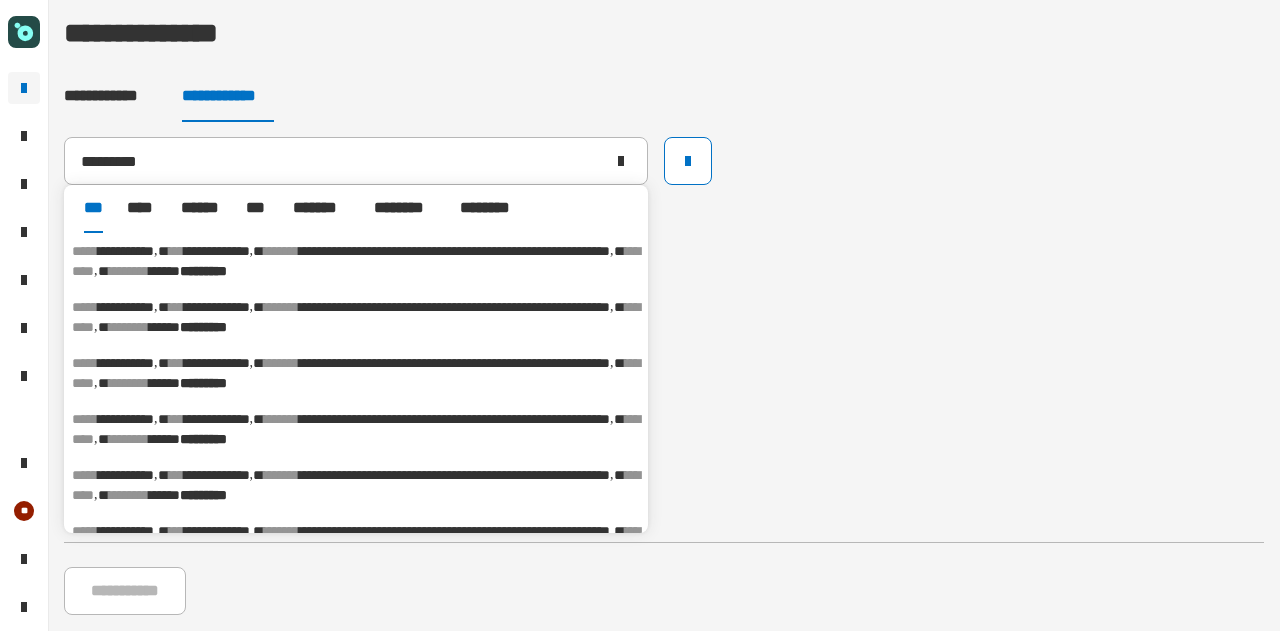 click on "********" at bounding box center (129, 271) 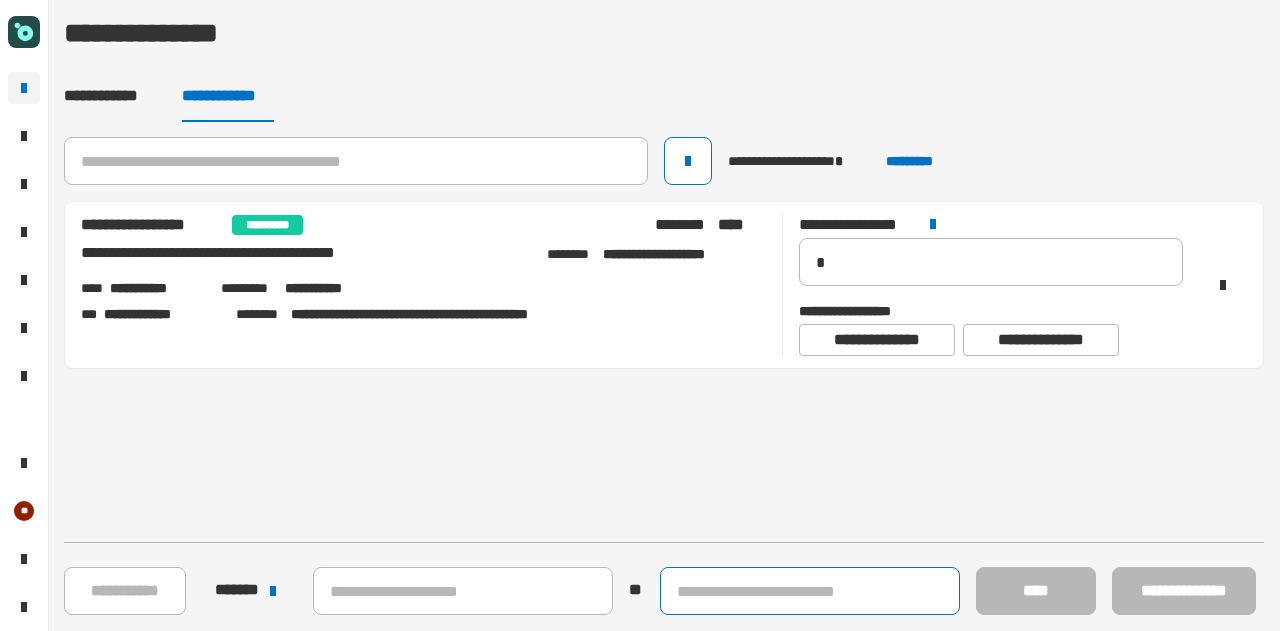 click 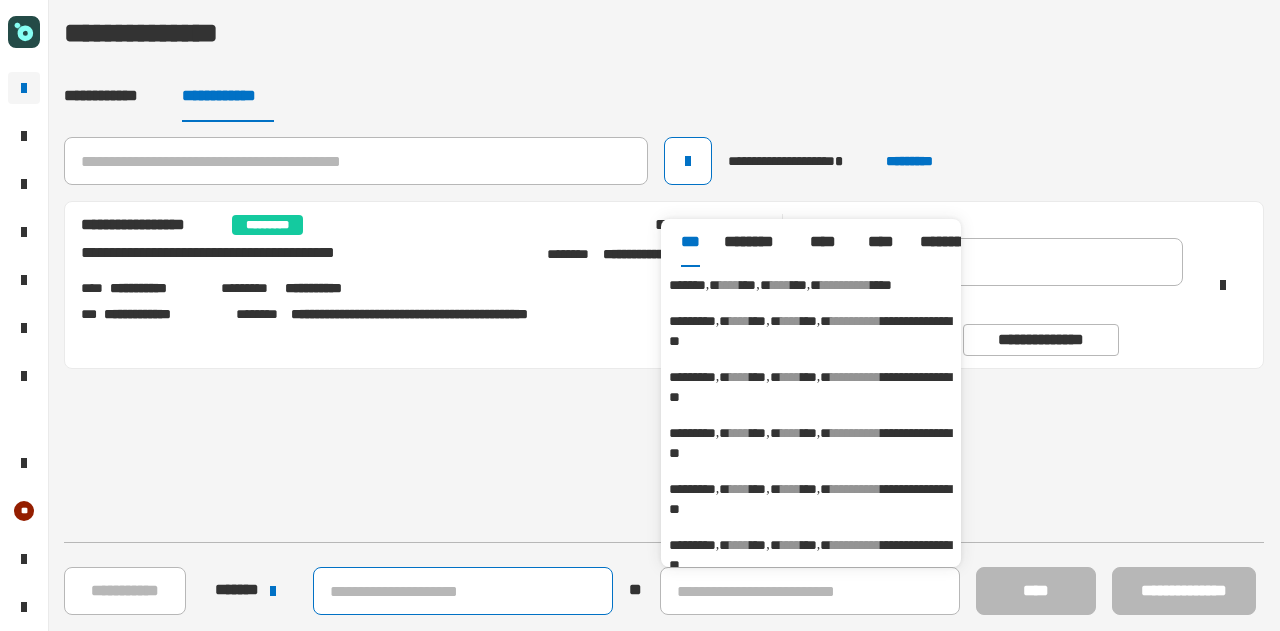click 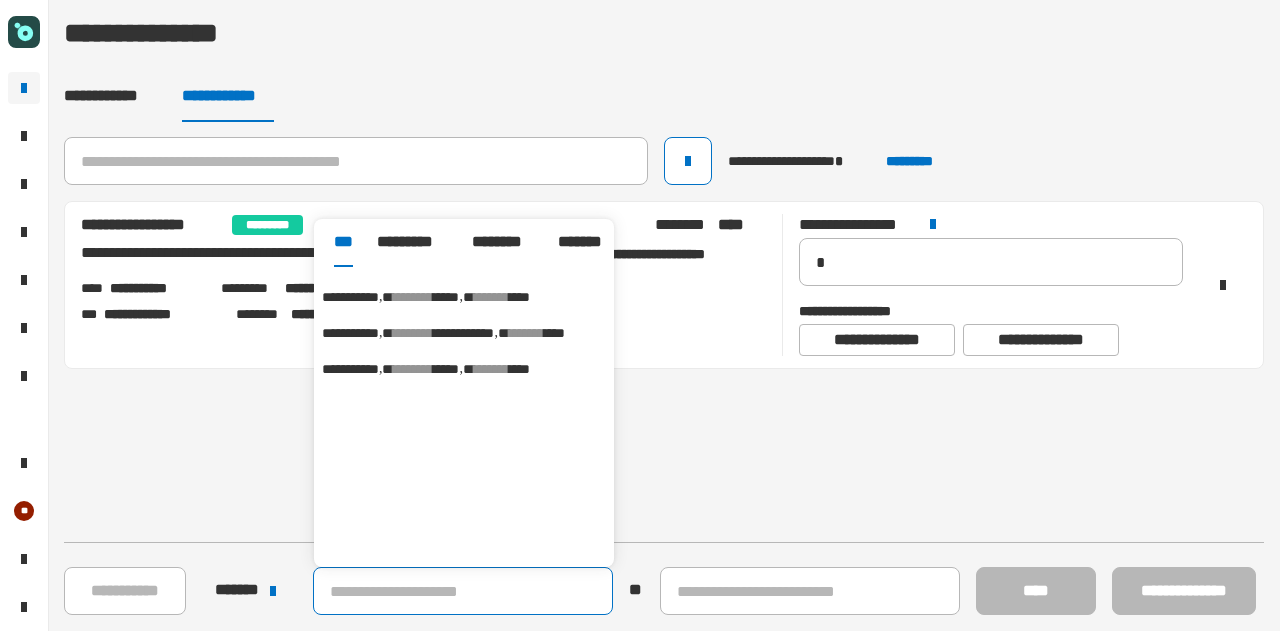 scroll, scrollTop: 262, scrollLeft: 0, axis: vertical 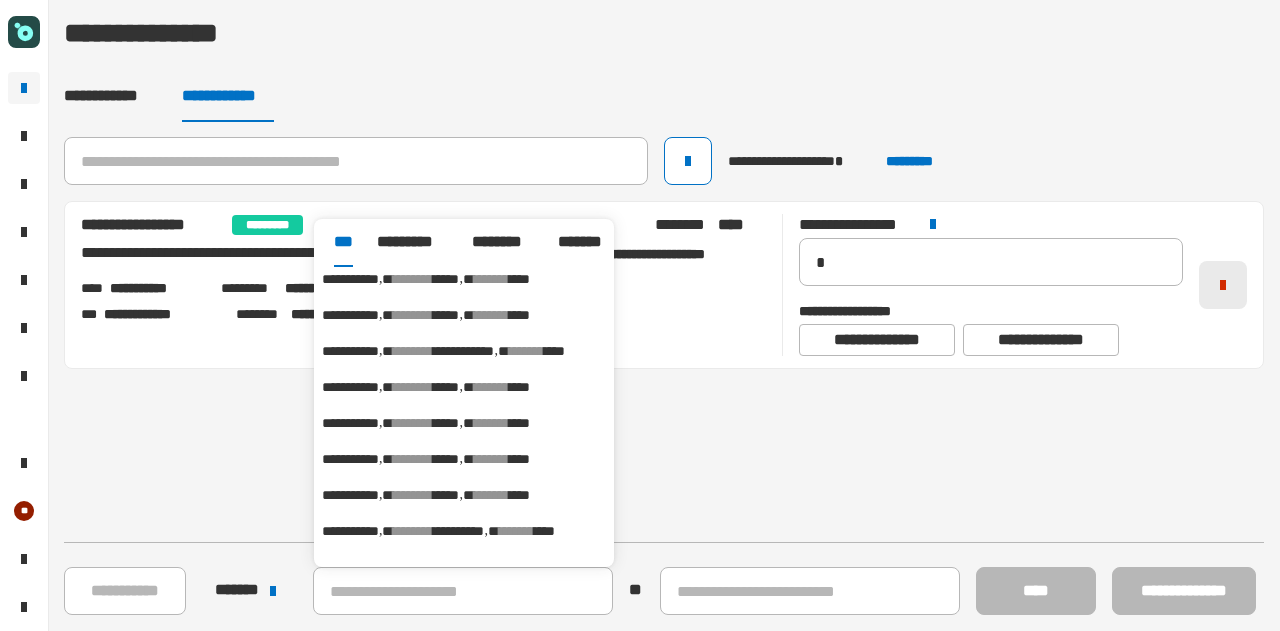 click 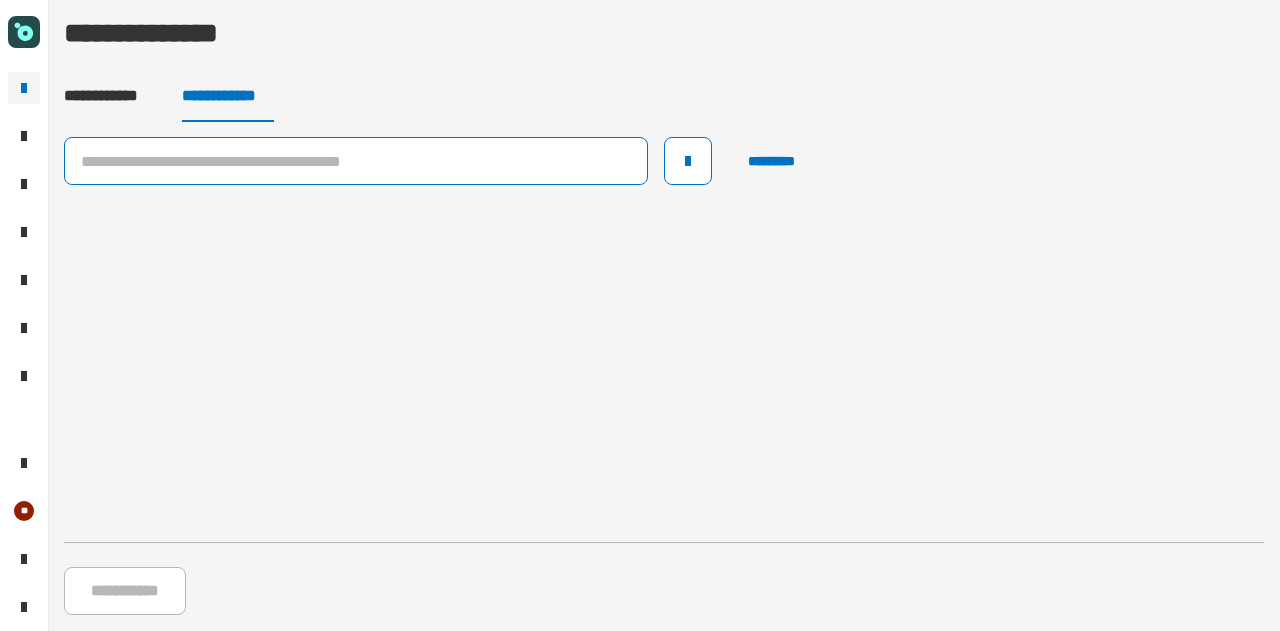 click 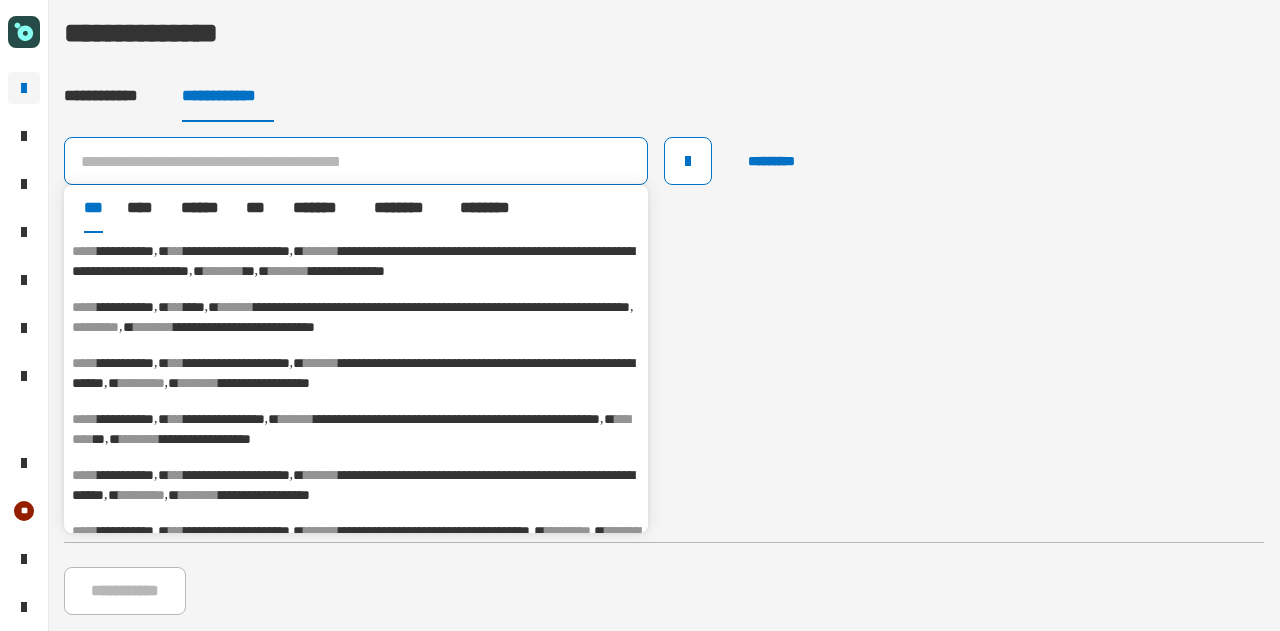 click 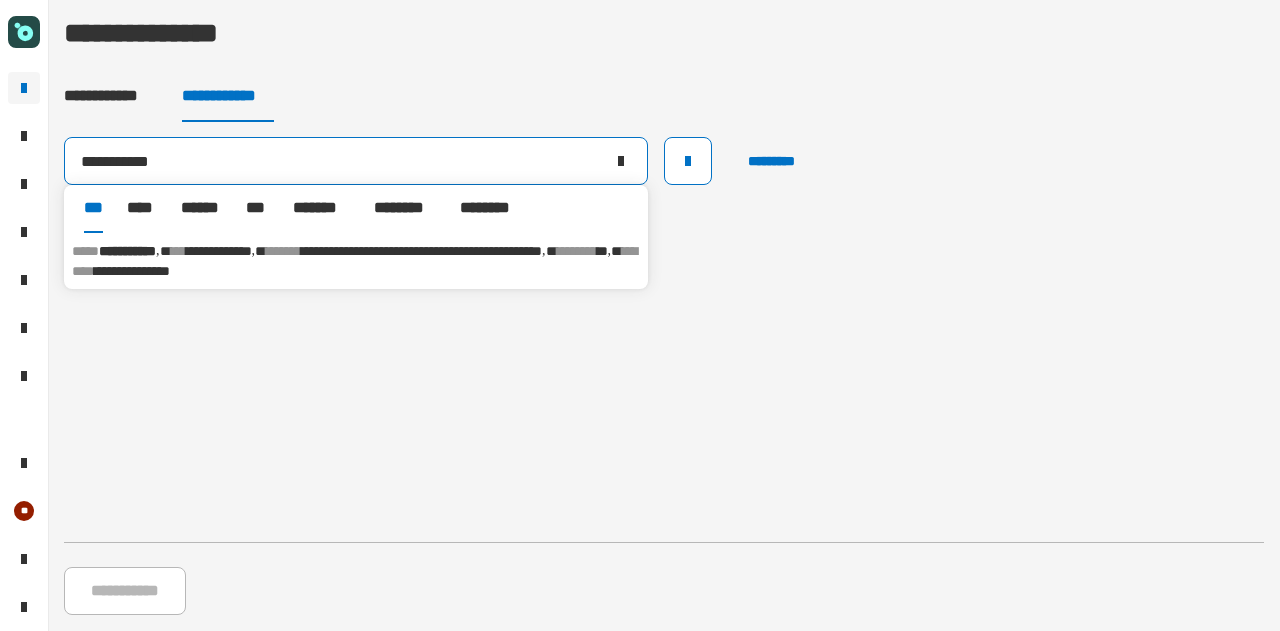 type on "**********" 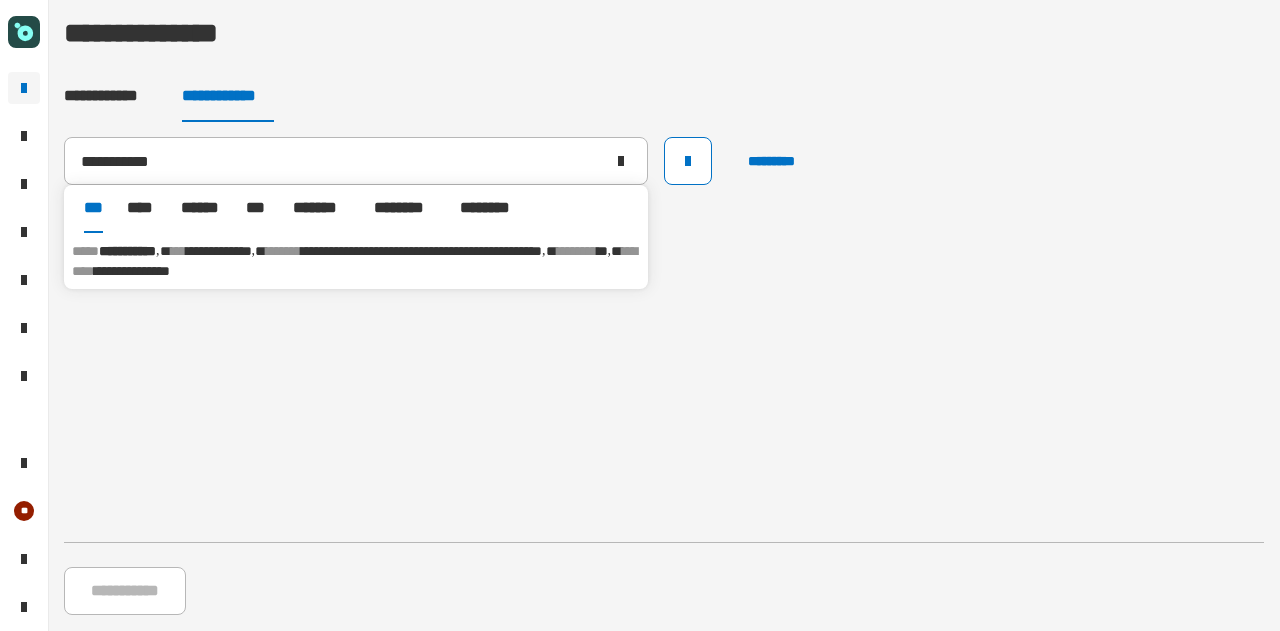 click on "**********" at bounding box center [356, 261] 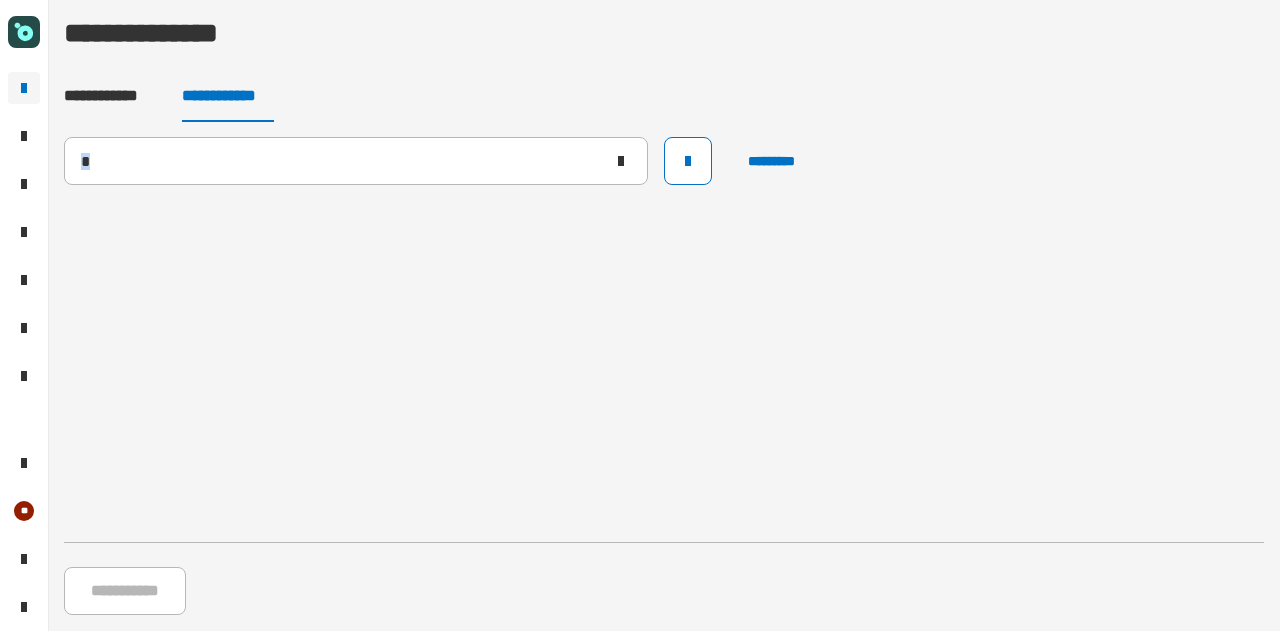 type 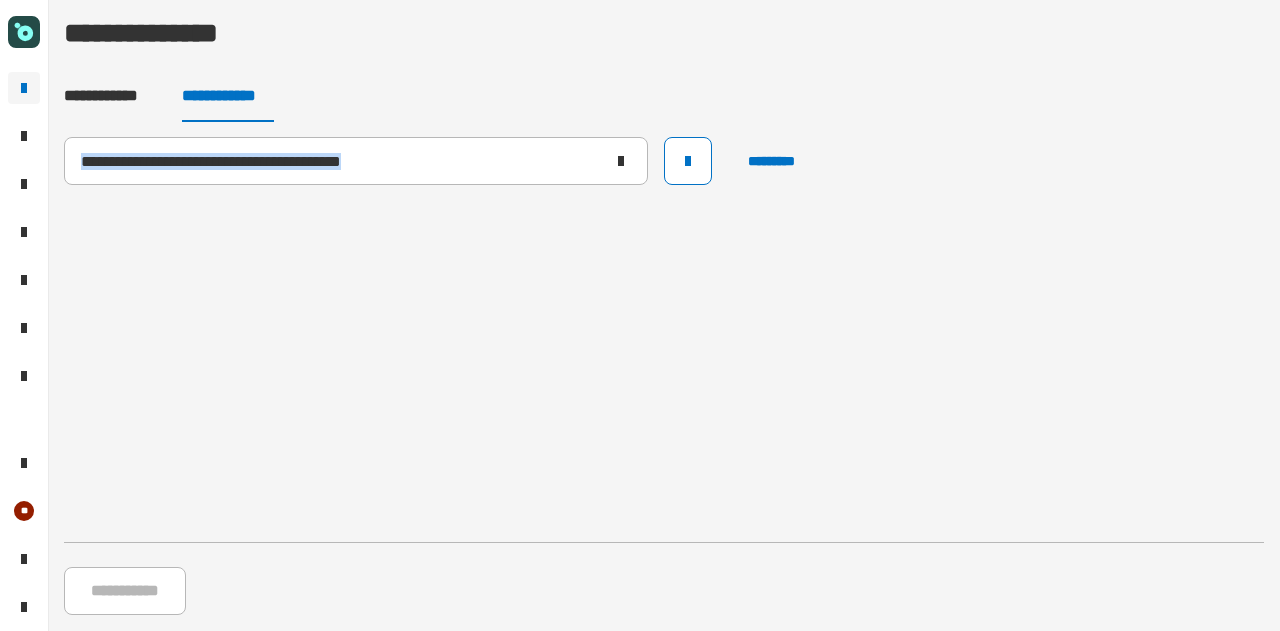 click on "*********" 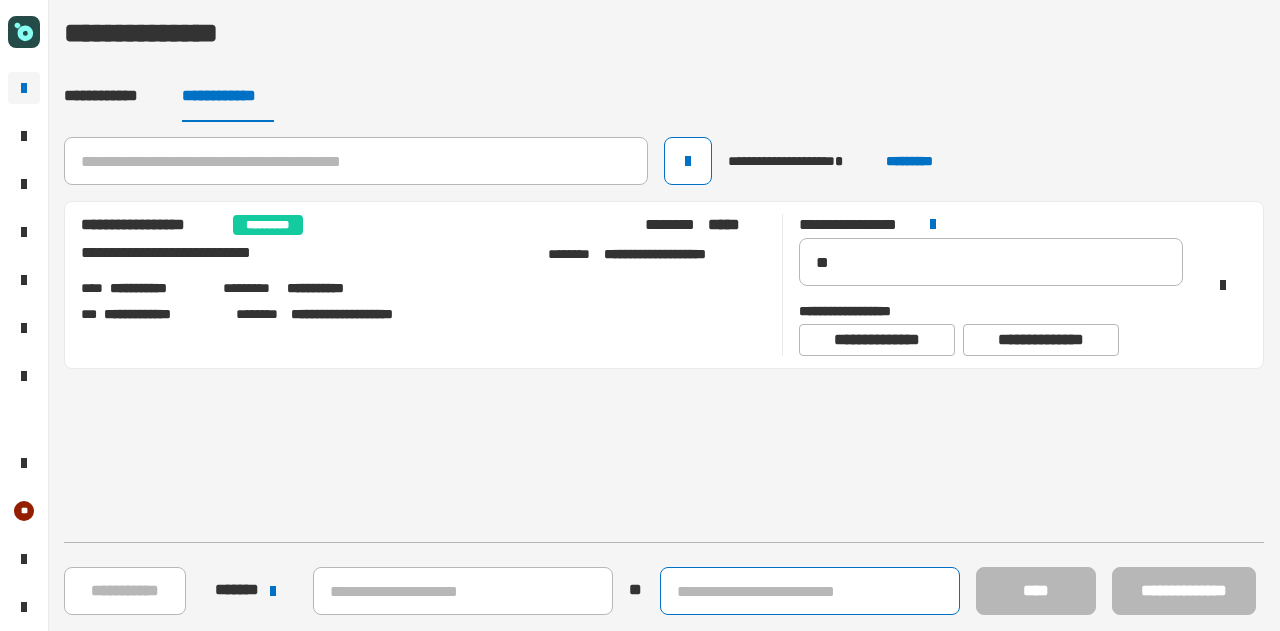 click 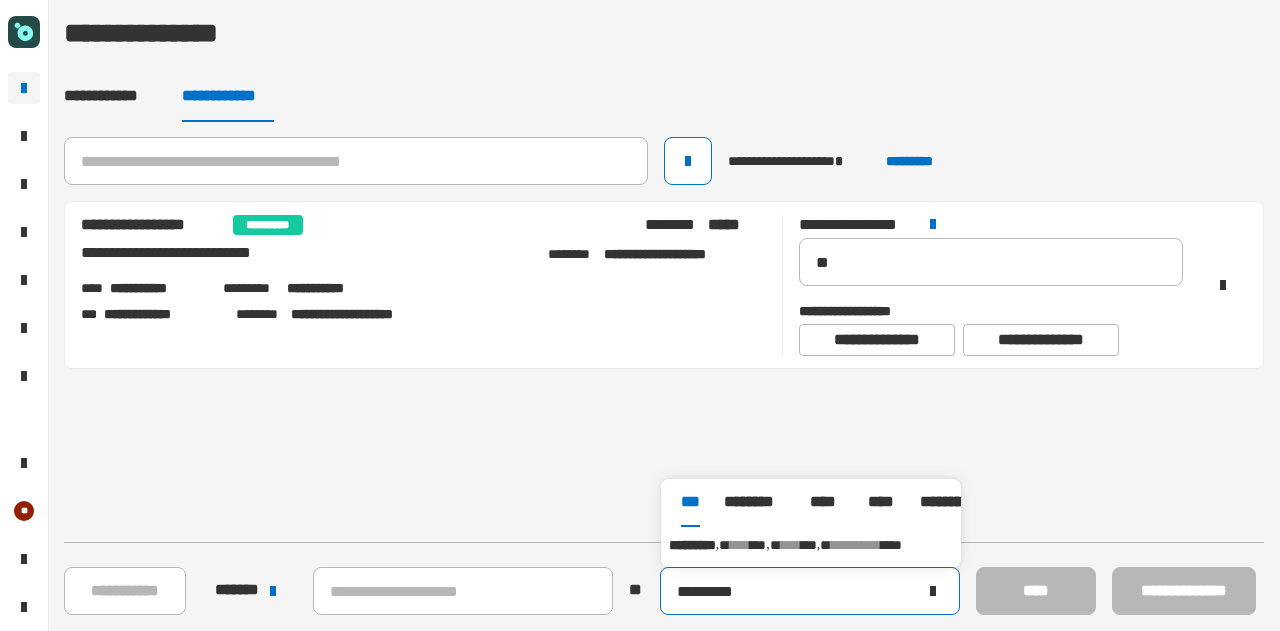type on "*********" 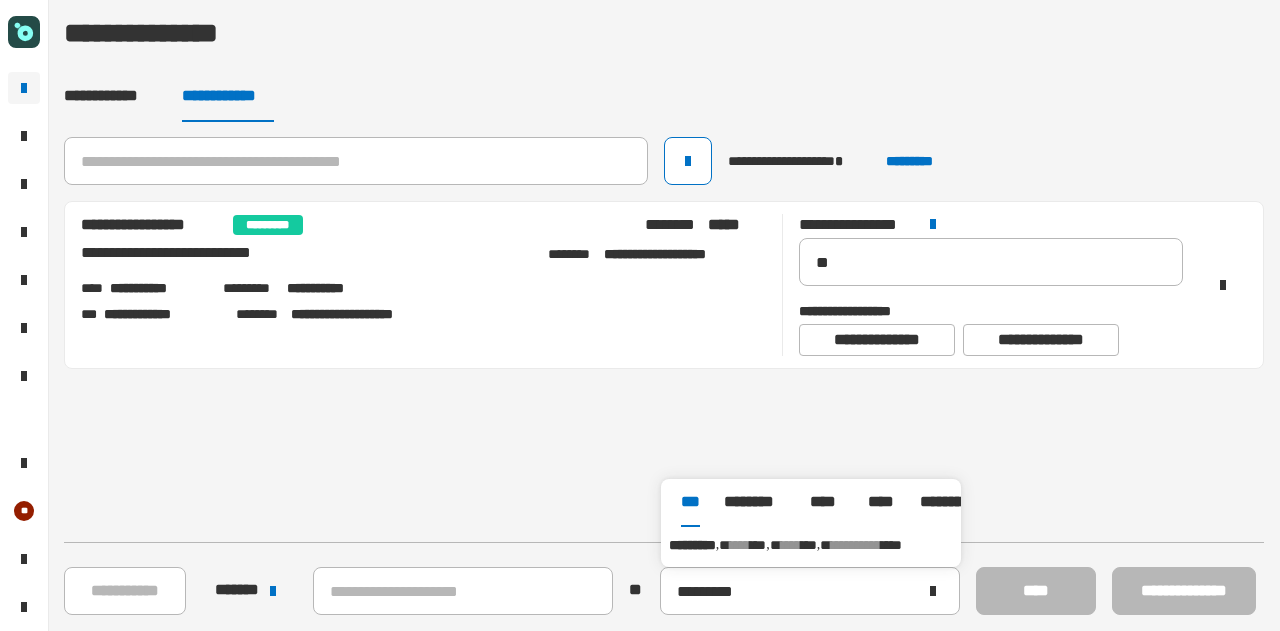 click on "**********" at bounding box center (811, 545) 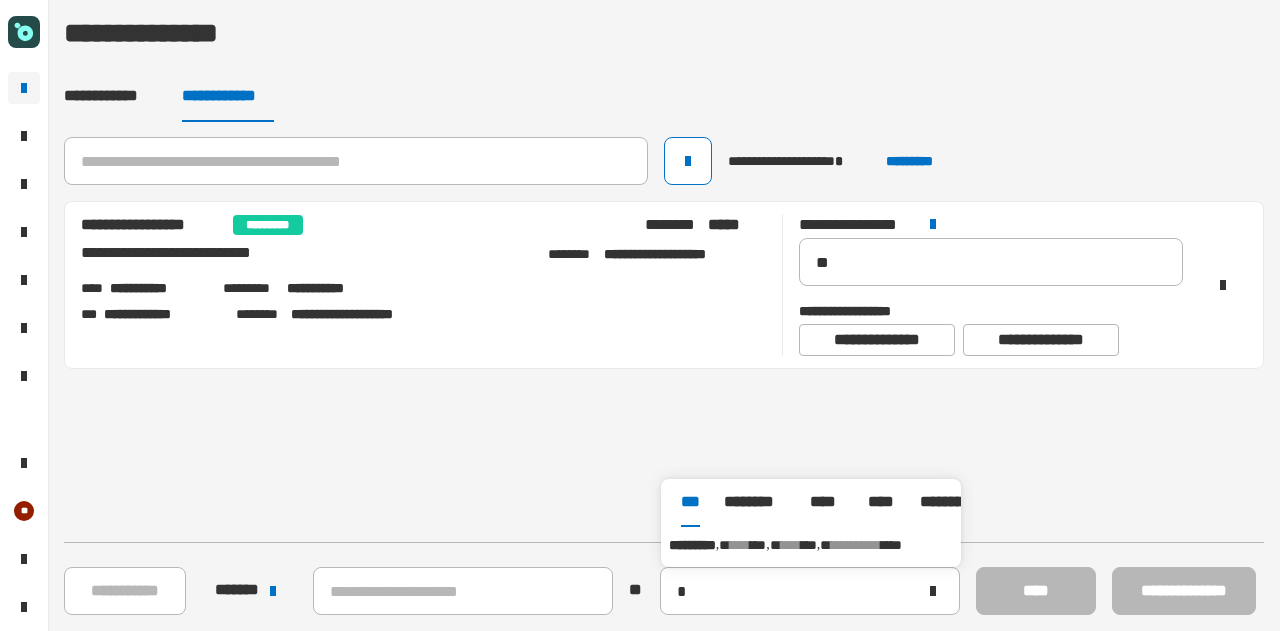 type on "*********" 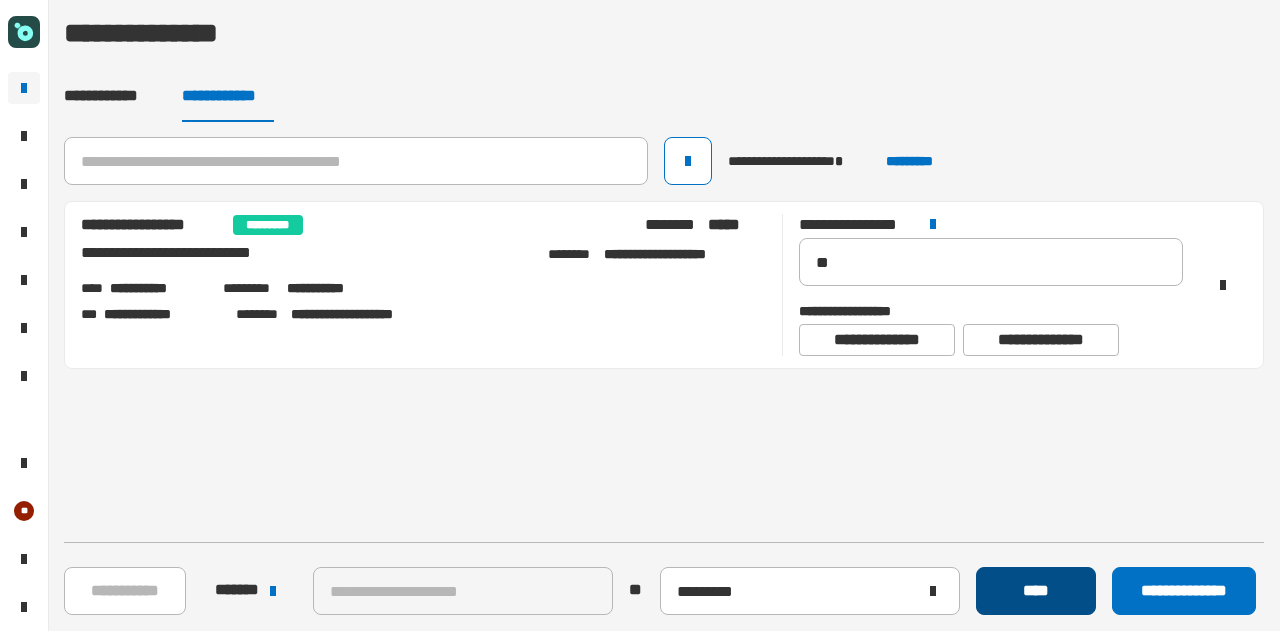 click on "****" 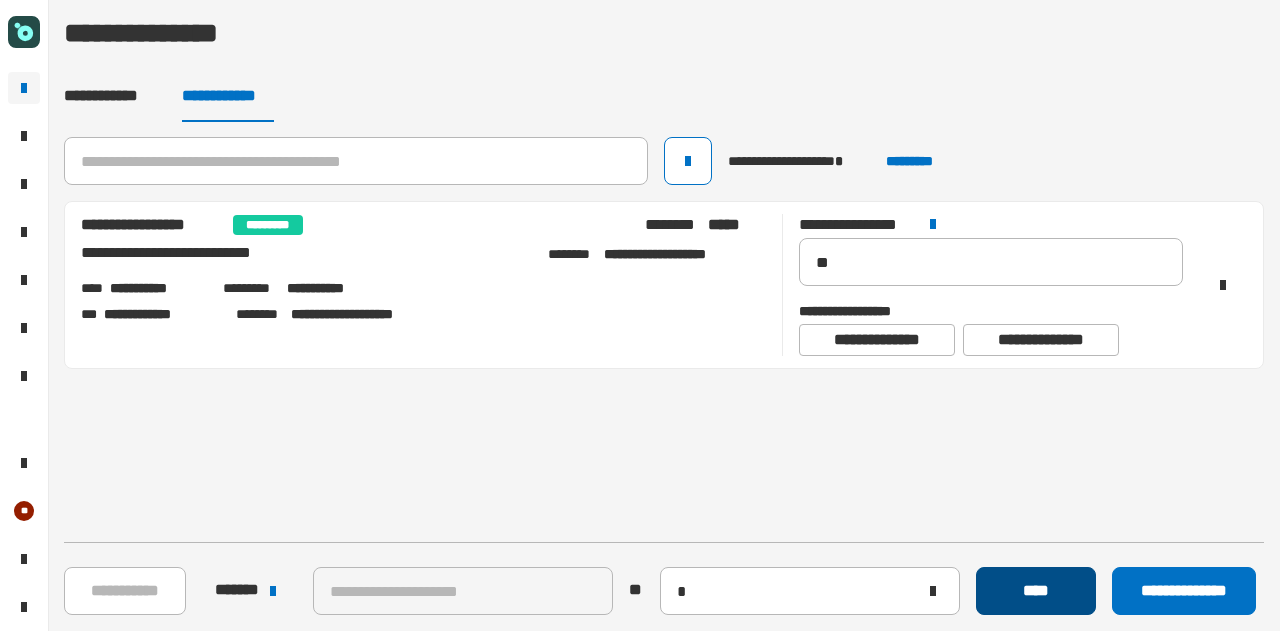 type 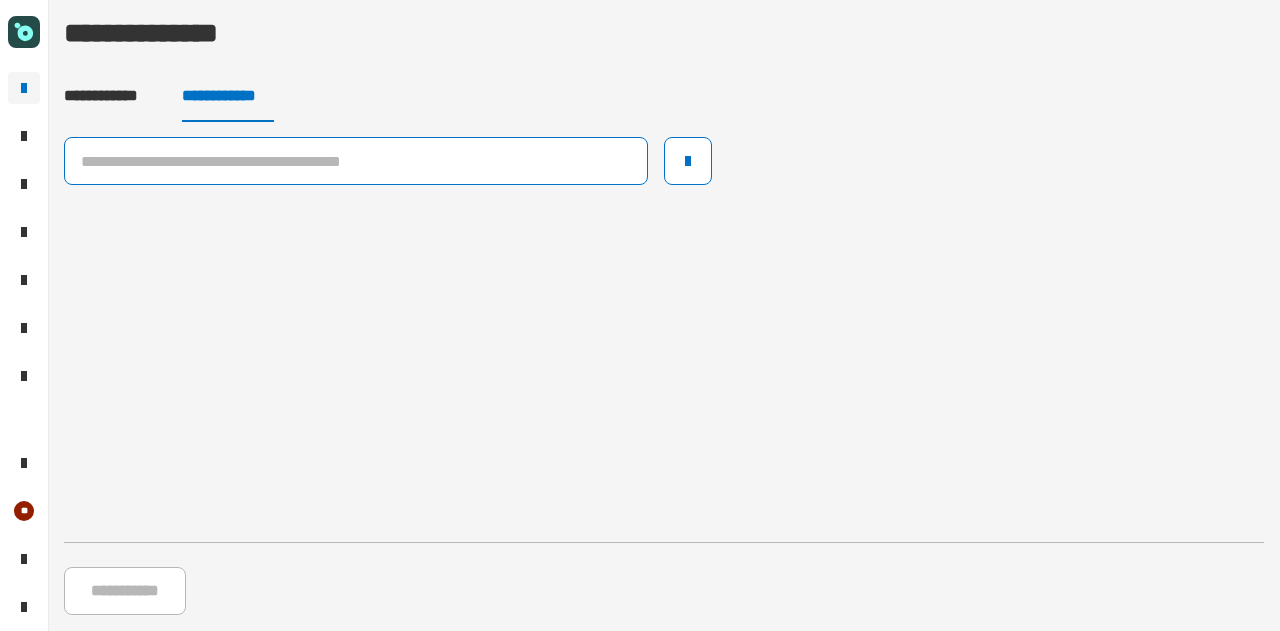 click 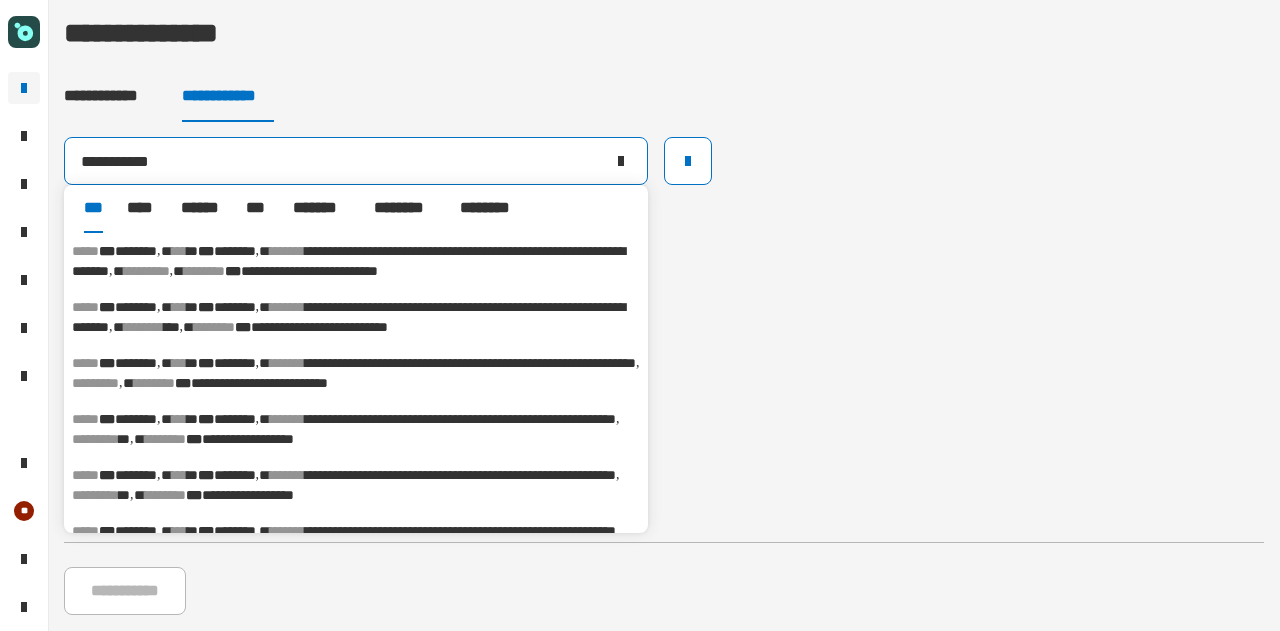 type on "**********" 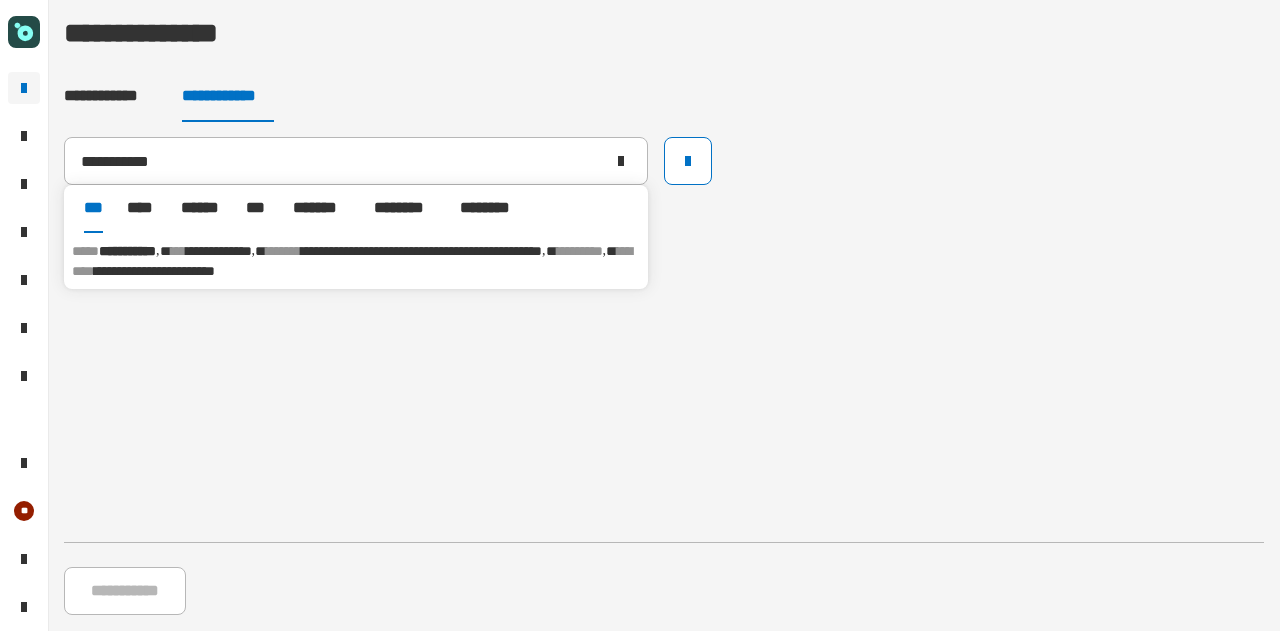 click on "**********" at bounding box center [356, 261] 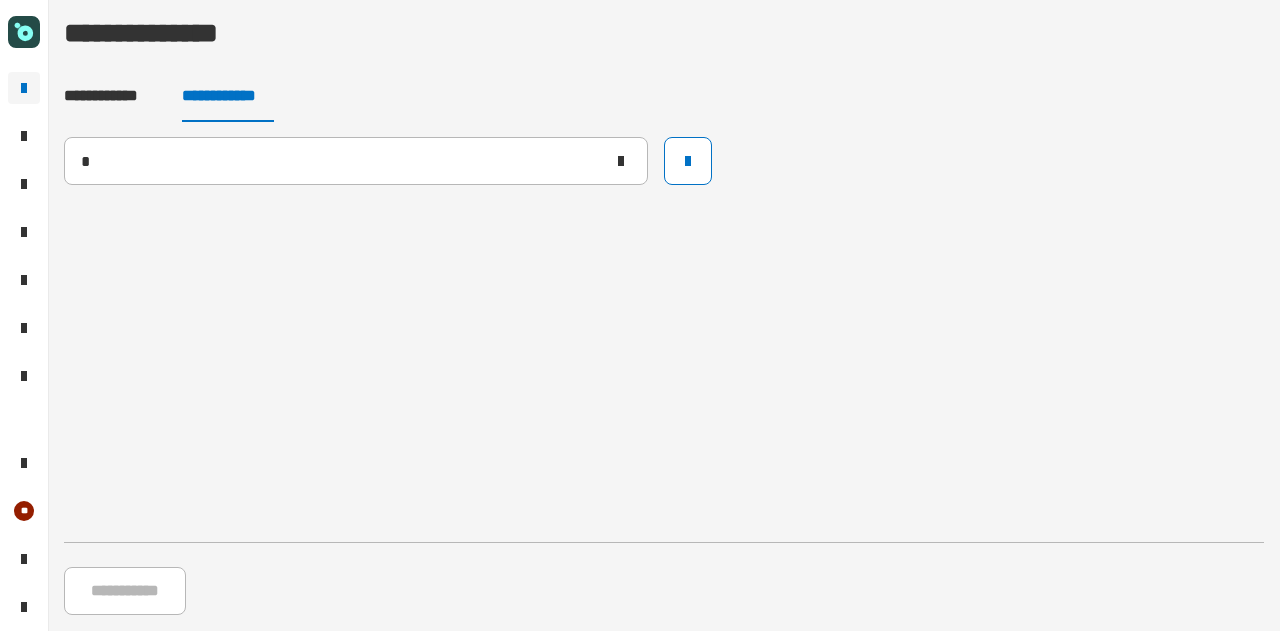 type 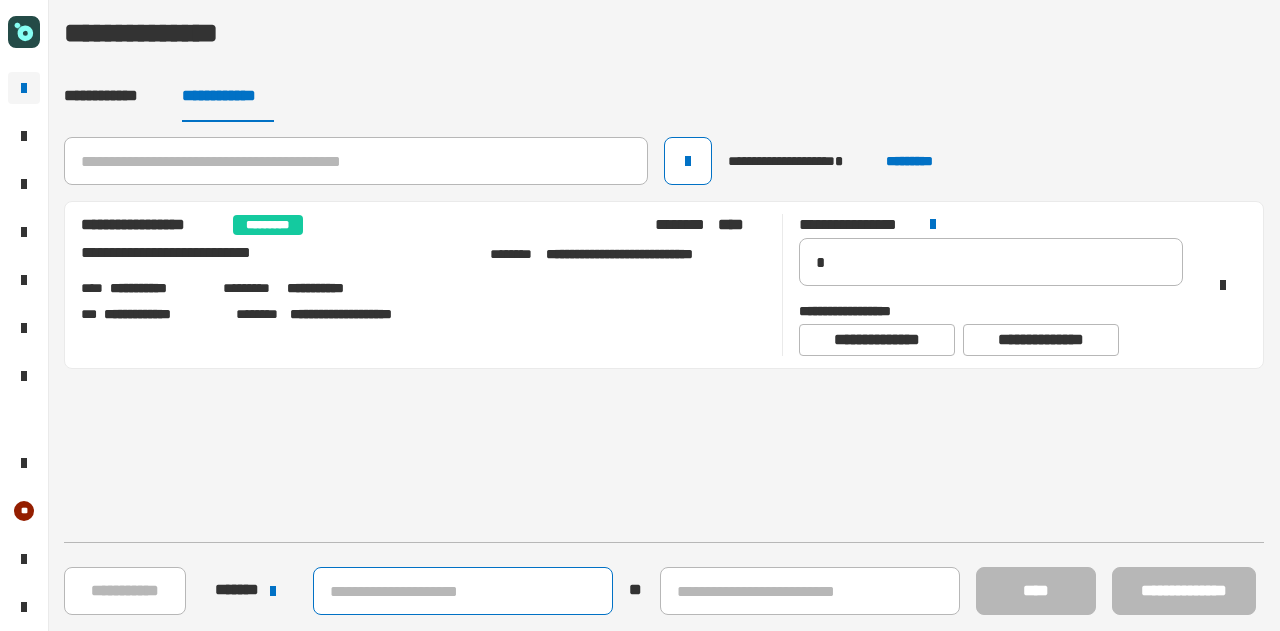 click 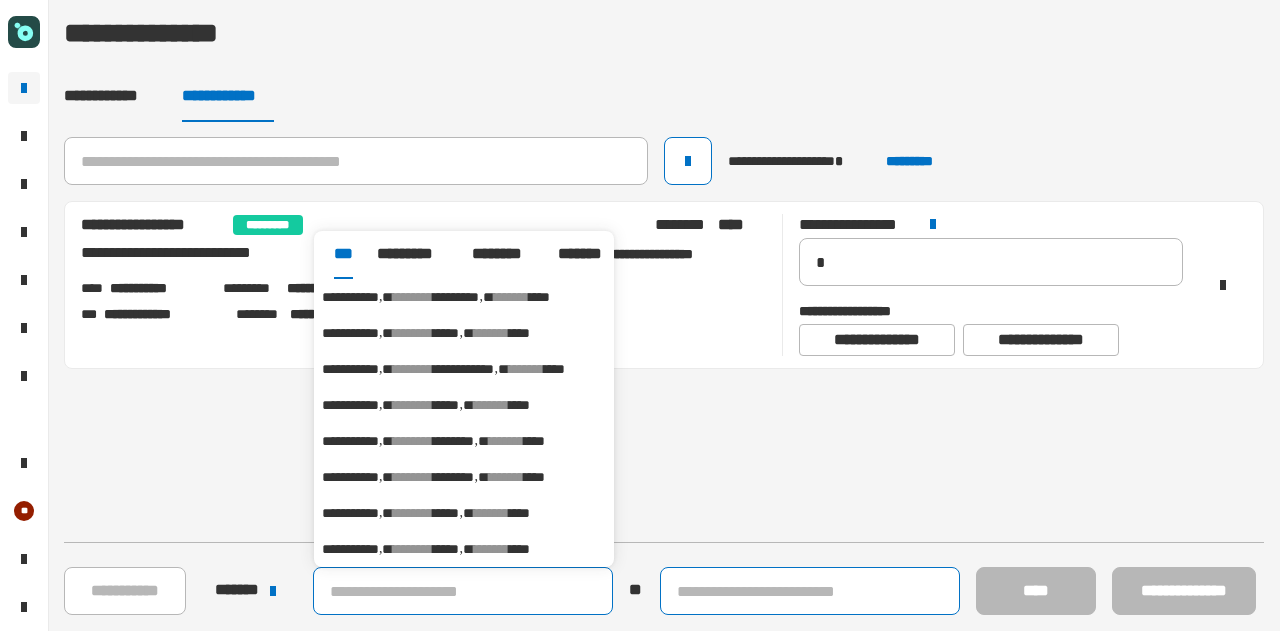 drag, startPoint x: 547, startPoint y: 596, endPoint x: 674, endPoint y: 599, distance: 127.03543 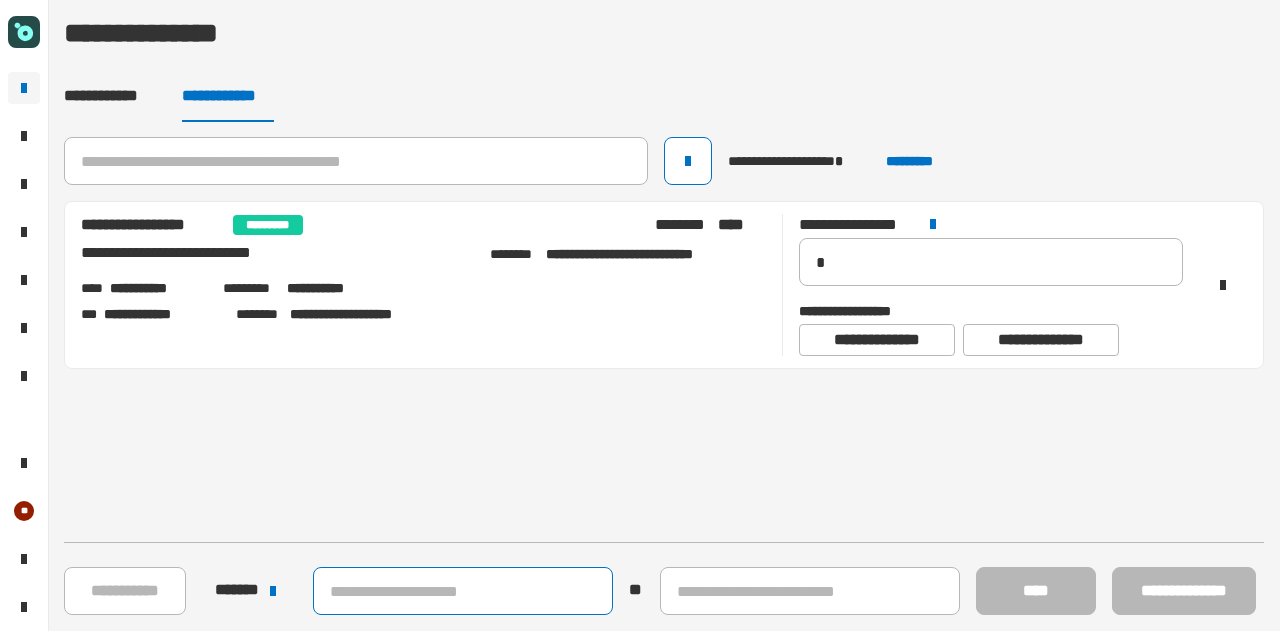 click 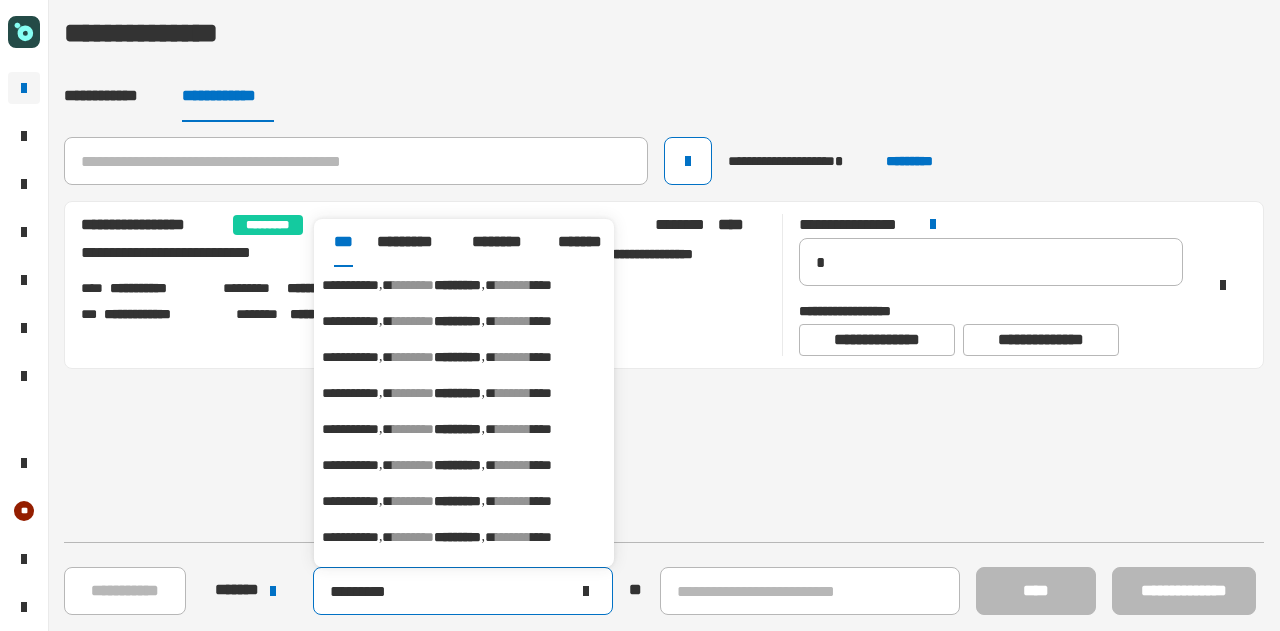 scroll, scrollTop: 392, scrollLeft: 0, axis: vertical 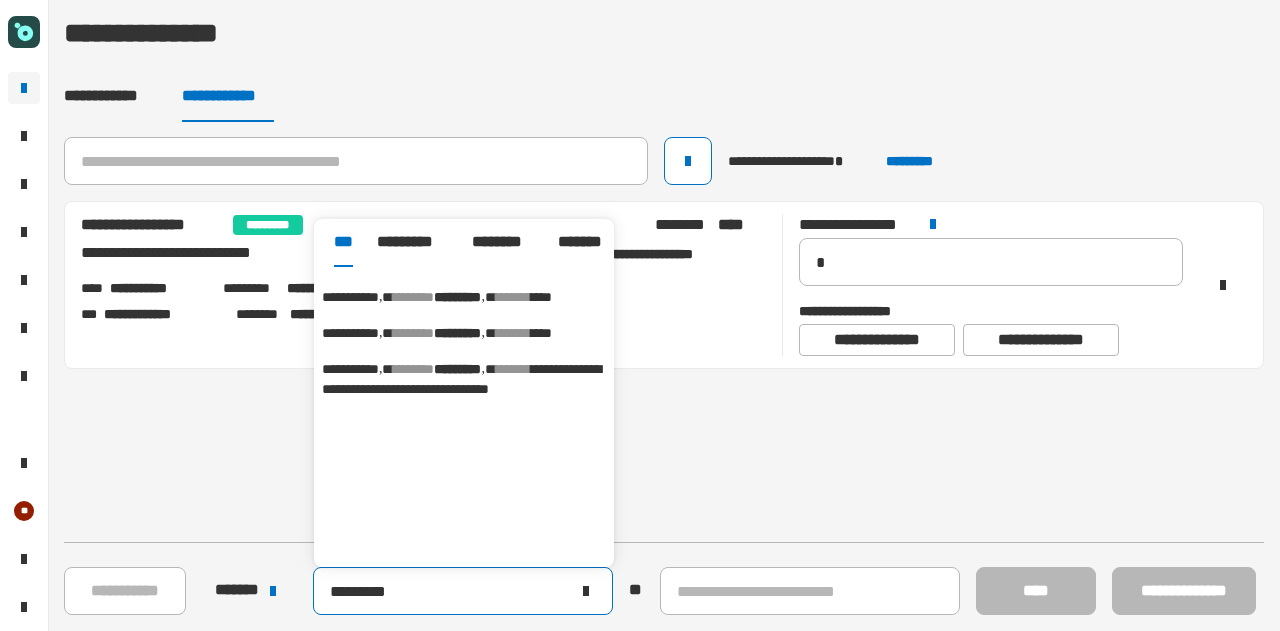 type on "*********" 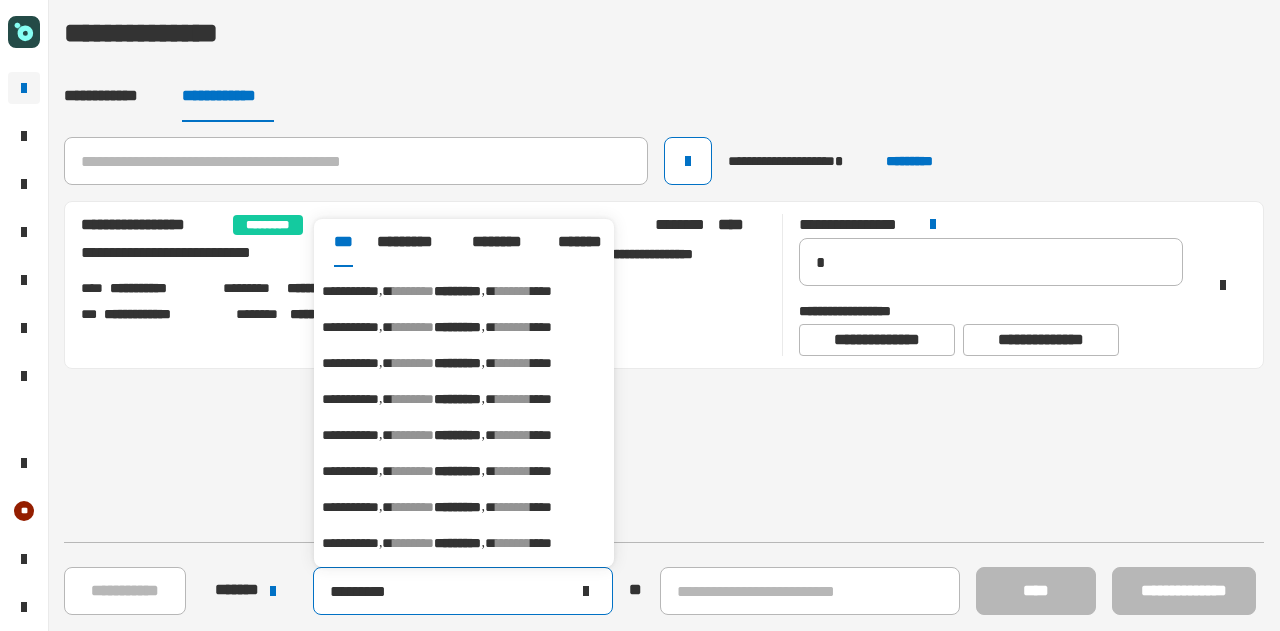 scroll, scrollTop: 392, scrollLeft: 0, axis: vertical 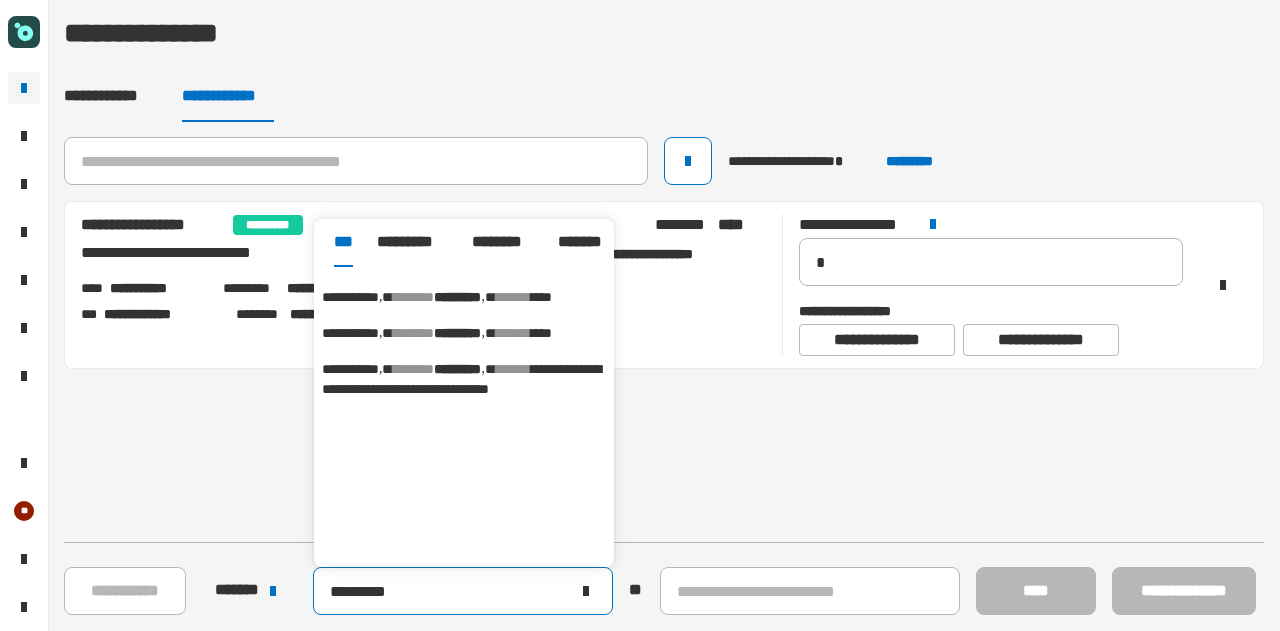 click 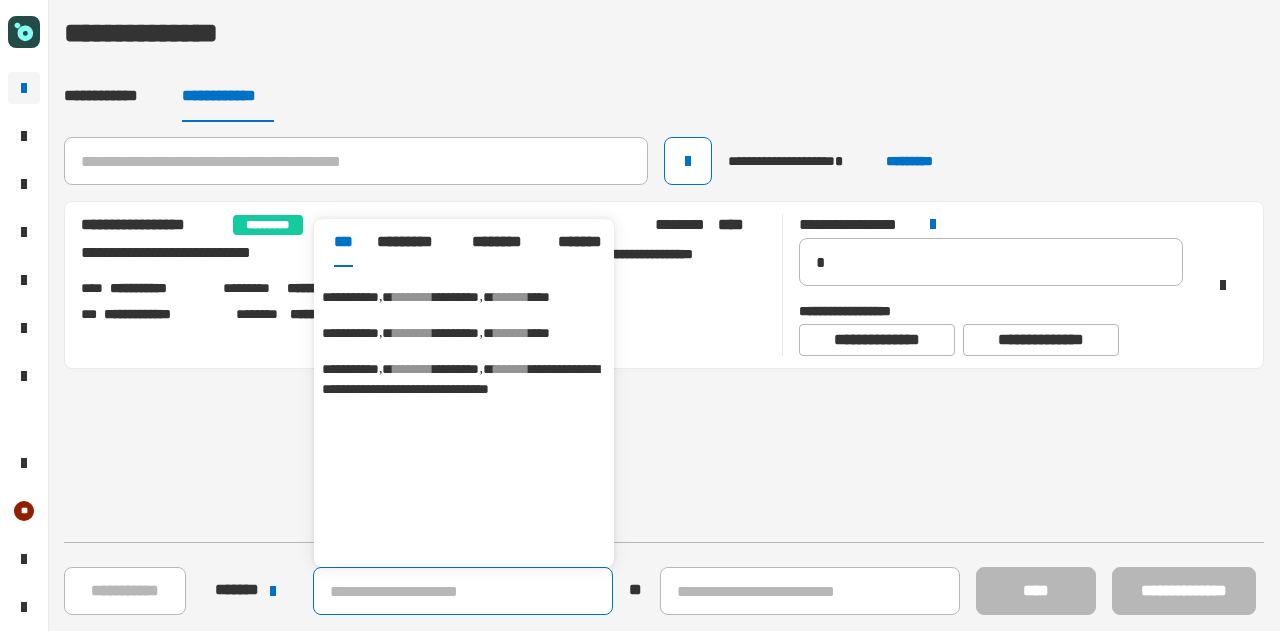 scroll, scrollTop: 0, scrollLeft: 0, axis: both 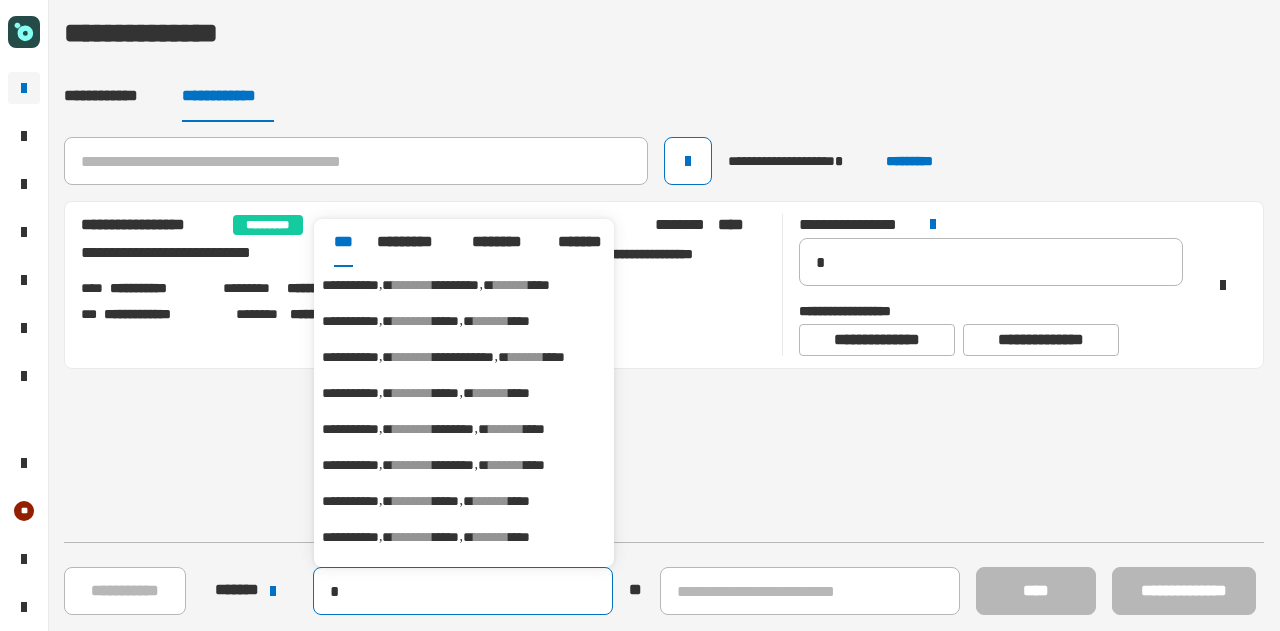 type on "**********" 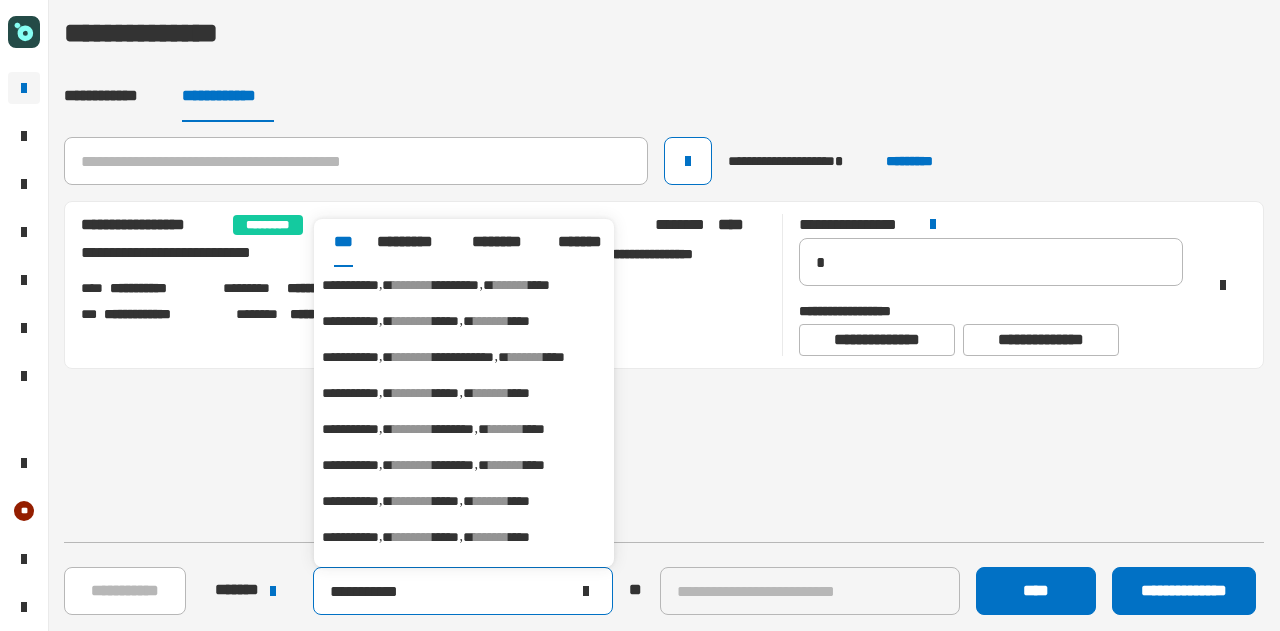 click on "**********" 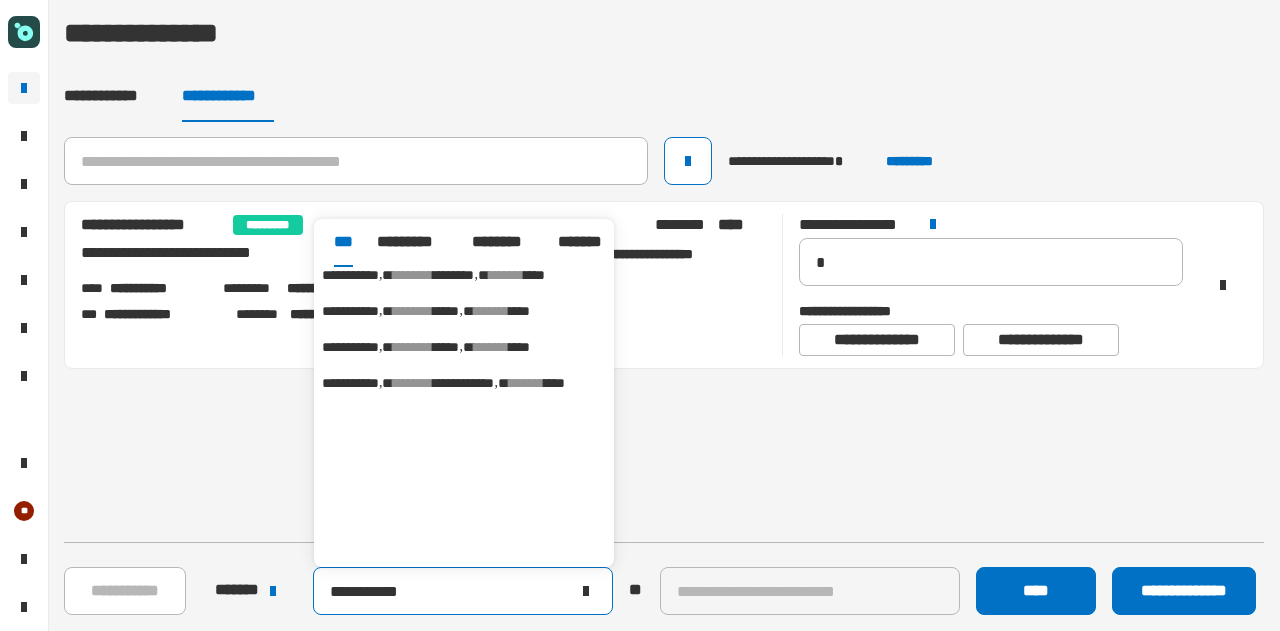 scroll, scrollTop: 0, scrollLeft: 0, axis: both 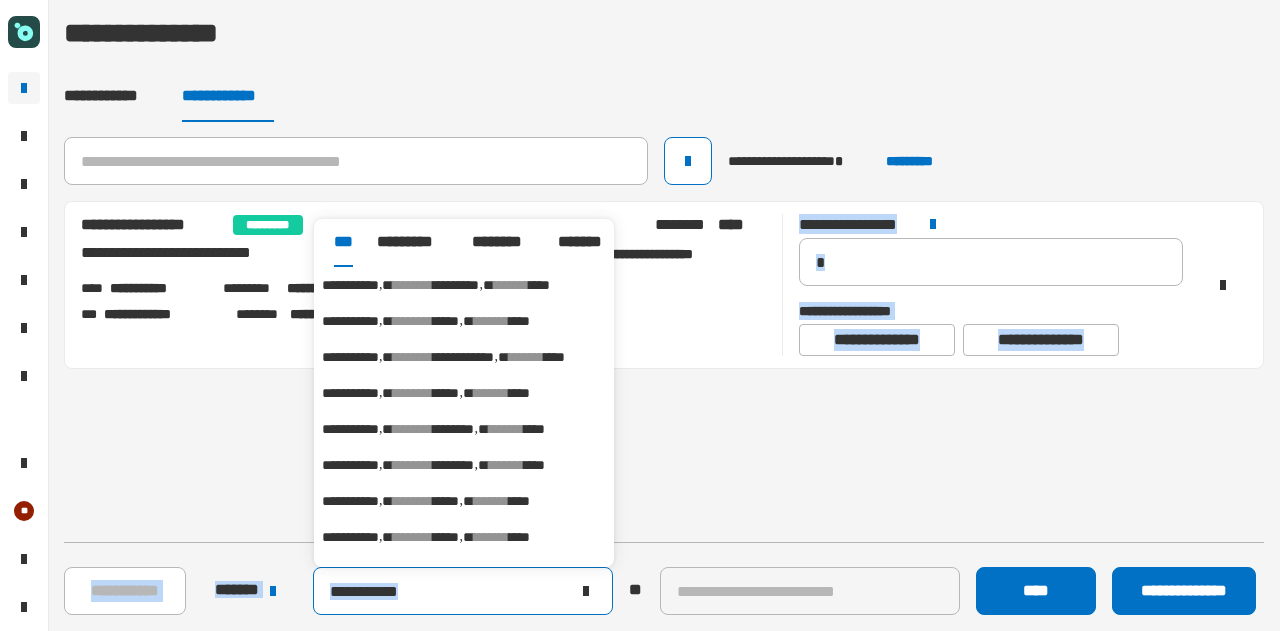 drag, startPoint x: 746, startPoint y: 512, endPoint x: 576, endPoint y: 590, distance: 187.0401 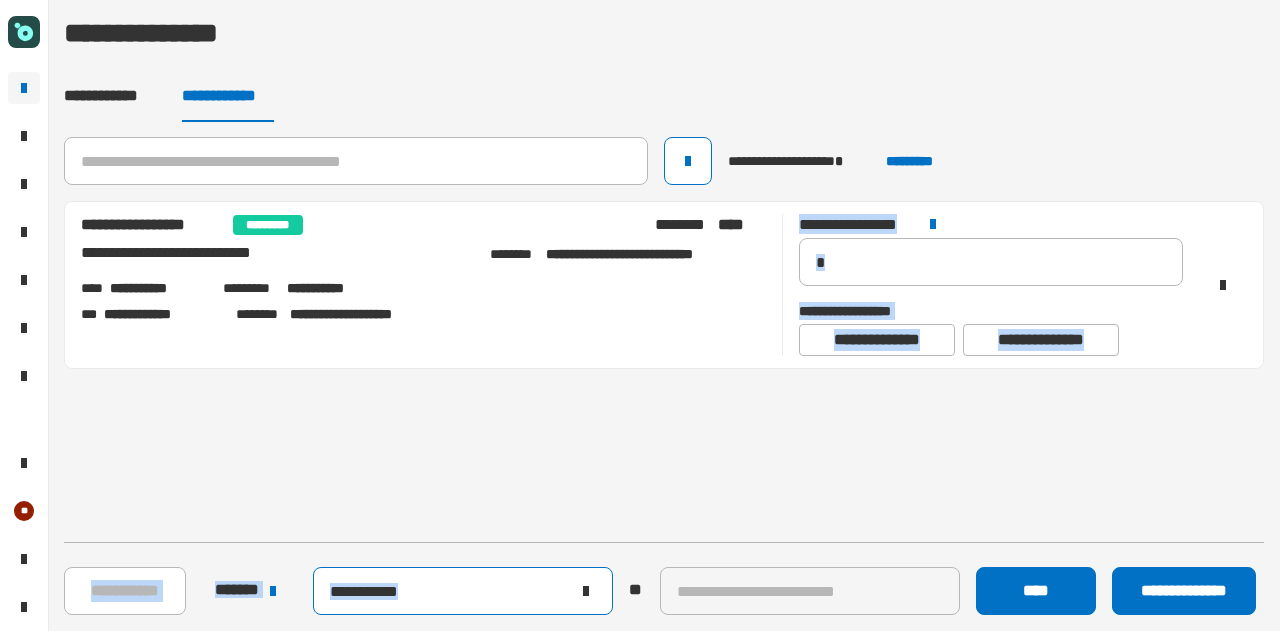 click on "**********" 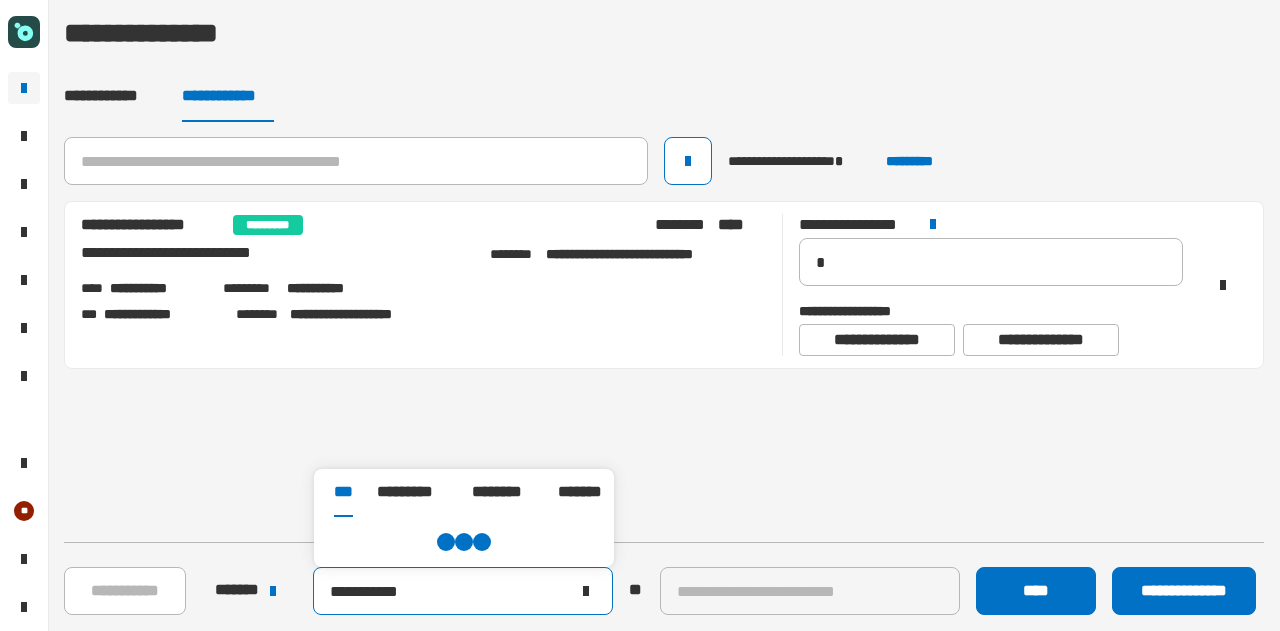 click 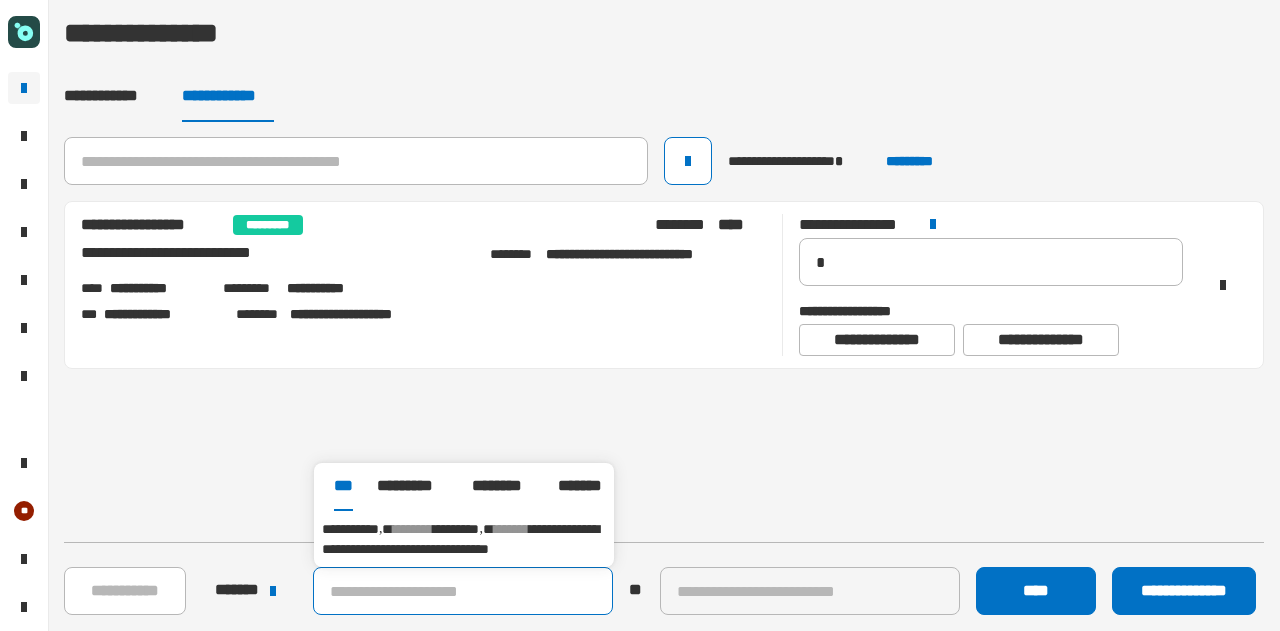 click 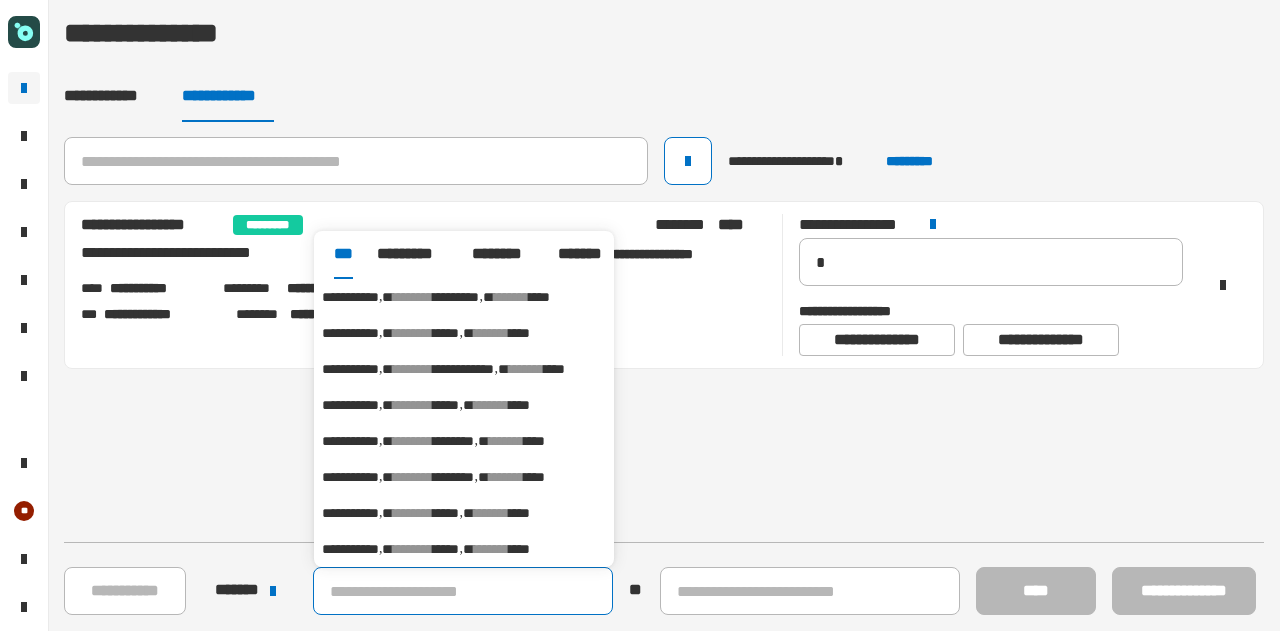 paste on "**********" 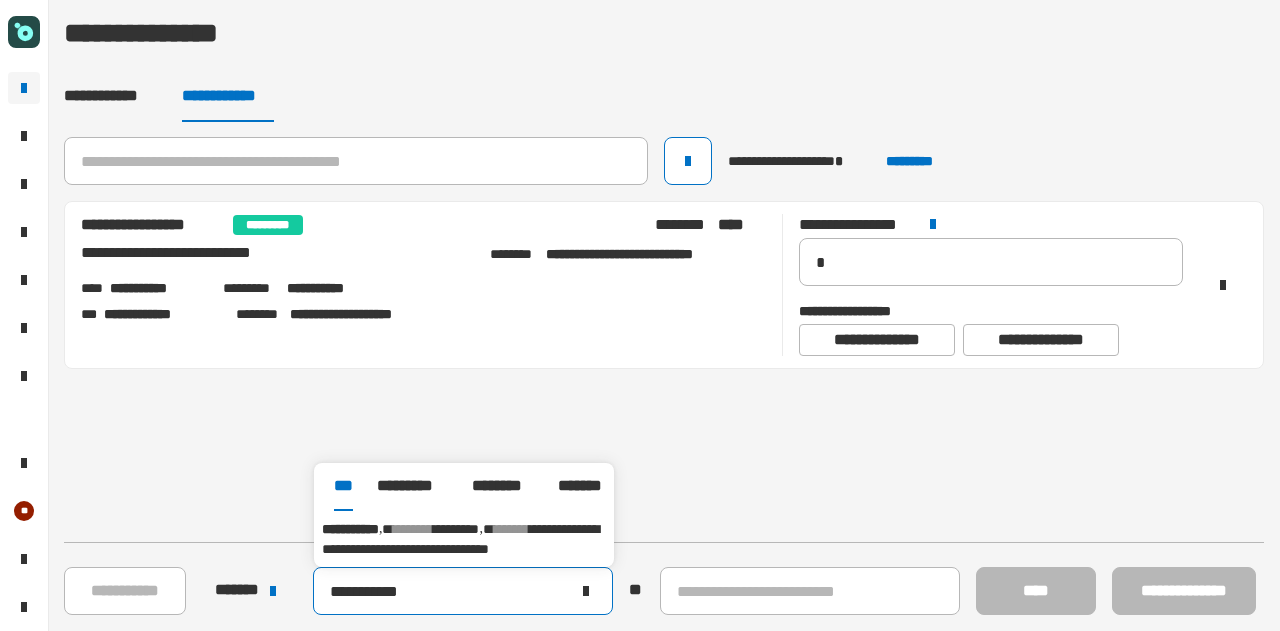 type on "**********" 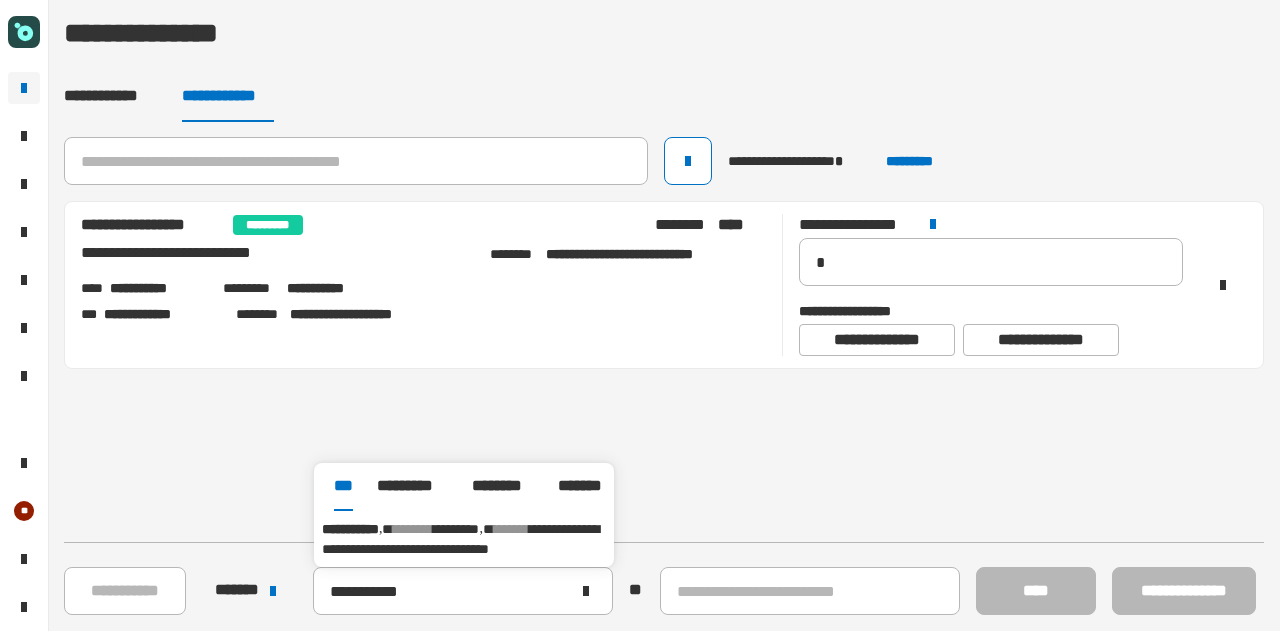 click on "**********" at bounding box center [460, 539] 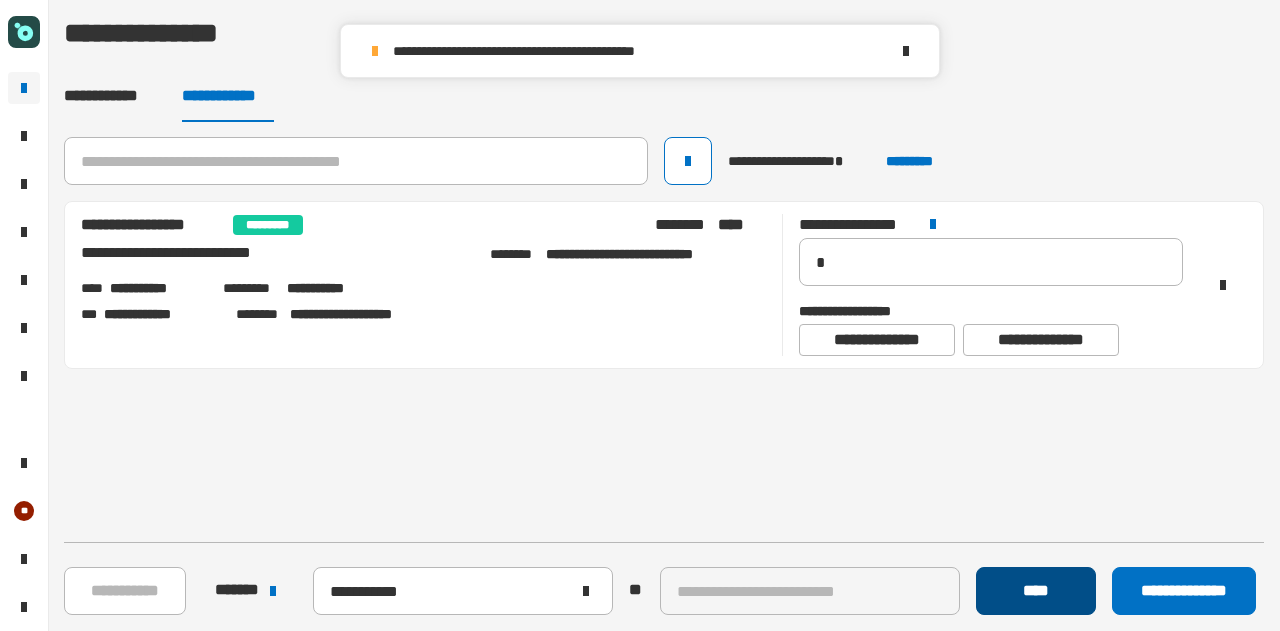 click on "****" 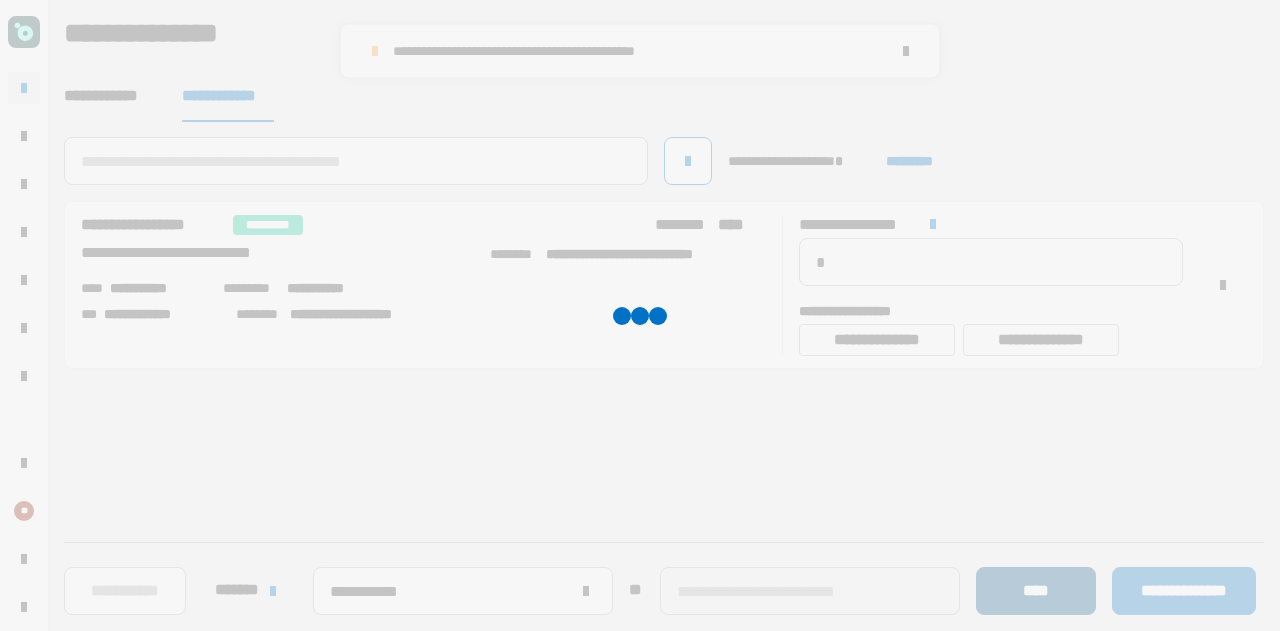 type 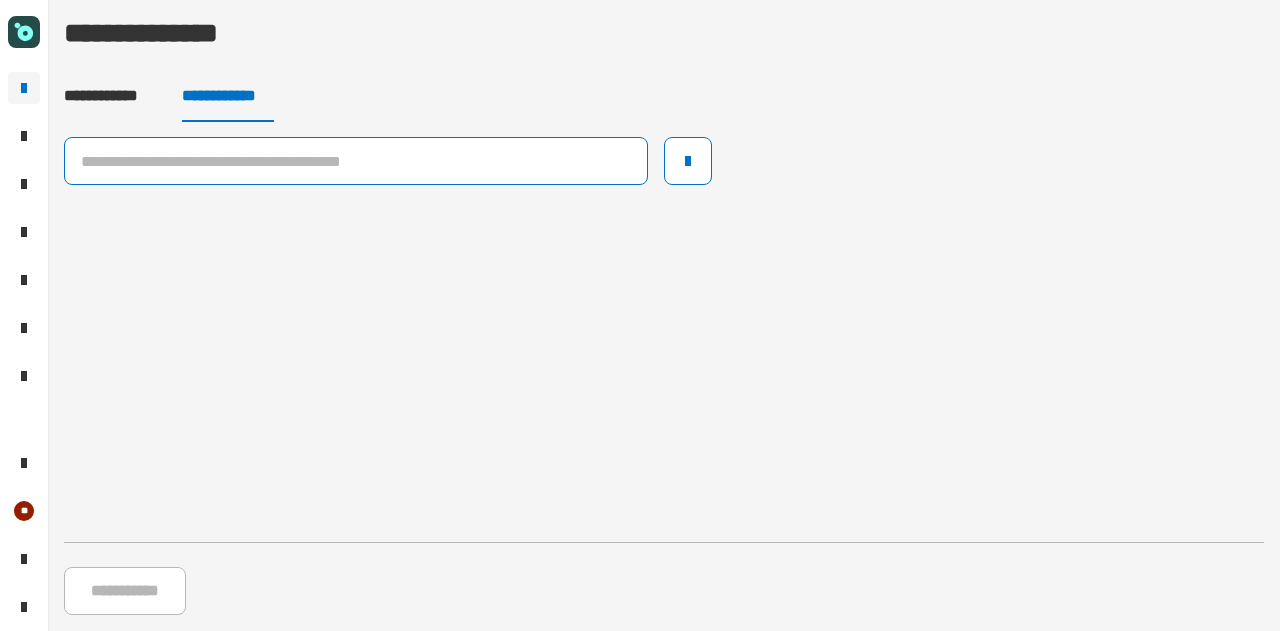 click 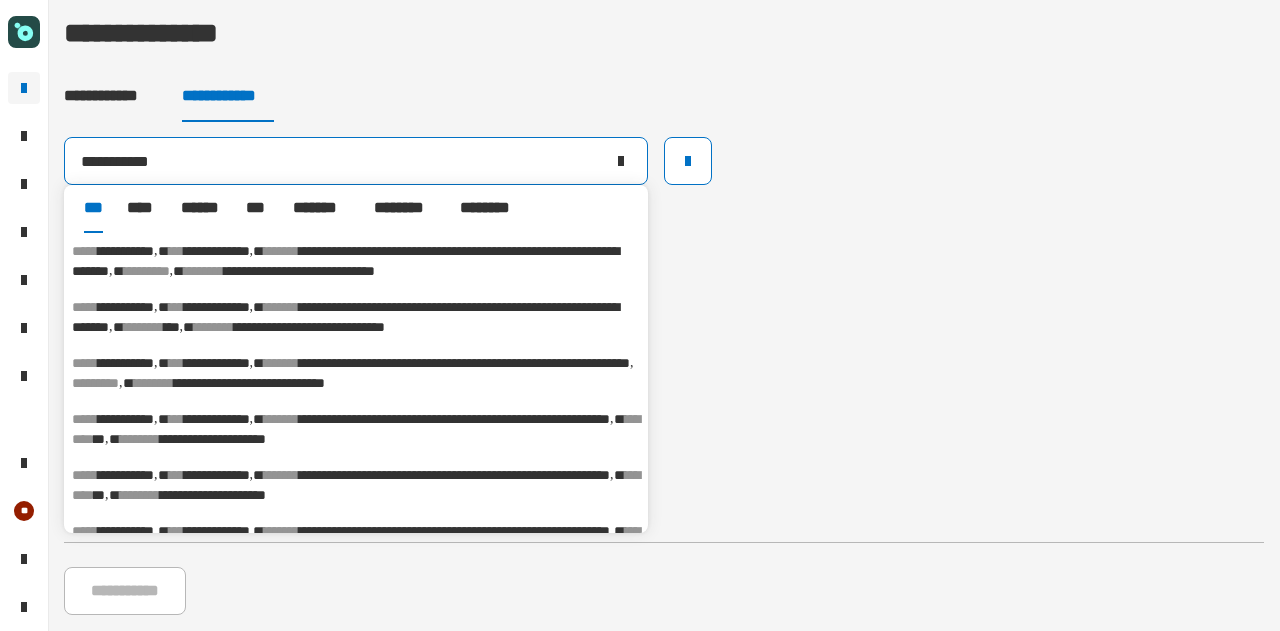type on "**********" 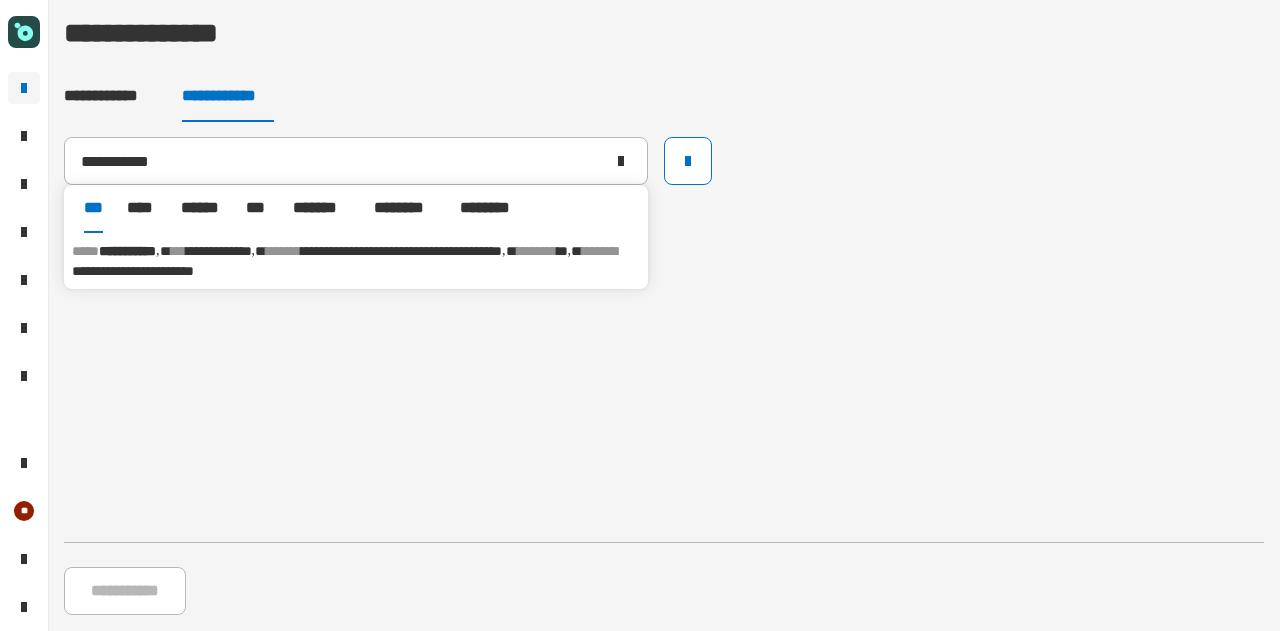 click on "**********" at bounding box center (401, 251) 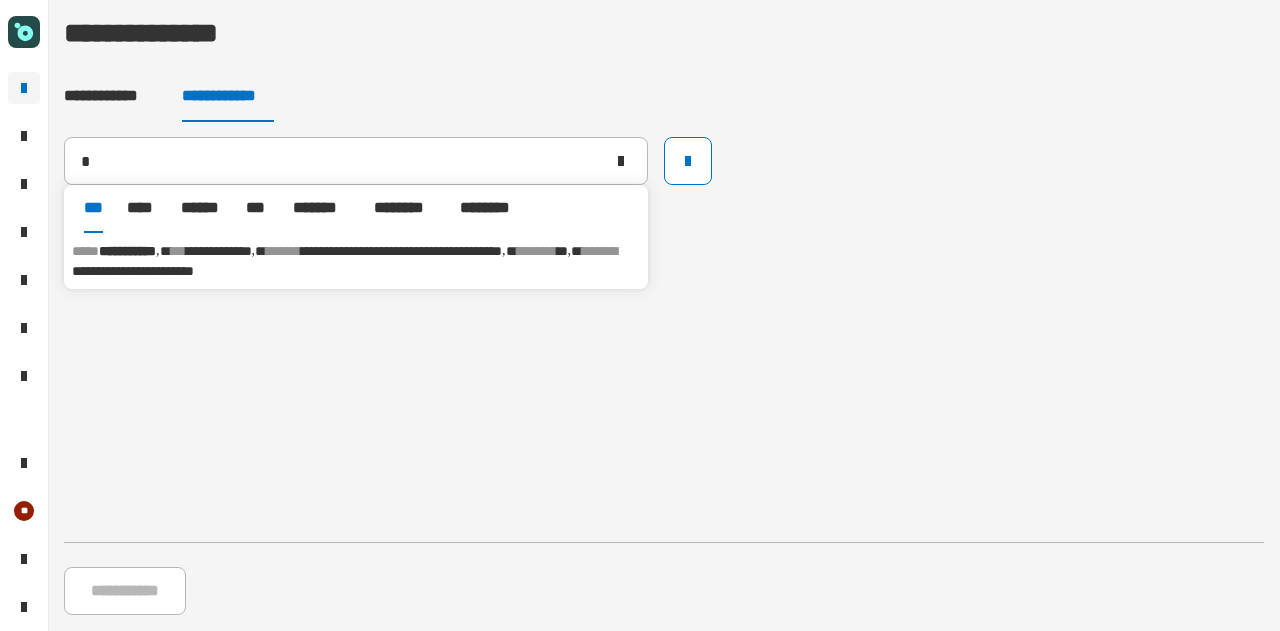 type 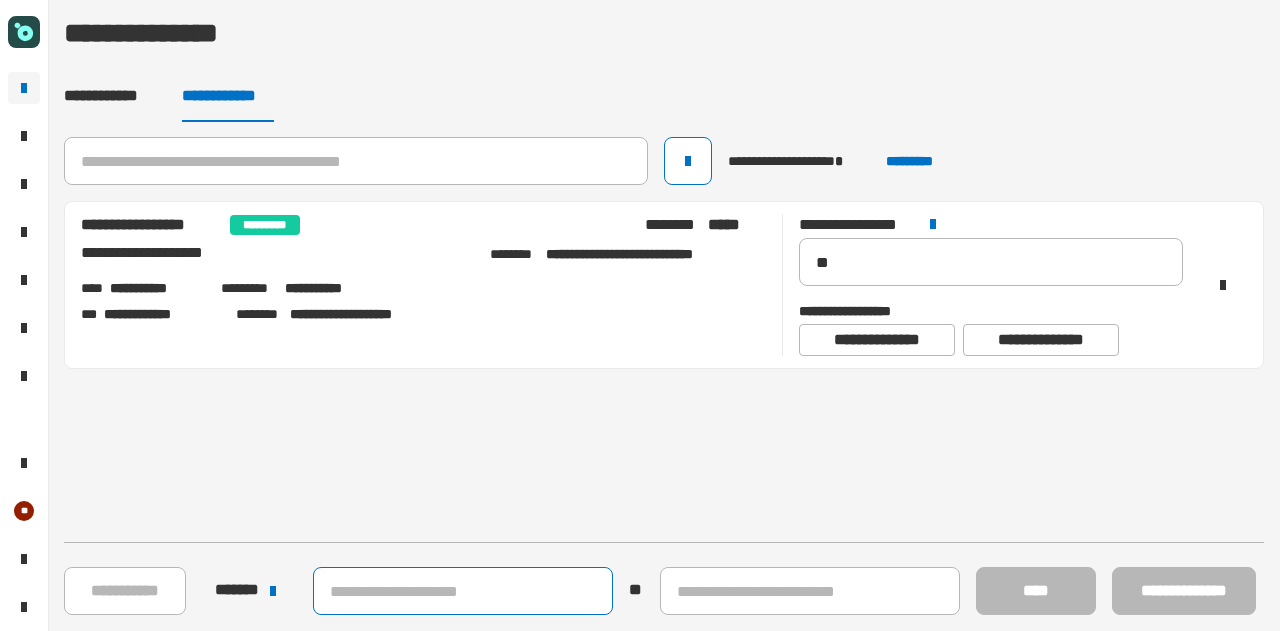 click 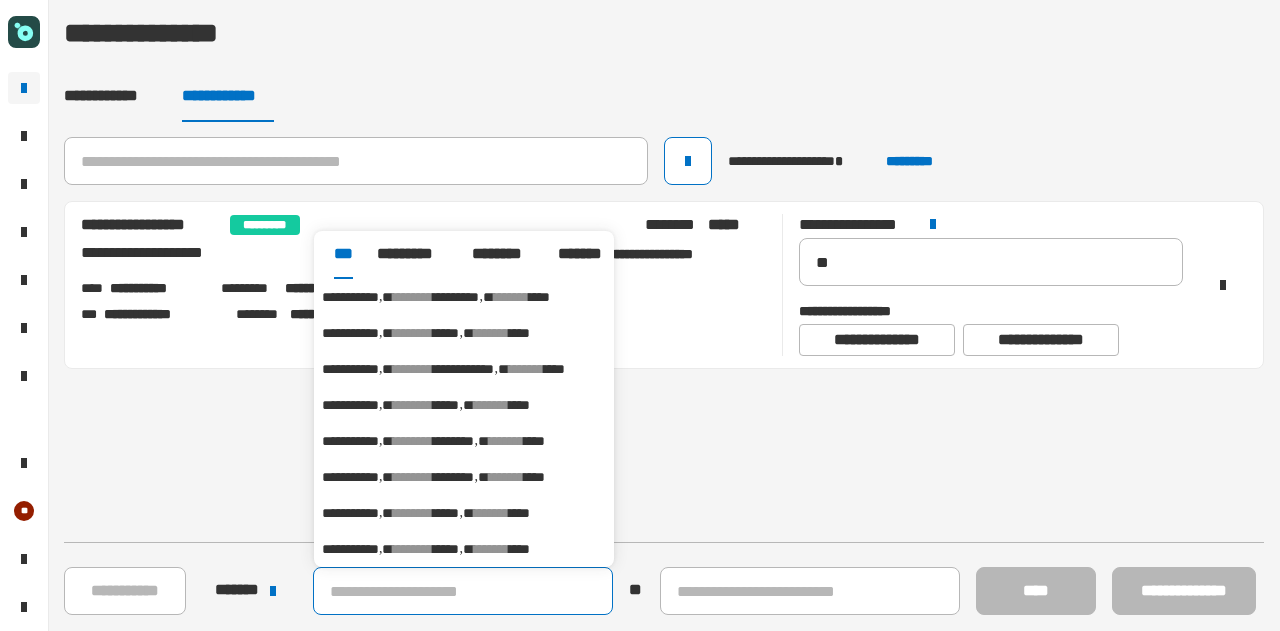 paste on "**********" 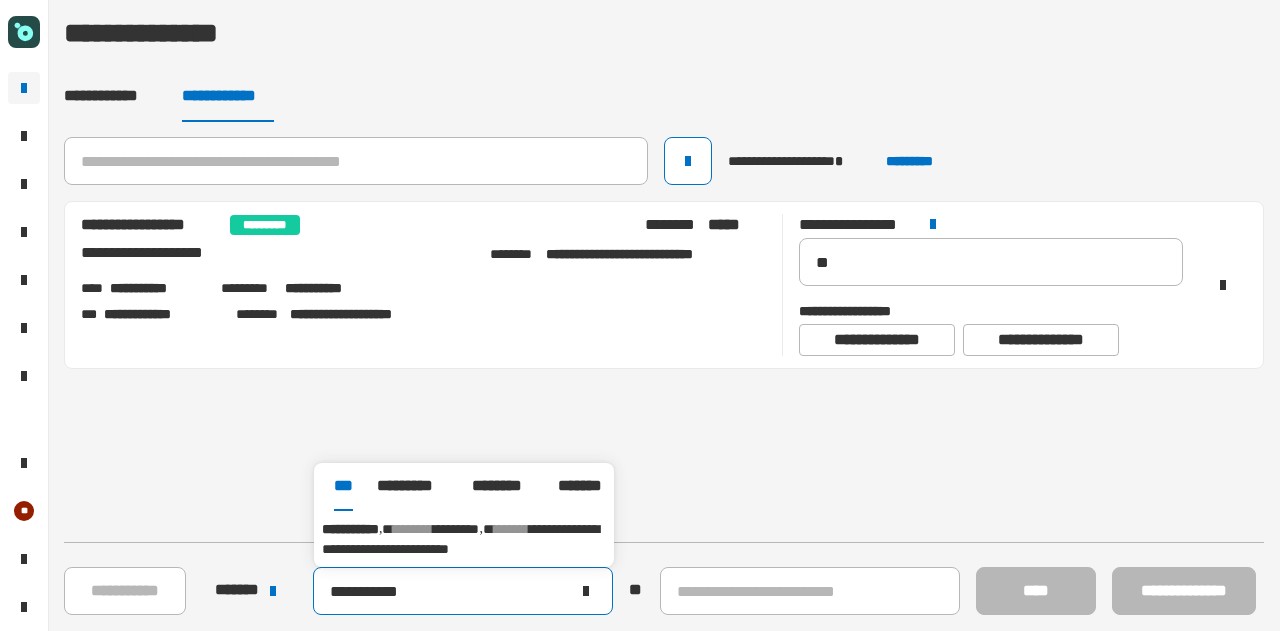 type on "**********" 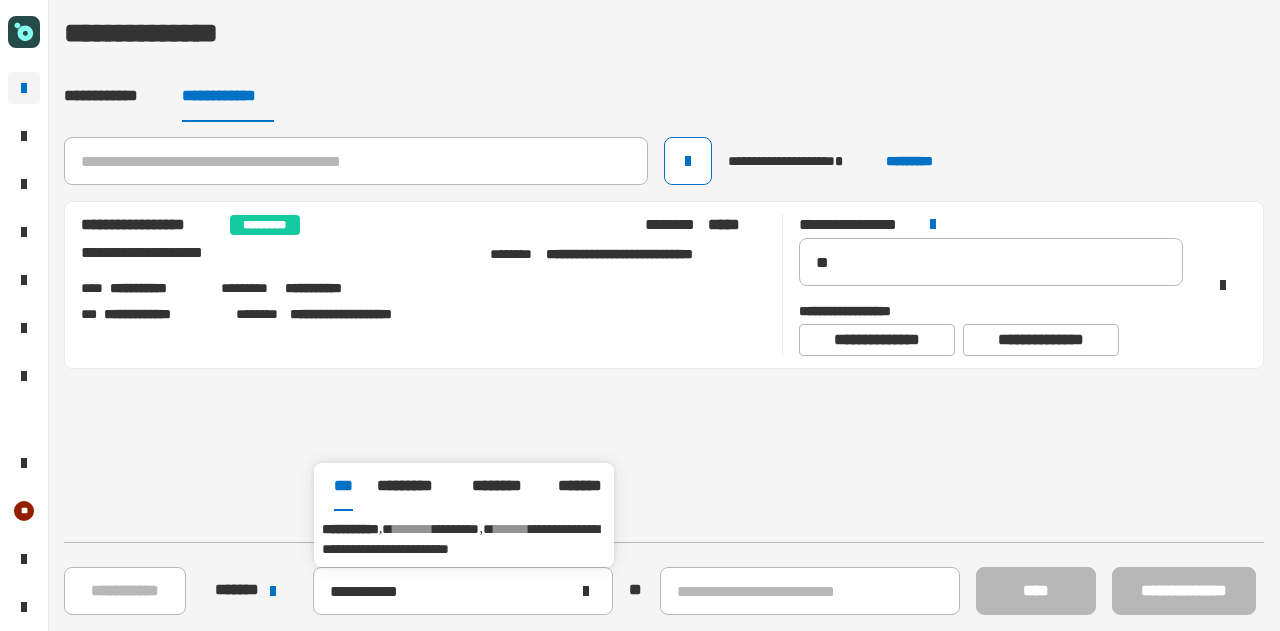 click on "**********" at bounding box center (460, 539) 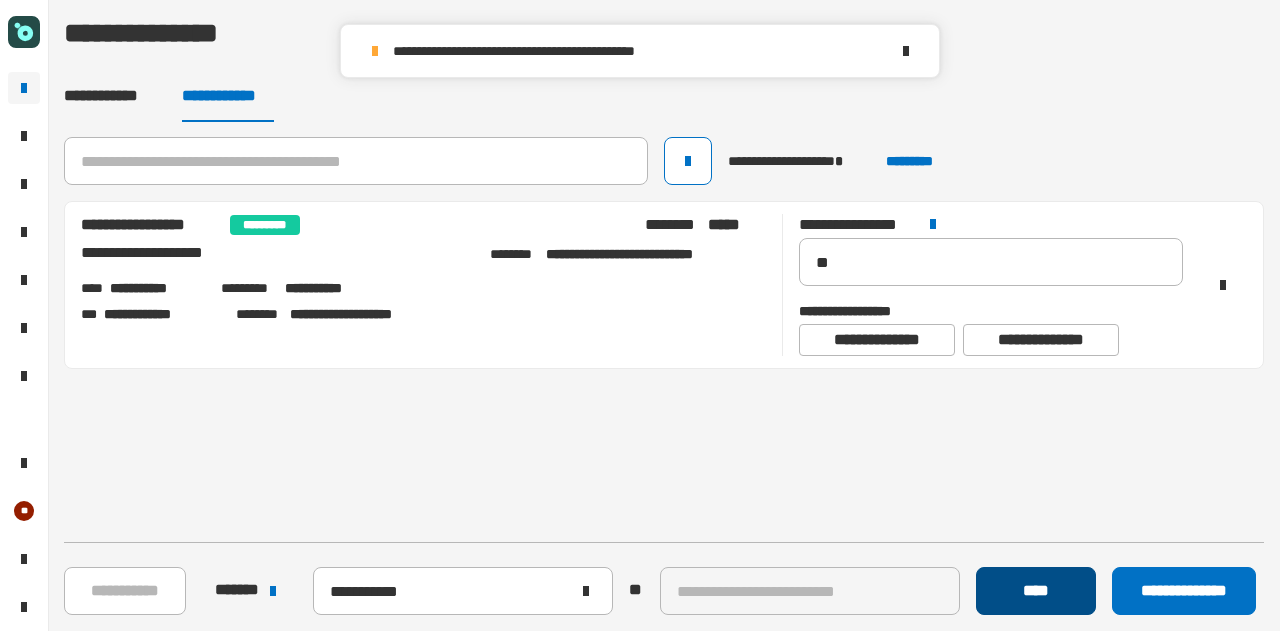 click on "****" 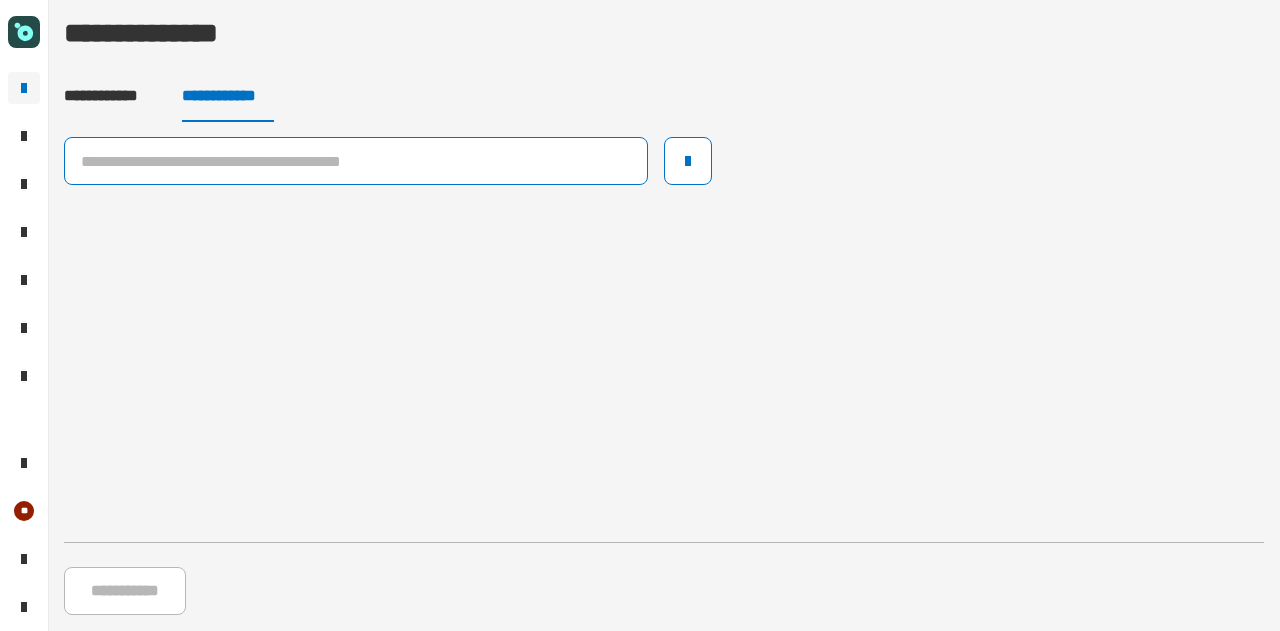 click 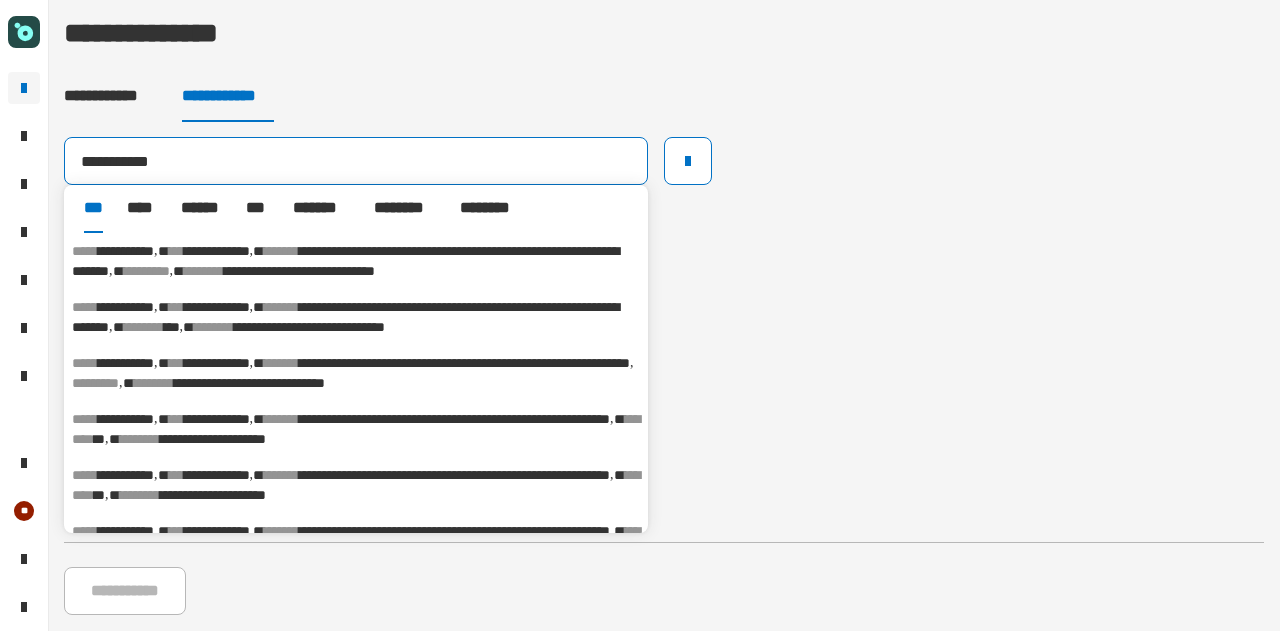 type on "**********" 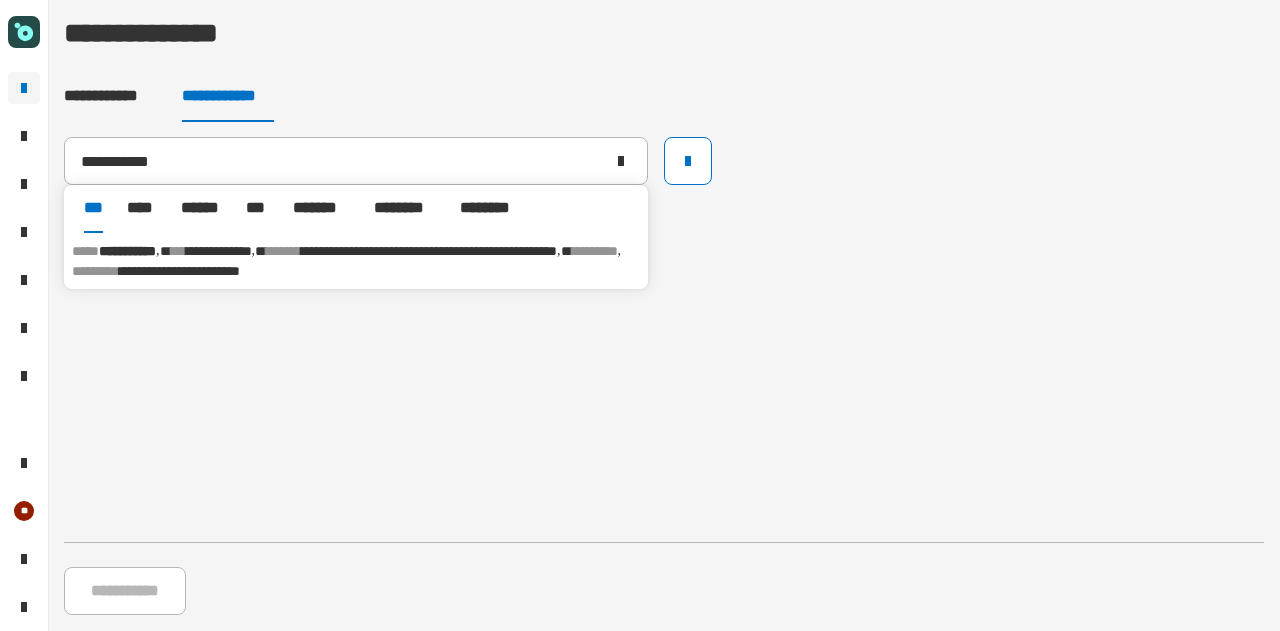 click on "**********" at bounding box center (356, 261) 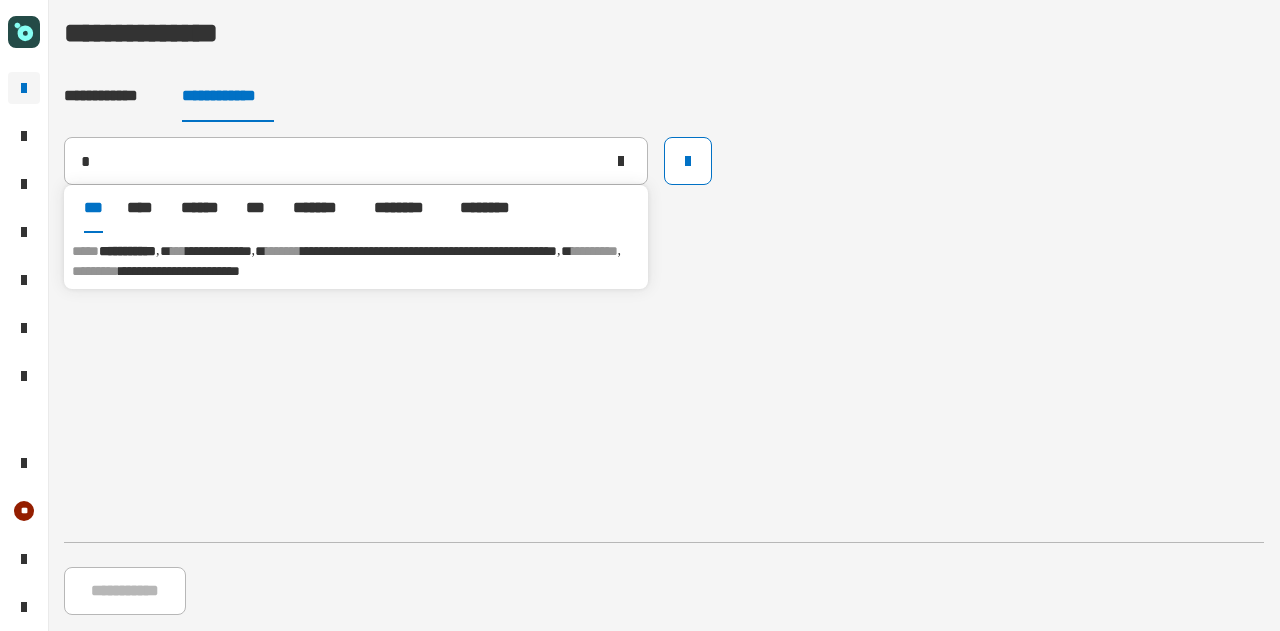 type 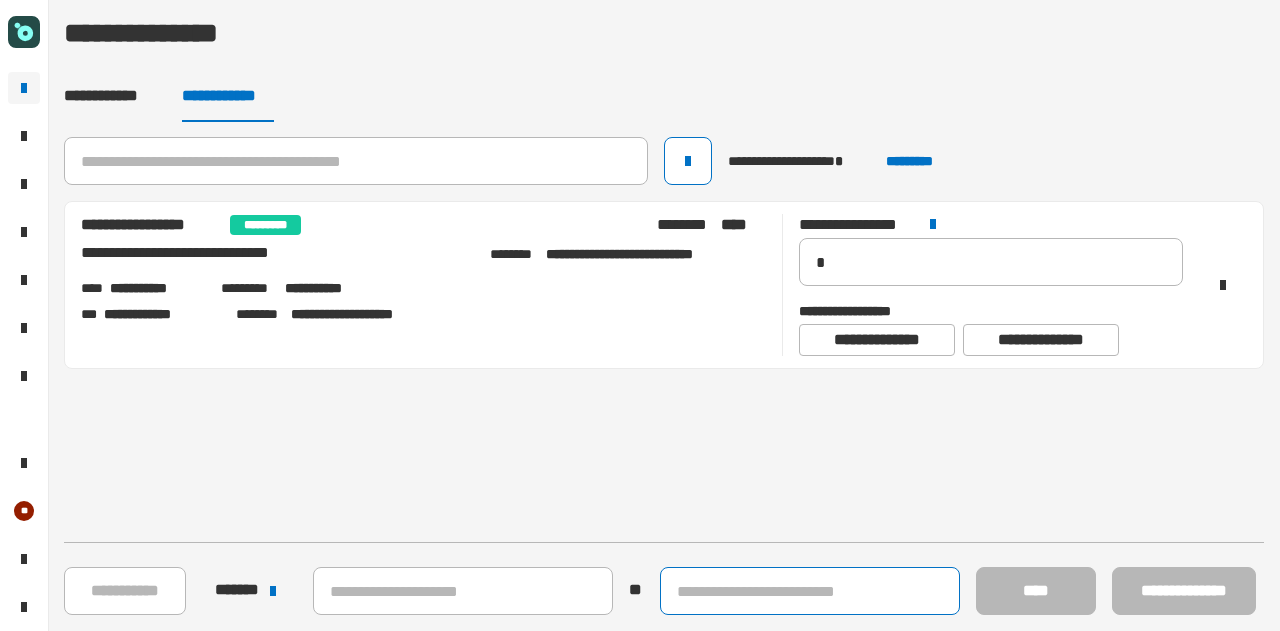 click 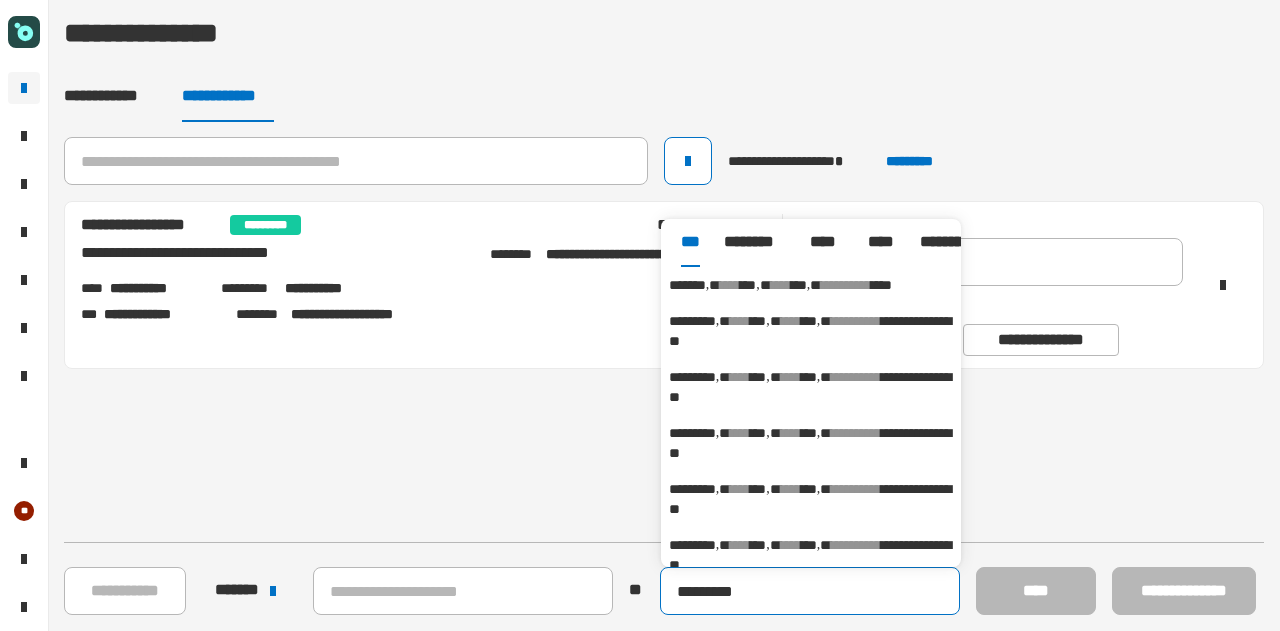 type on "*********" 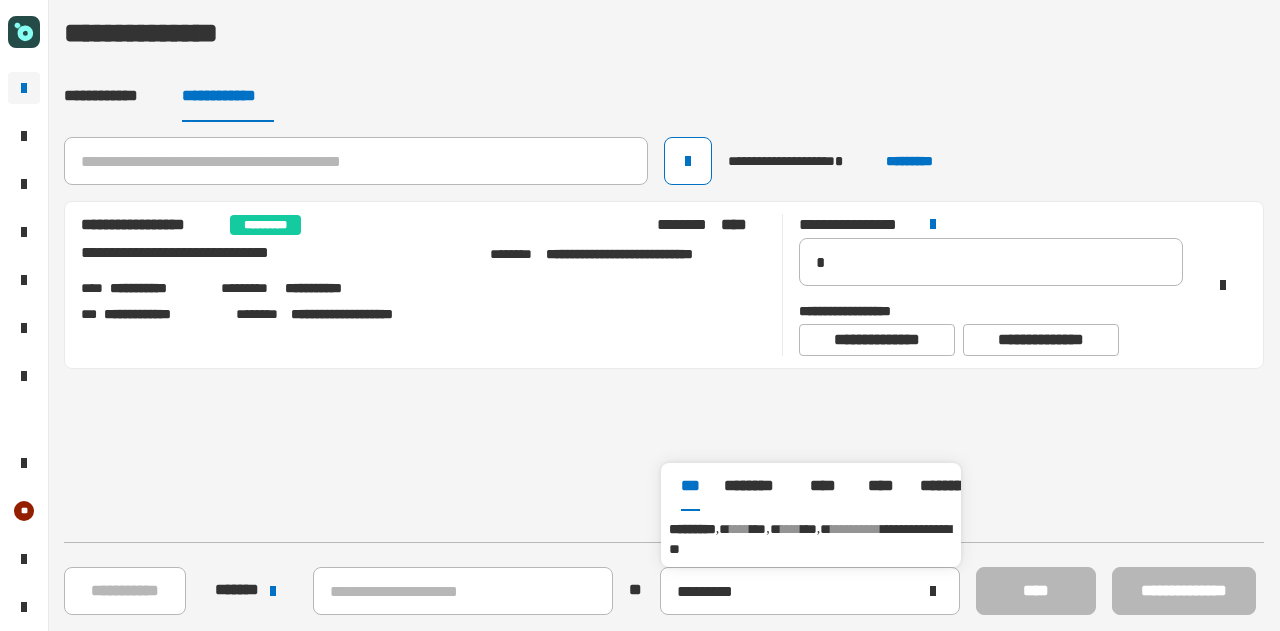 click on "****" at bounding box center [791, 529] 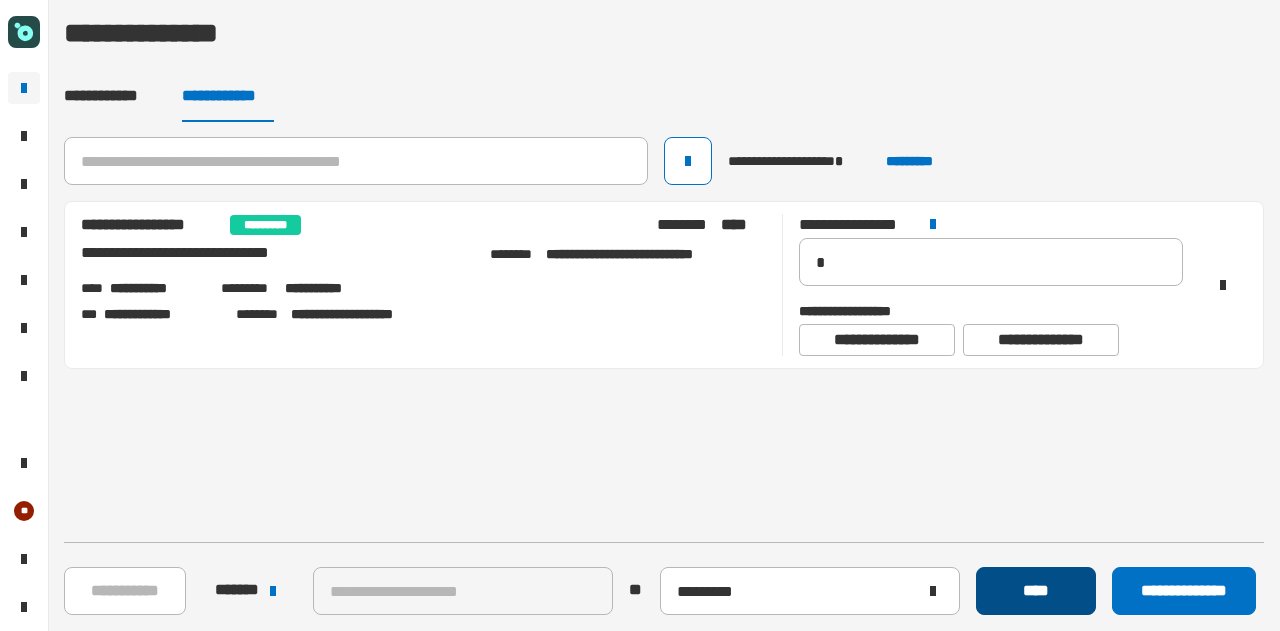 click on "****" 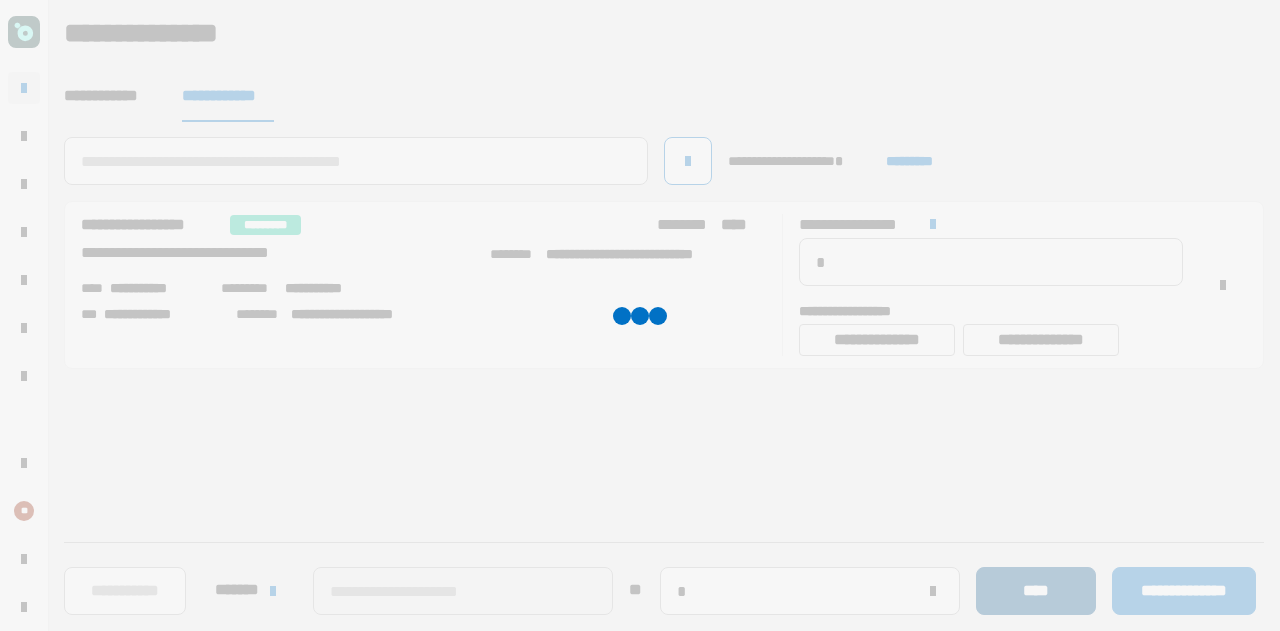 type 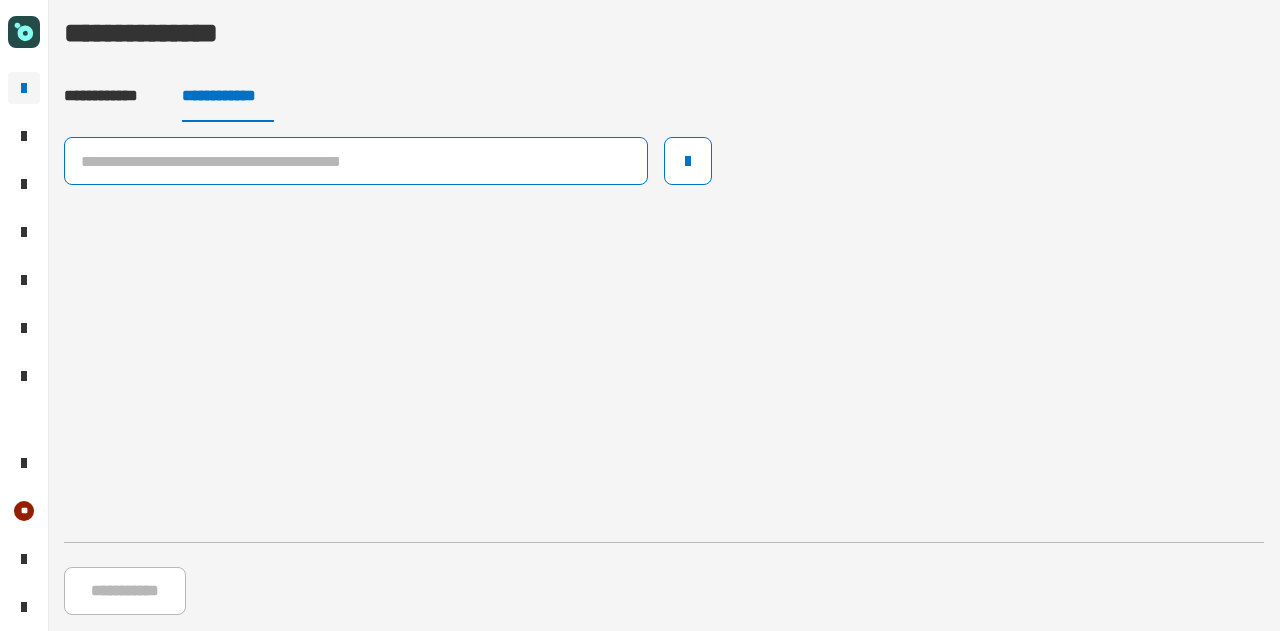 click 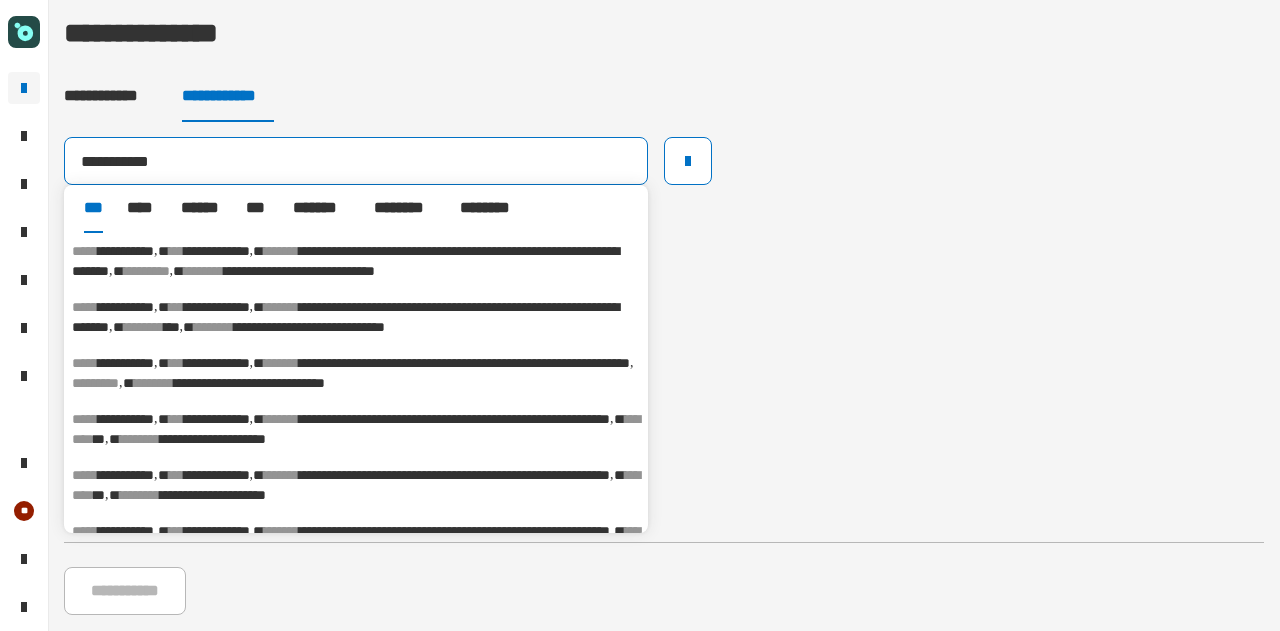 type on "**********" 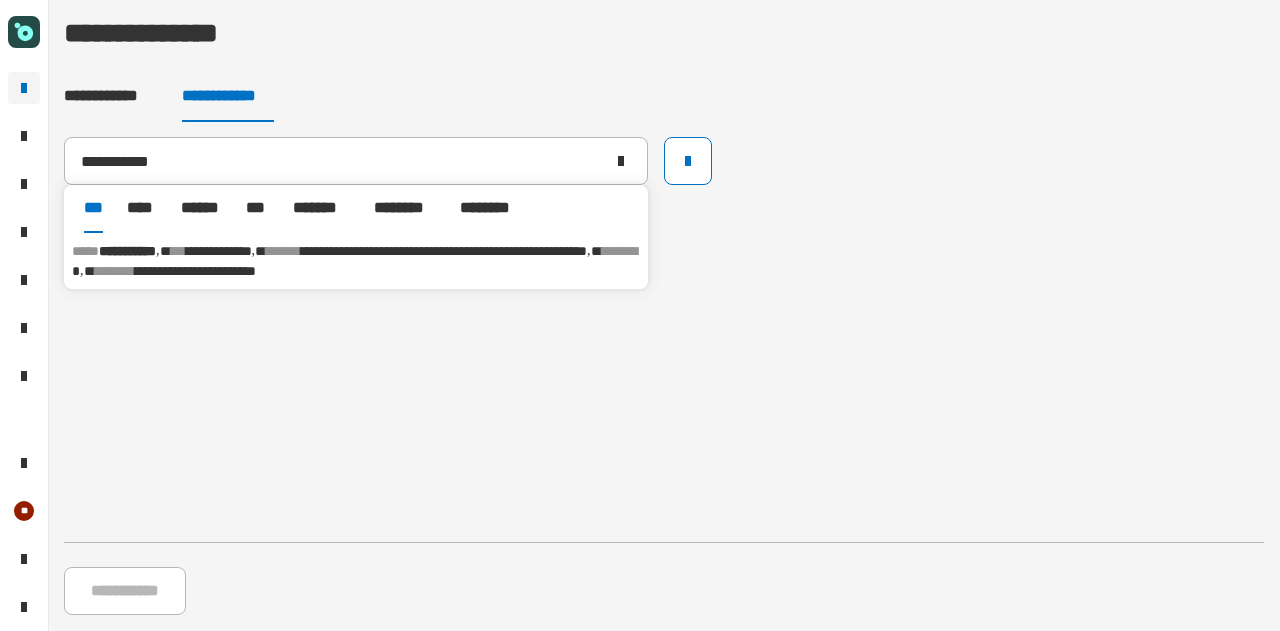 click on "**********" at bounding box center [195, 271] 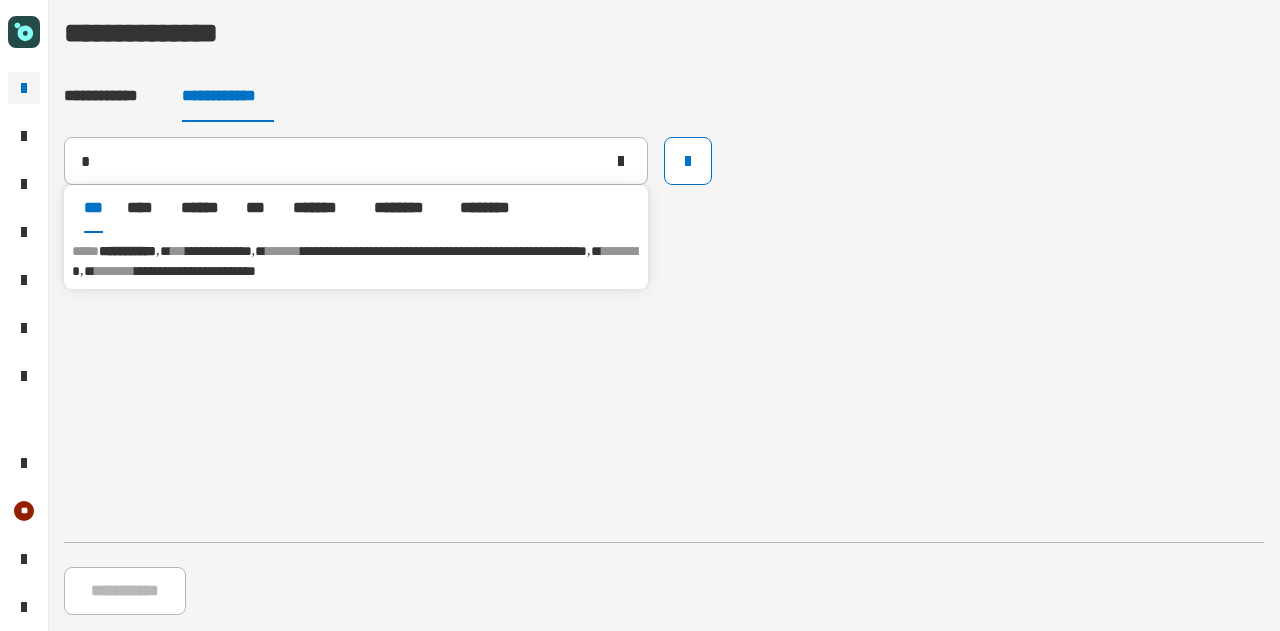 type 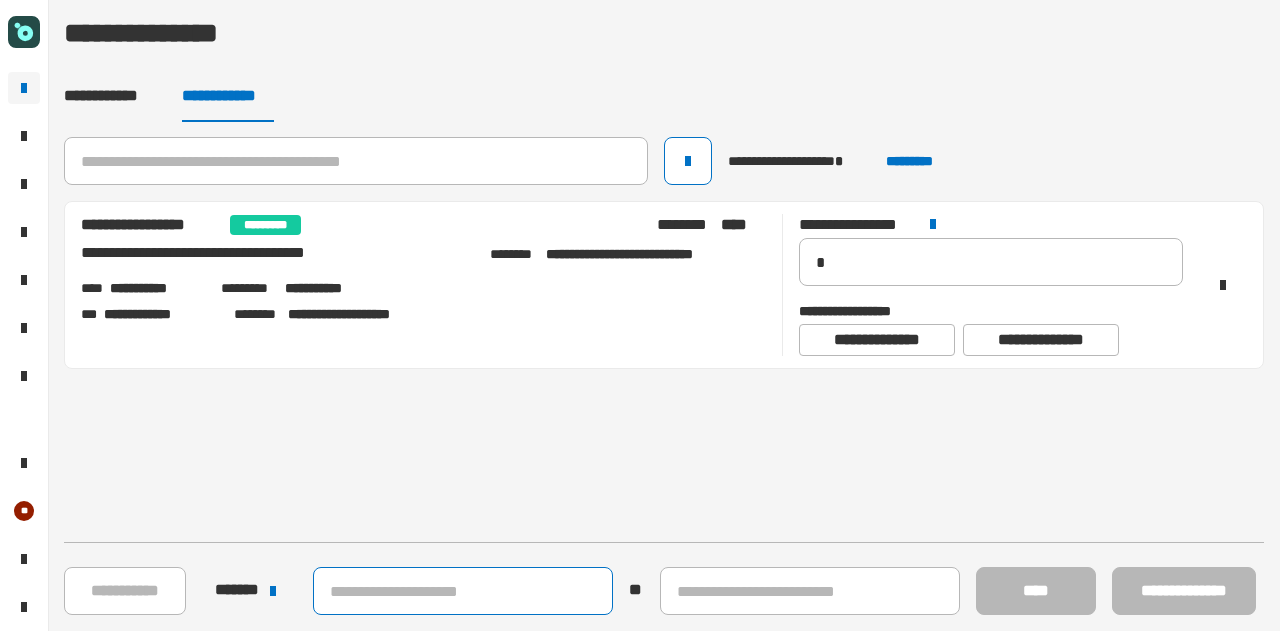 click 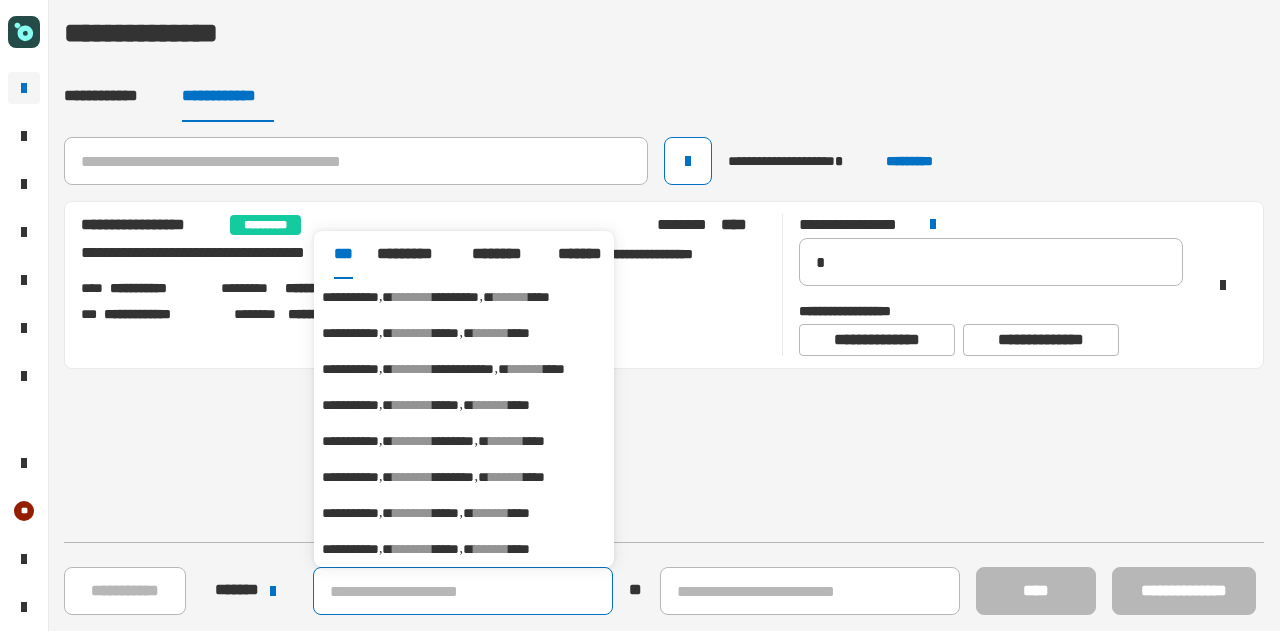 paste on "**********" 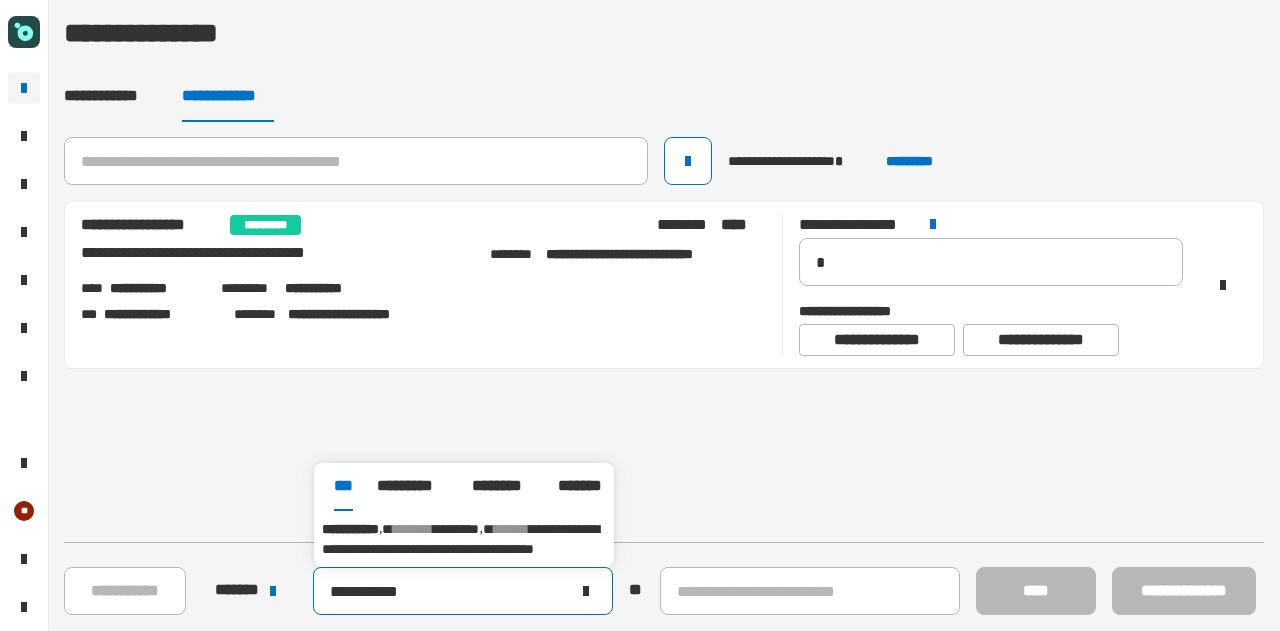 type on "**********" 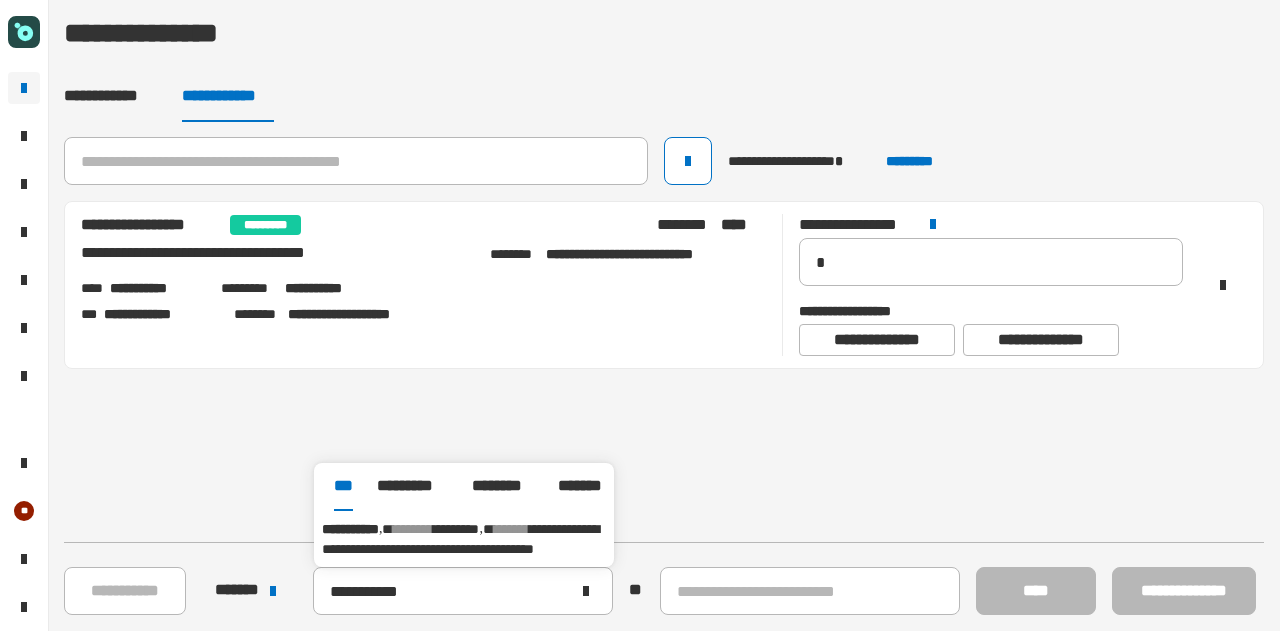 click on "**********" at bounding box center [460, 539] 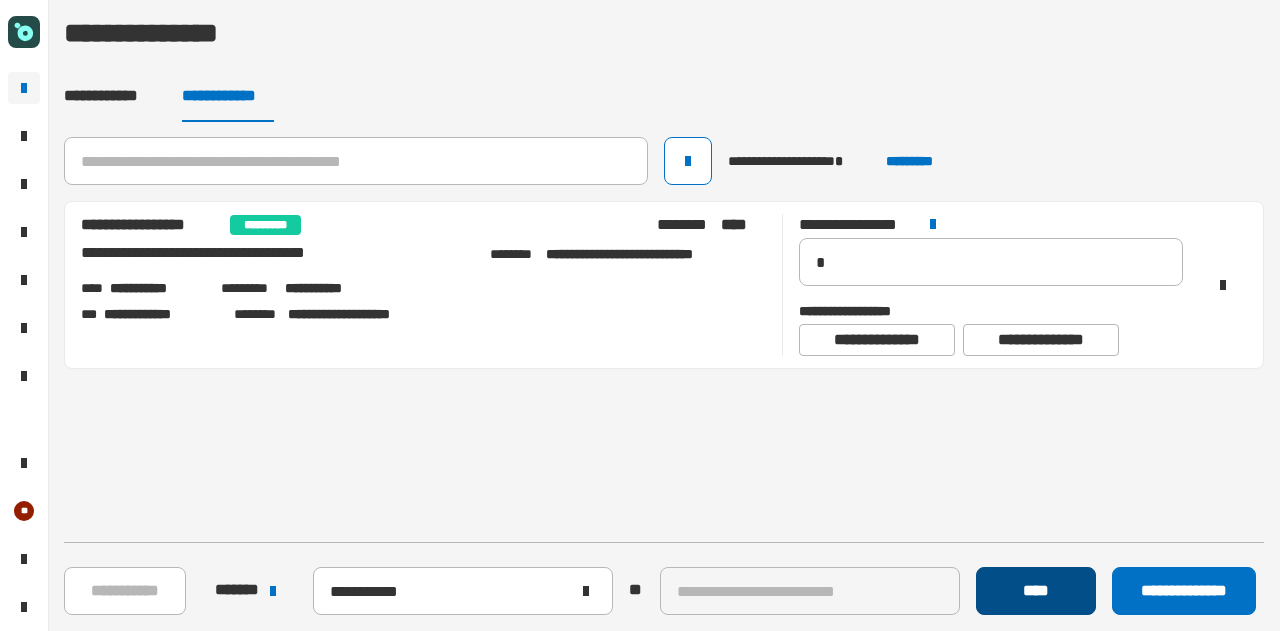 click on "****" 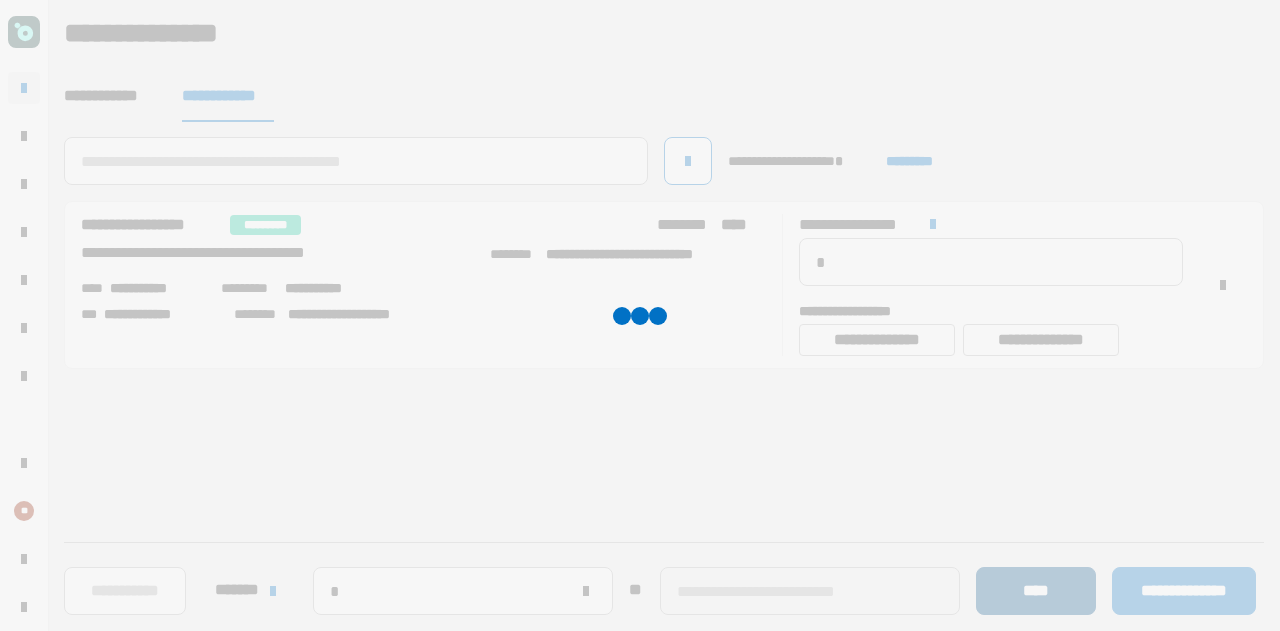 type 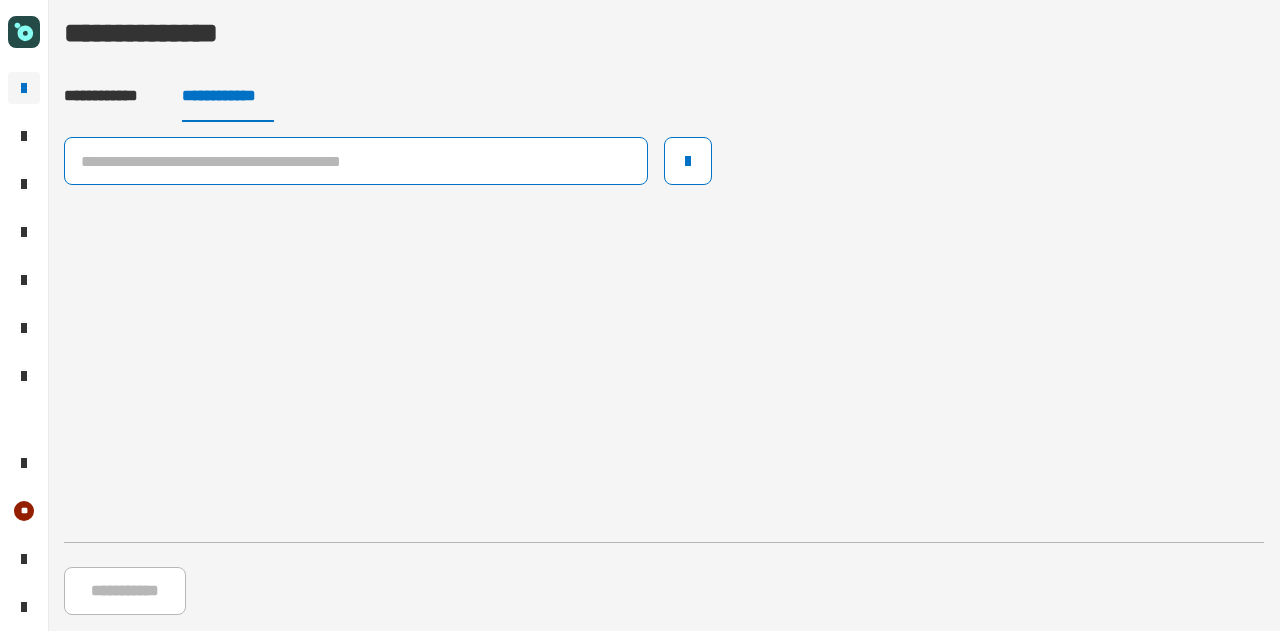 click 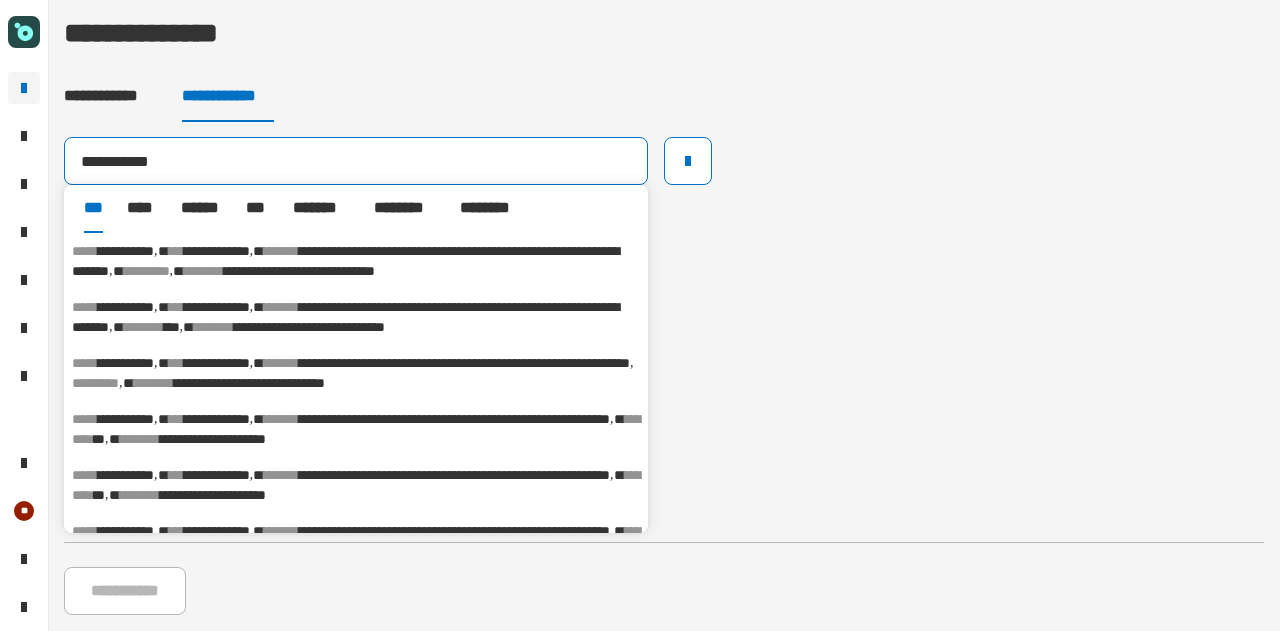 type on "**********" 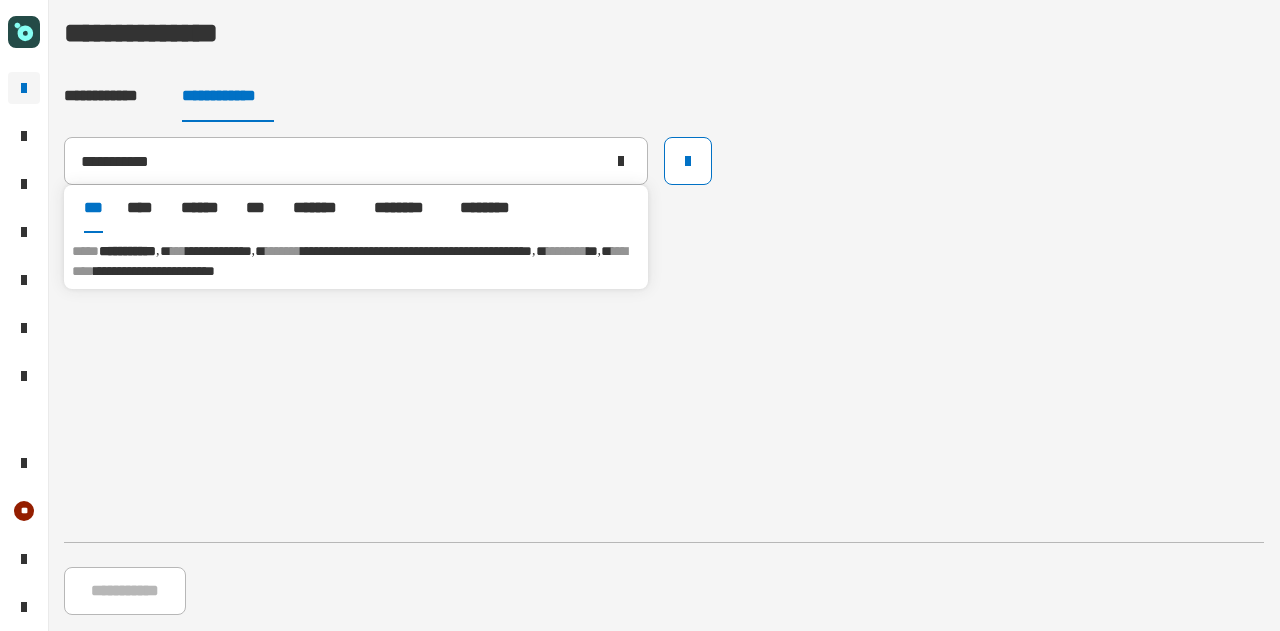 click on "**********" at bounding box center (356, 261) 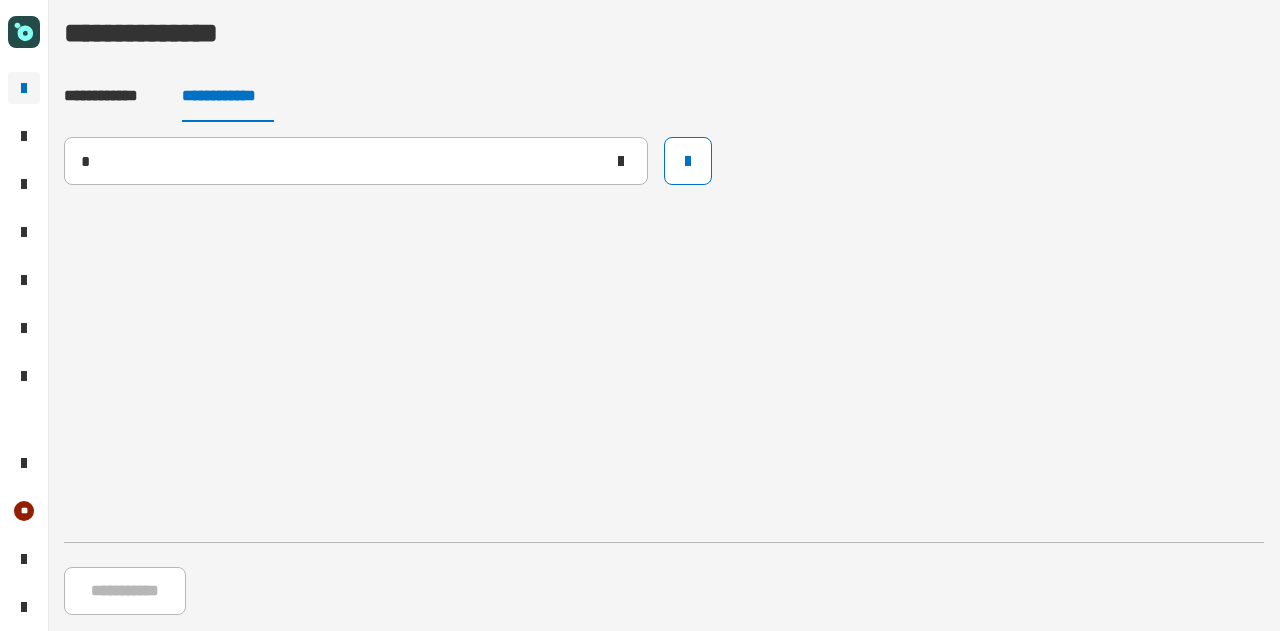 type 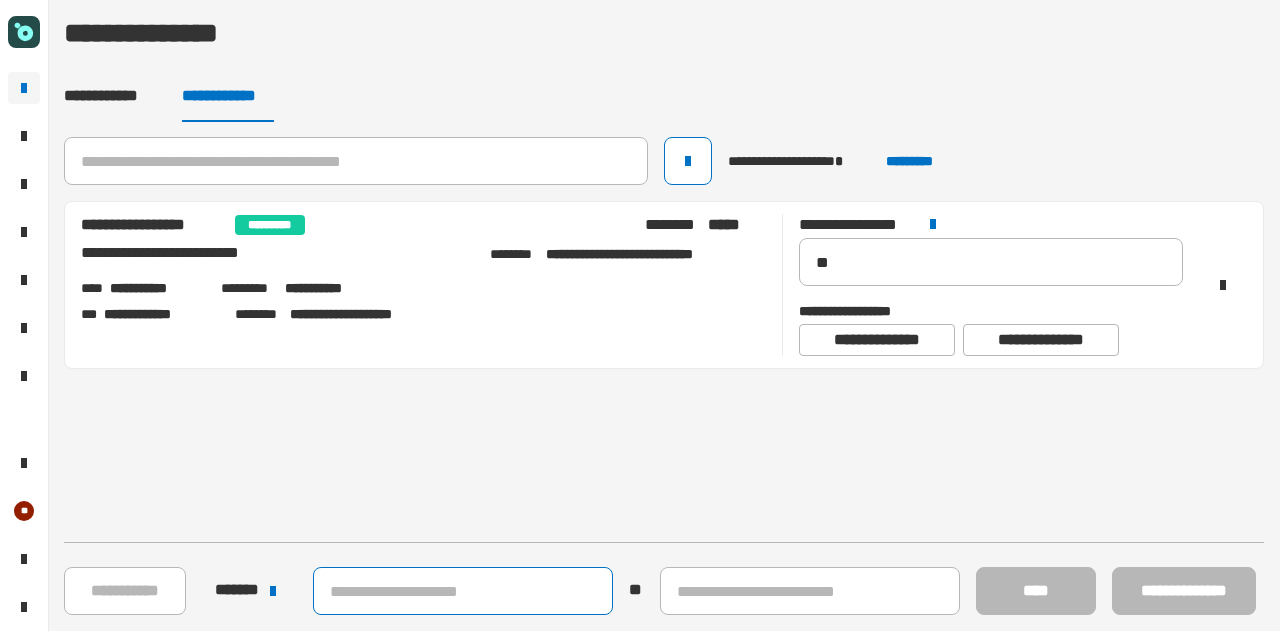 click 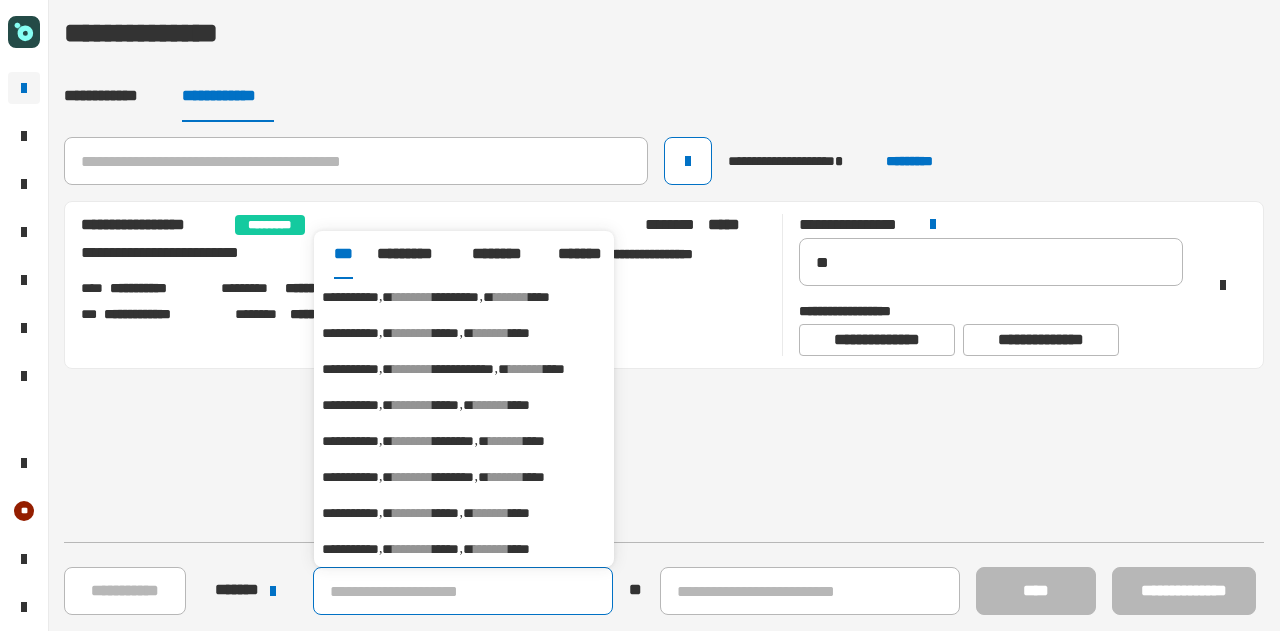 paste on "**********" 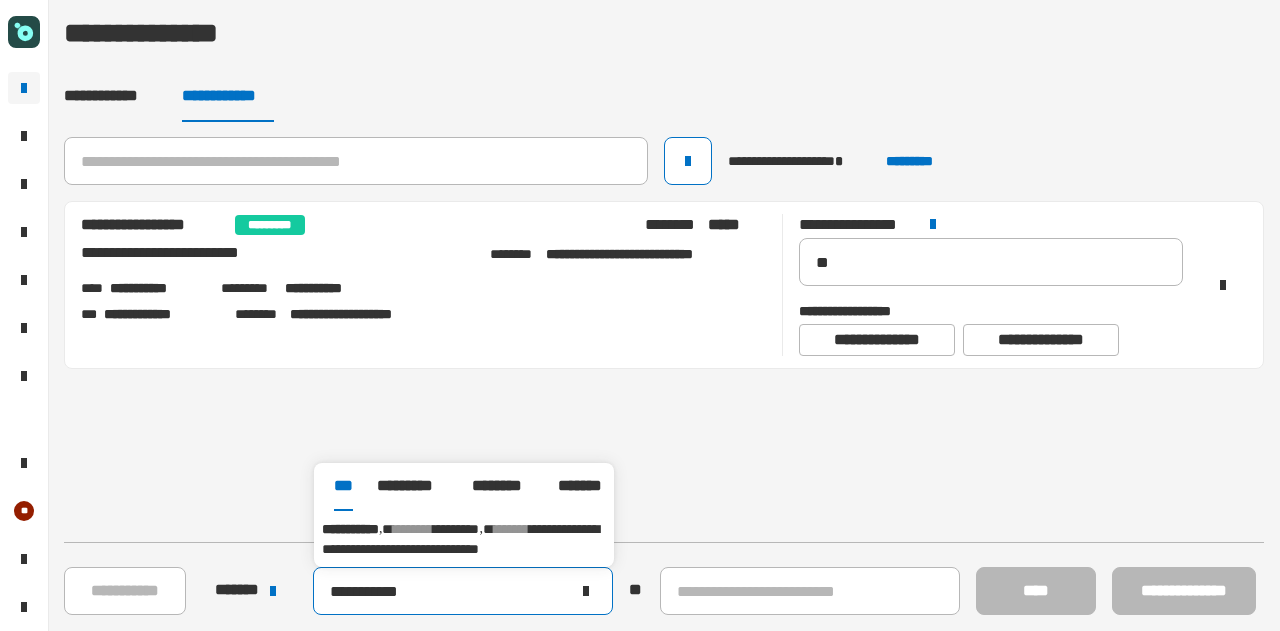 type on "**********" 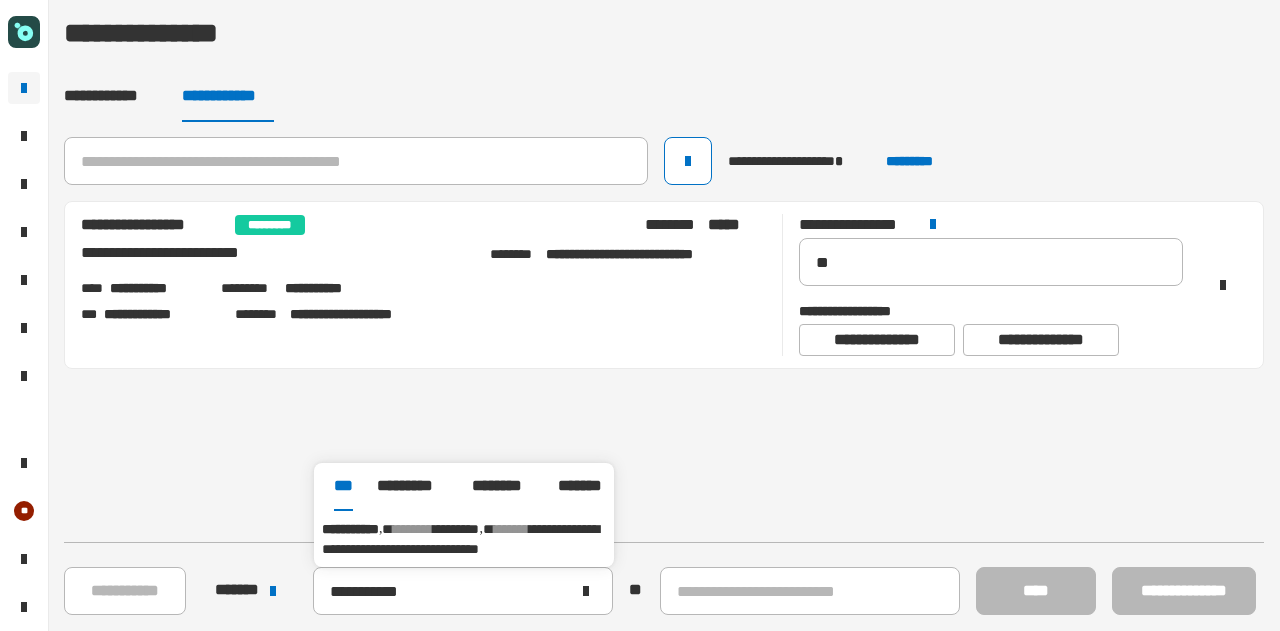 click on "**********" at bounding box center (460, 539) 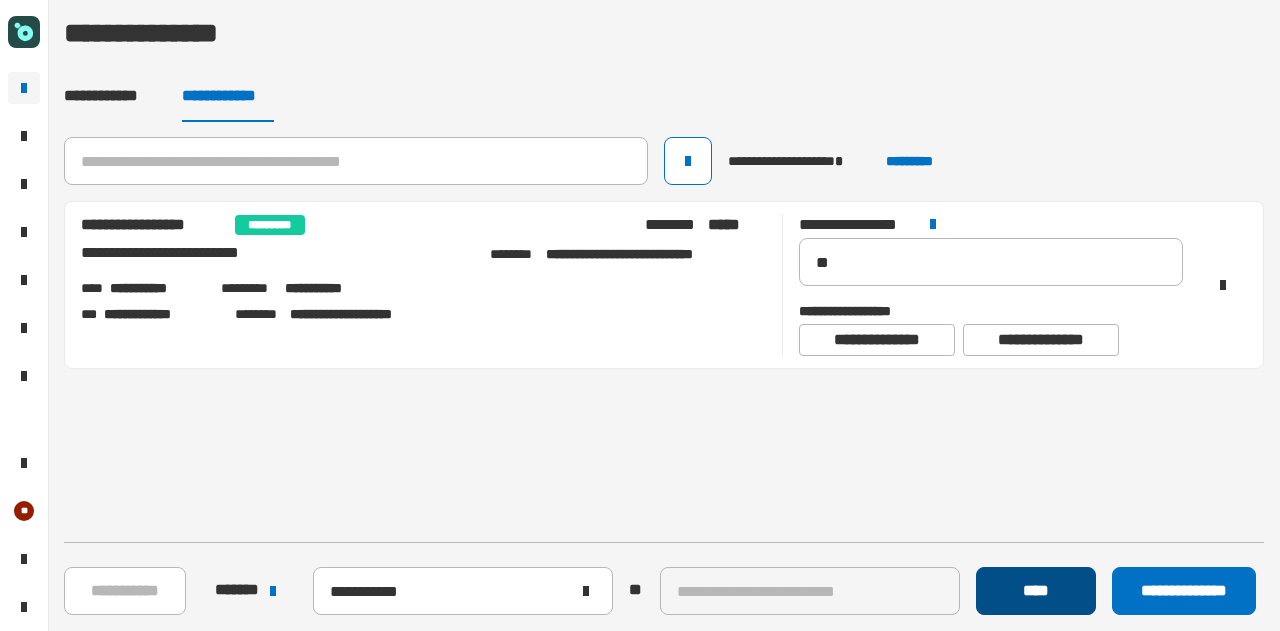 click on "****" 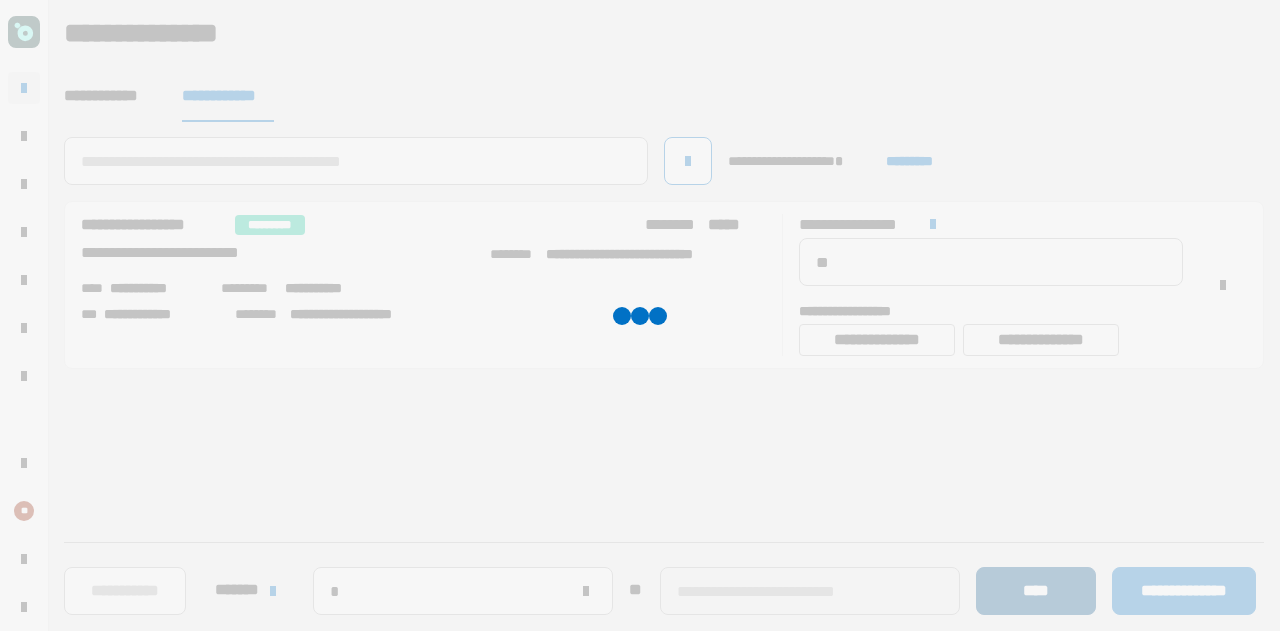 type 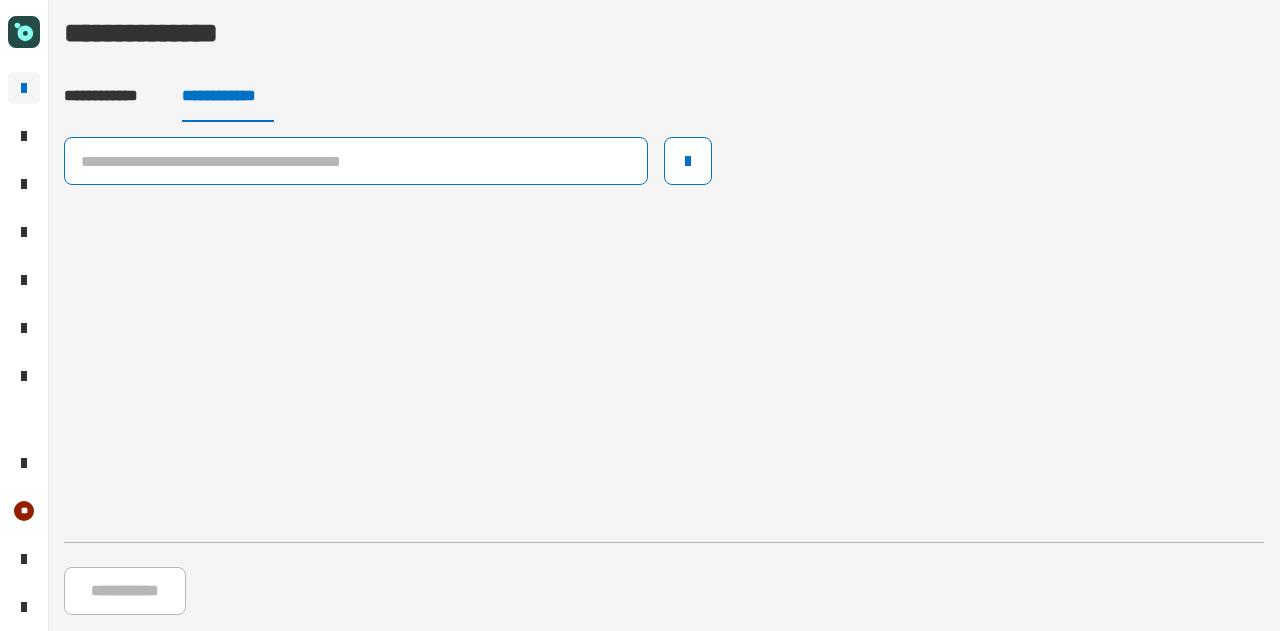 click 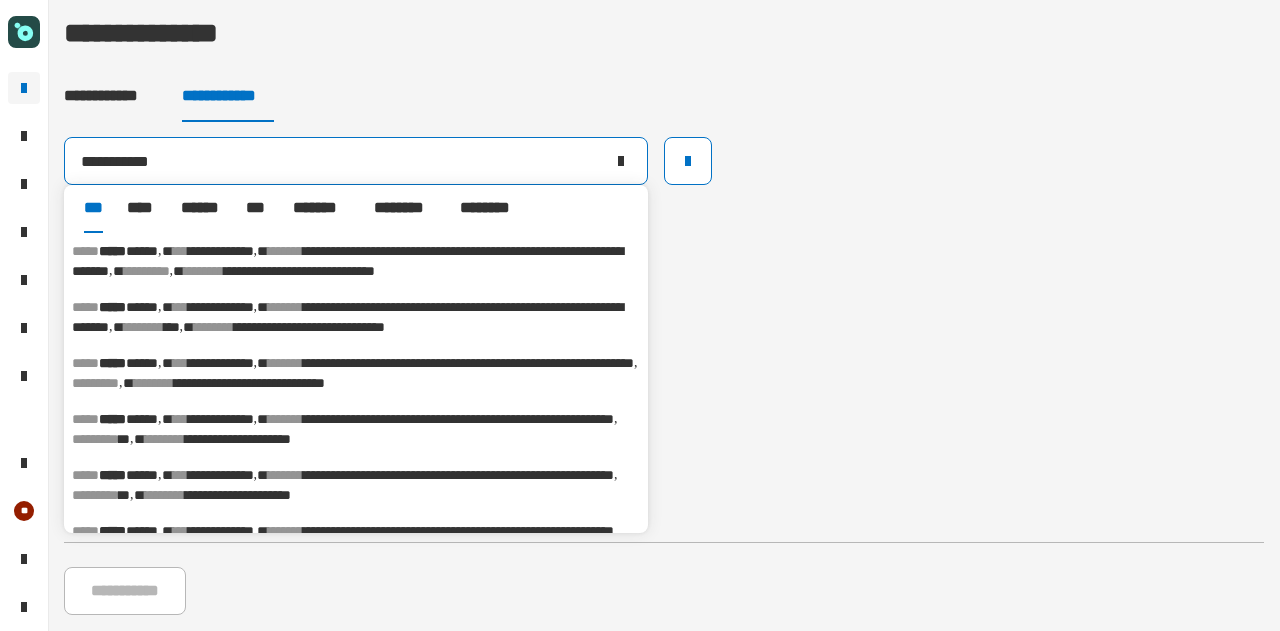 type on "**********" 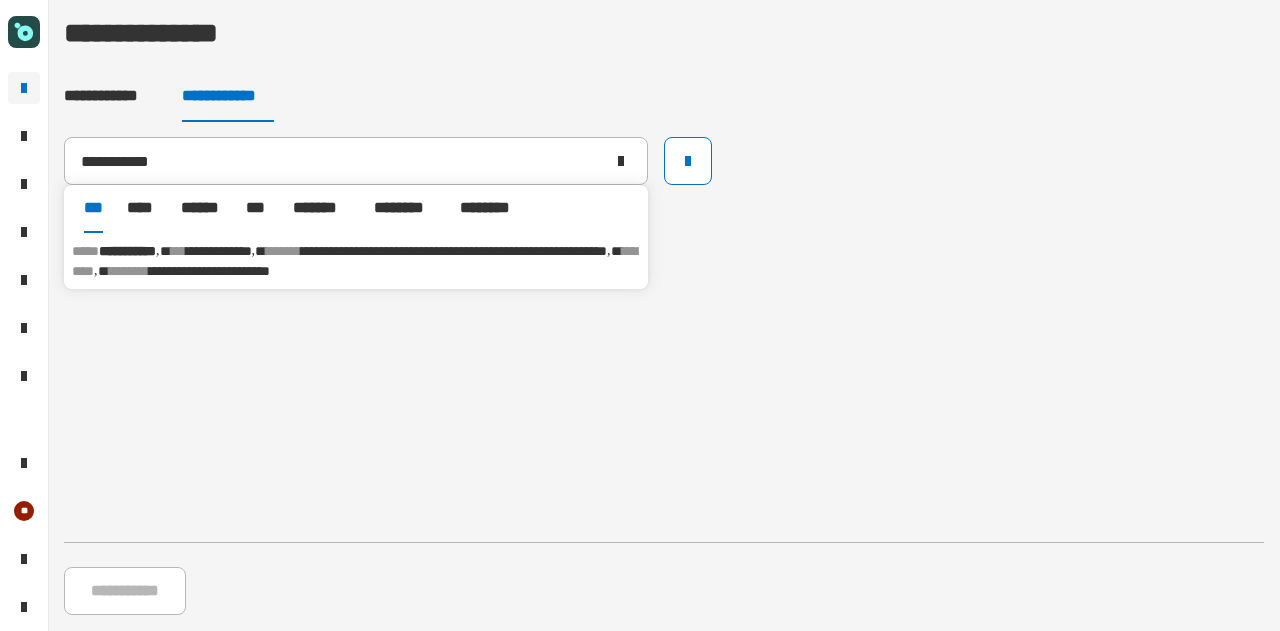 click on "********" at bounding box center [129, 271] 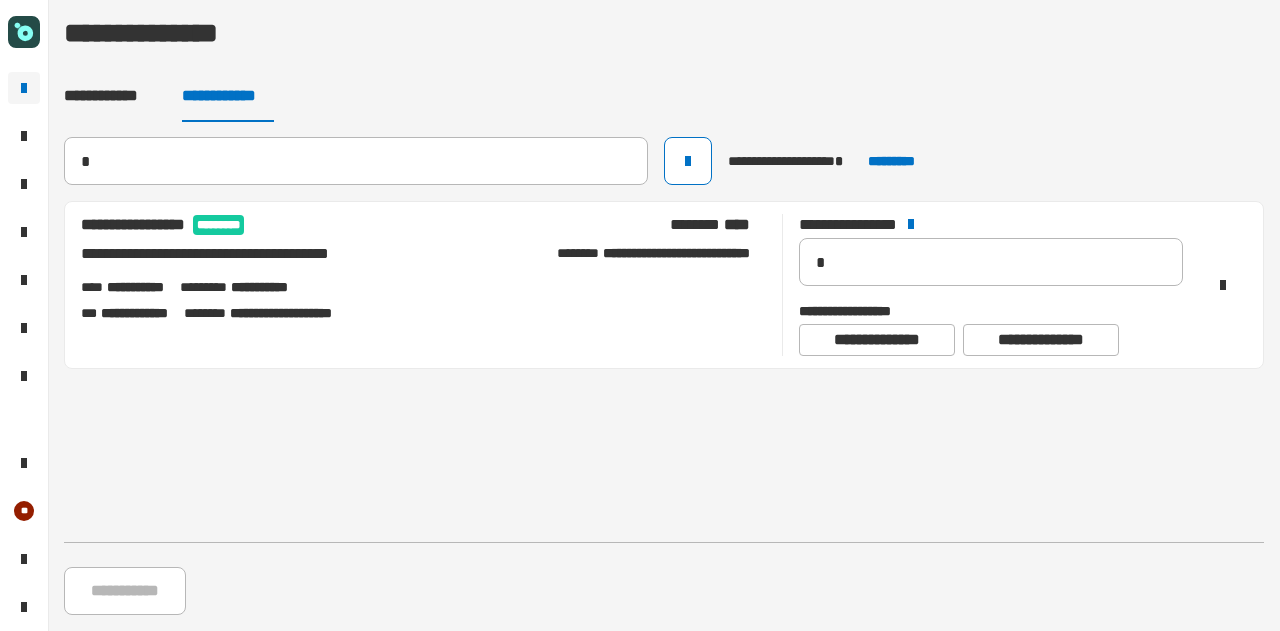 type 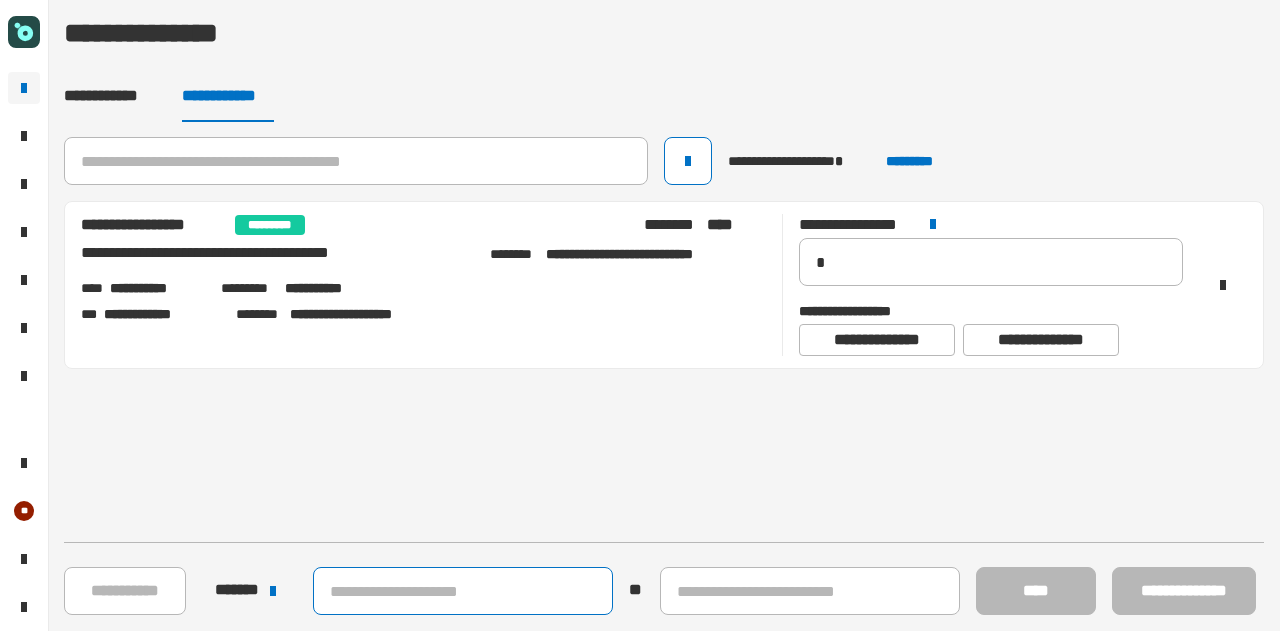 click 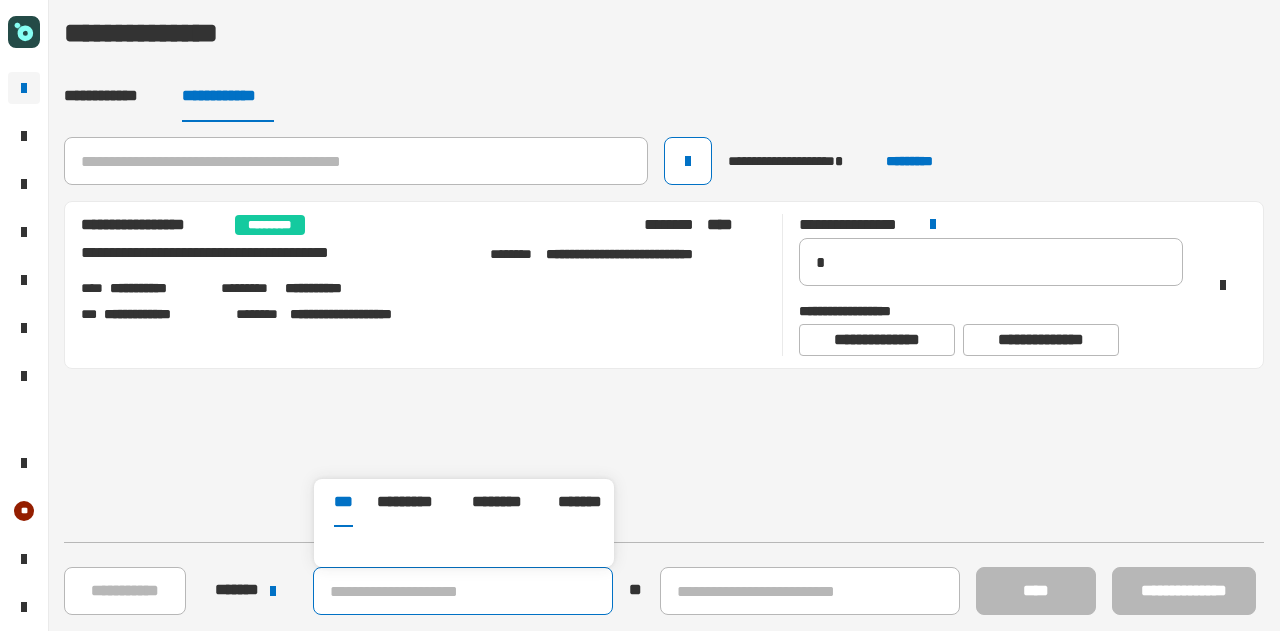 paste on "**********" 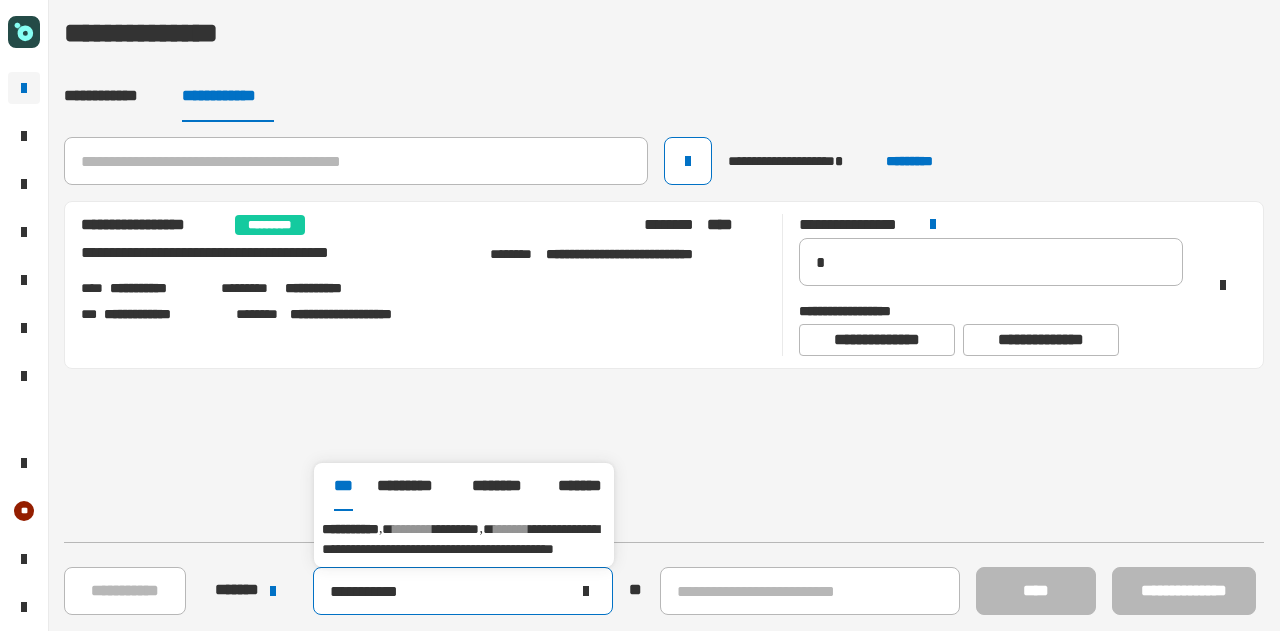 type on "**********" 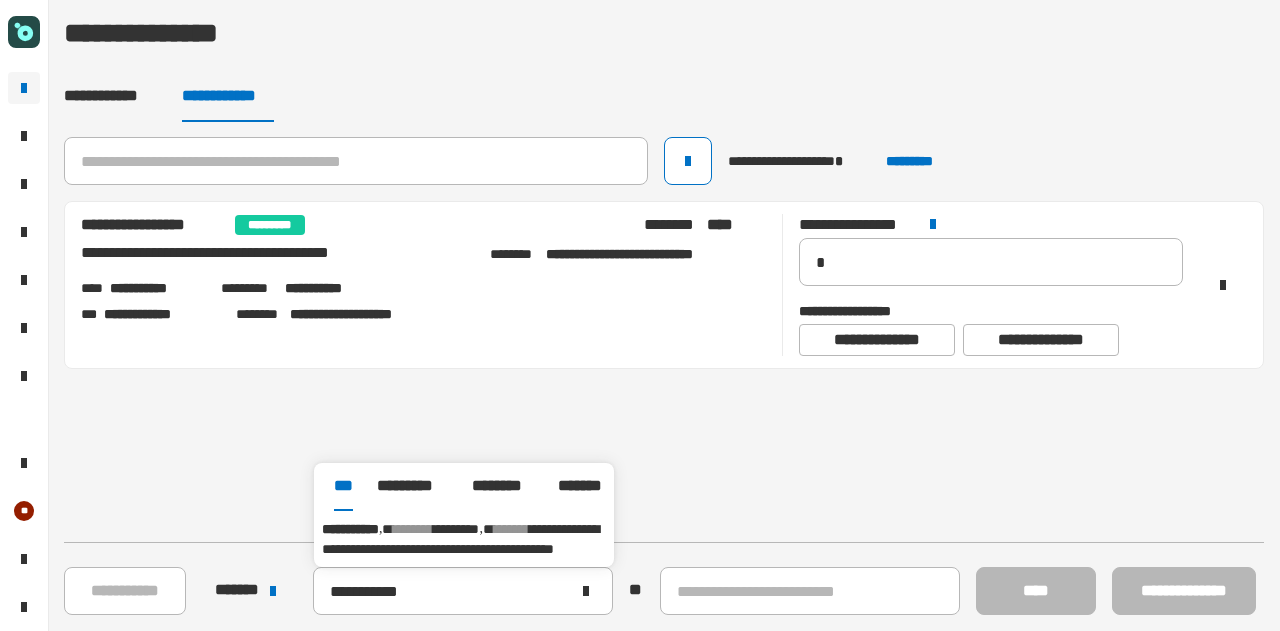 click on "**********" at bounding box center (460, 539) 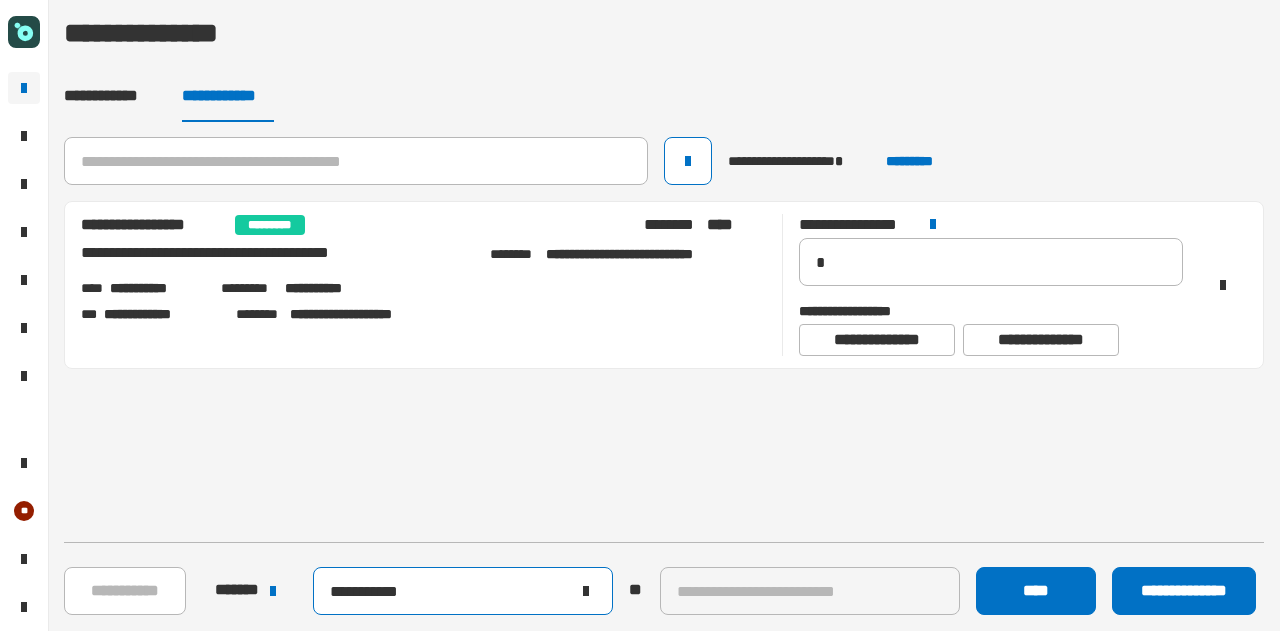 click on "**********" 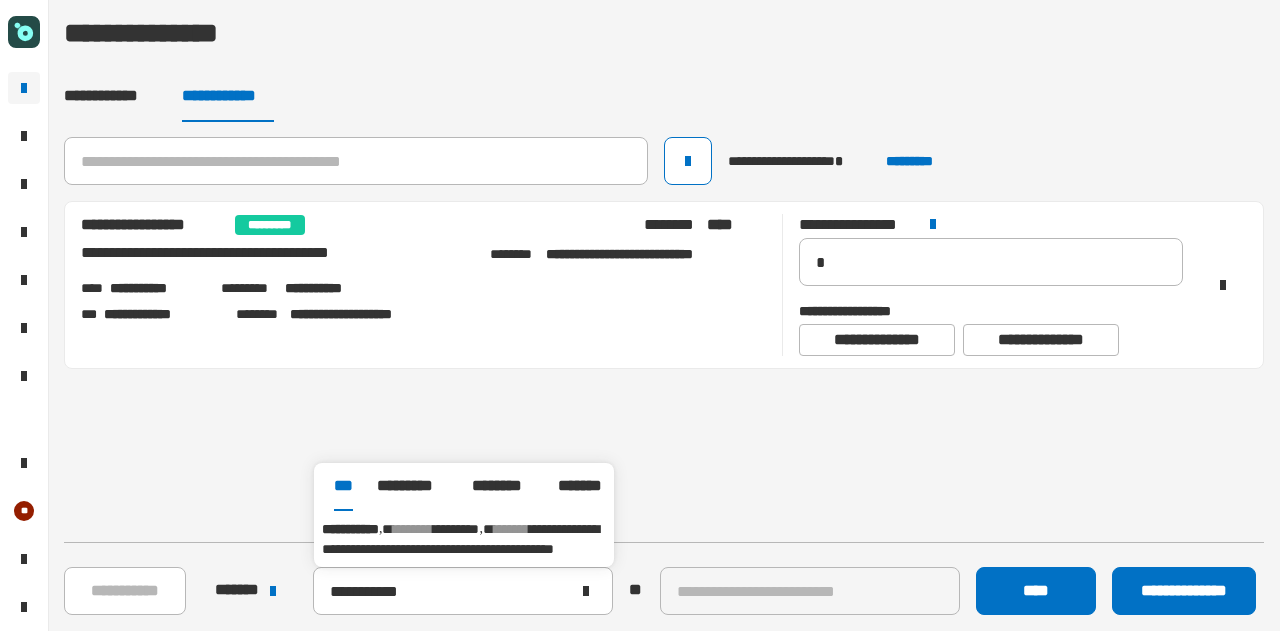 click on "**********" at bounding box center (460, 539) 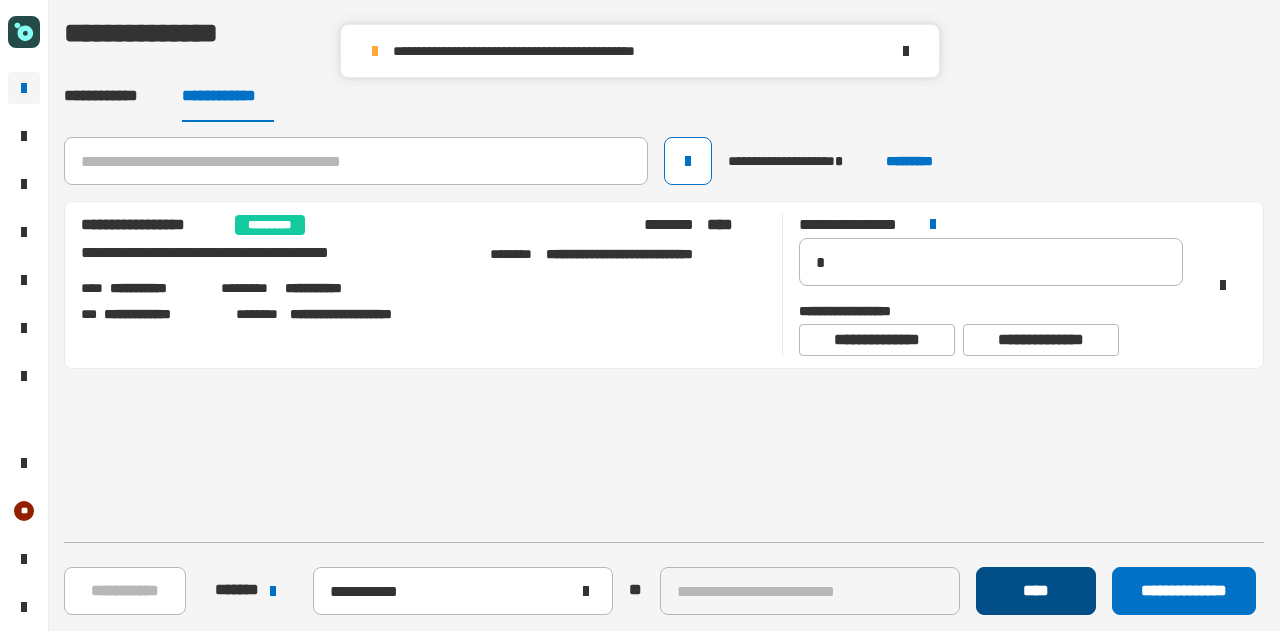 click on "****" 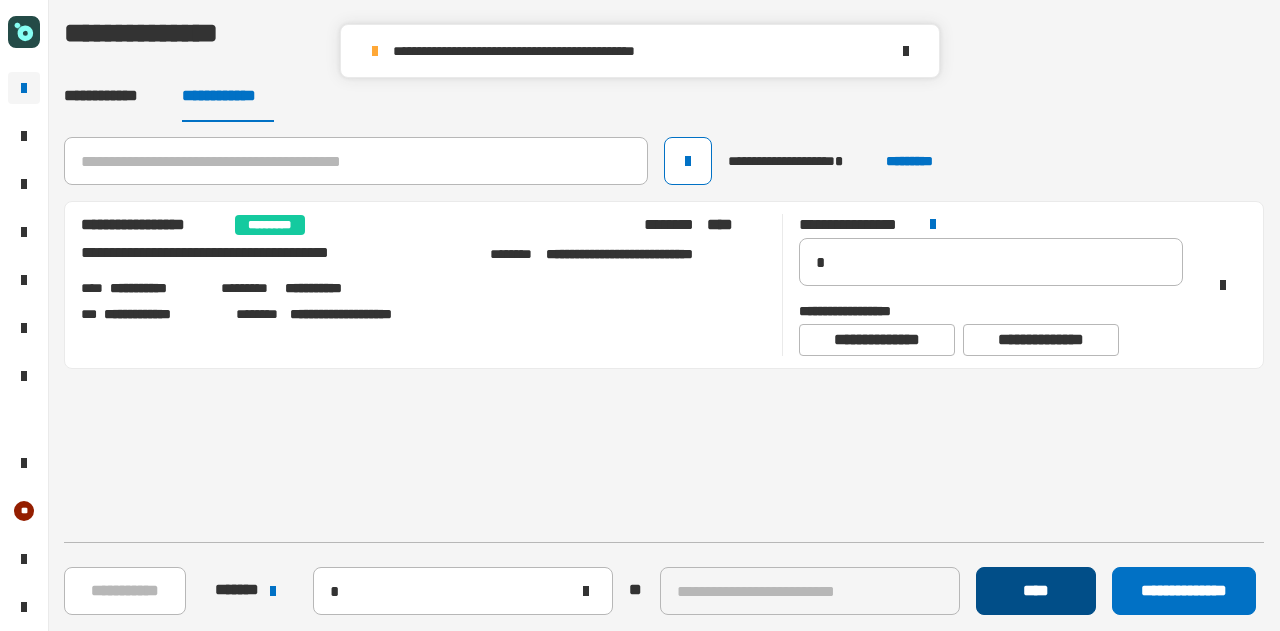 type 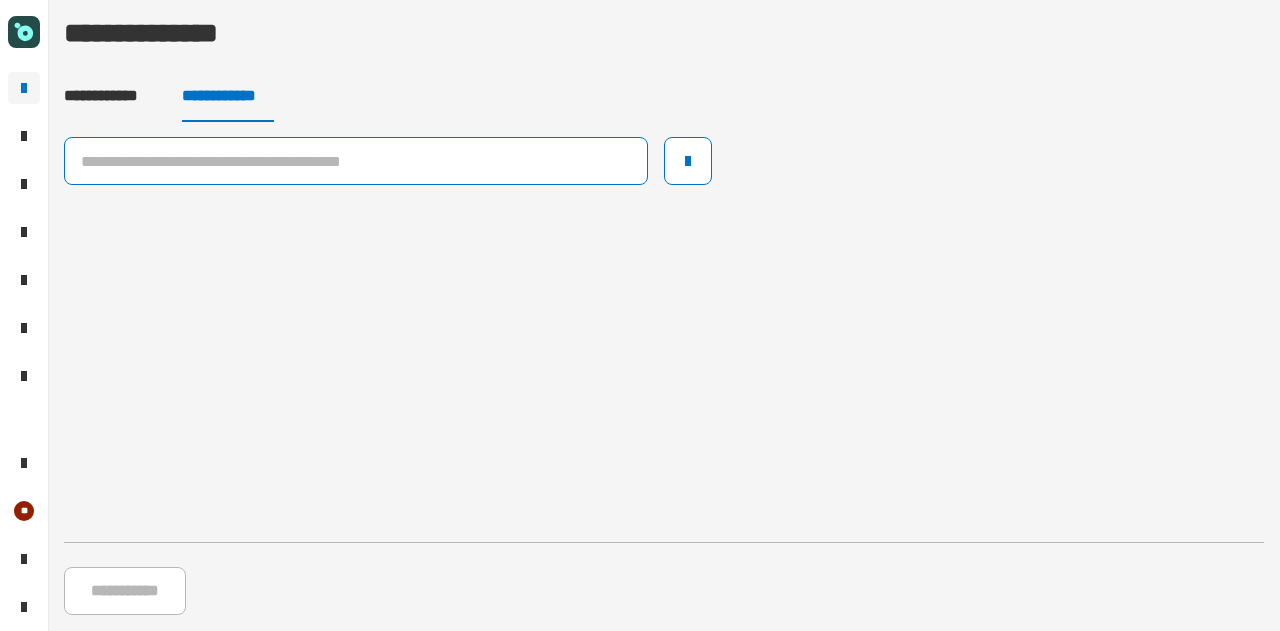 click 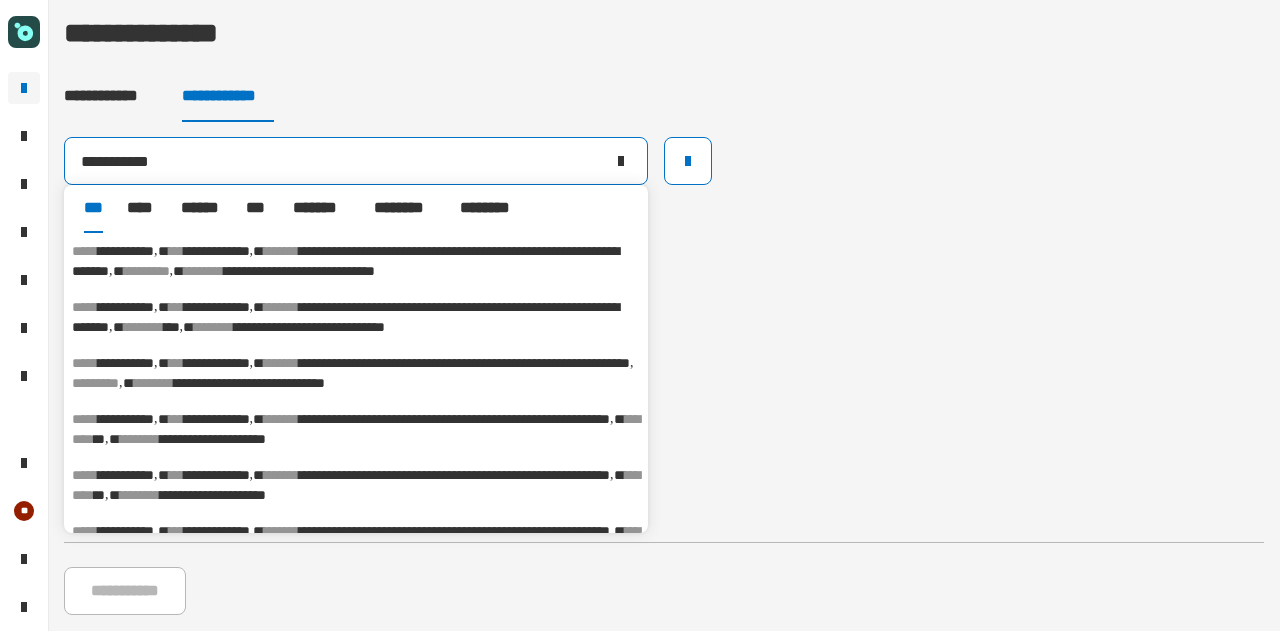 type on "**********" 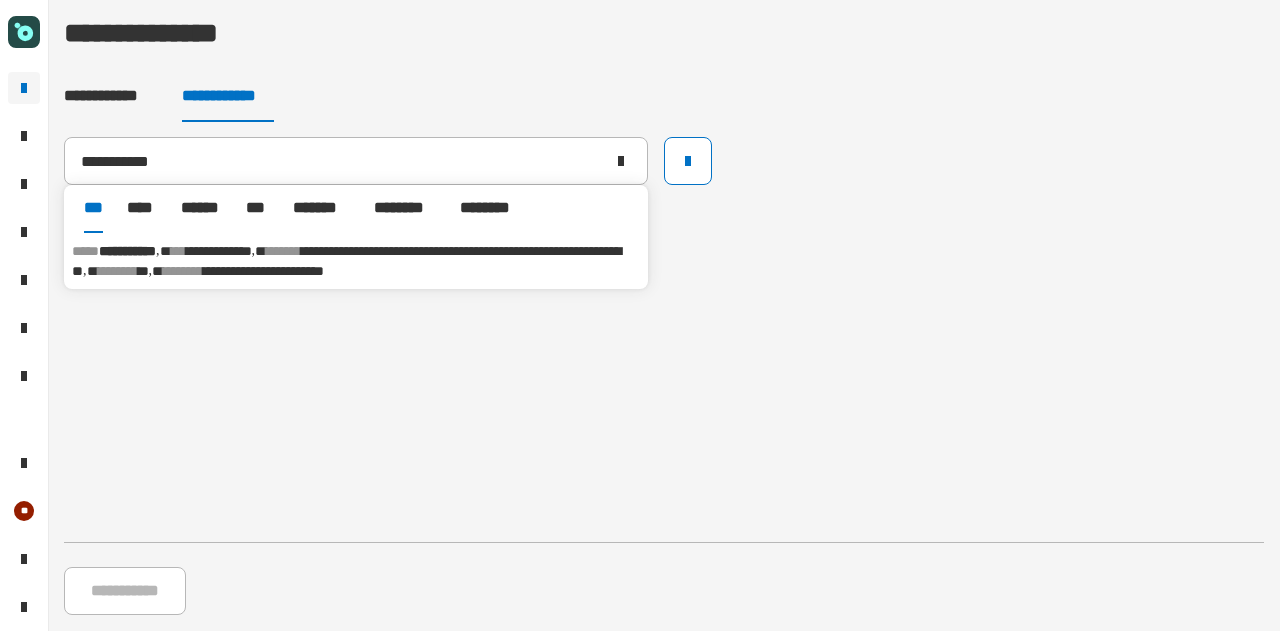 click on "********" at bounding box center [183, 271] 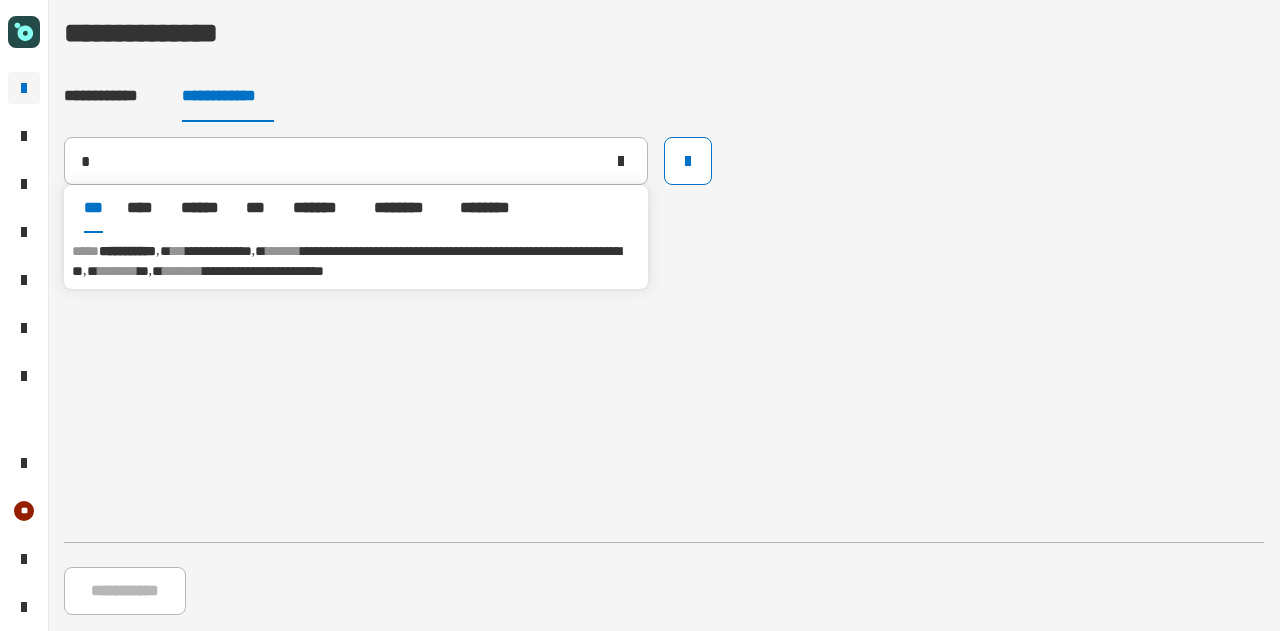 type 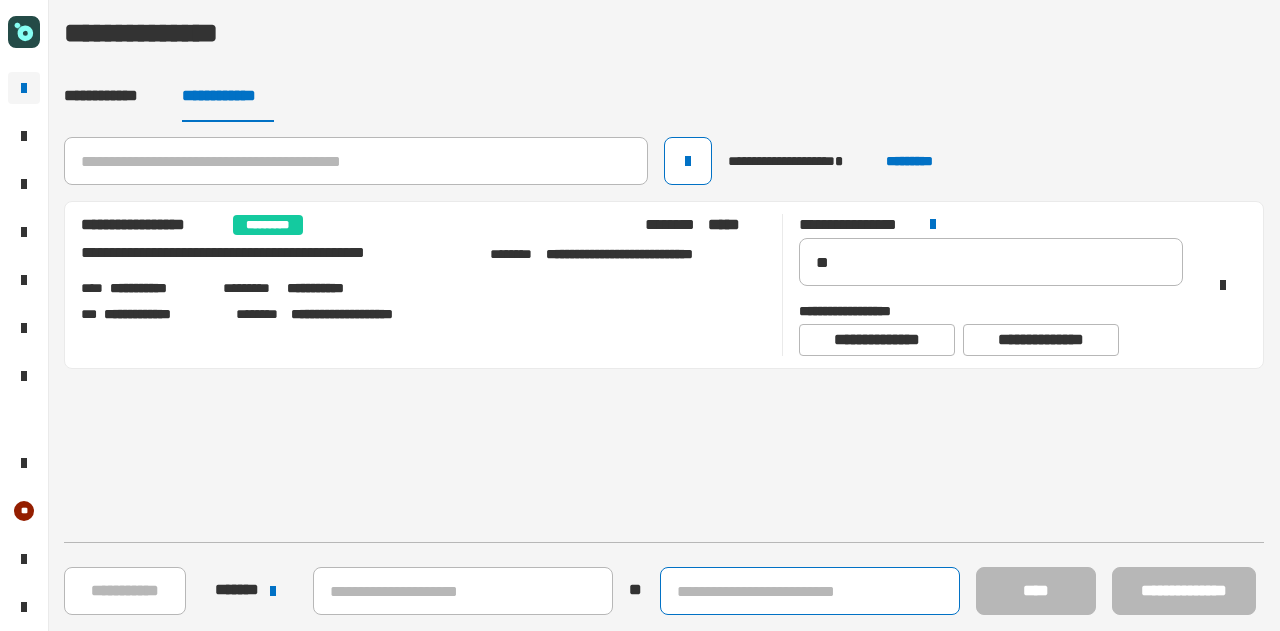 click 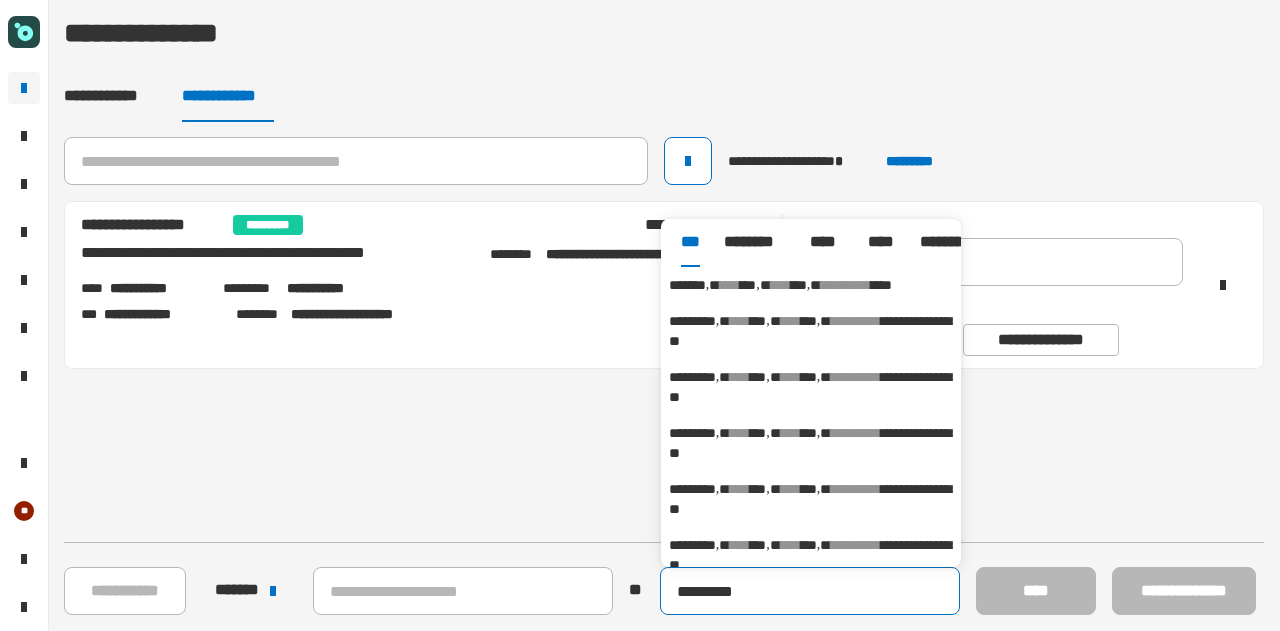 type on "*********" 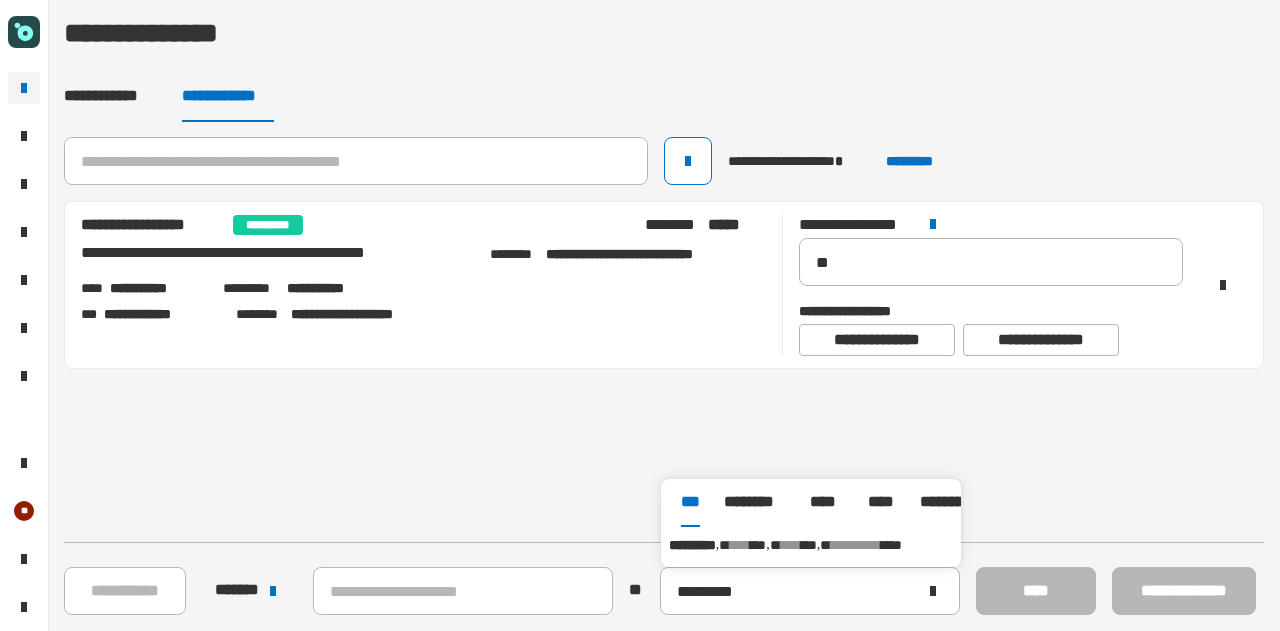 click on "***" at bounding box center (758, 545) 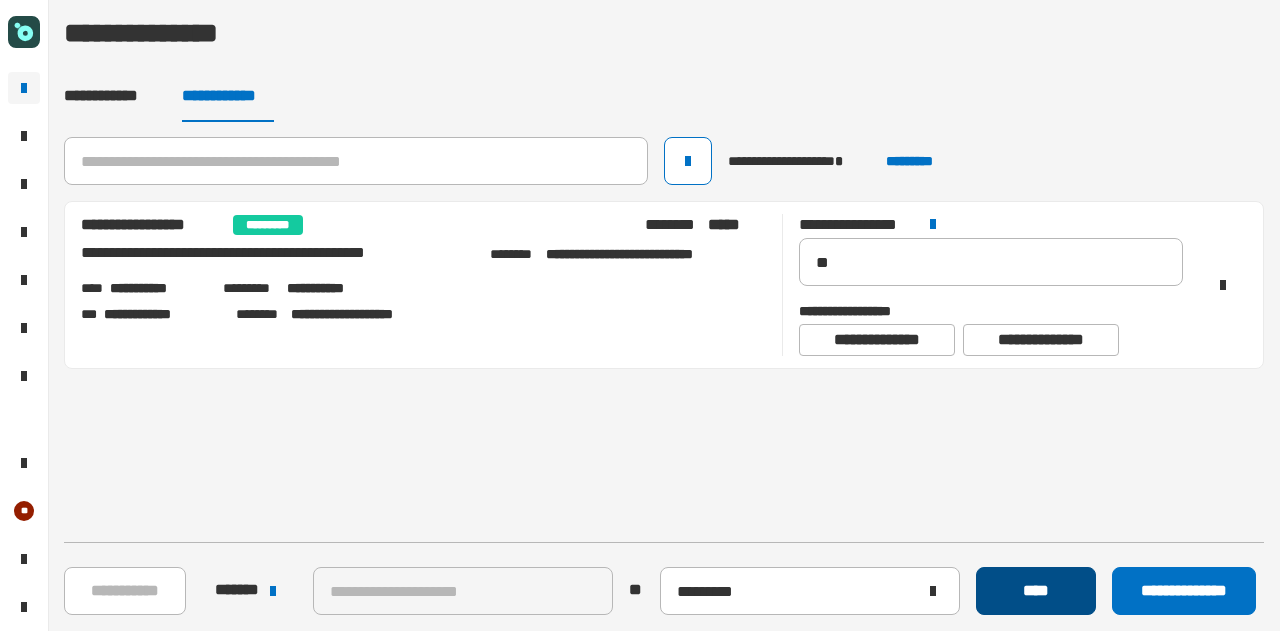 click on "****" 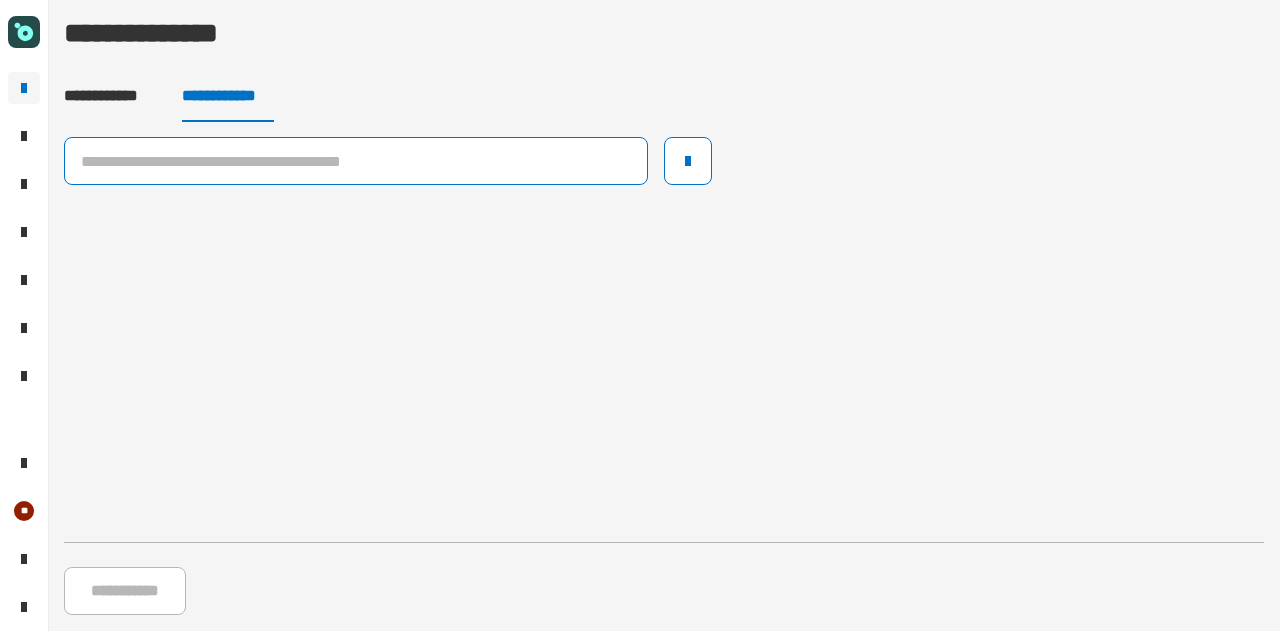 click 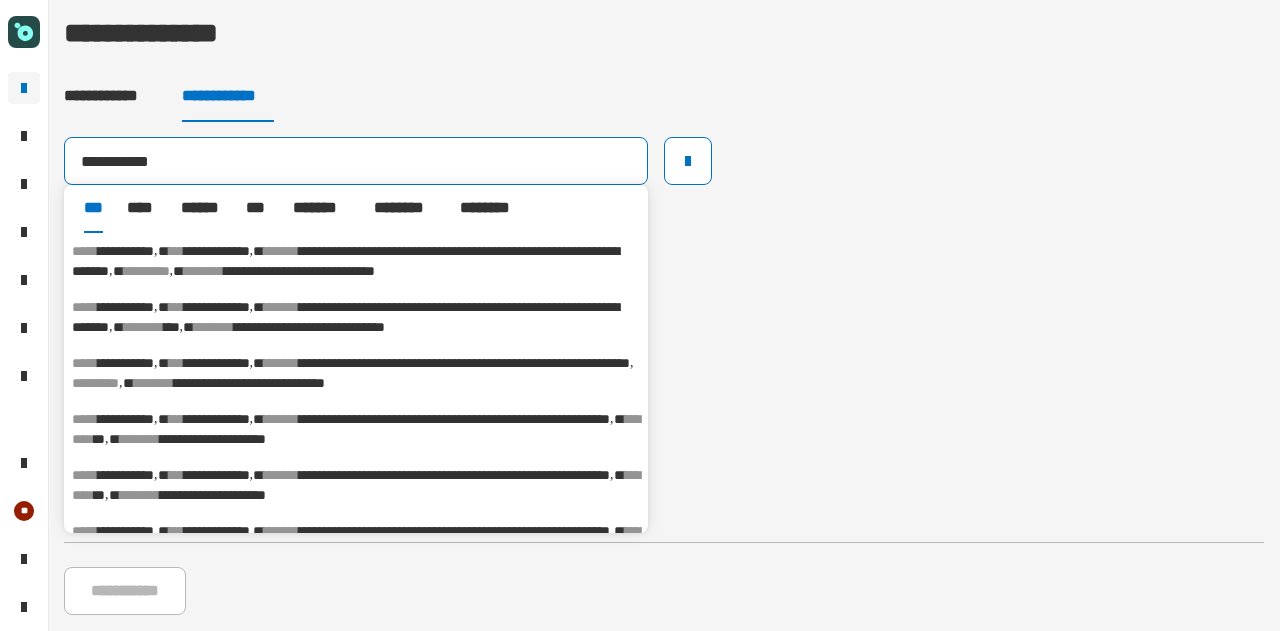 type on "**********" 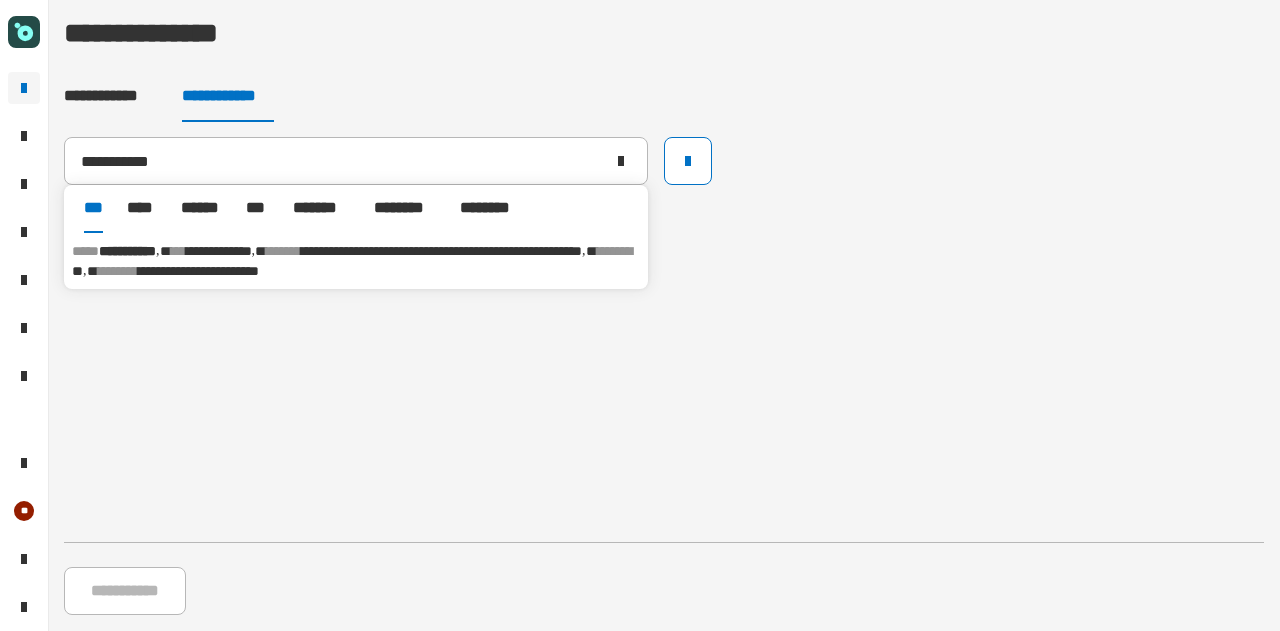 click on "**********" at bounding box center [356, 261] 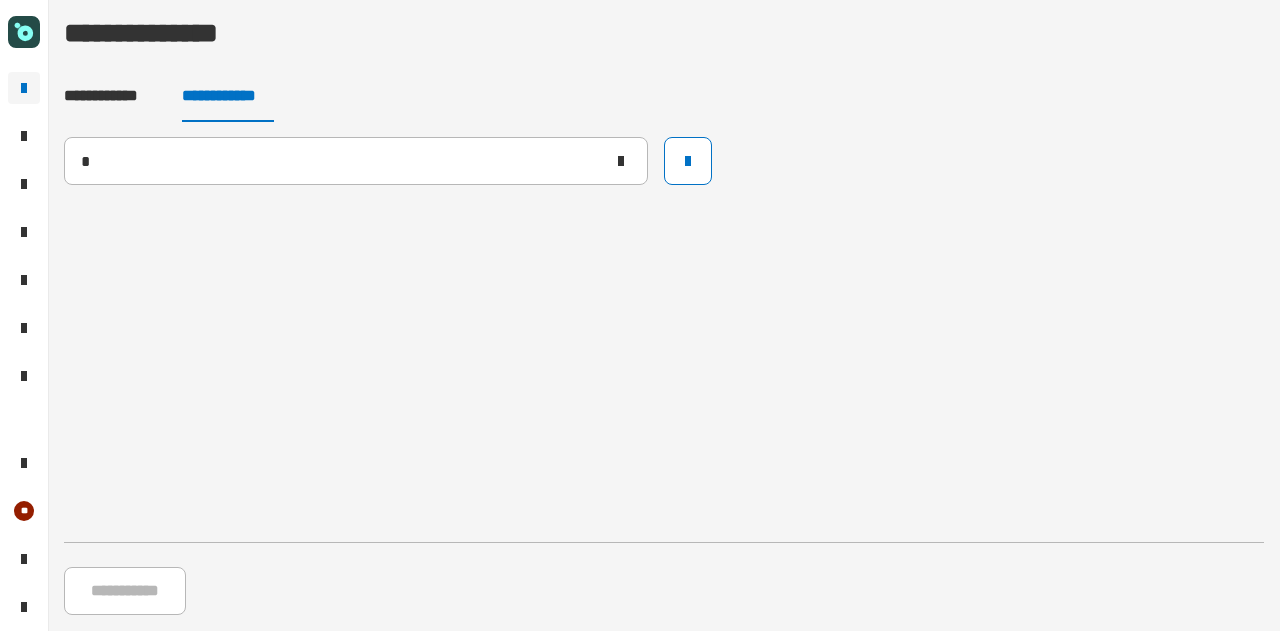 type 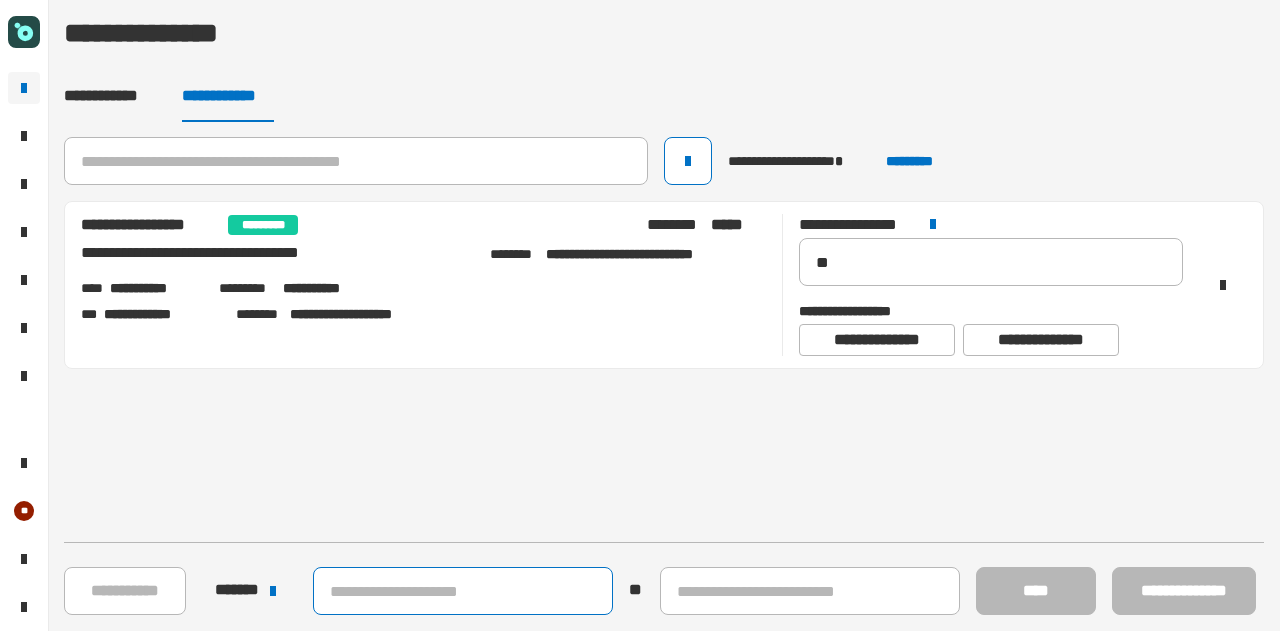 click 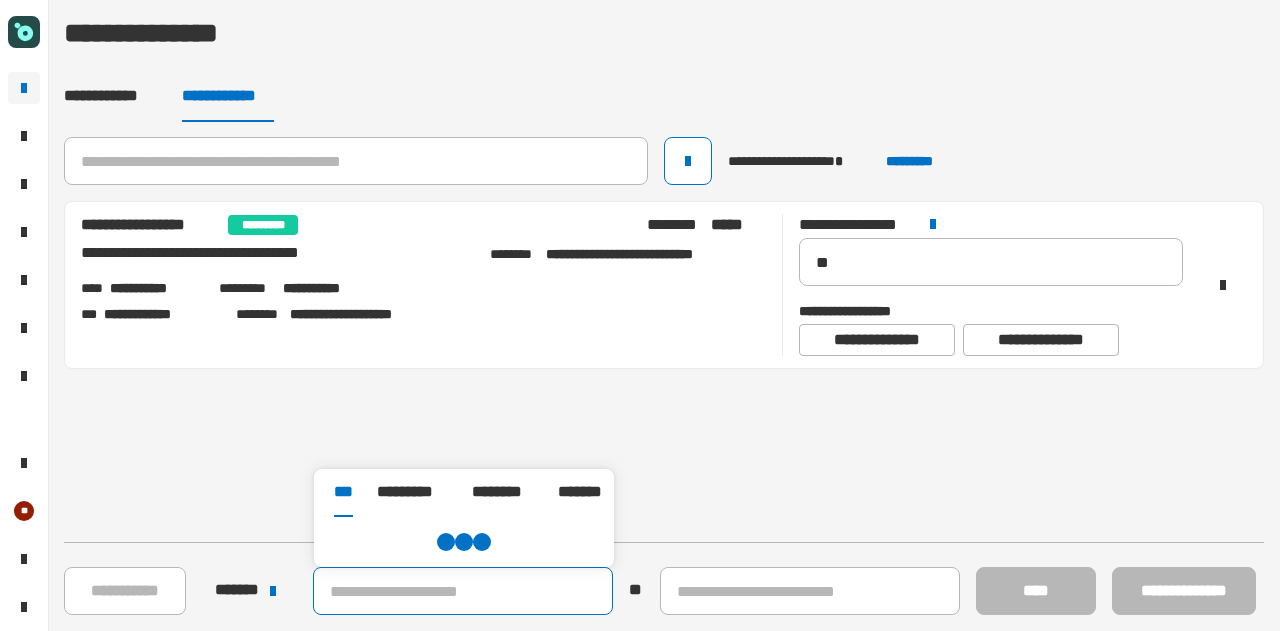 paste on "**********" 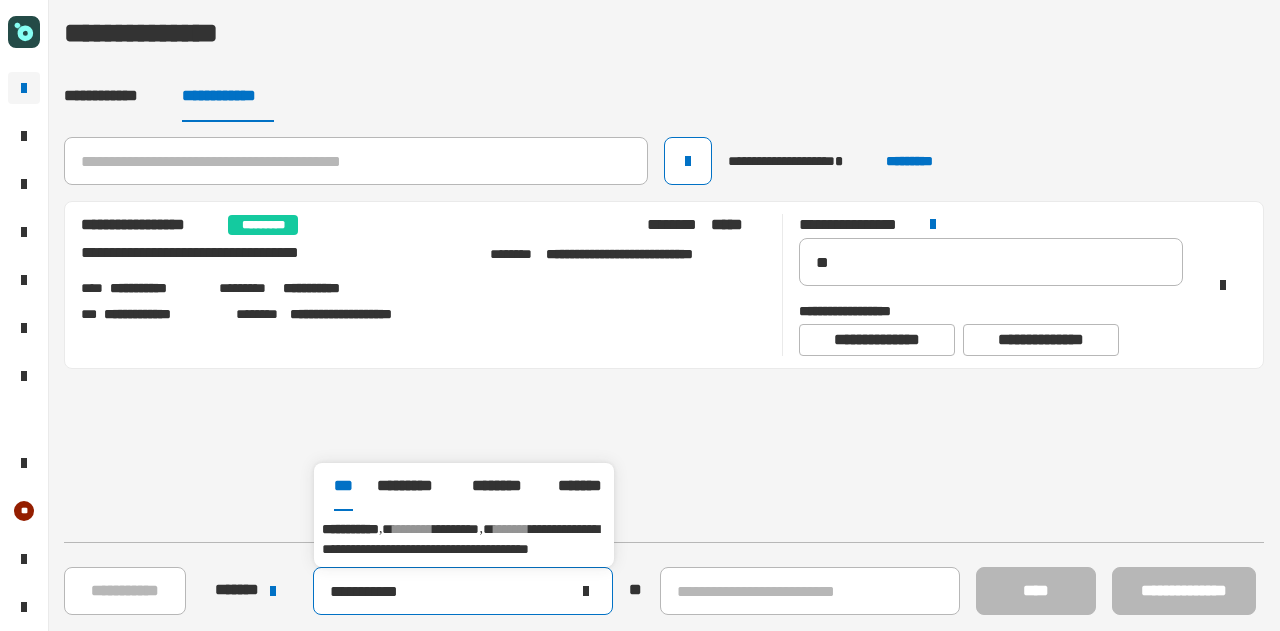 type on "**********" 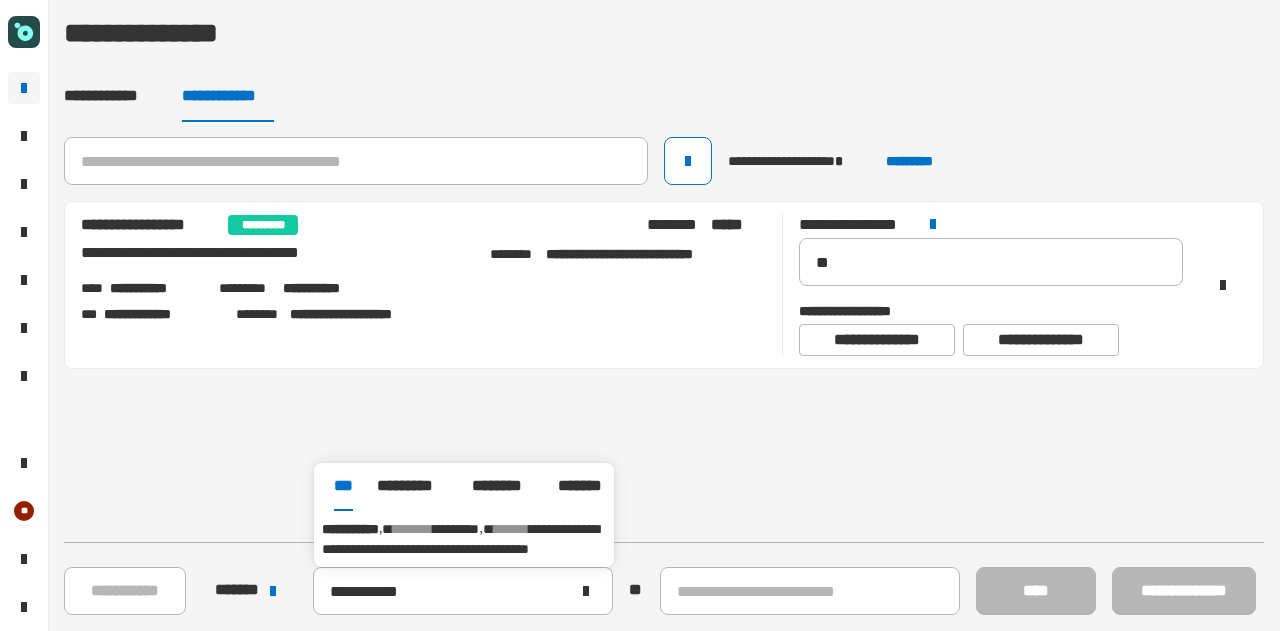 click on "**********" at bounding box center [460, 539] 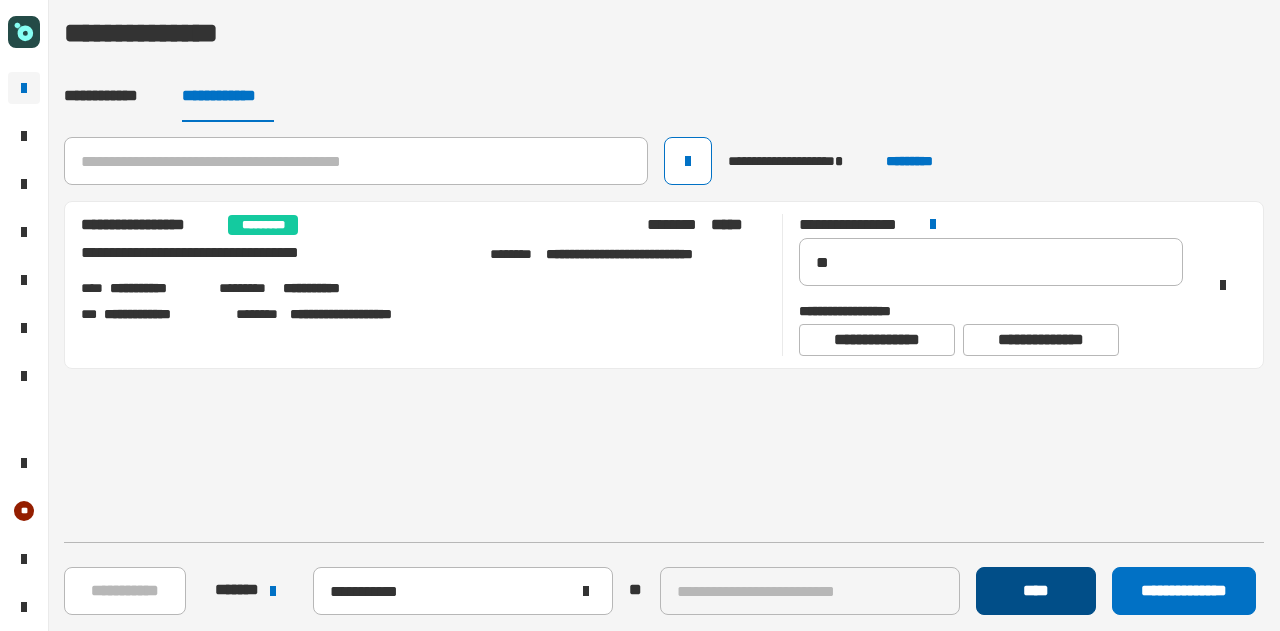 click on "****" 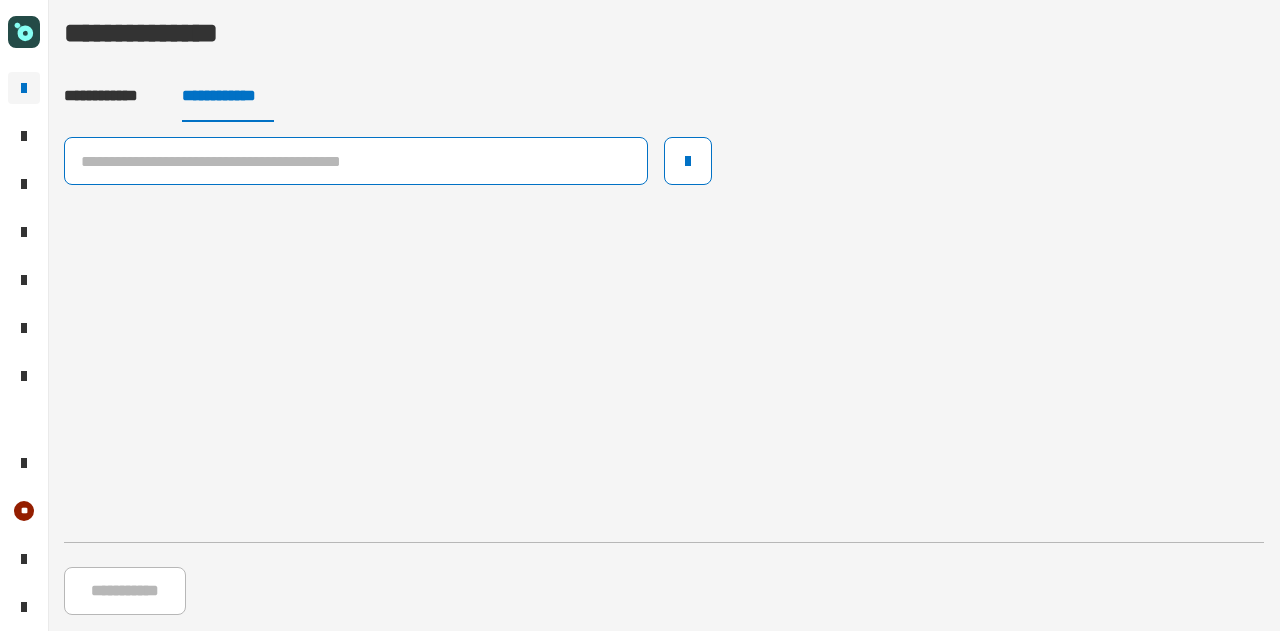 click 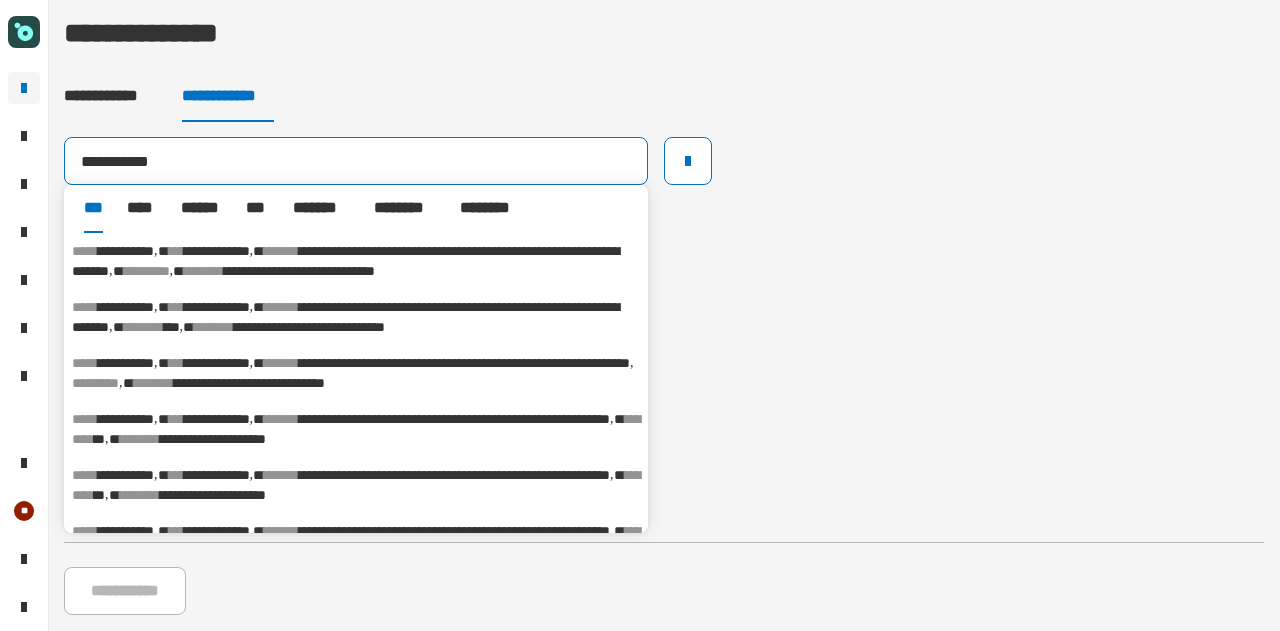 type on "**********" 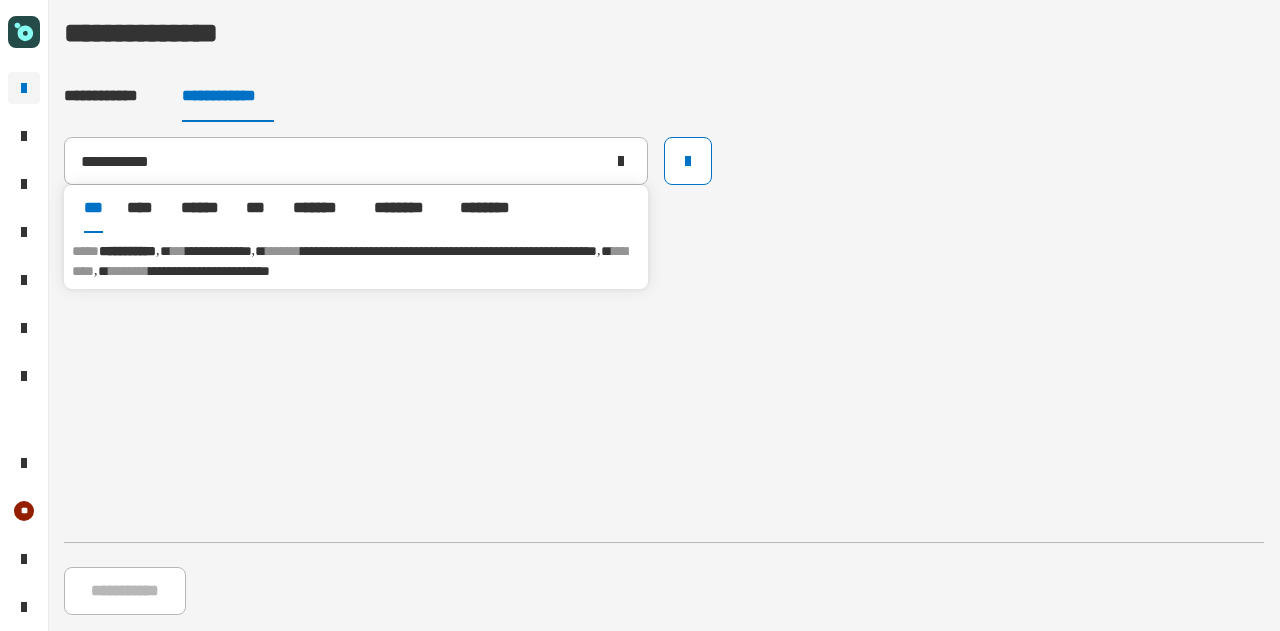 click on "**********" at bounding box center (209, 271) 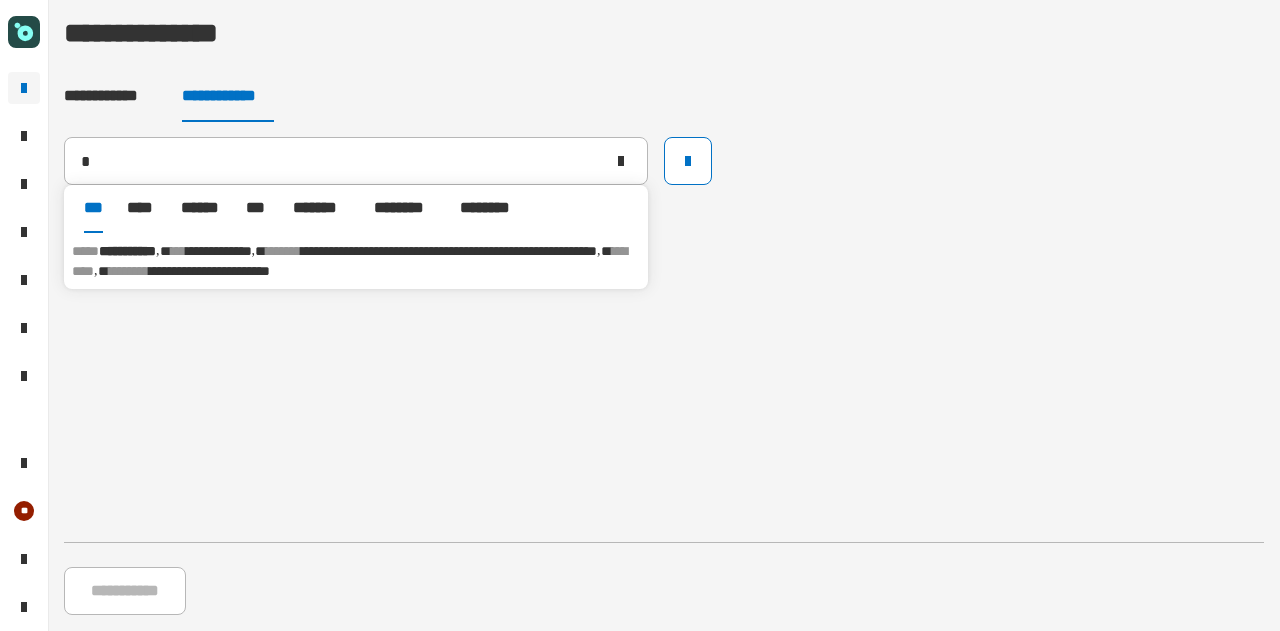 type 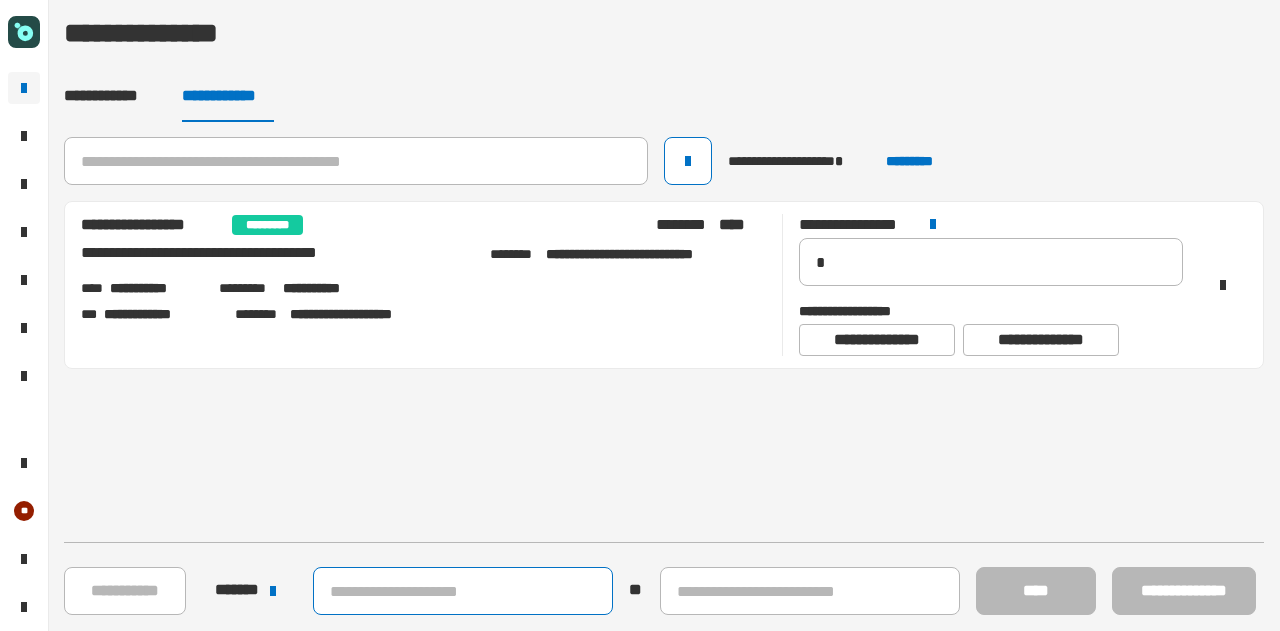 click 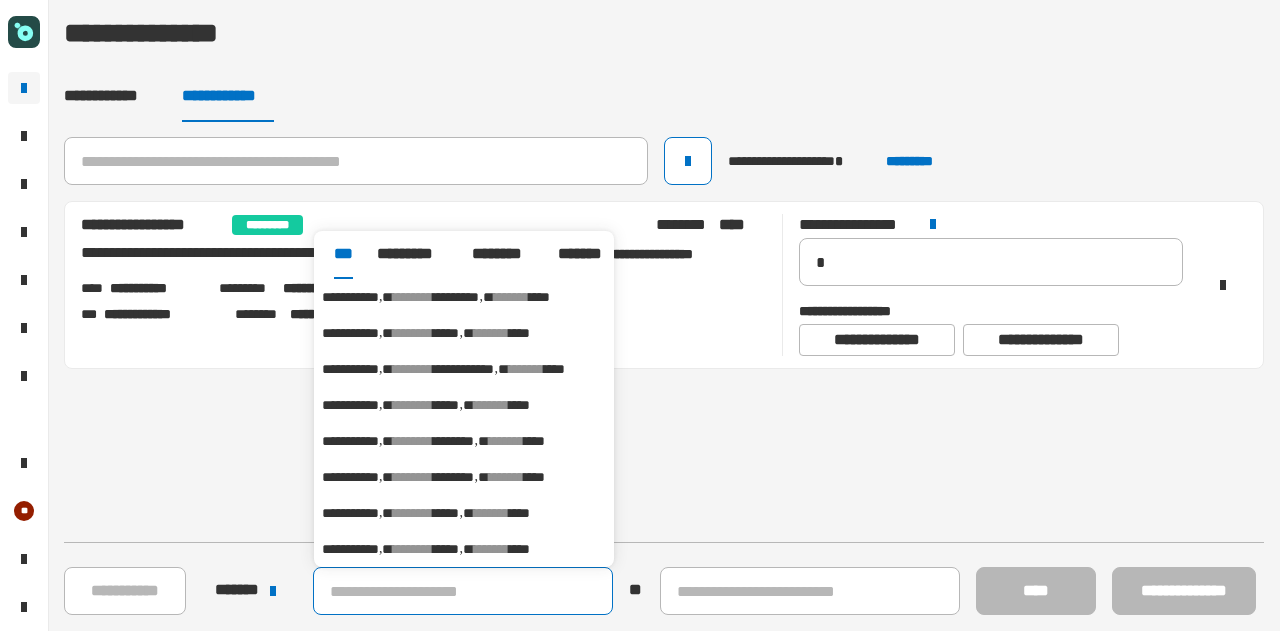 paste on "**********" 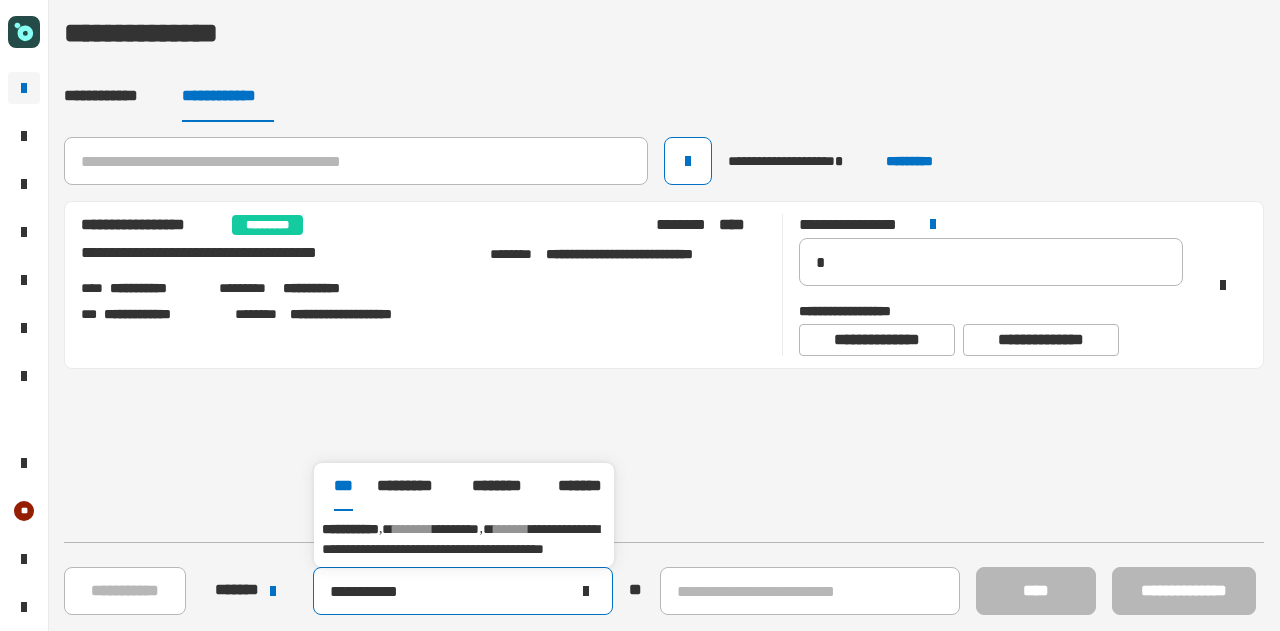 type on "**********" 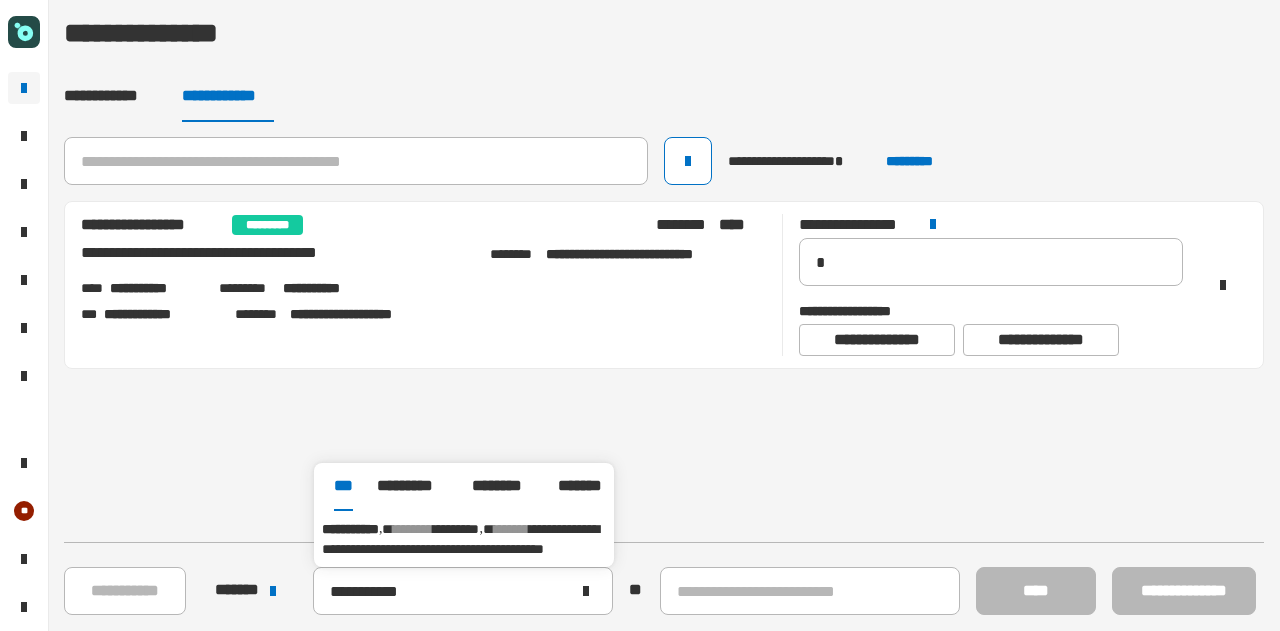 click on "**********" at bounding box center [464, 539] 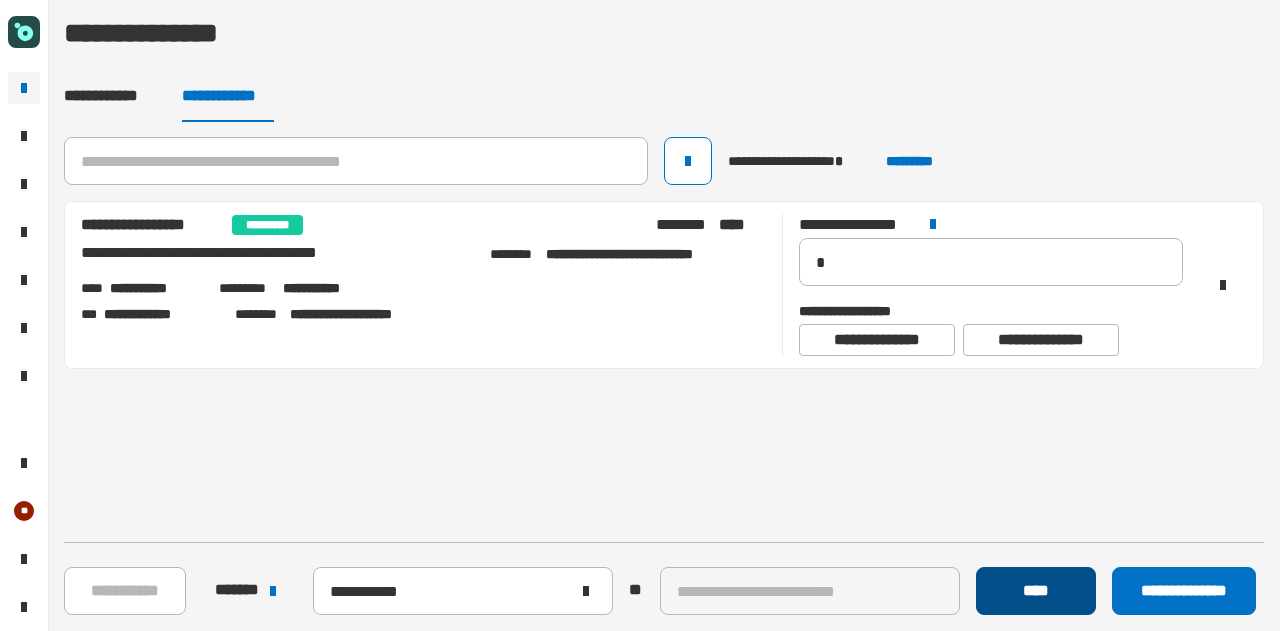 click on "****" 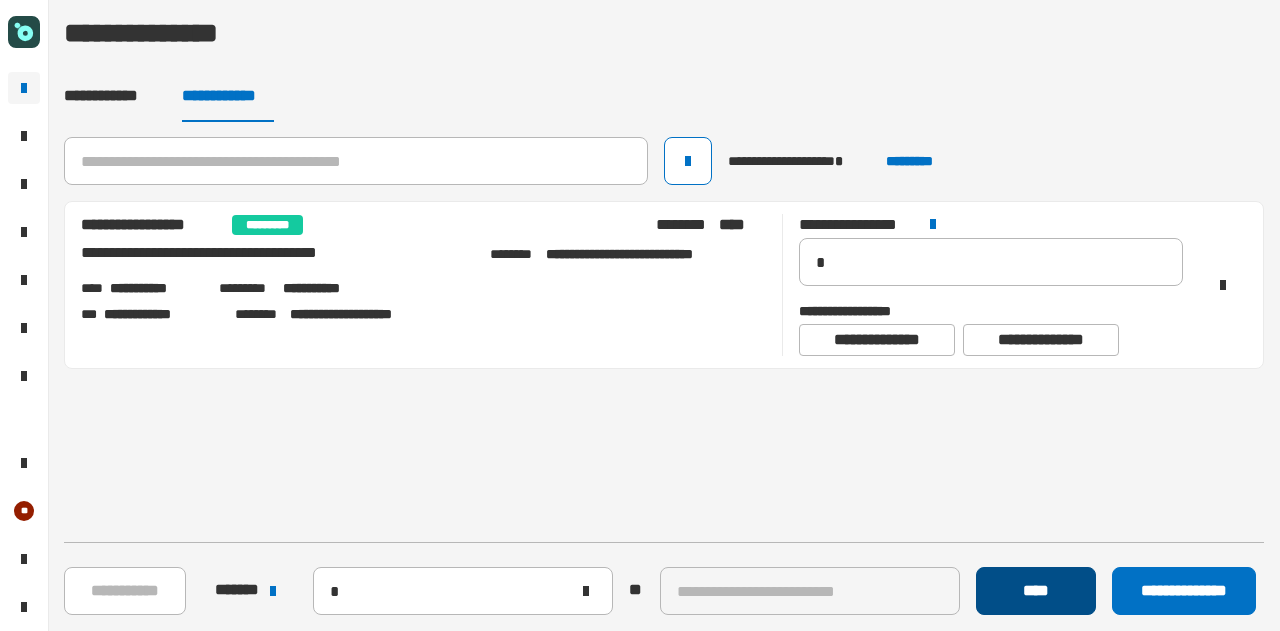 type 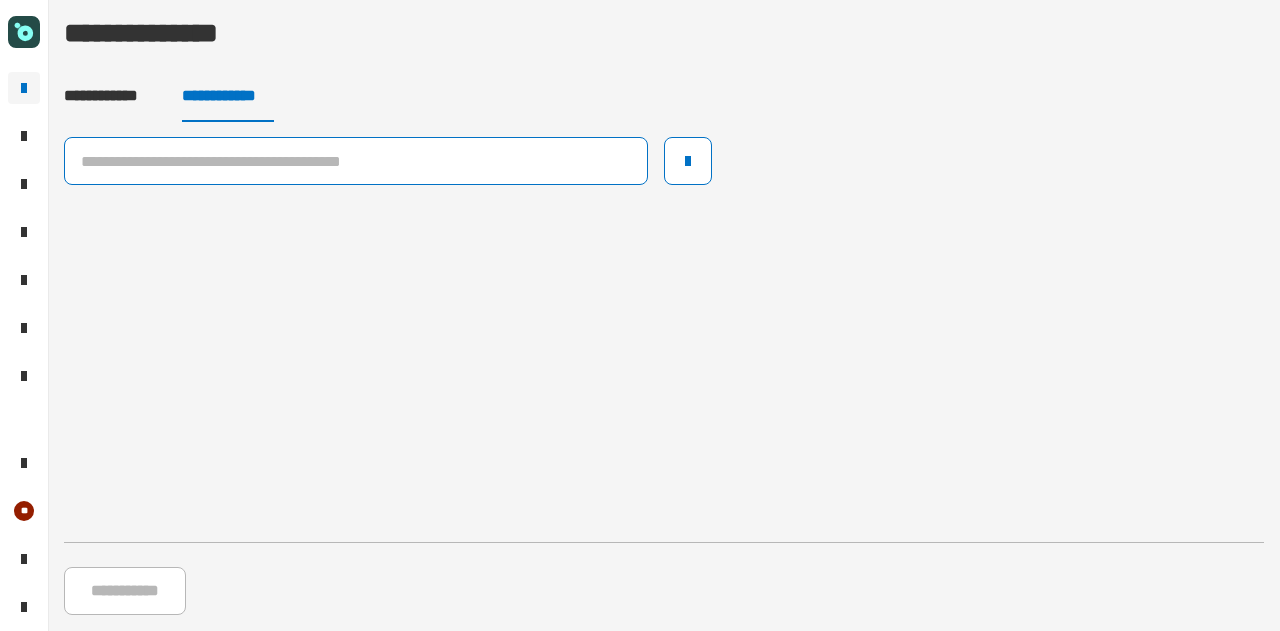 click 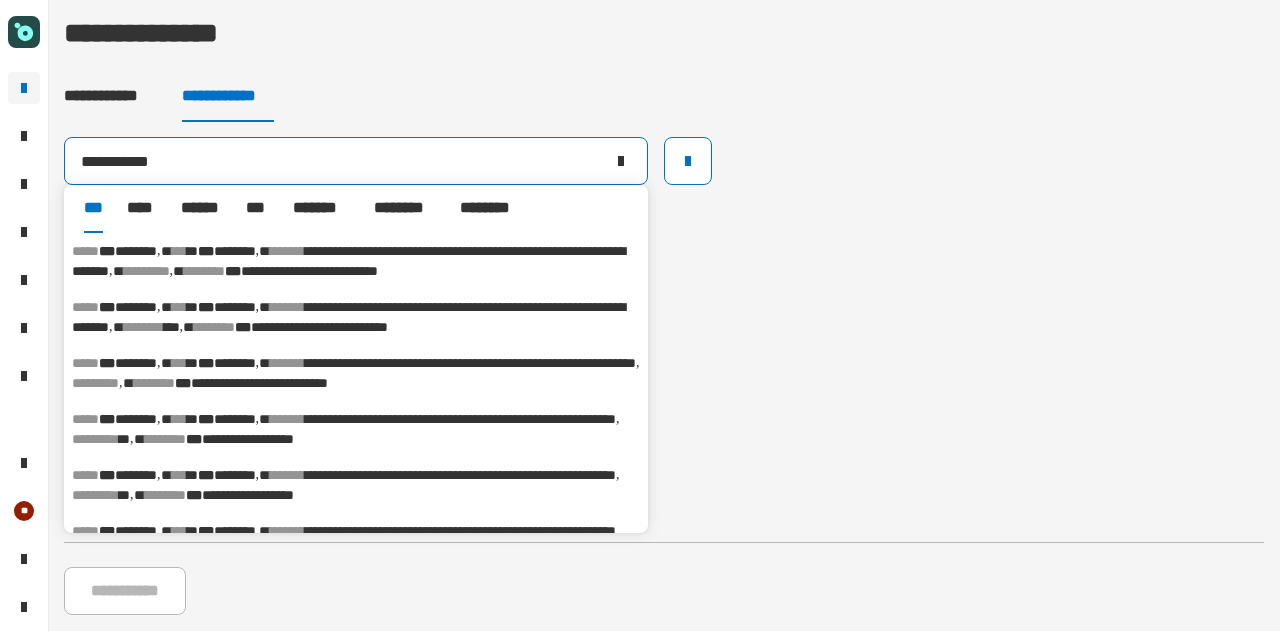 type on "**********" 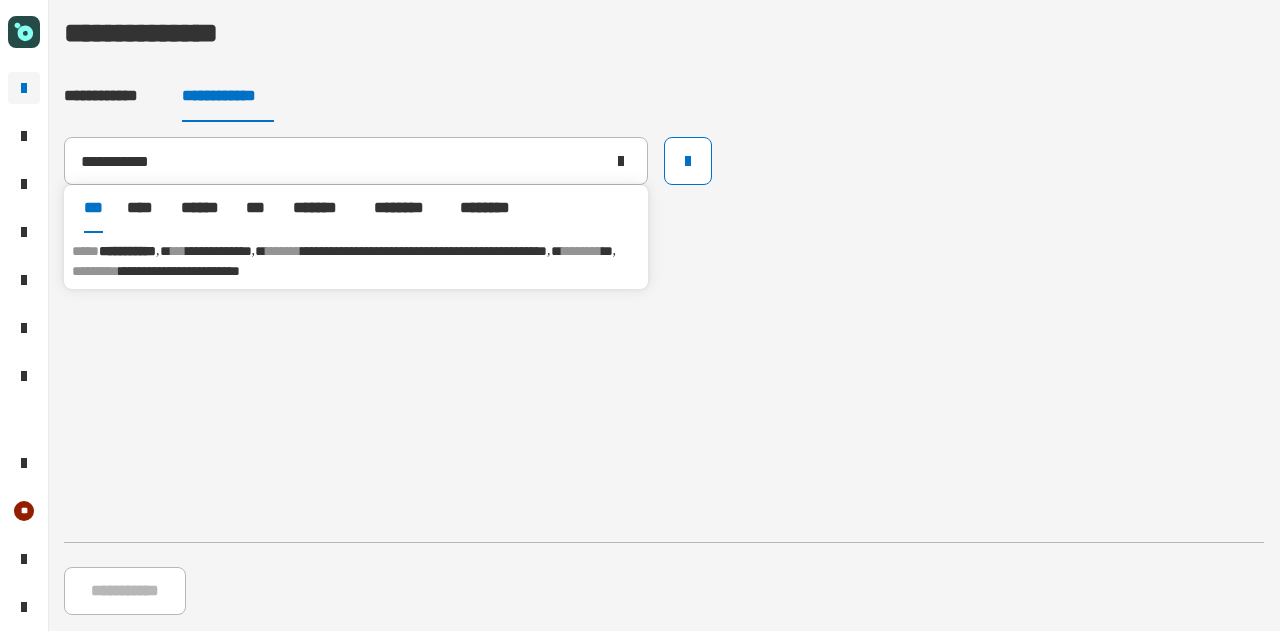 click on "**********" at bounding box center (424, 251) 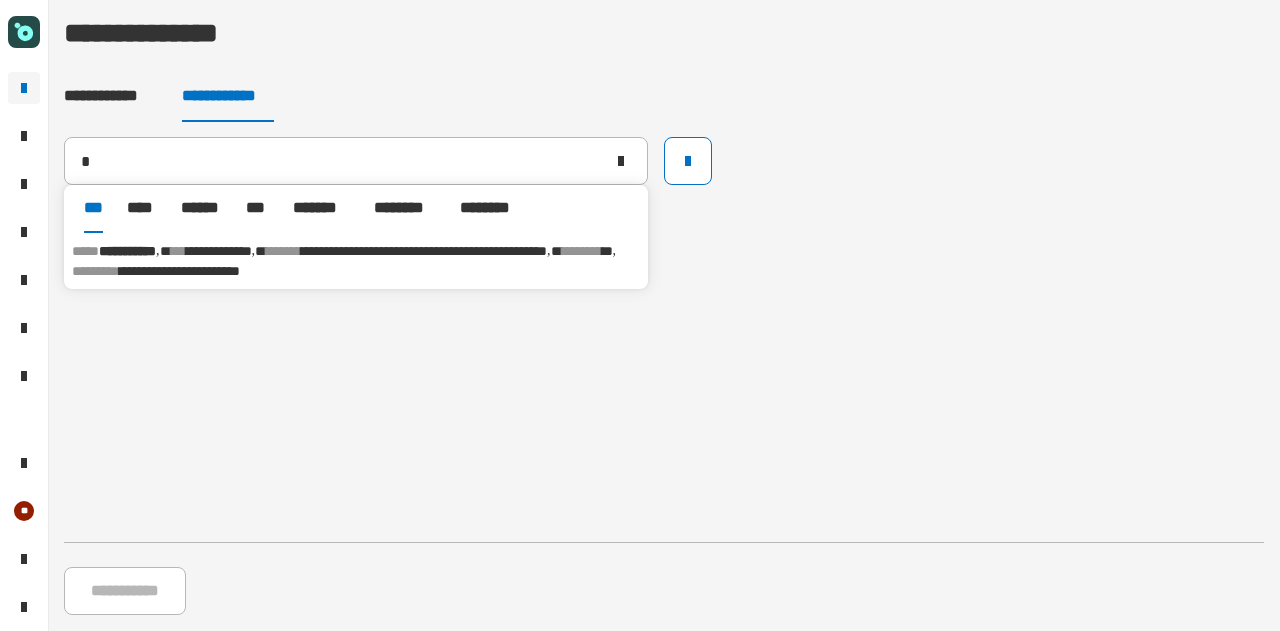 type 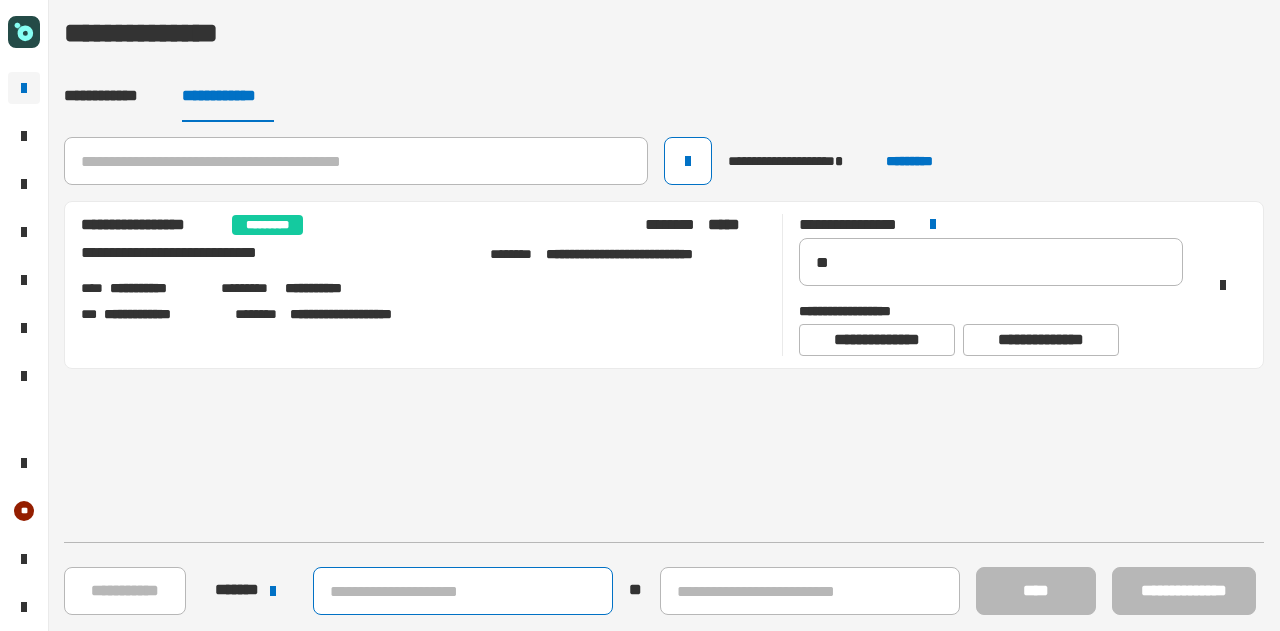 click 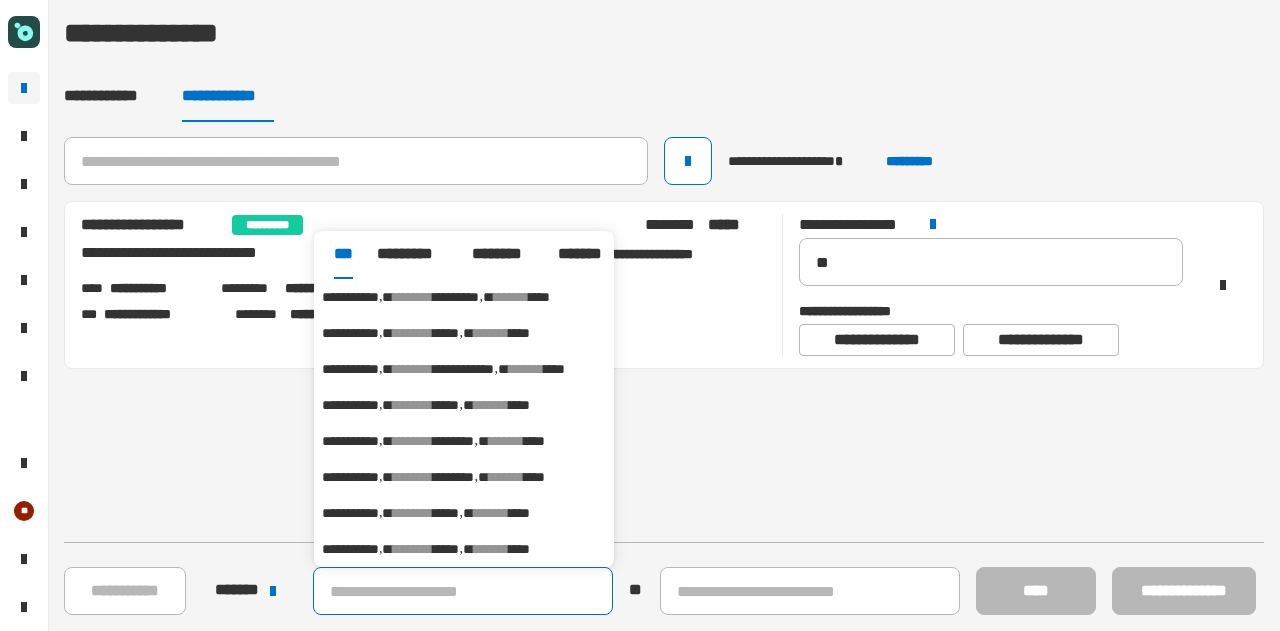 paste on "**********" 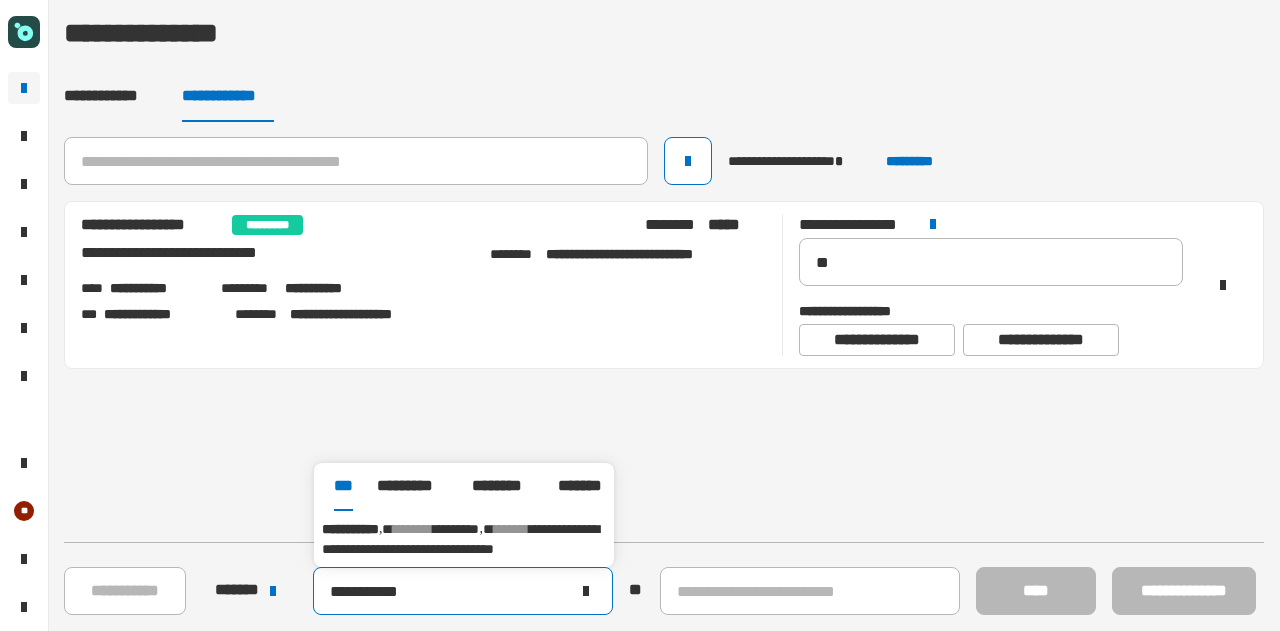 type on "**********" 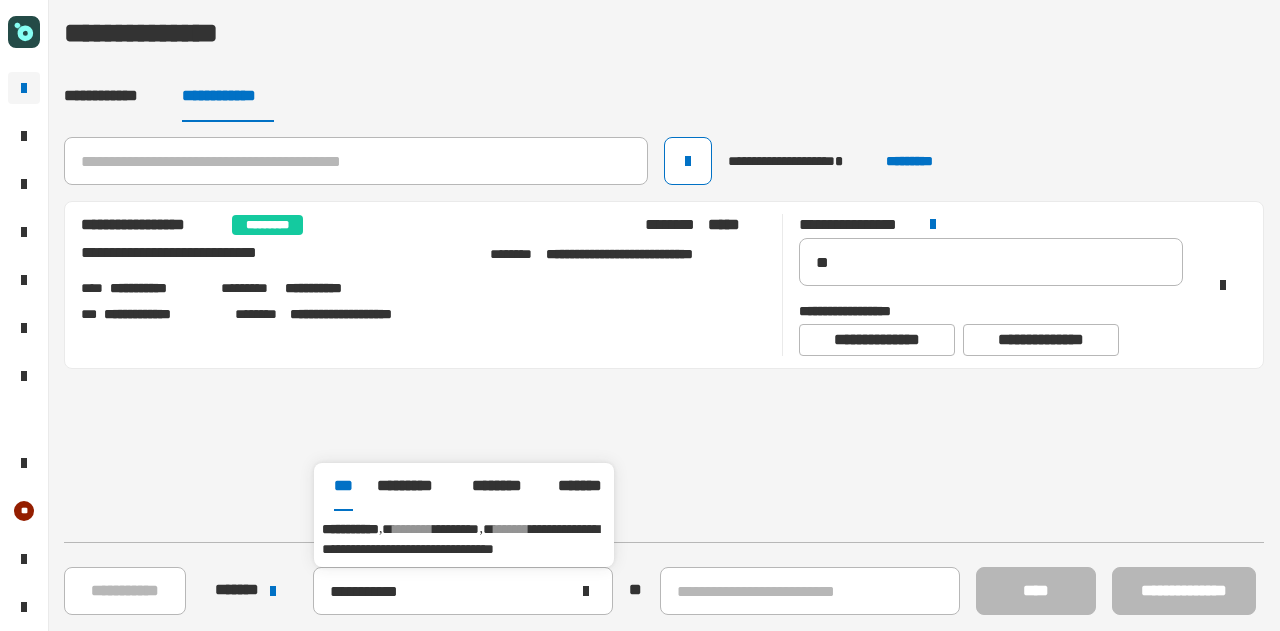 click on "**********" at bounding box center [464, 539] 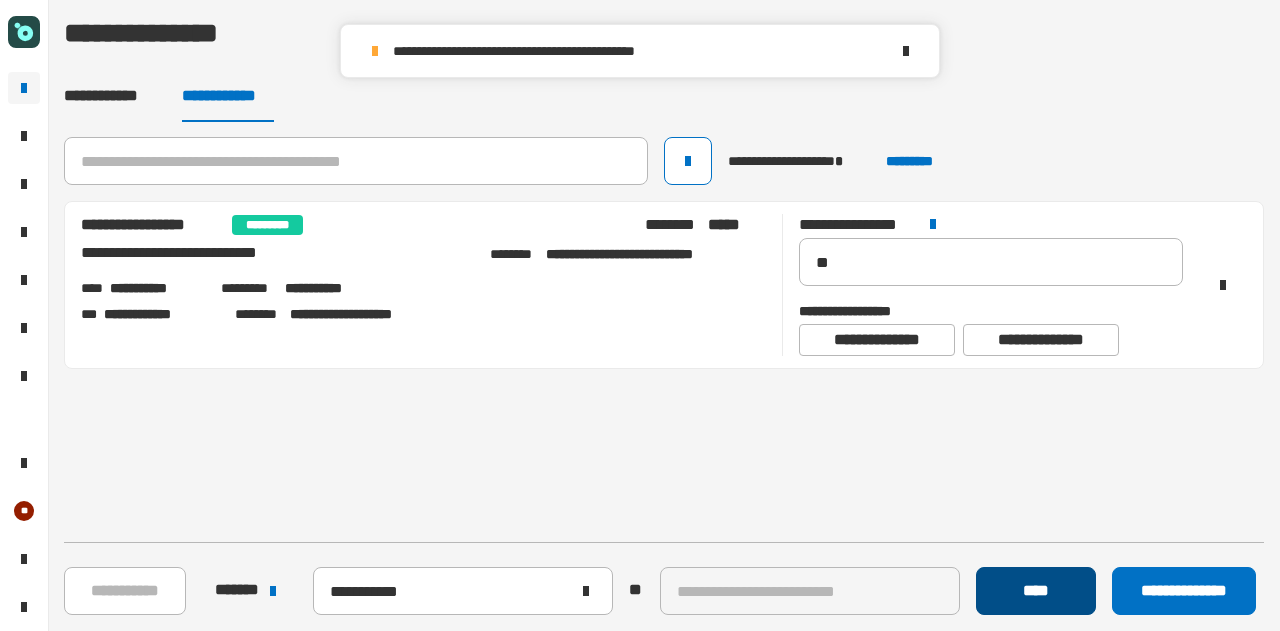 click on "****" 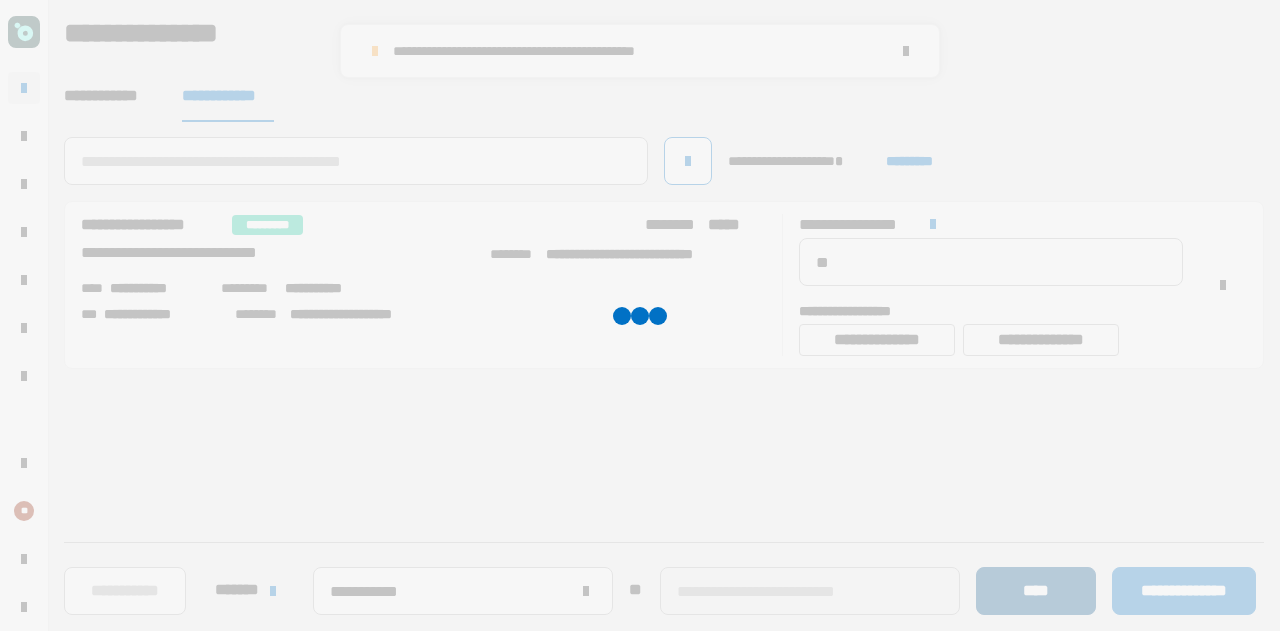 type 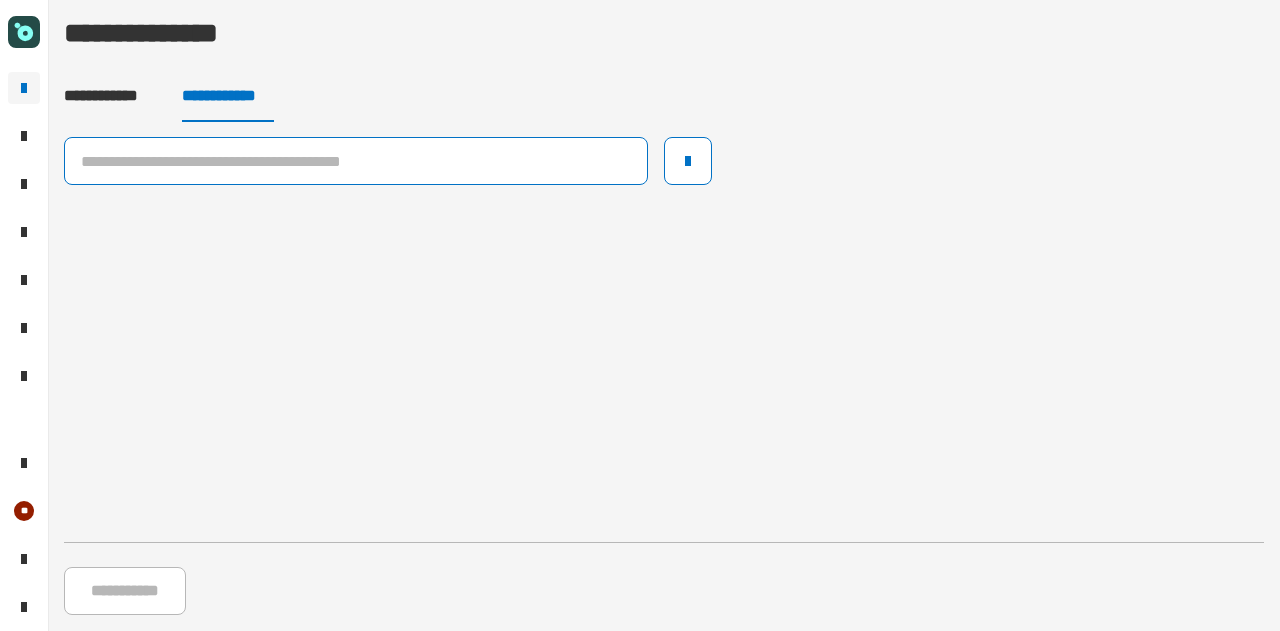 click 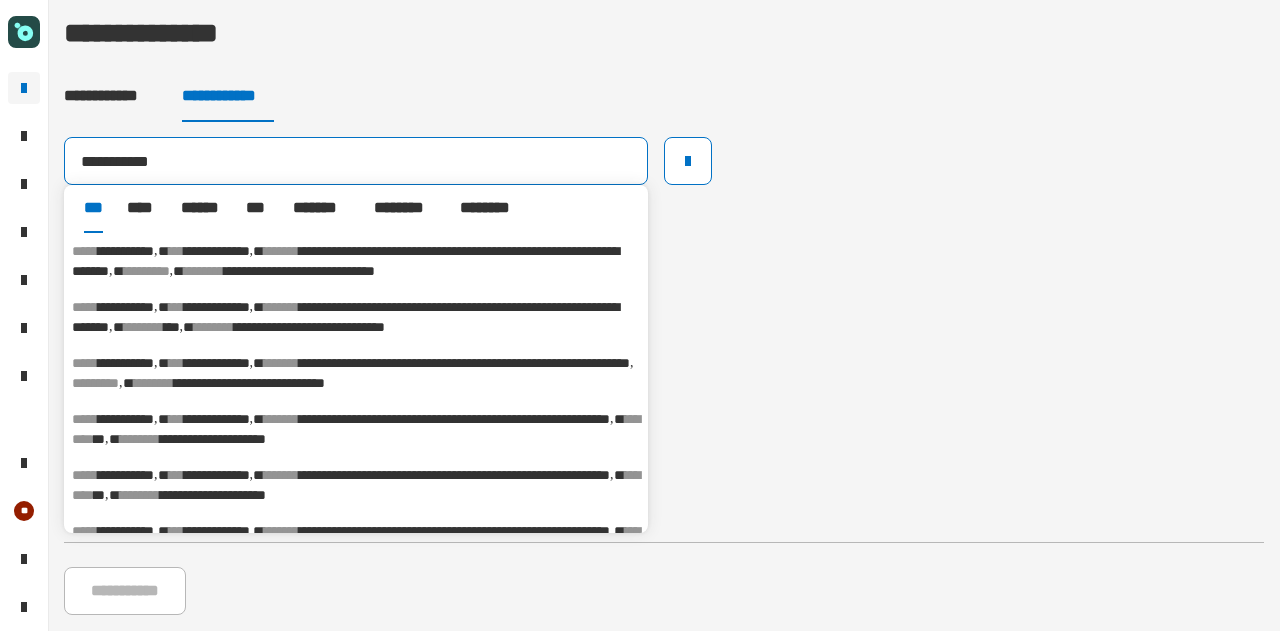 type on "**********" 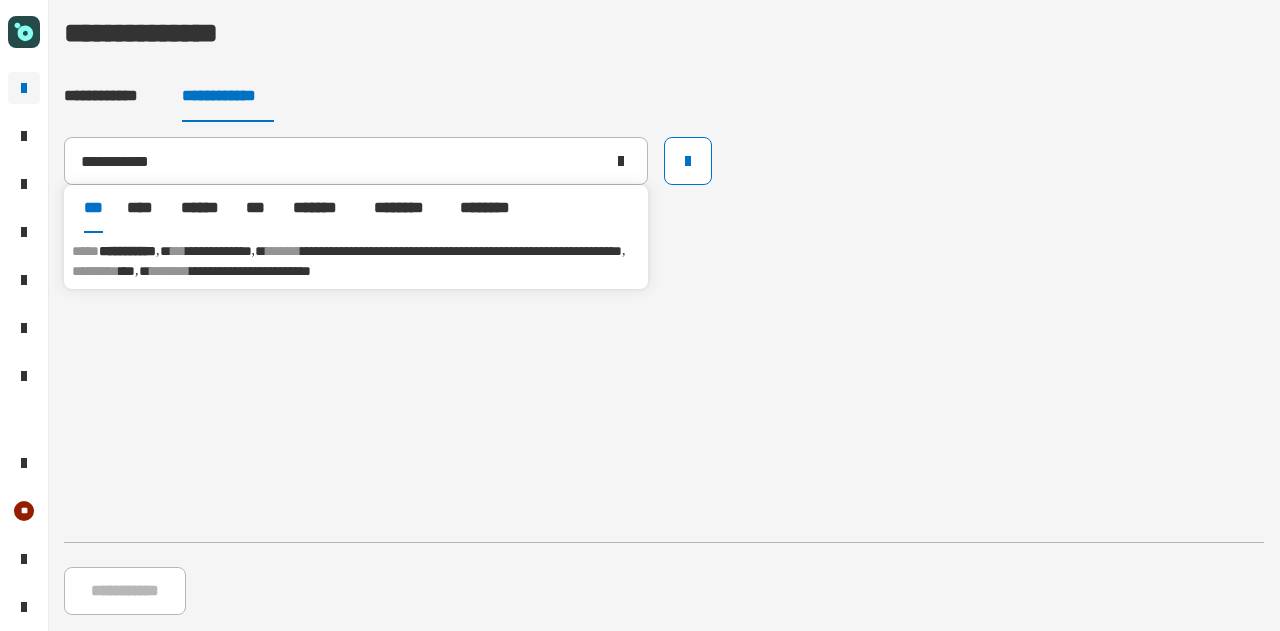 click on "**********" at bounding box center (356, 261) 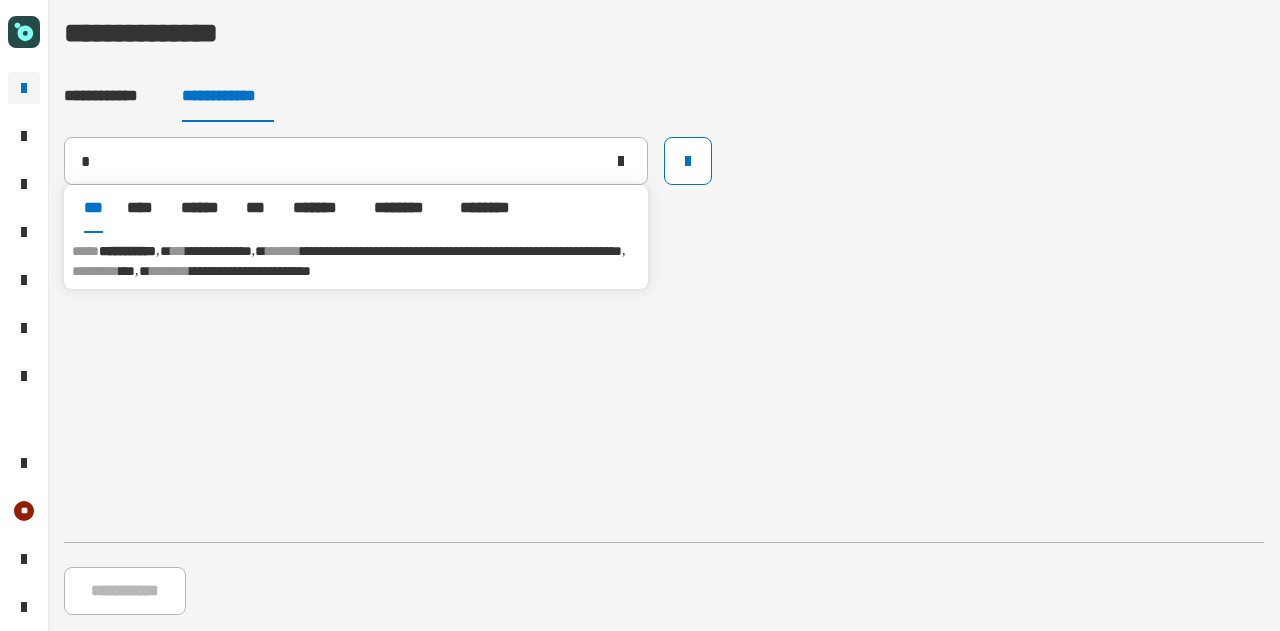 type 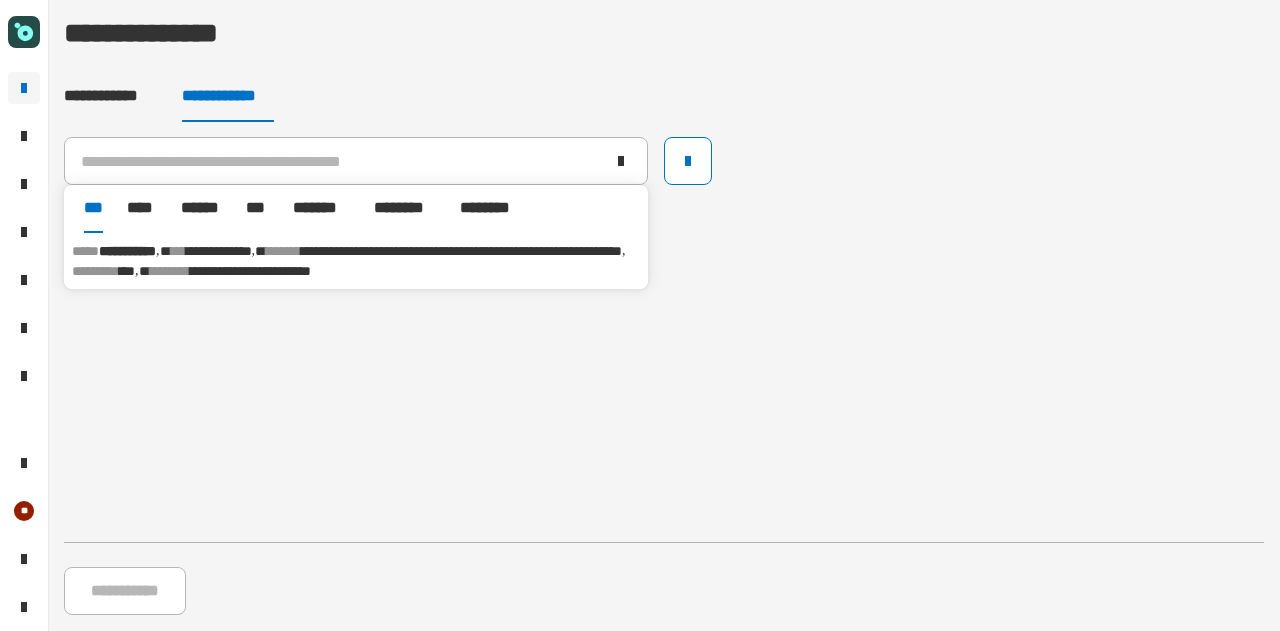 click 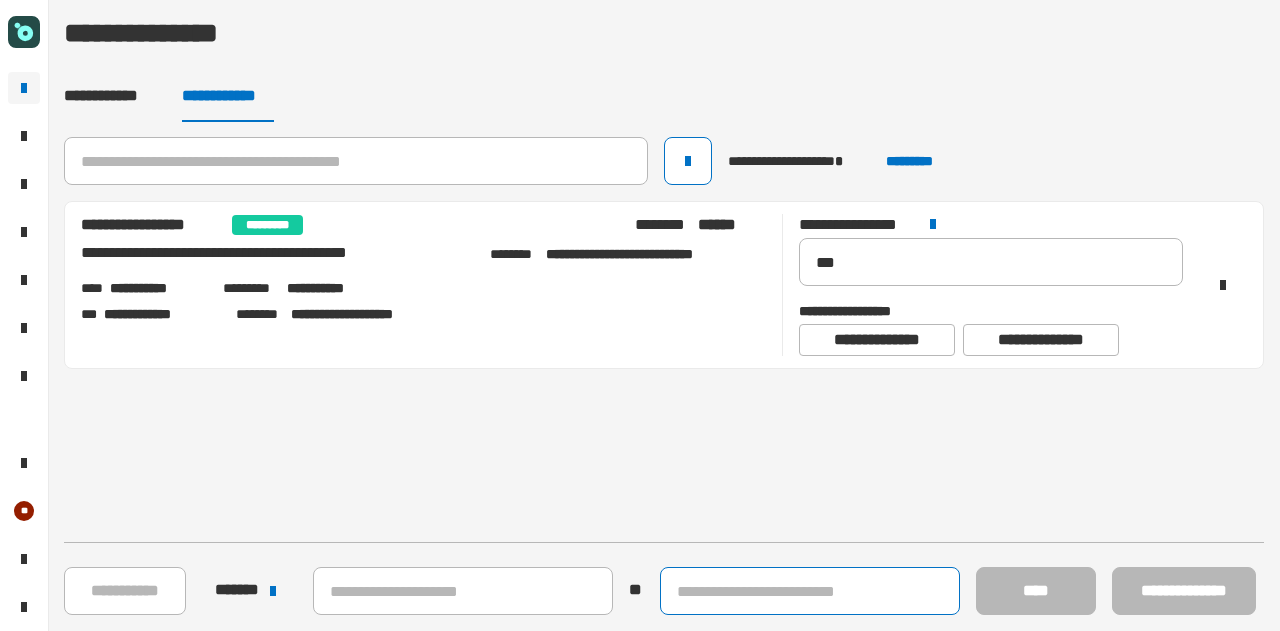 click 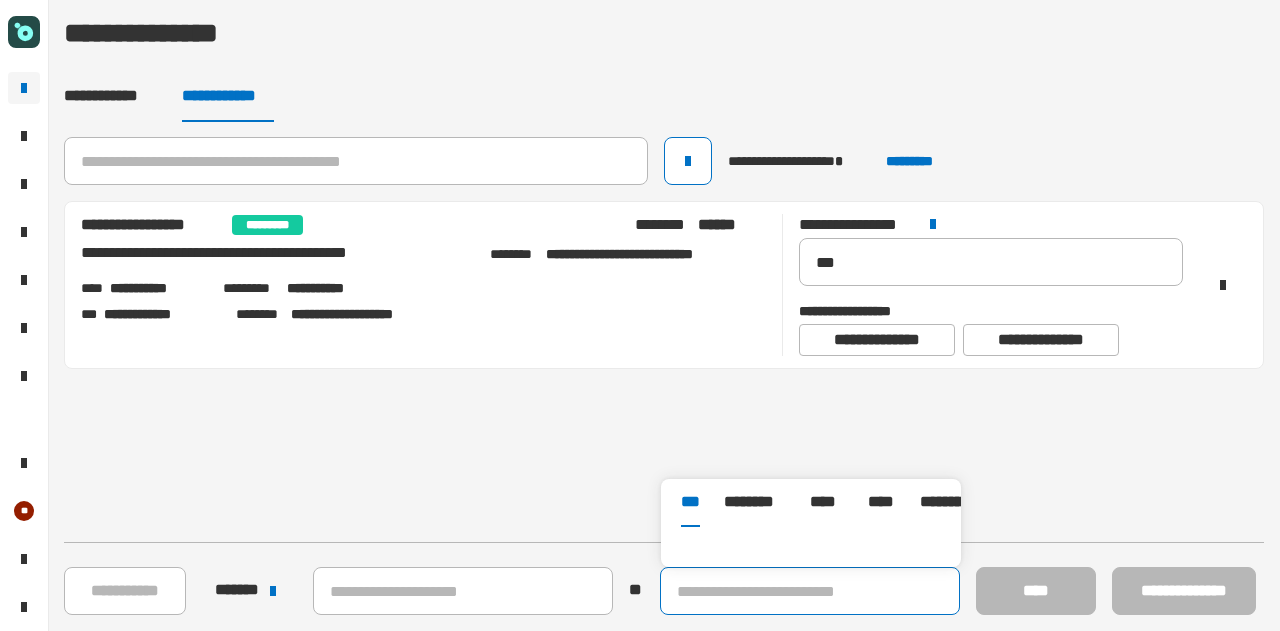 click 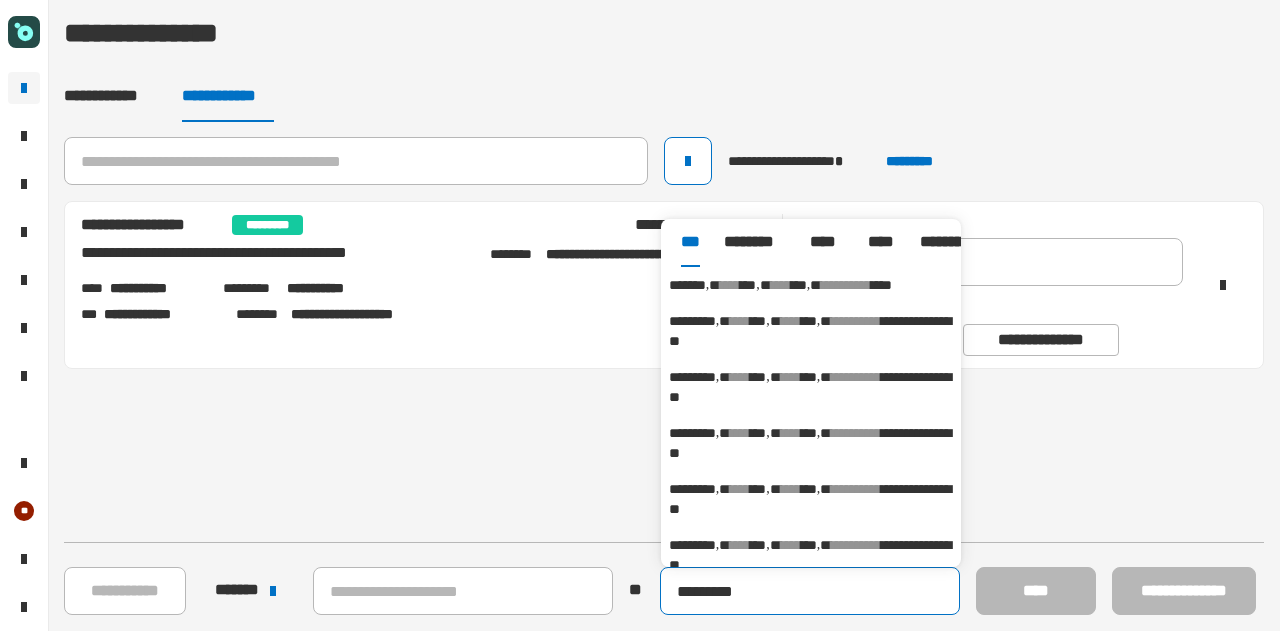 type on "*********" 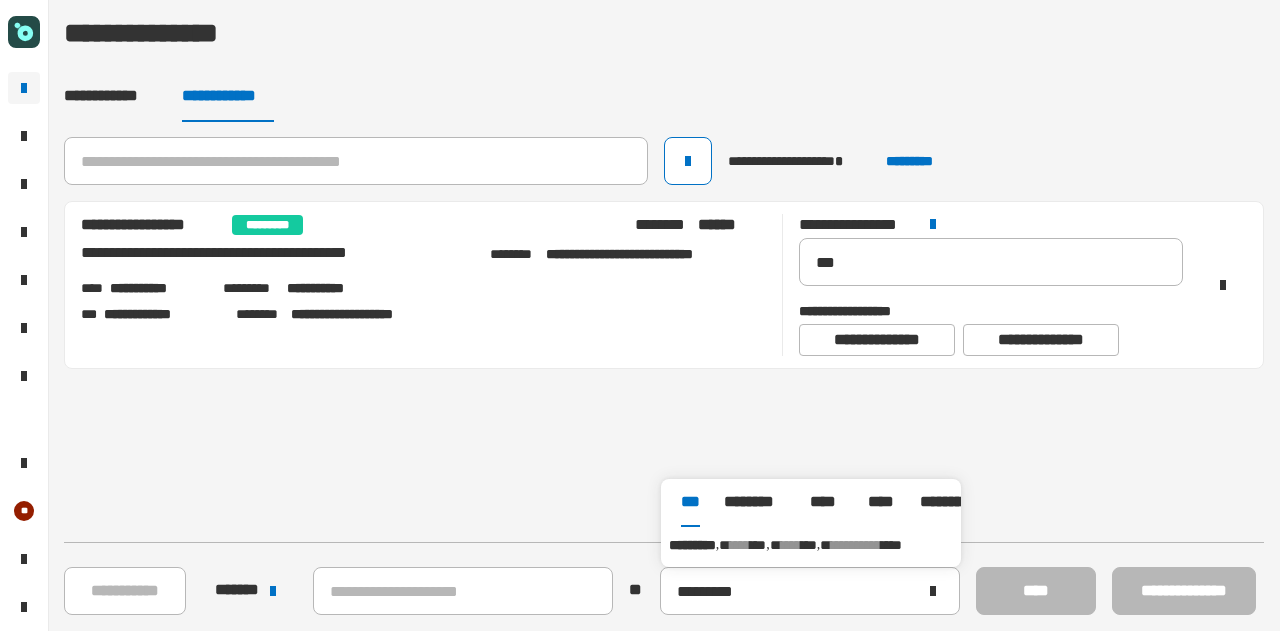 click on "**********" at bounding box center (811, 545) 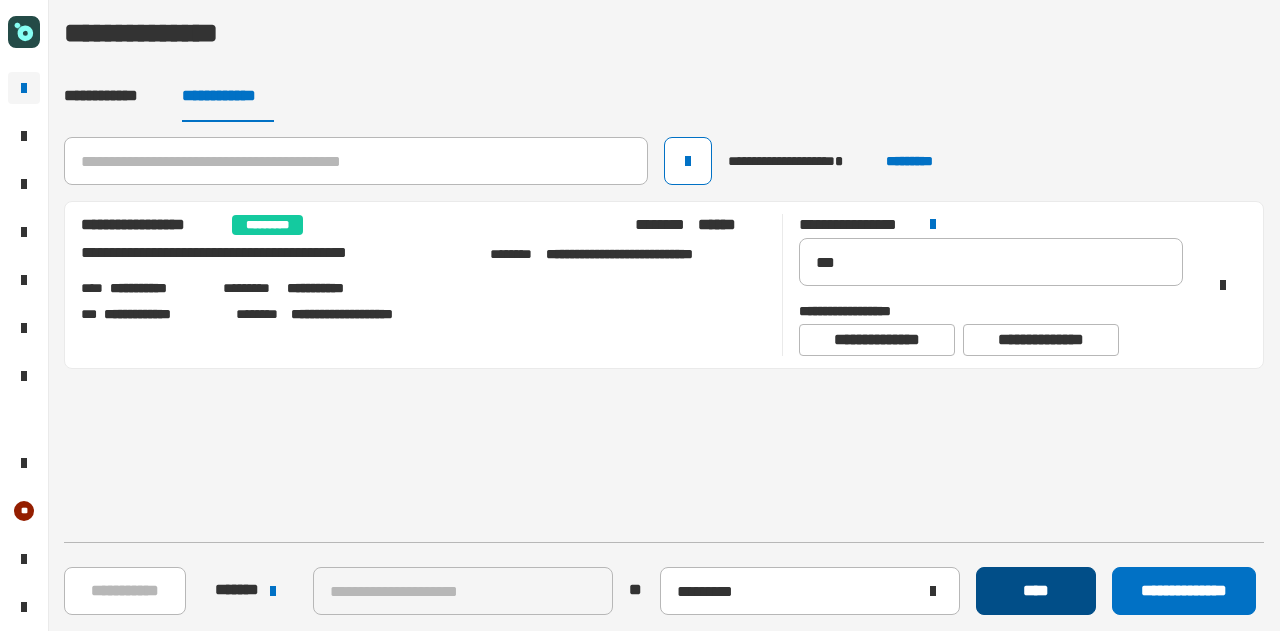 click on "****" 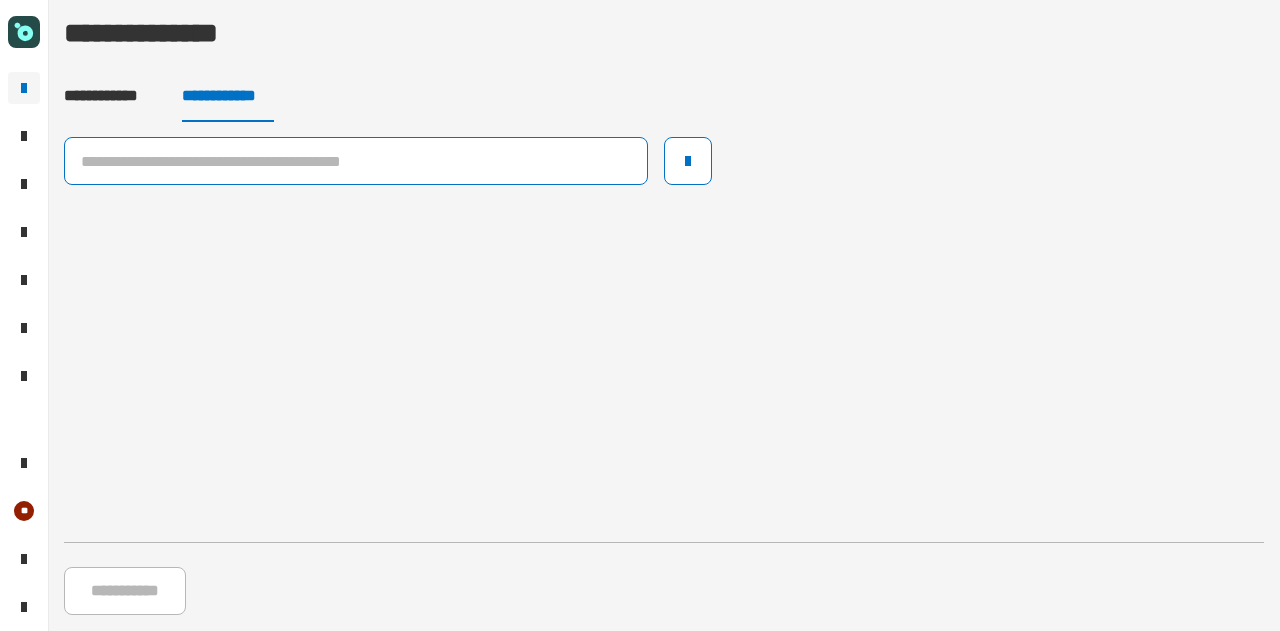 click 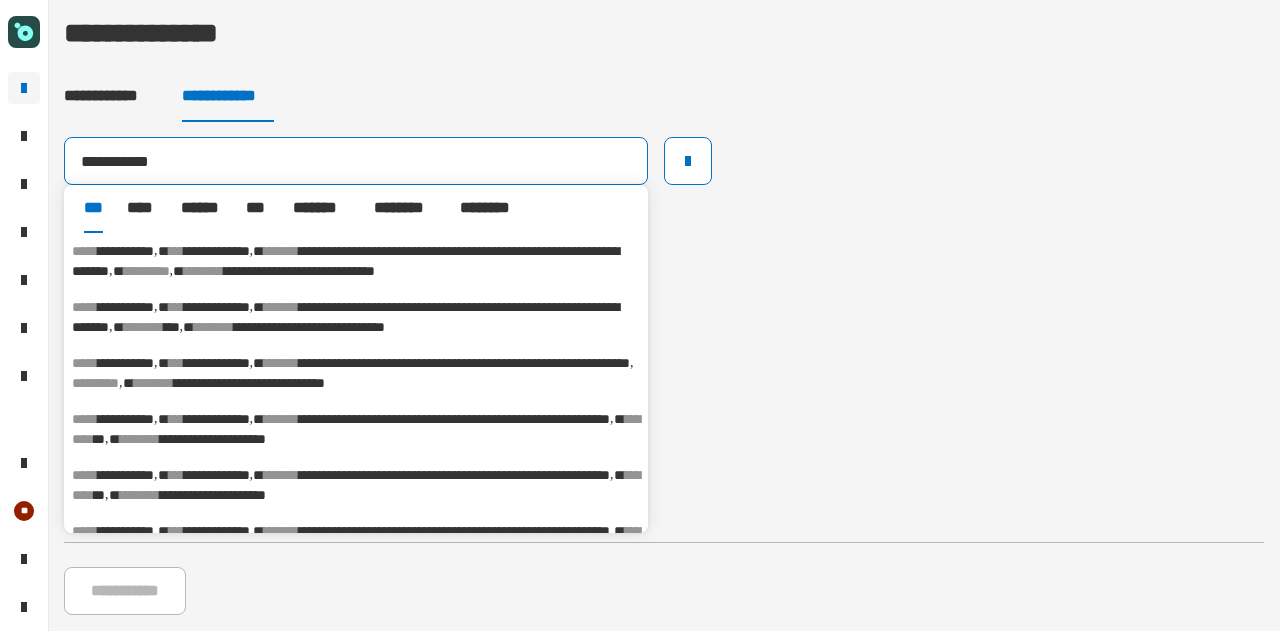 type on "**********" 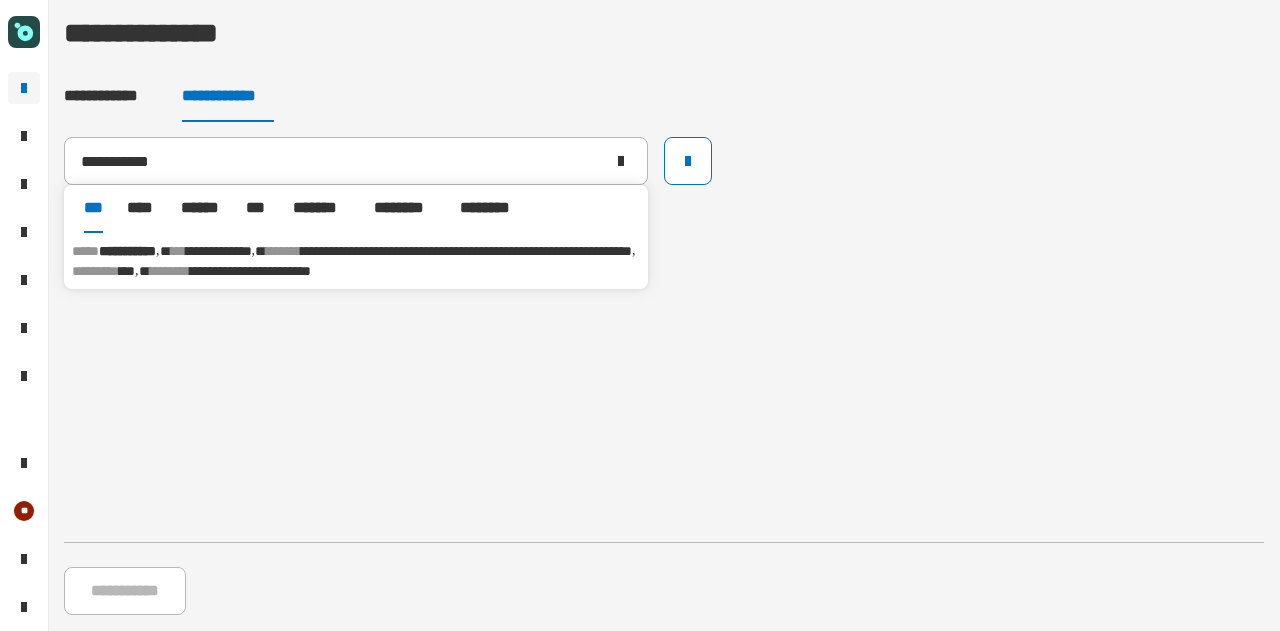 click on "**********" at bounding box center (356, 261) 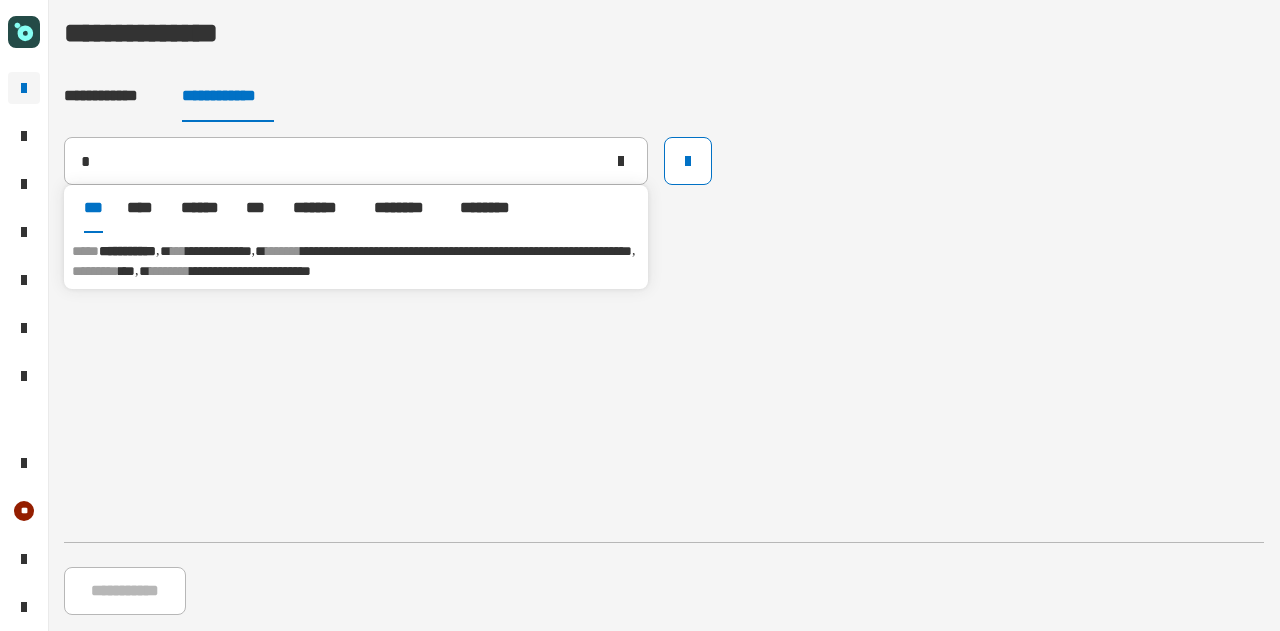 type 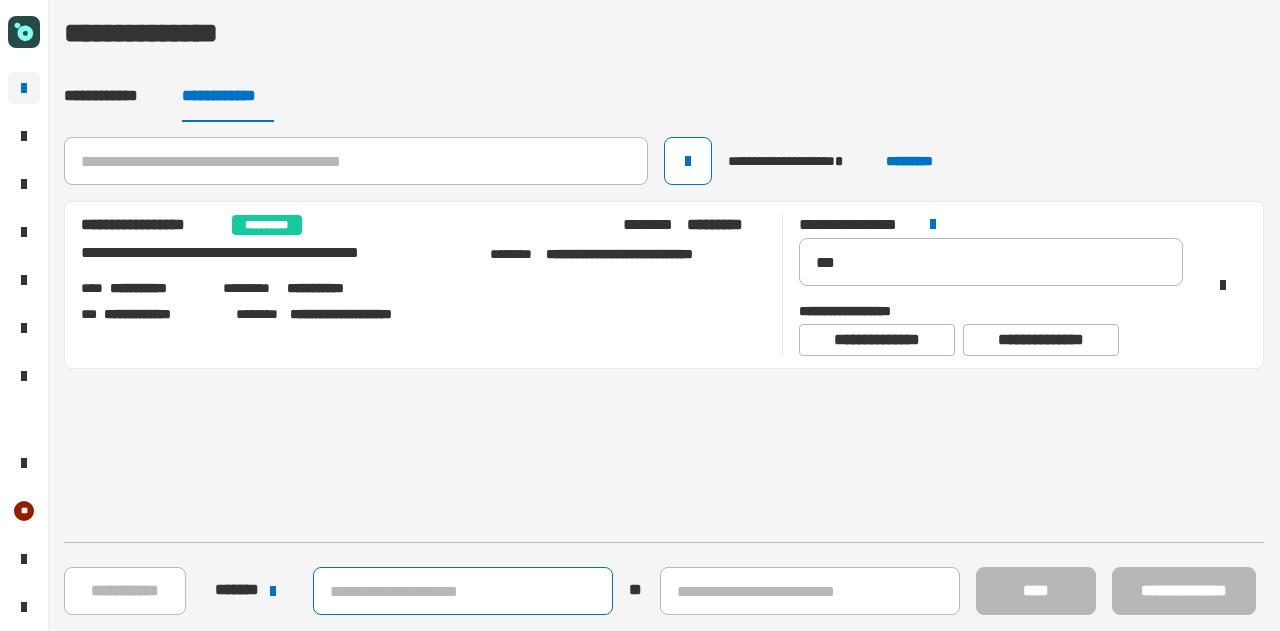 click 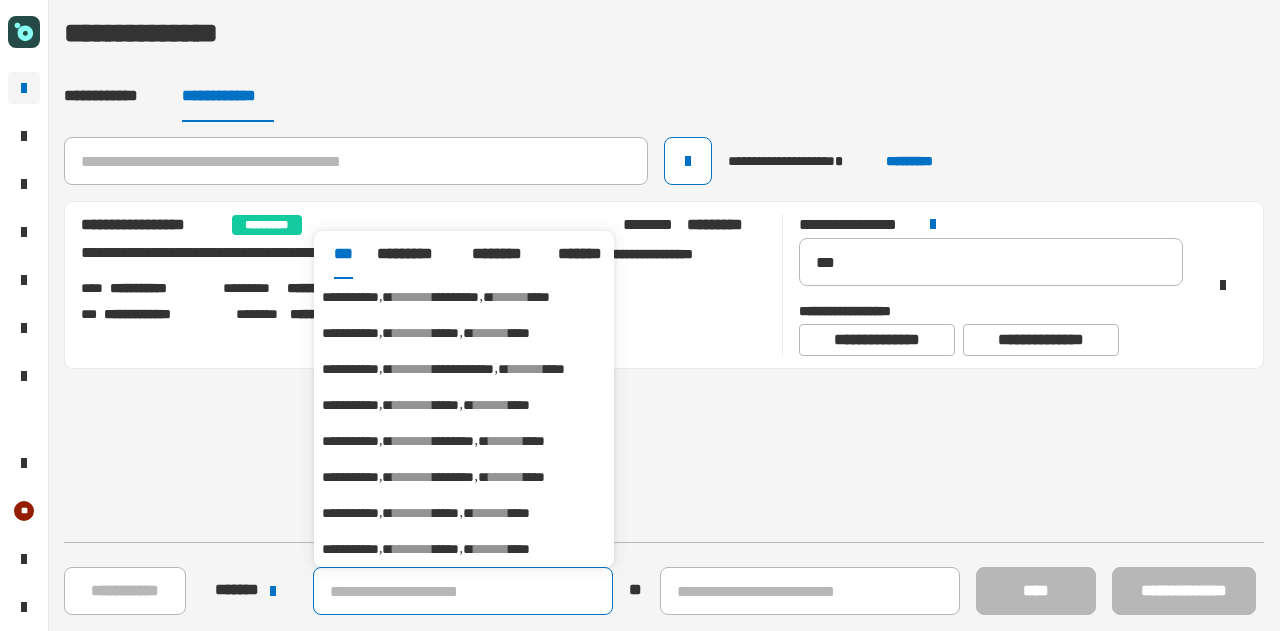 paste on "**********" 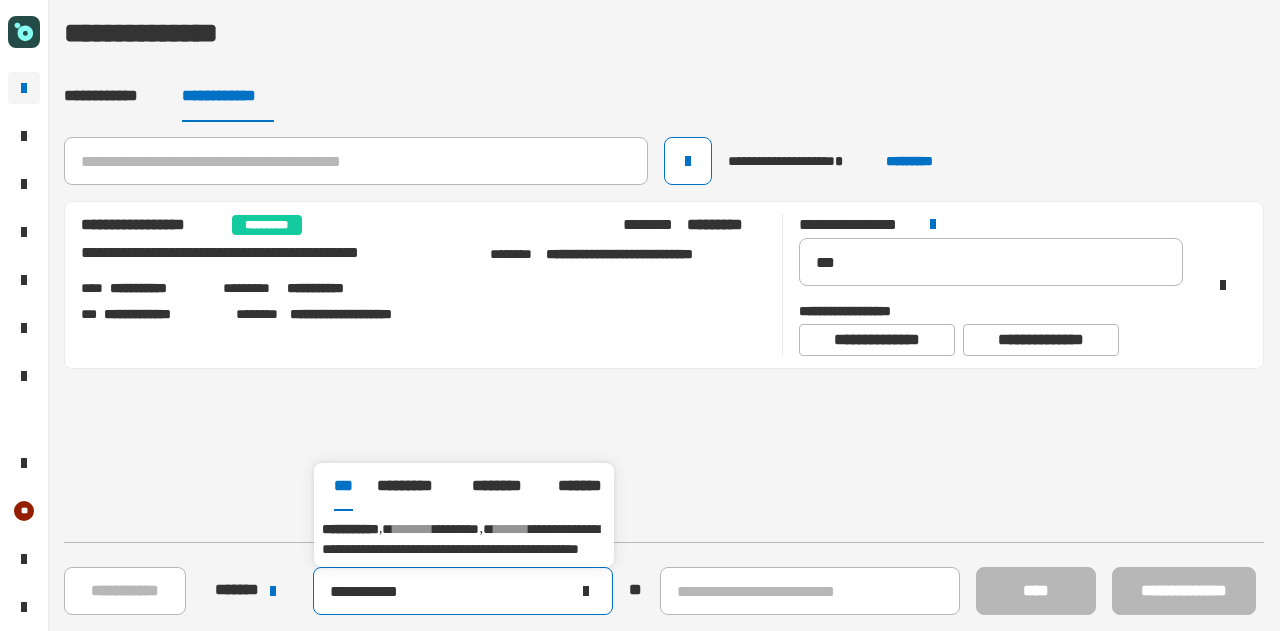 type on "**********" 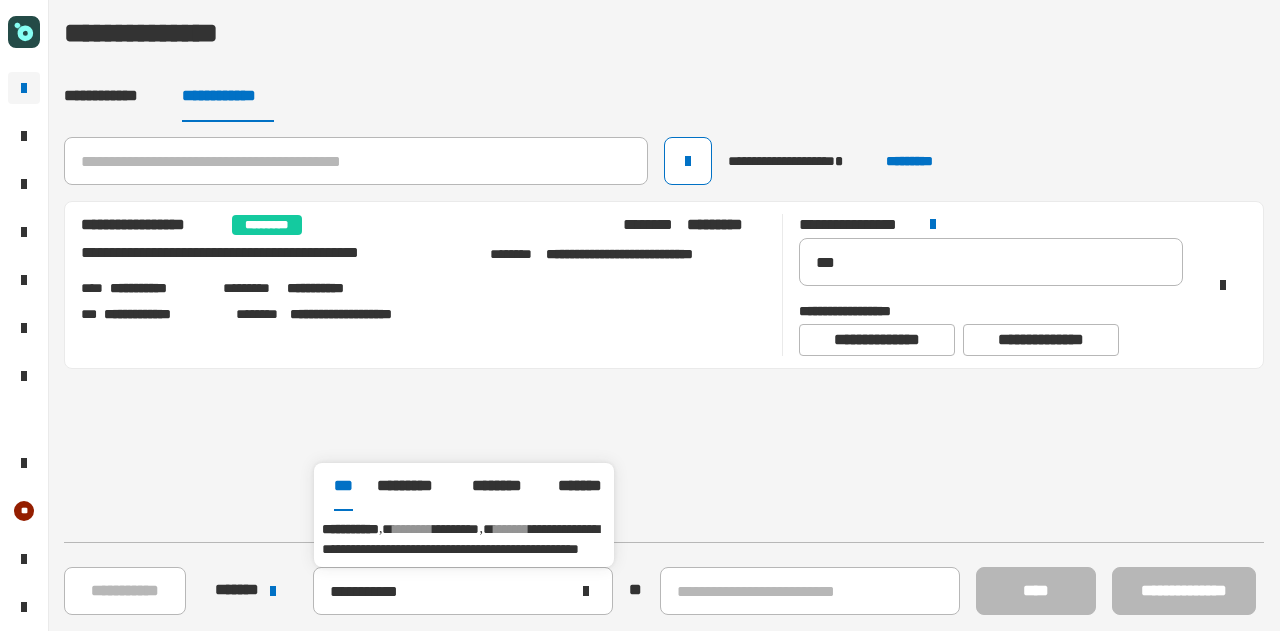 click on "**********" at bounding box center (460, 539) 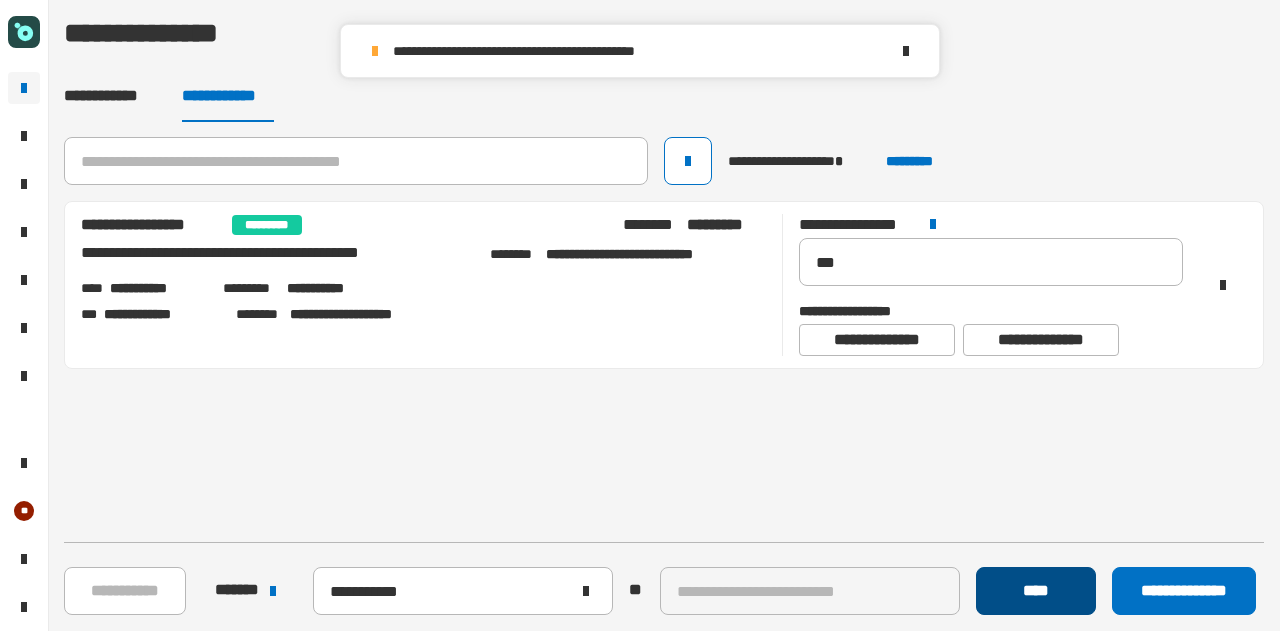 click on "****" 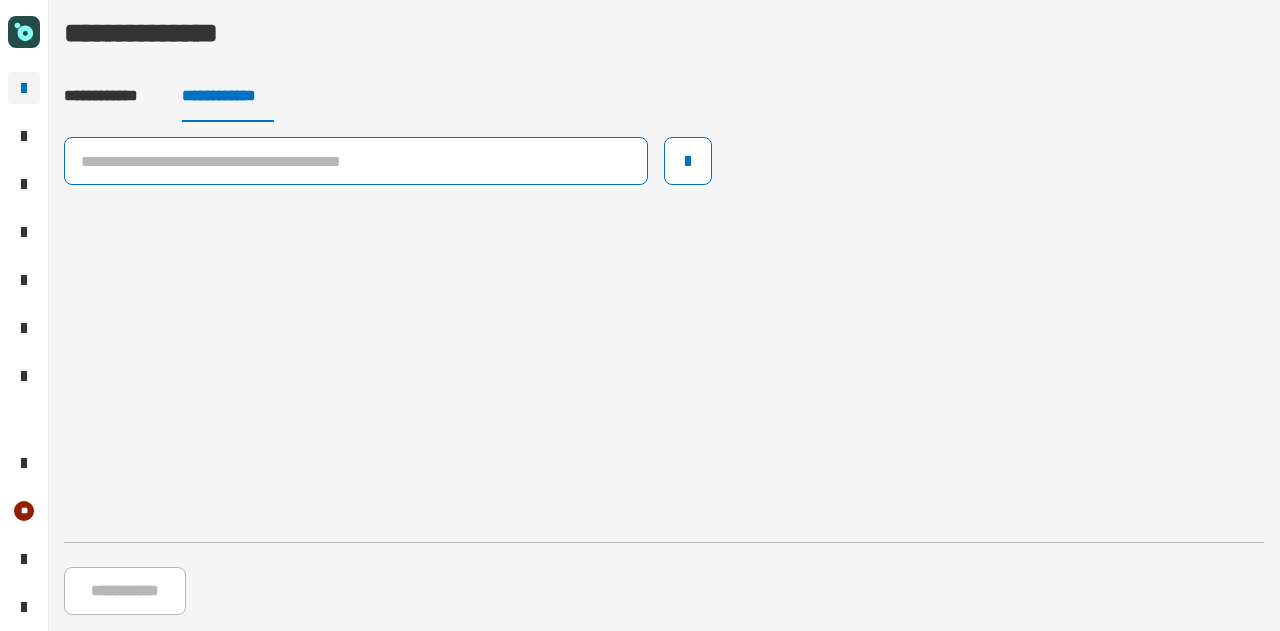click 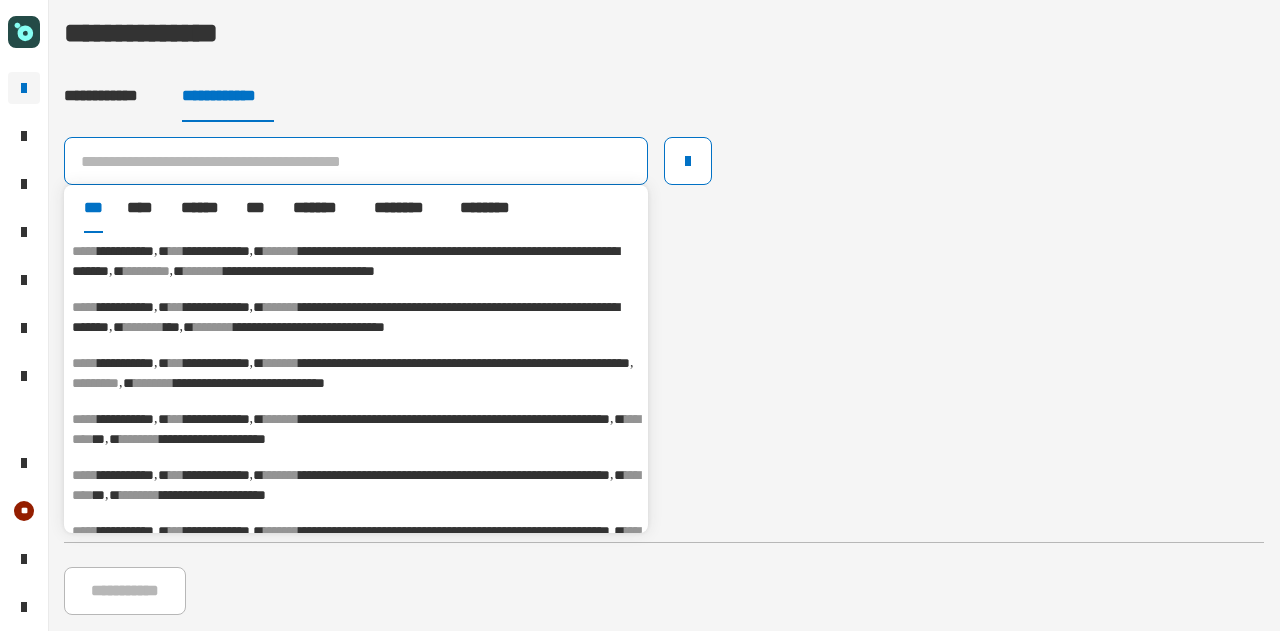 paste on "**********" 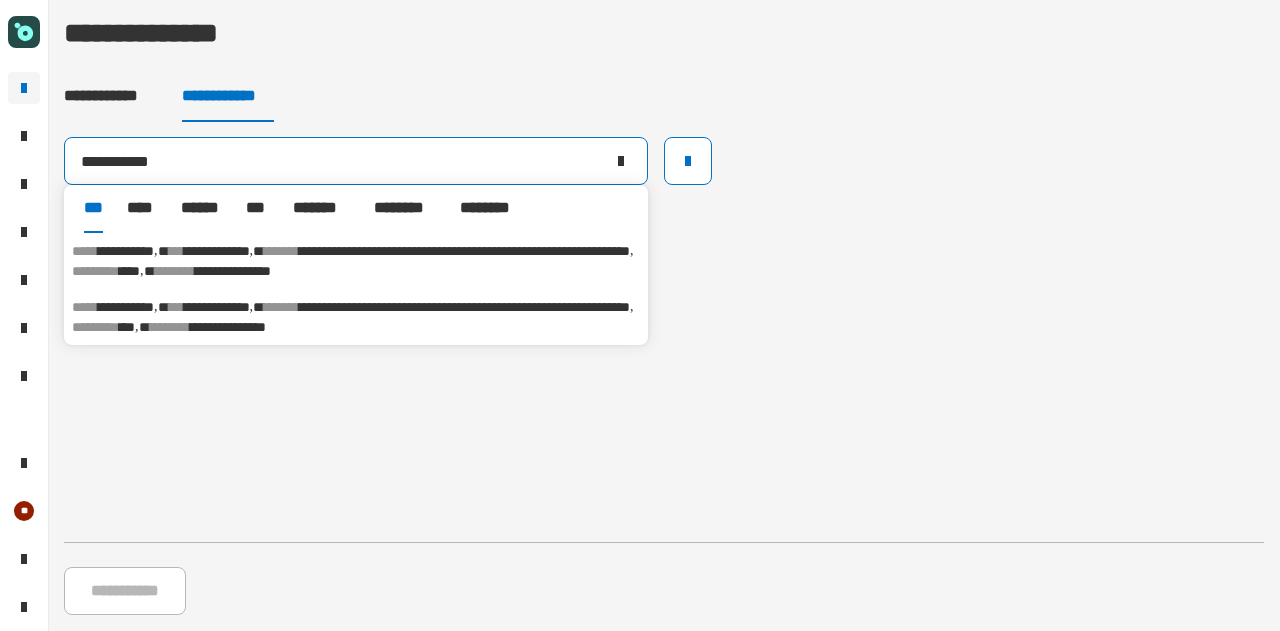 type on "**********" 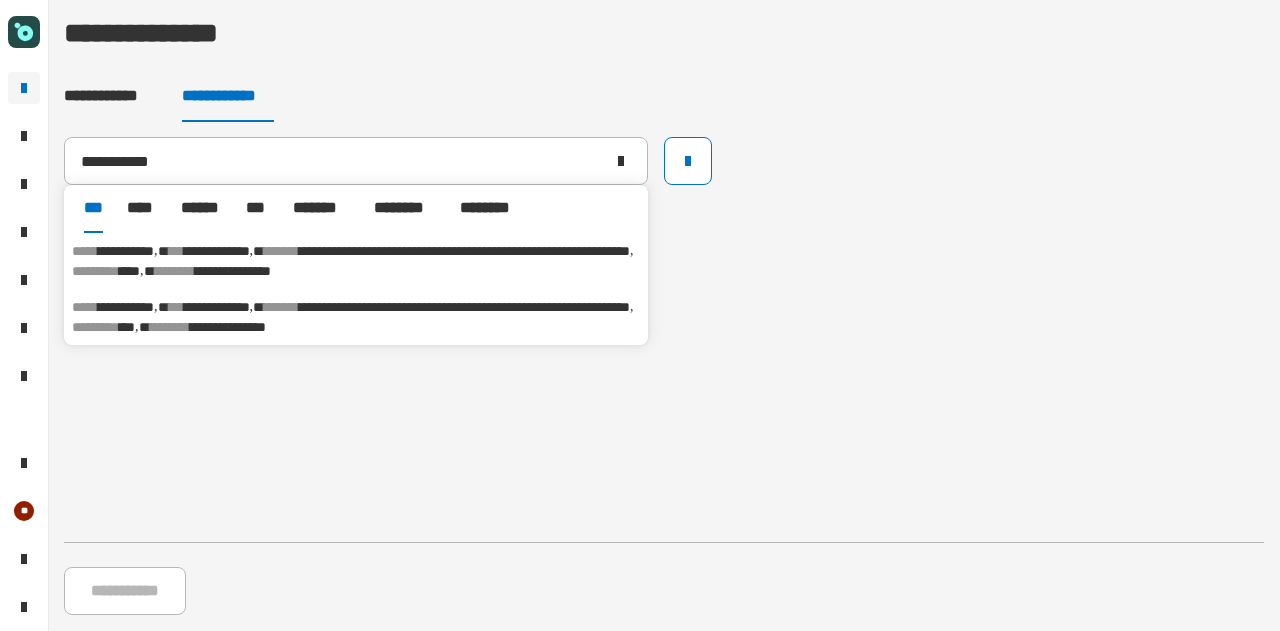 click on "**********" at bounding box center (356, 261) 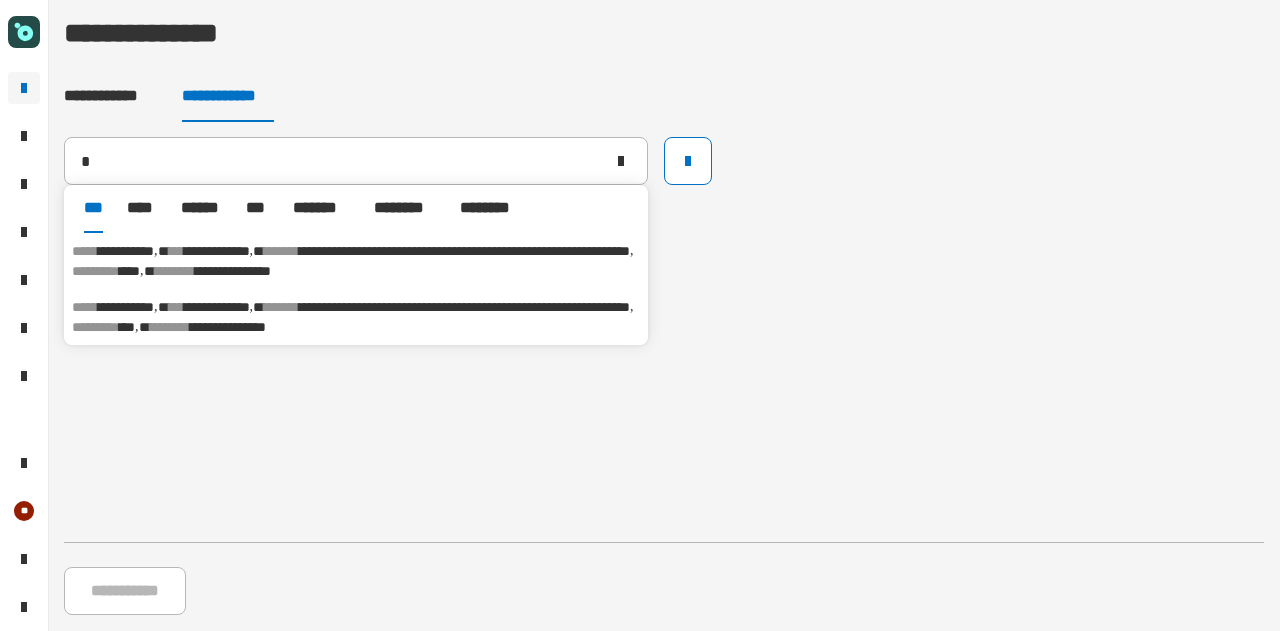 type on "**********" 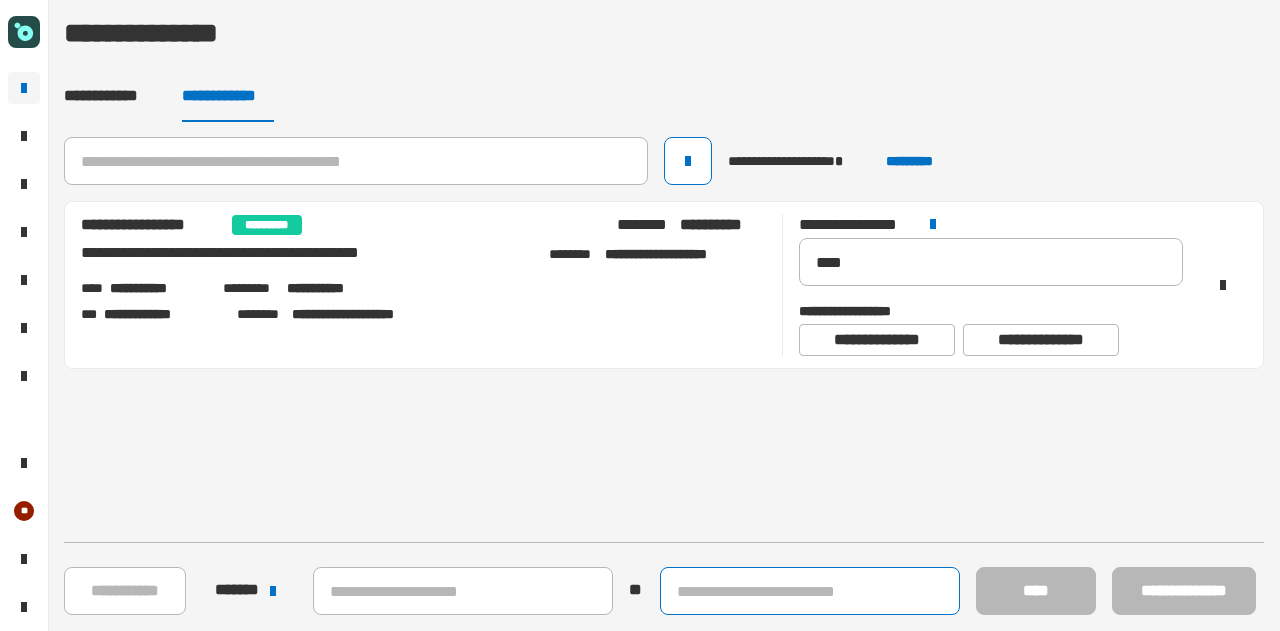 click 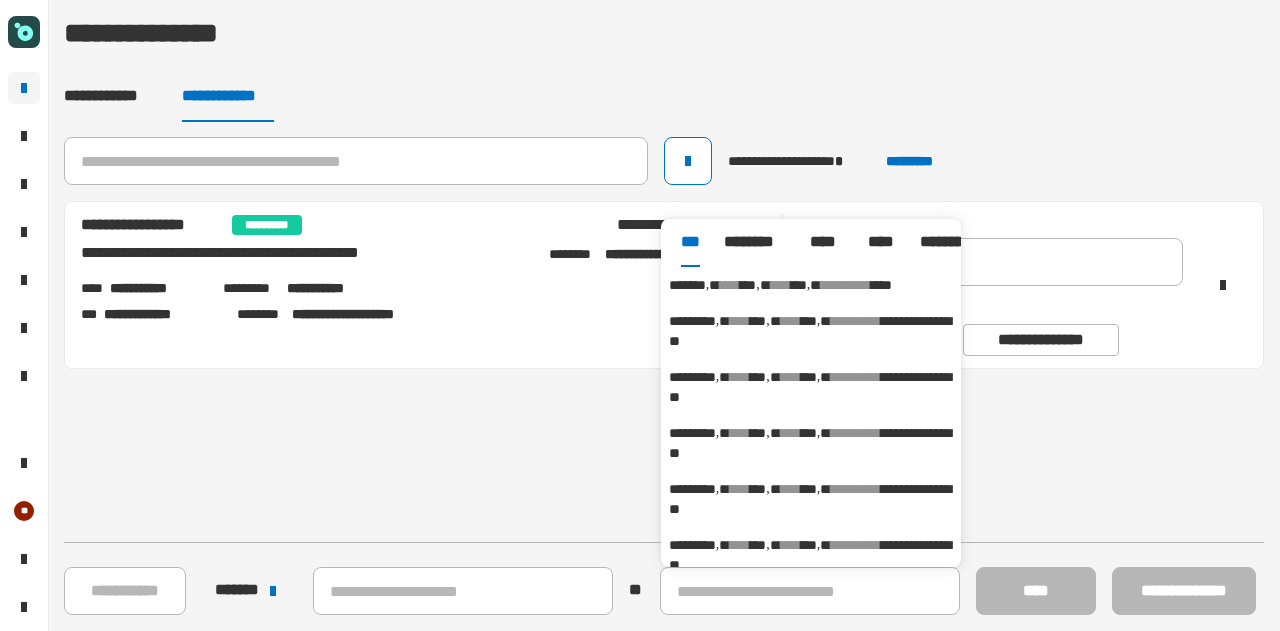 click on "**********" 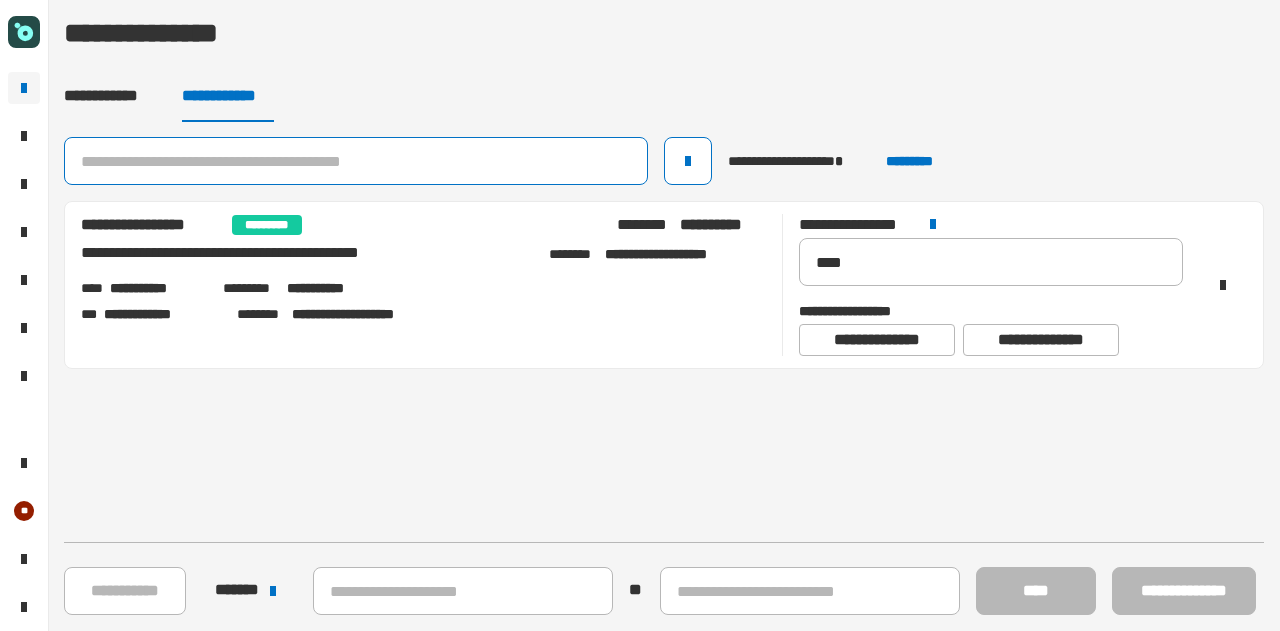 click 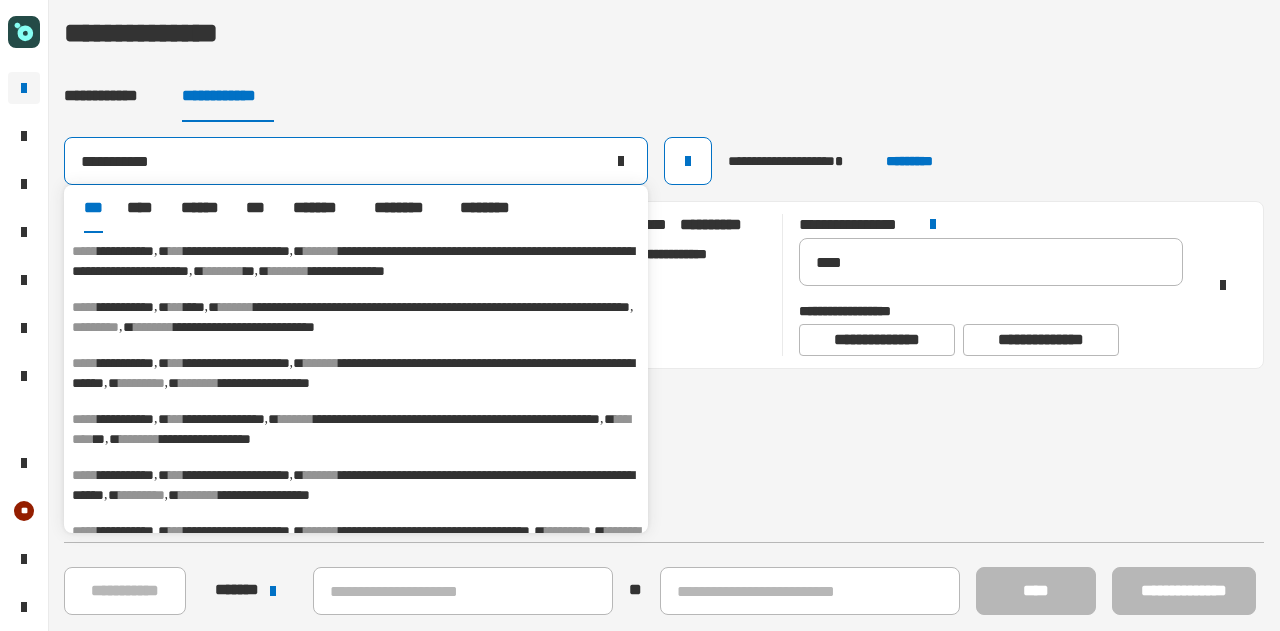 type on "**********" 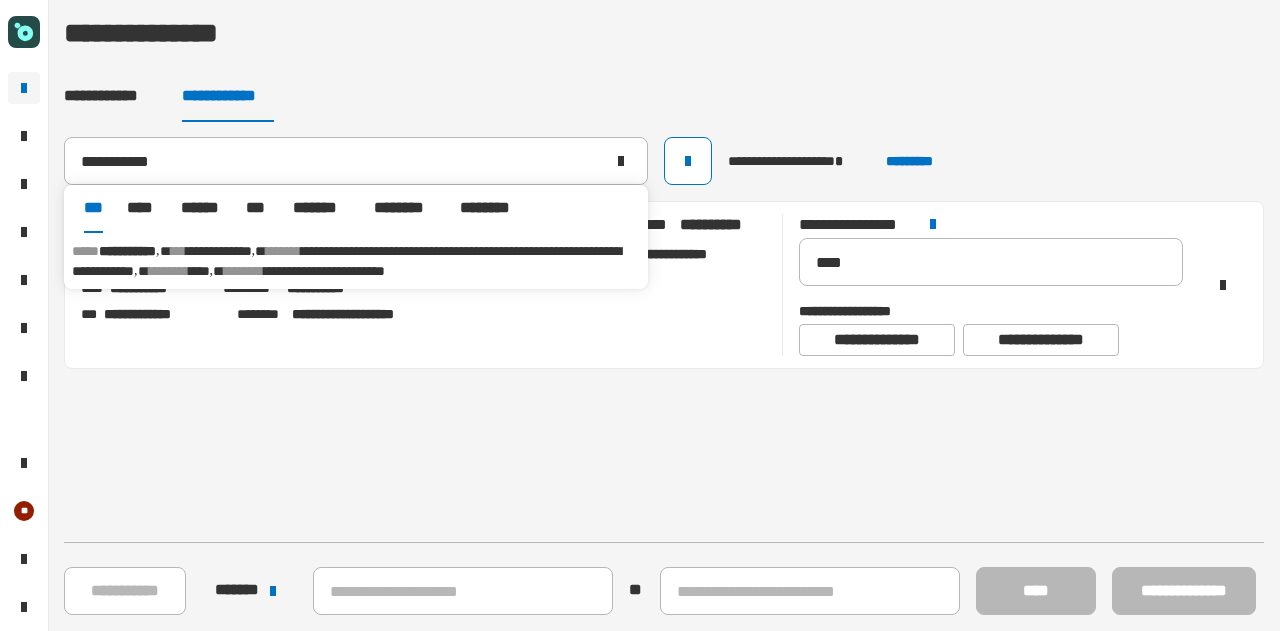 click on "**********" at bounding box center (346, 261) 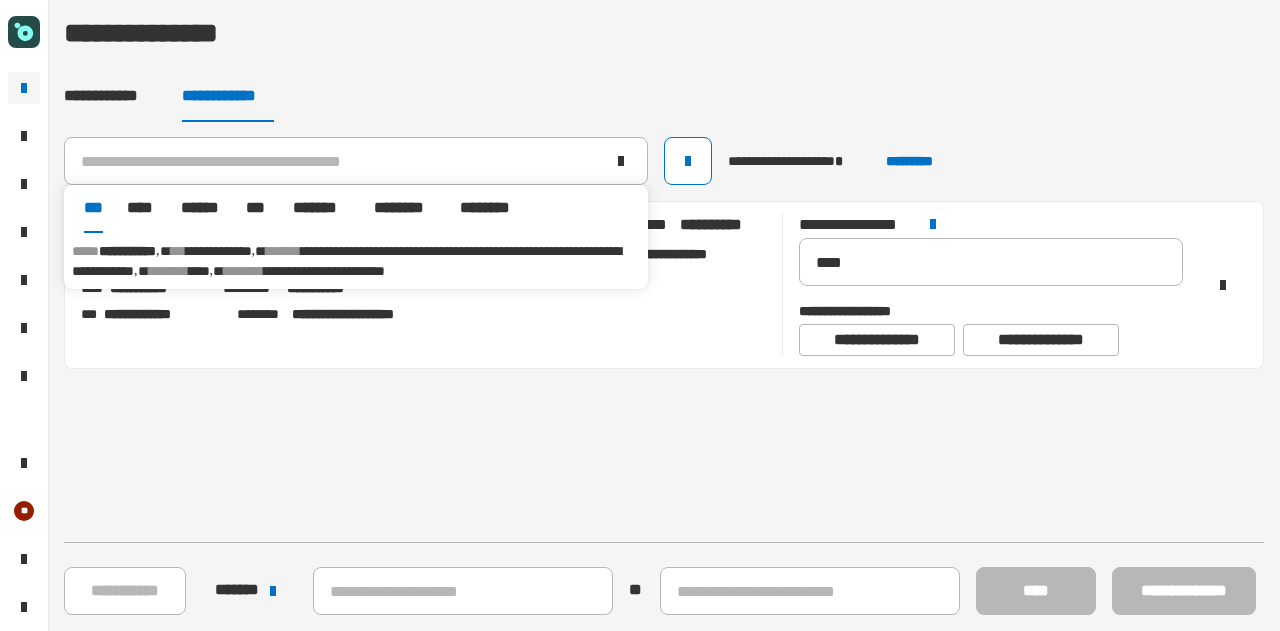 click on "**********" 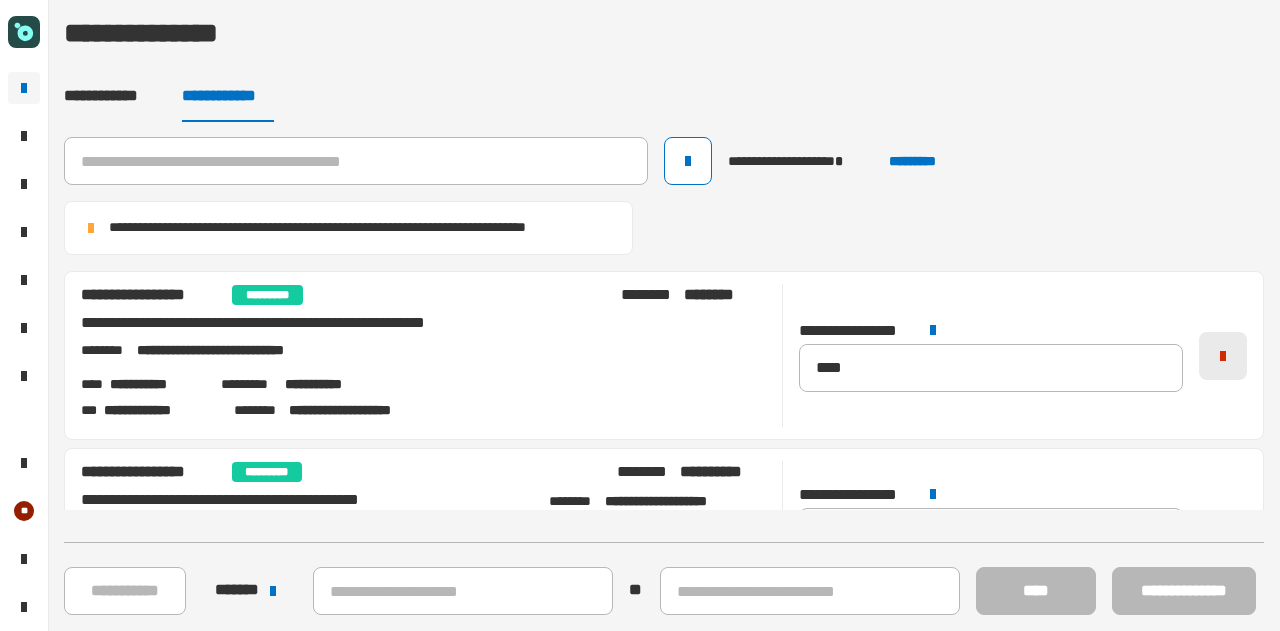 click 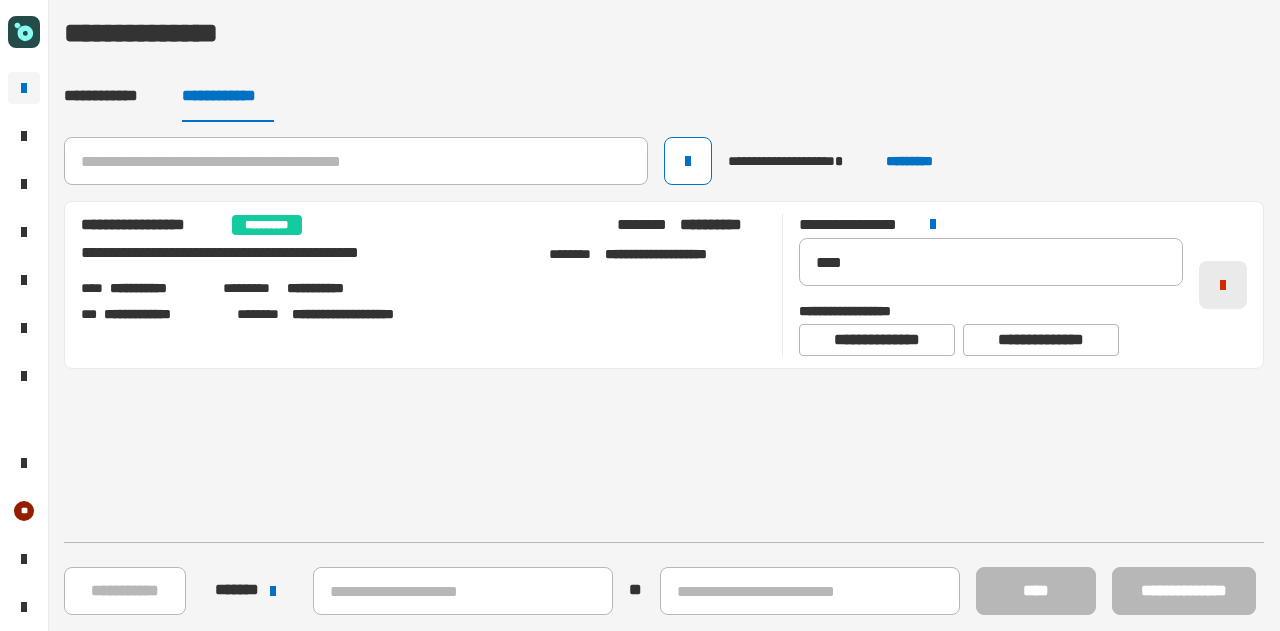 click 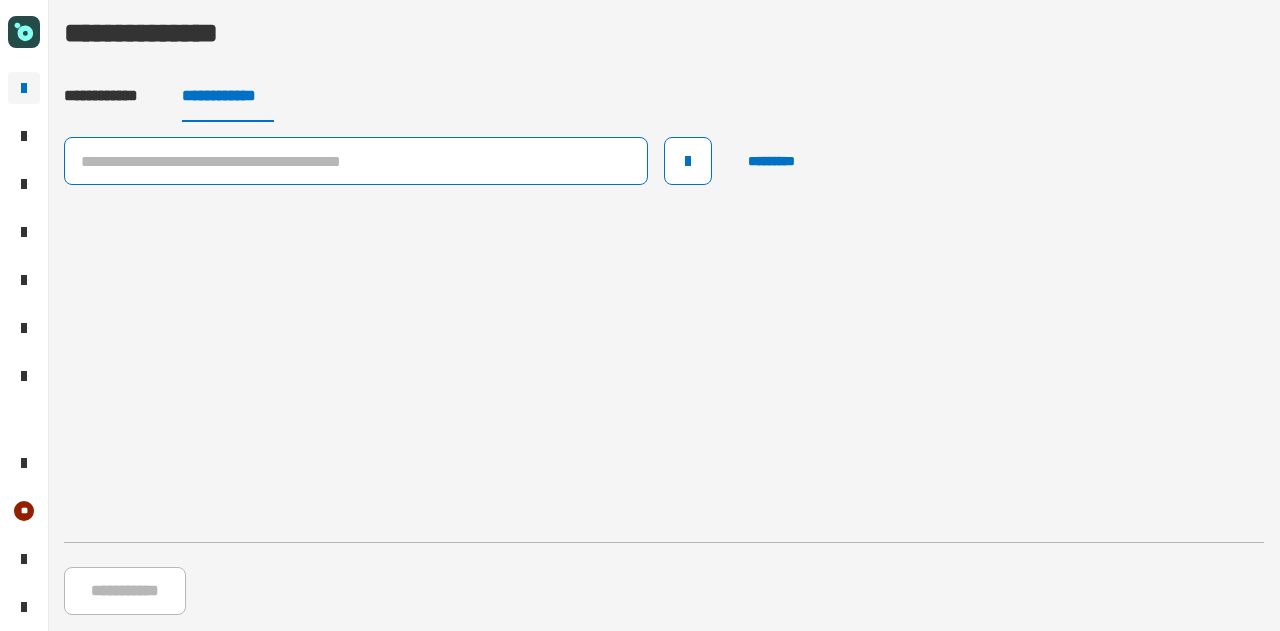 click 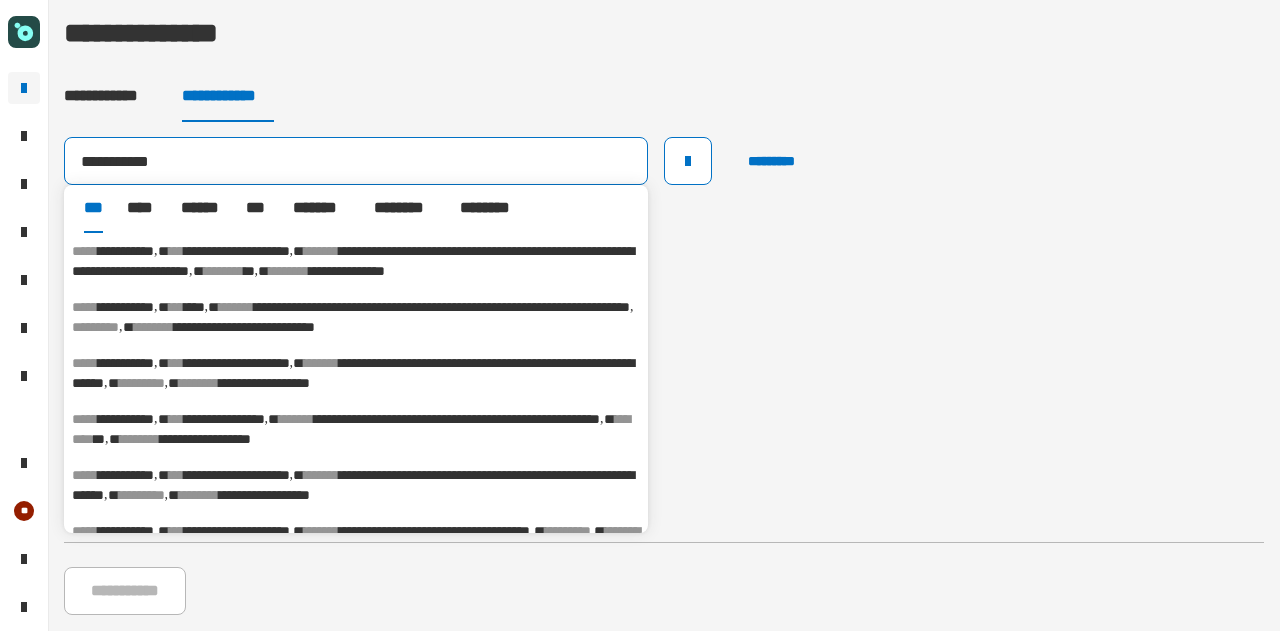 type on "**********" 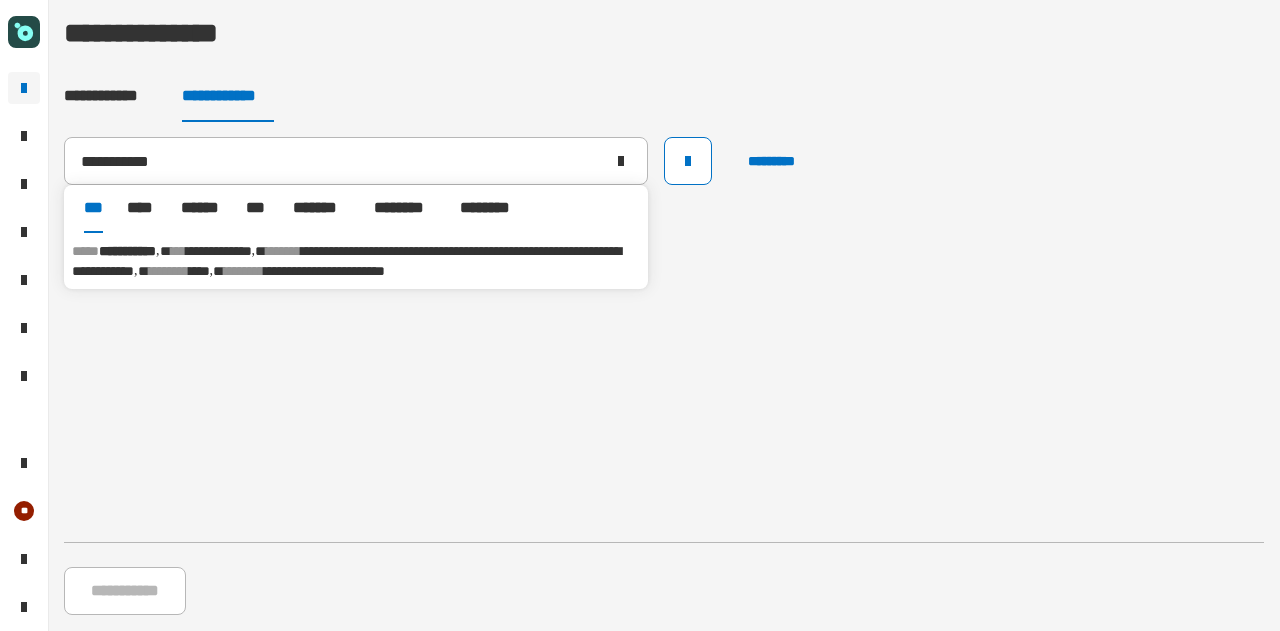 click on "**********" at bounding box center [346, 261] 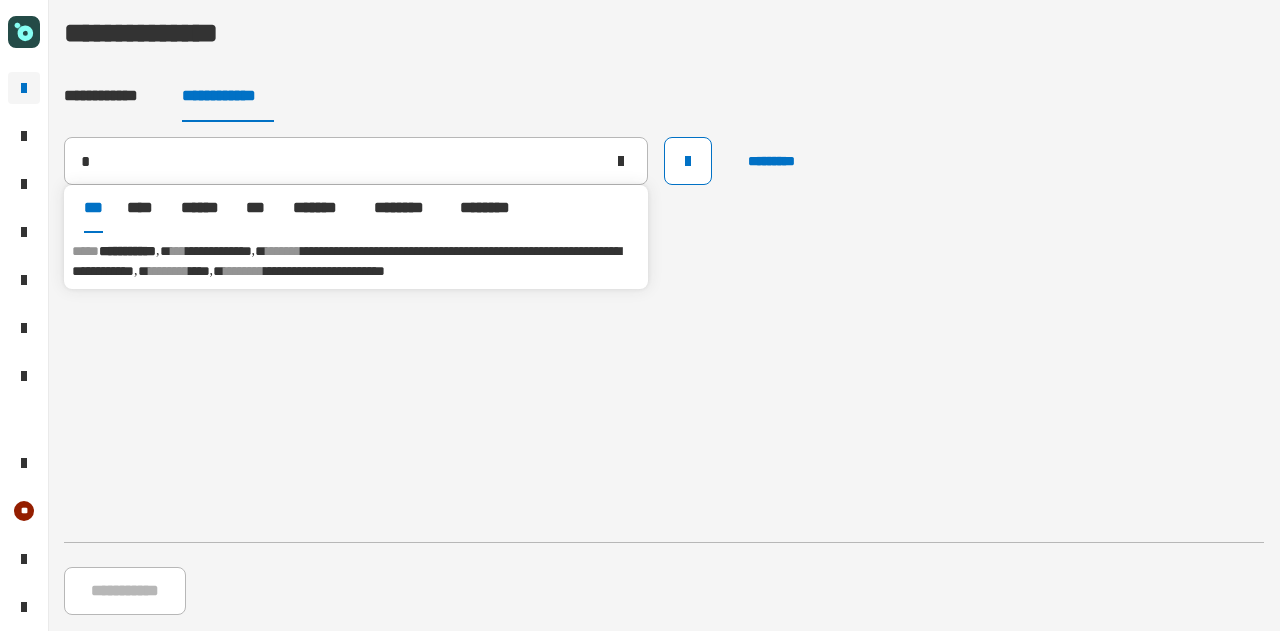 type 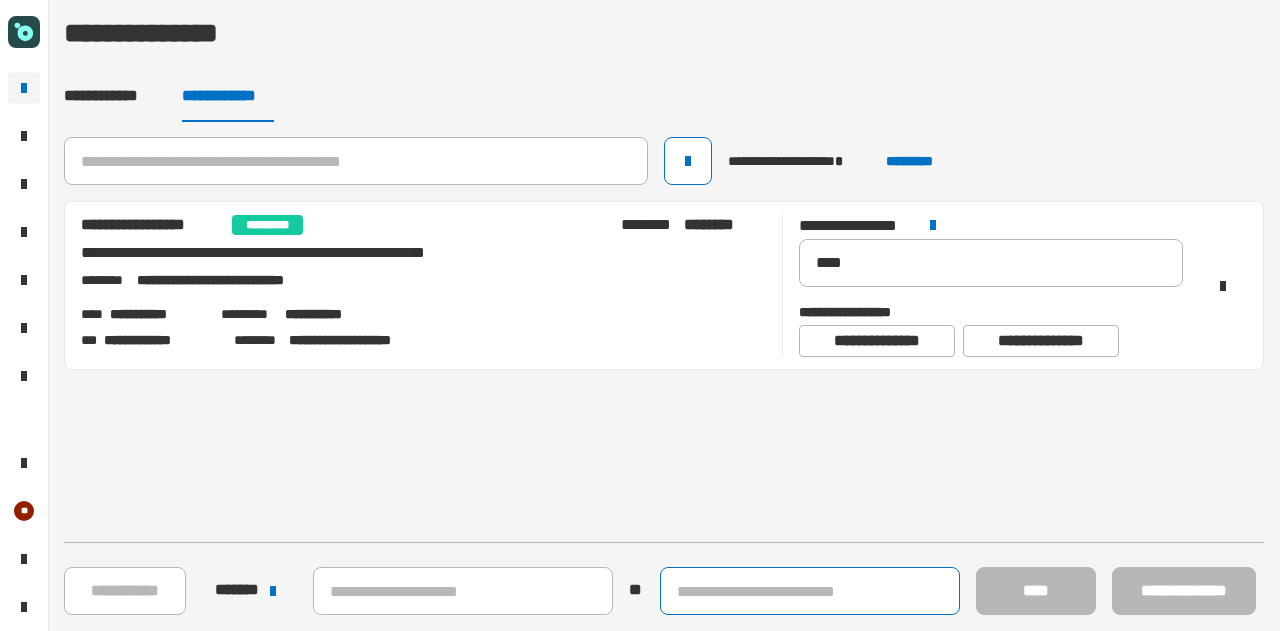 click 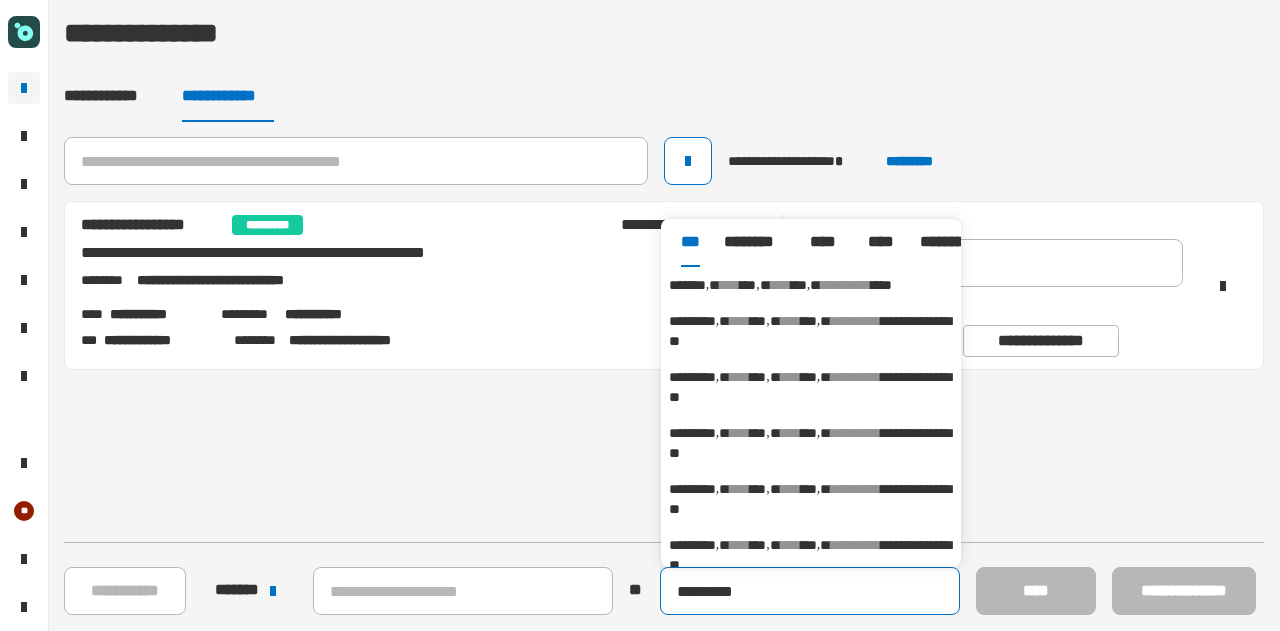 type on "*********" 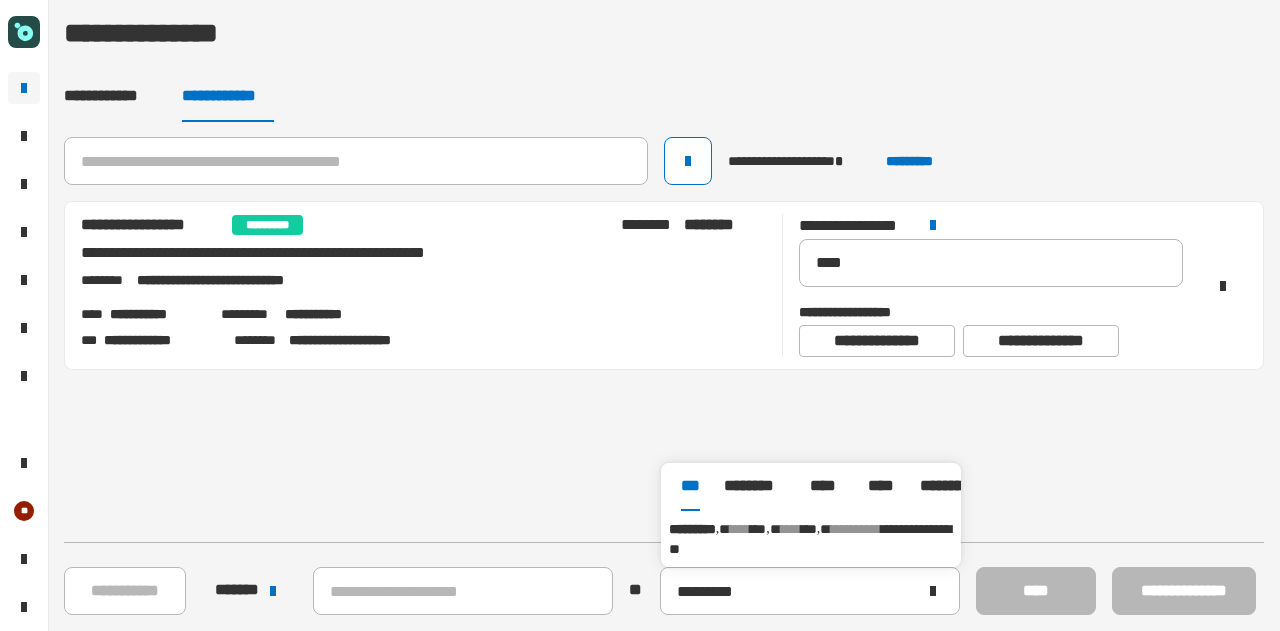 click on "***" at bounding box center (809, 529) 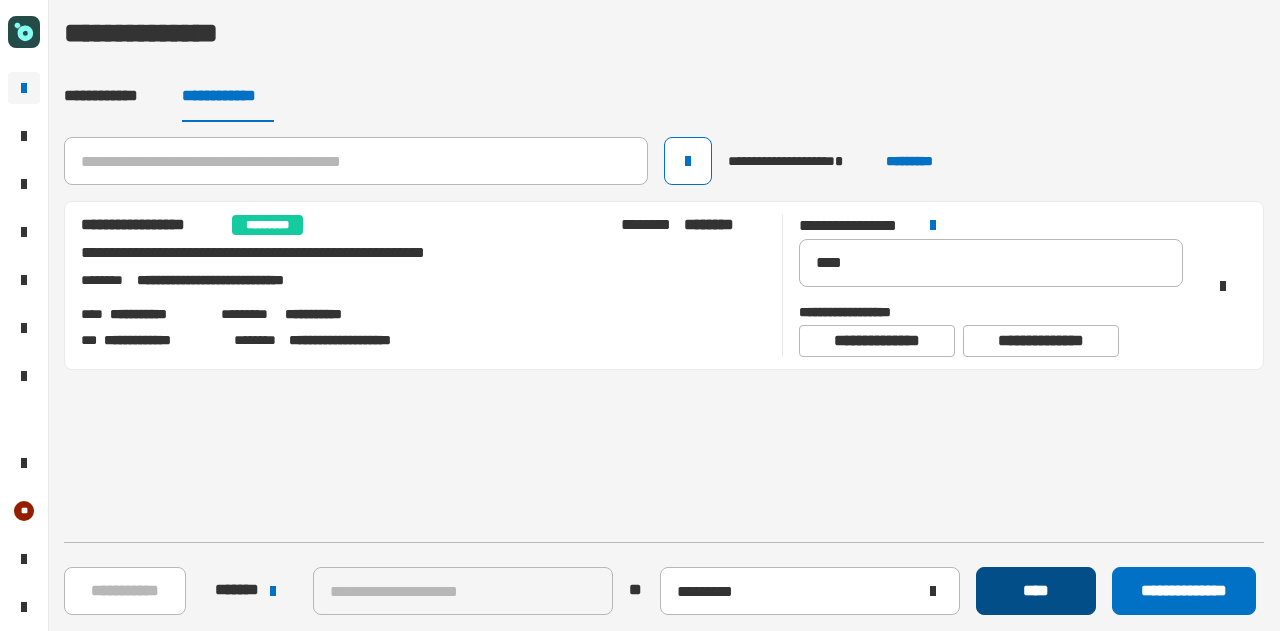 click on "****" 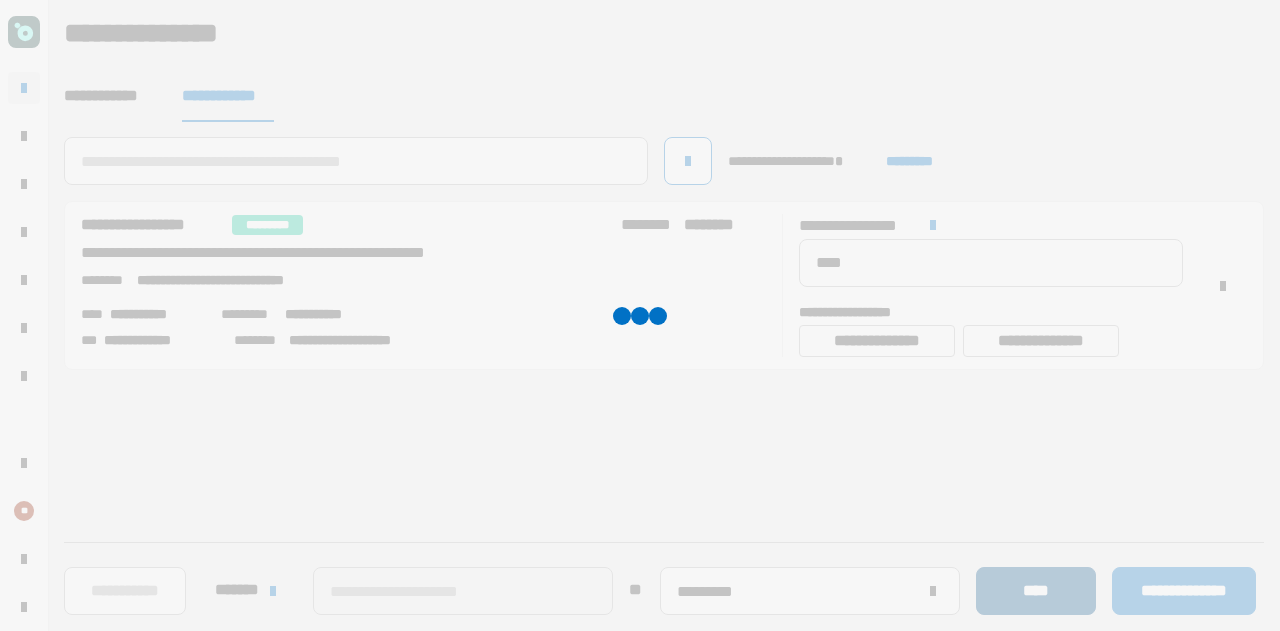 type 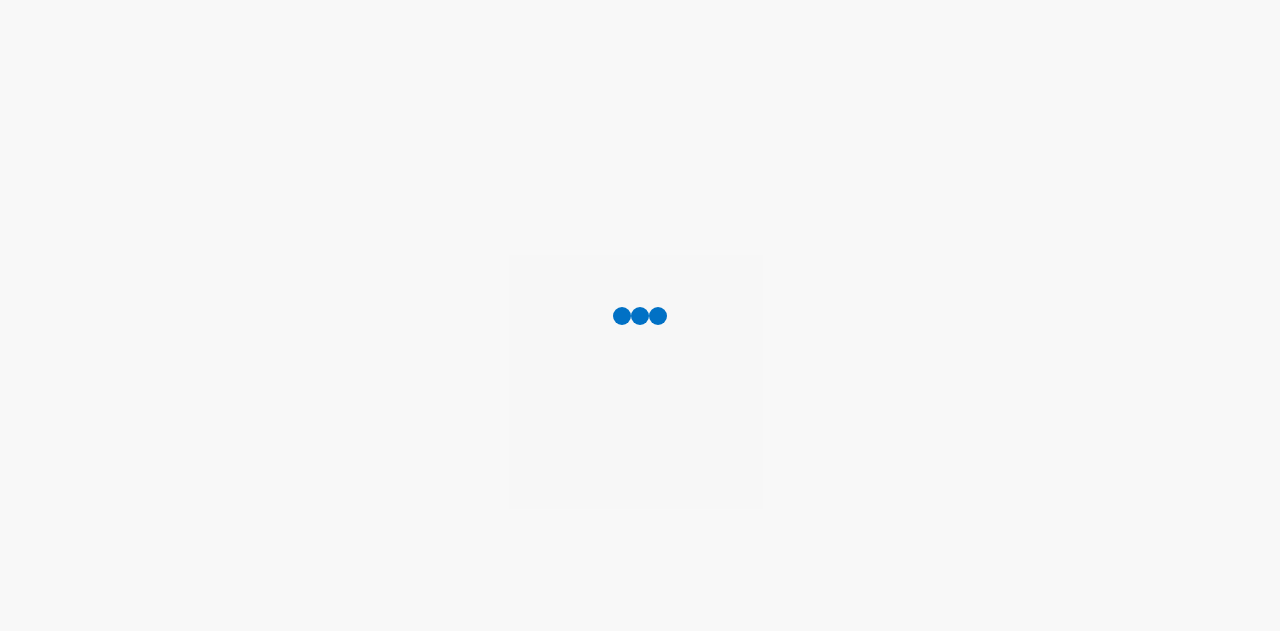 scroll, scrollTop: 0, scrollLeft: 0, axis: both 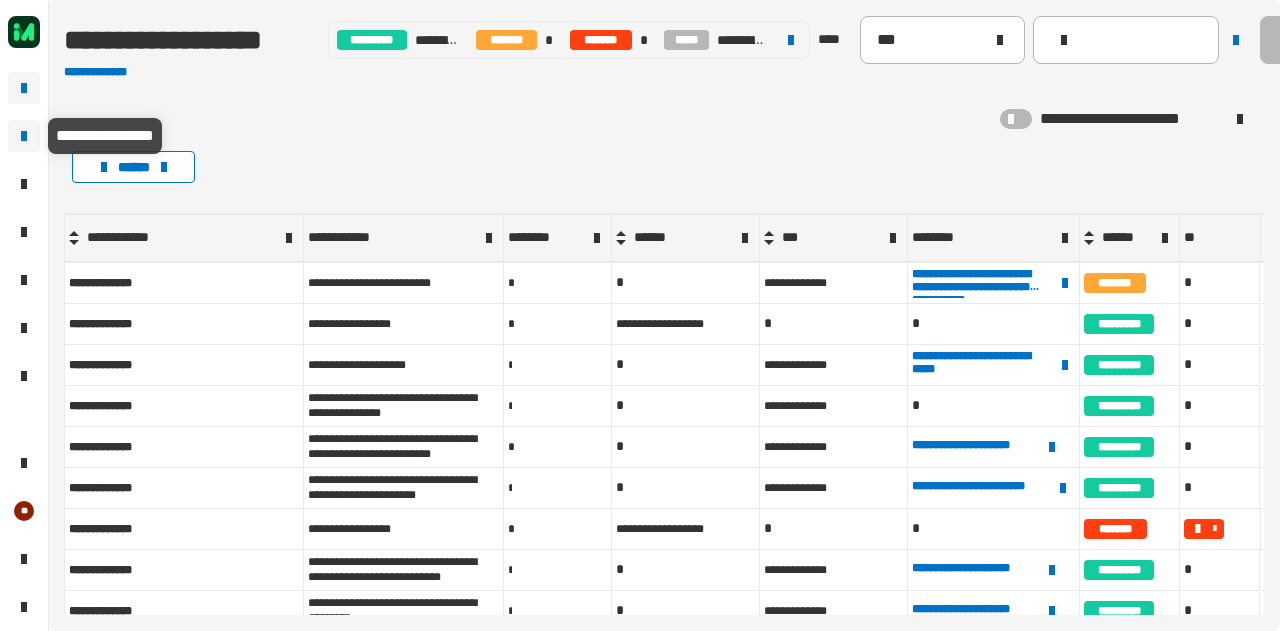 click 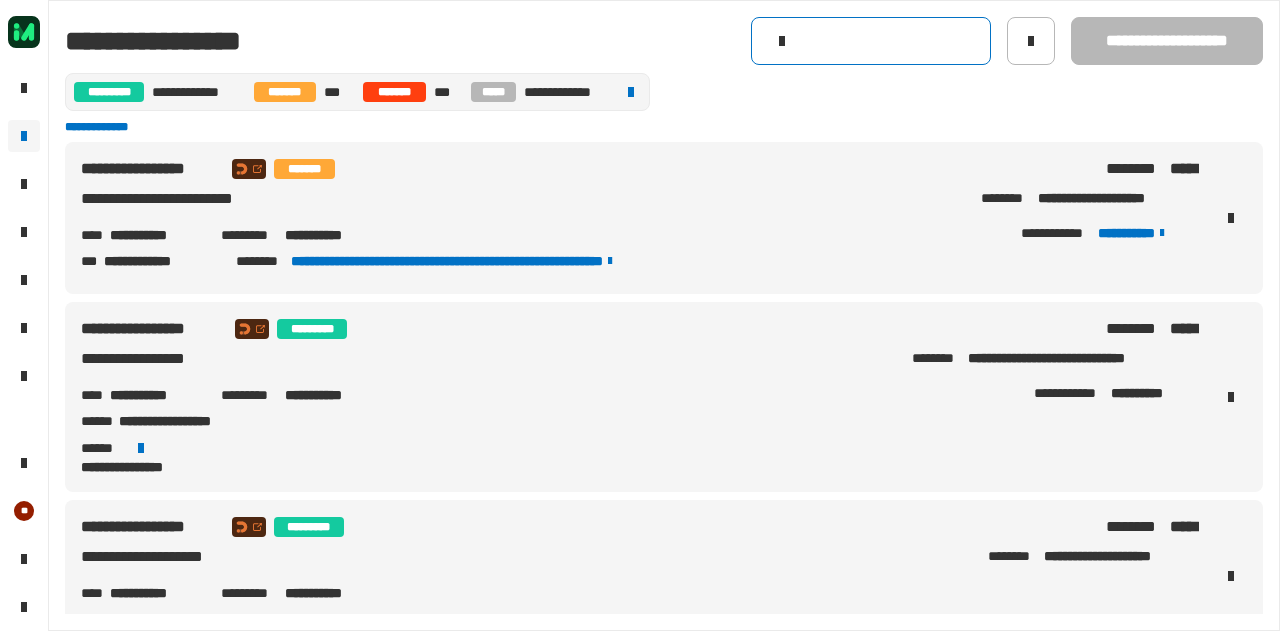 click 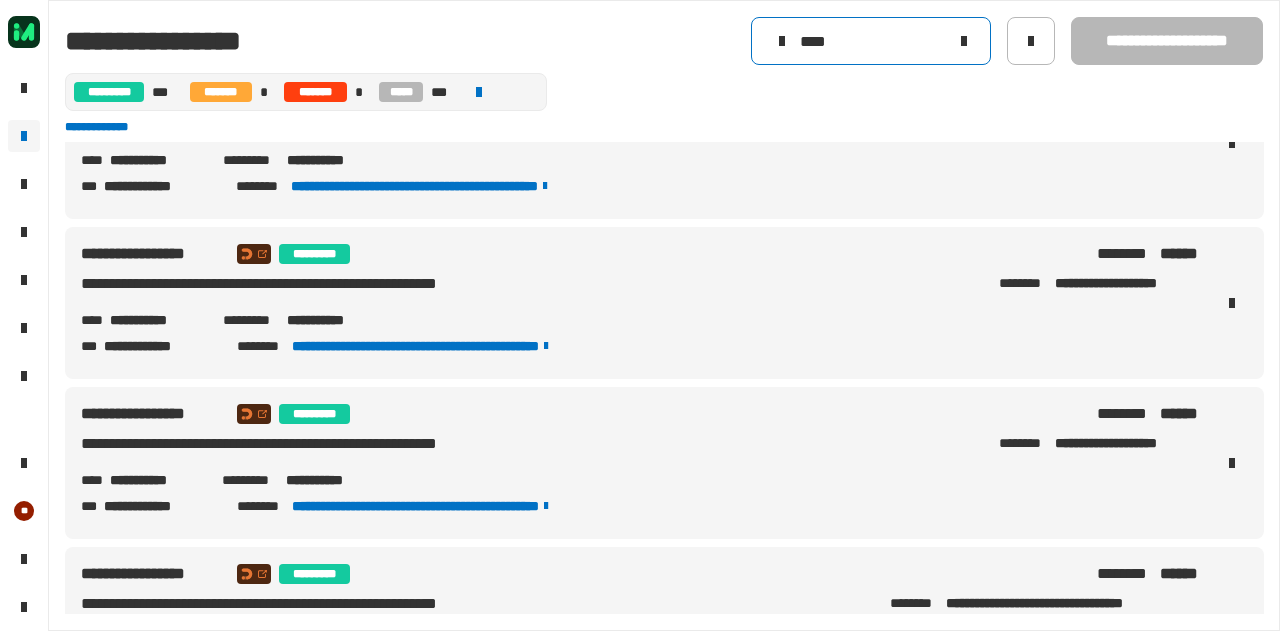 scroll, scrollTop: 0, scrollLeft: 0, axis: both 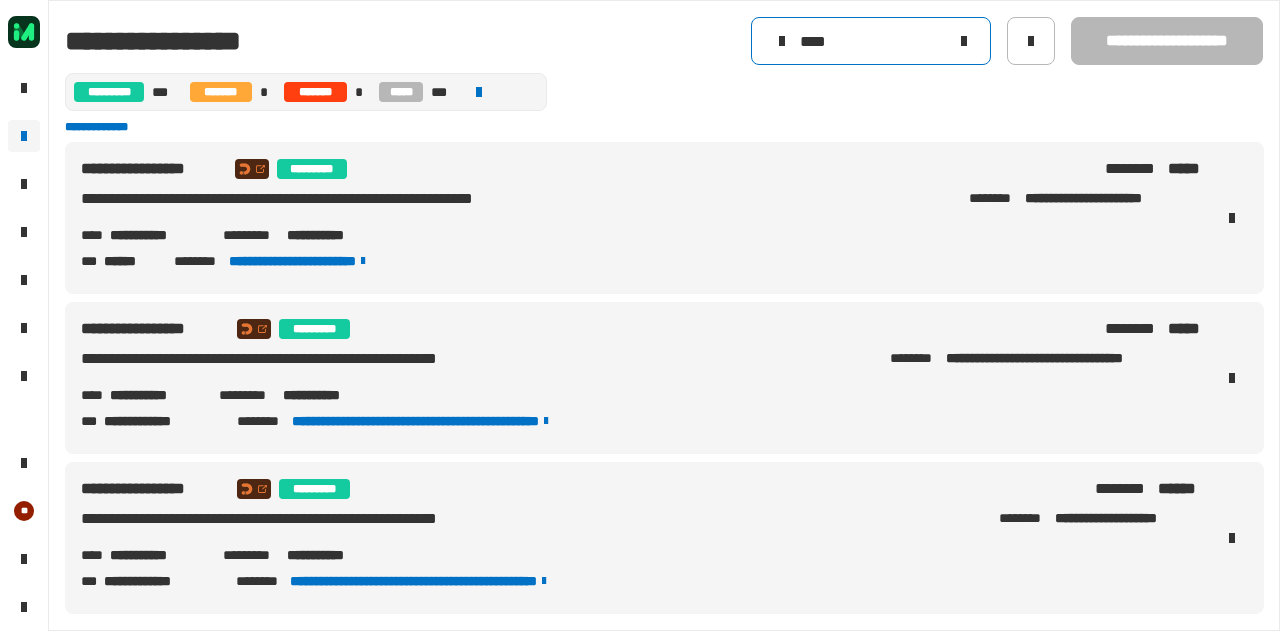 click on "****" 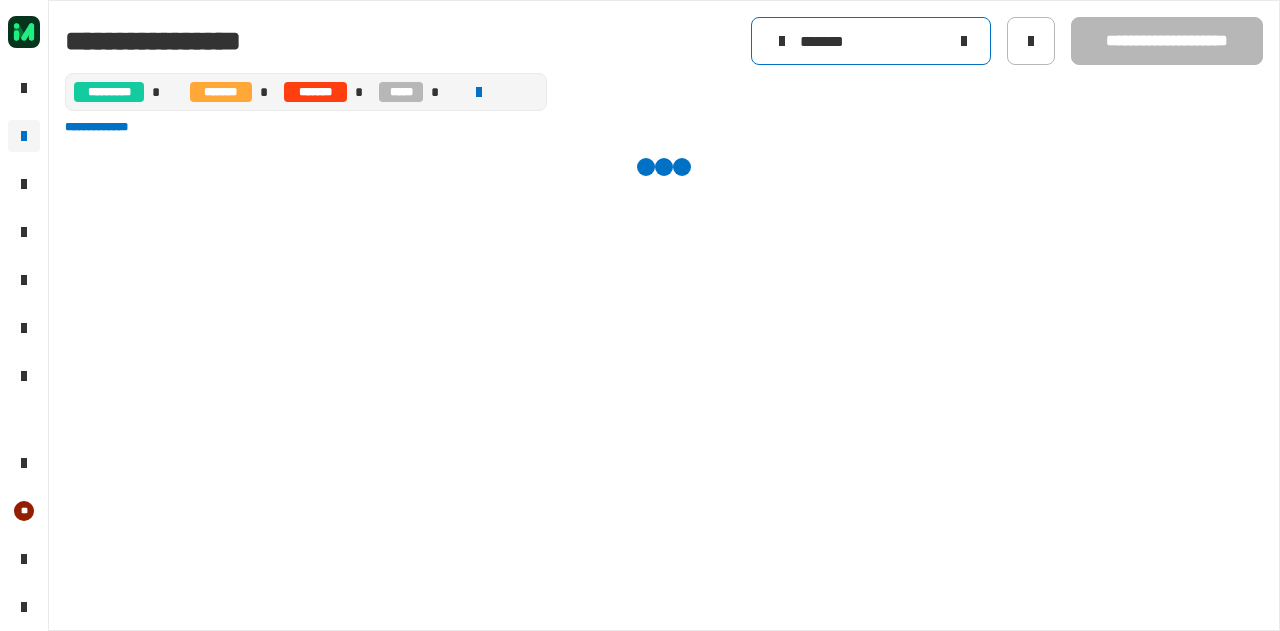 type on "********" 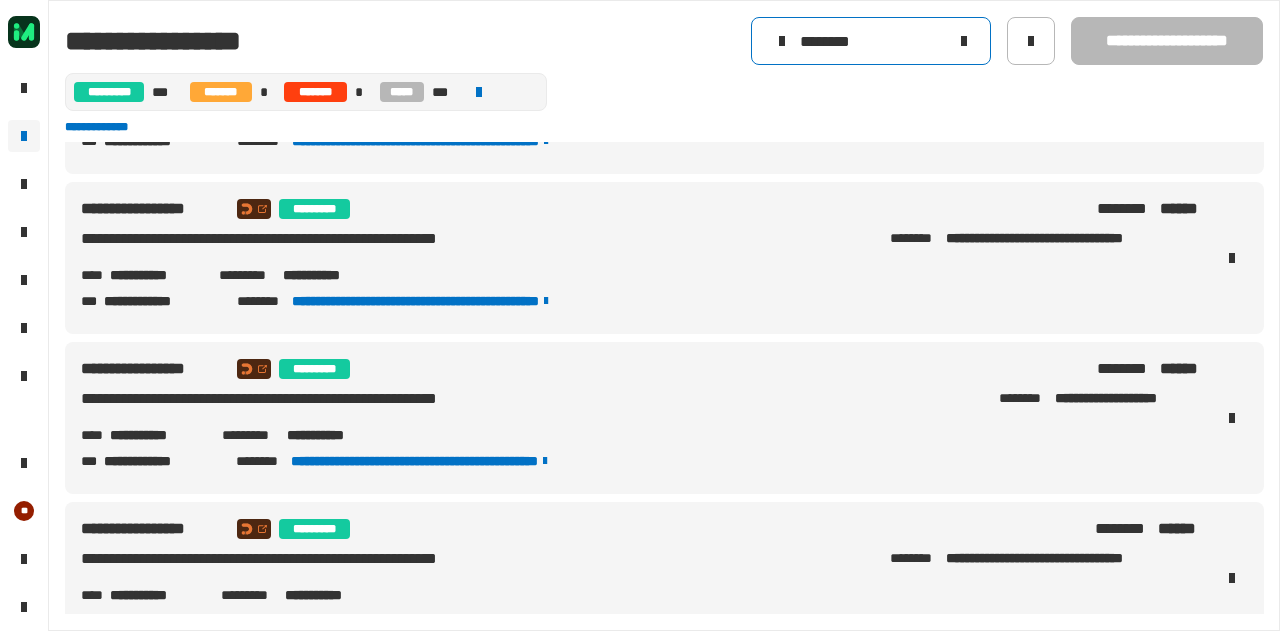 scroll, scrollTop: 919, scrollLeft: 0, axis: vertical 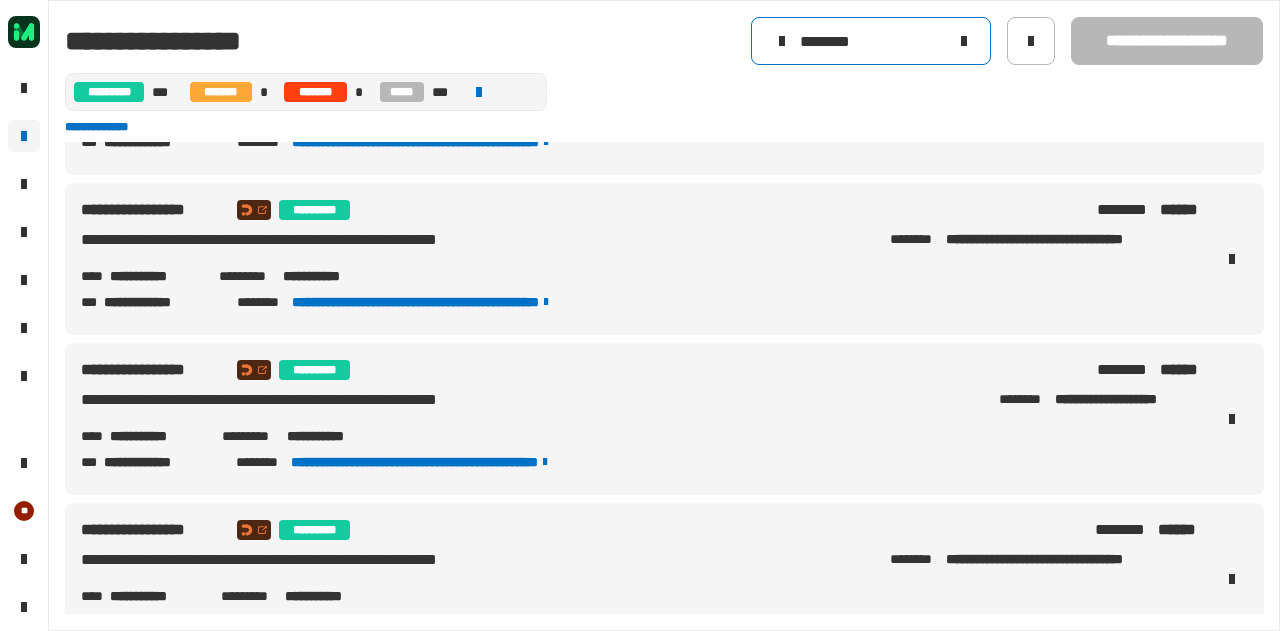 click on "********" 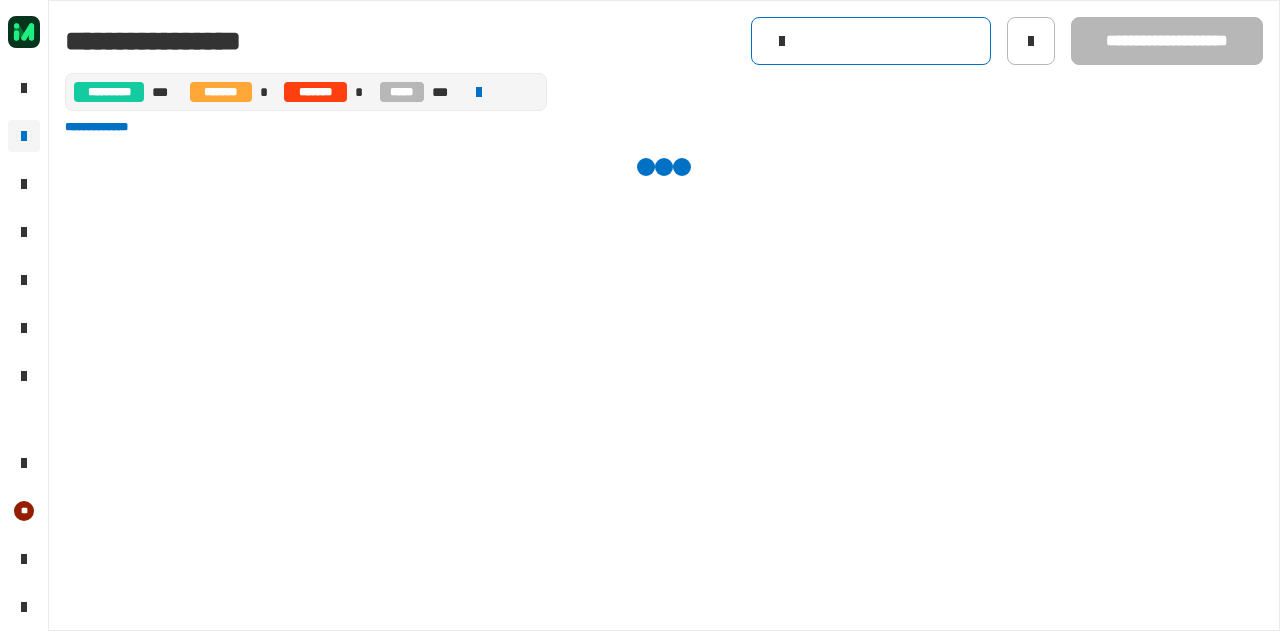 scroll, scrollTop: 0, scrollLeft: 0, axis: both 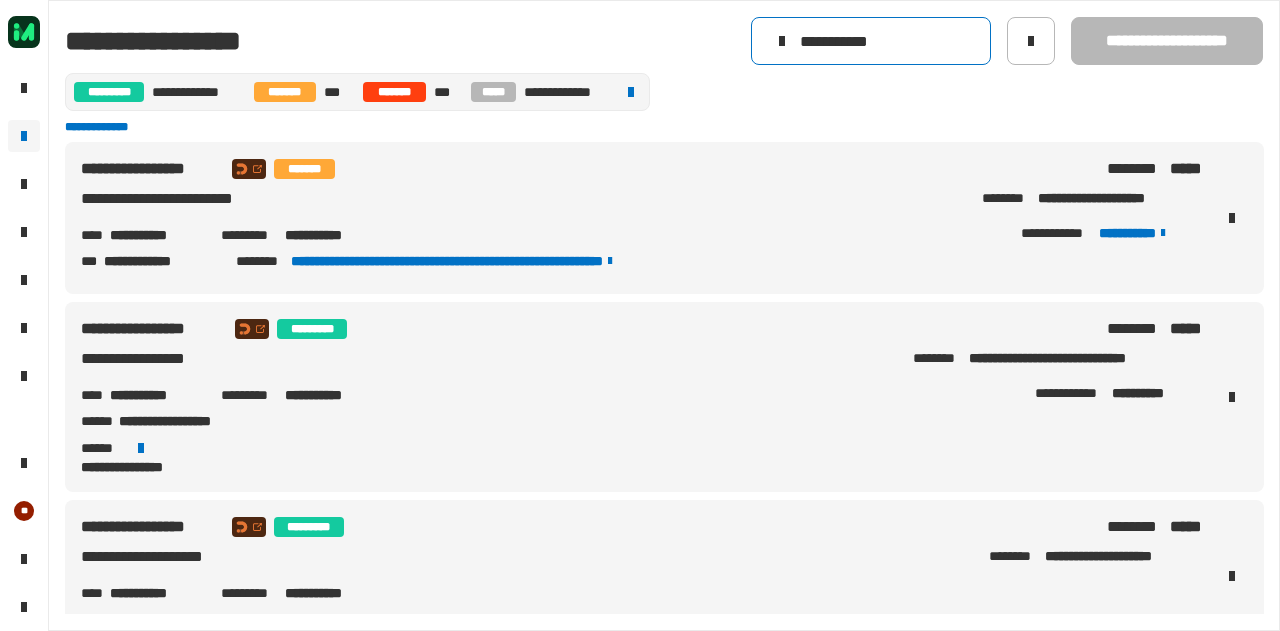 type on "**********" 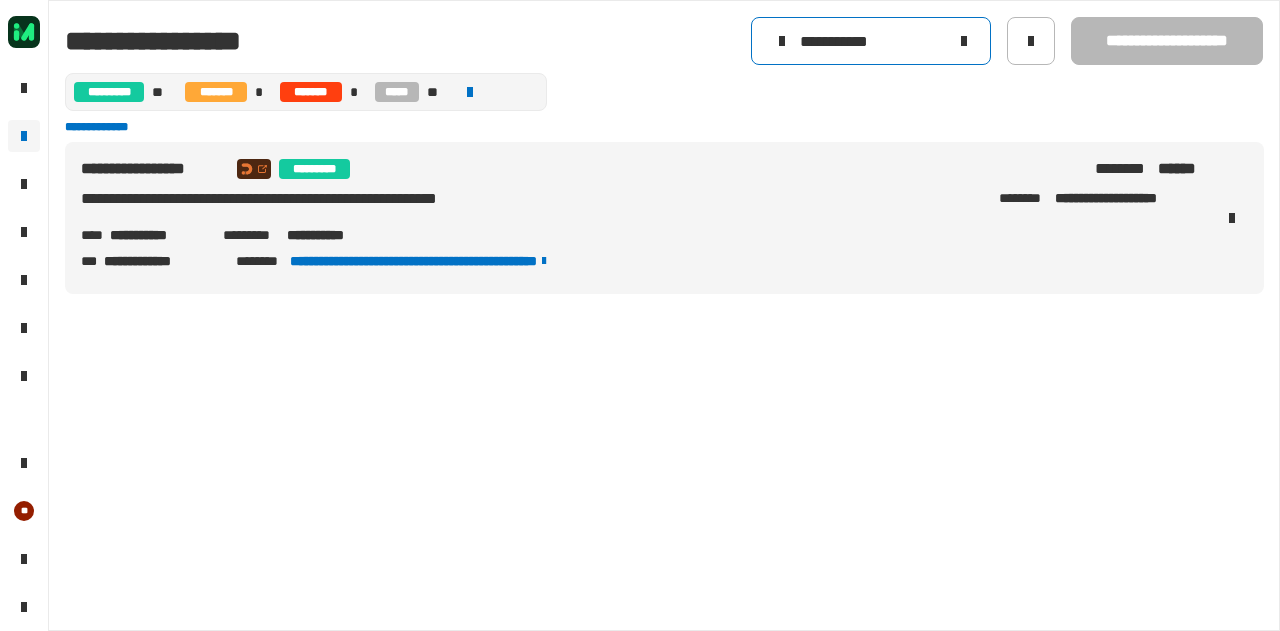 click on "**********" 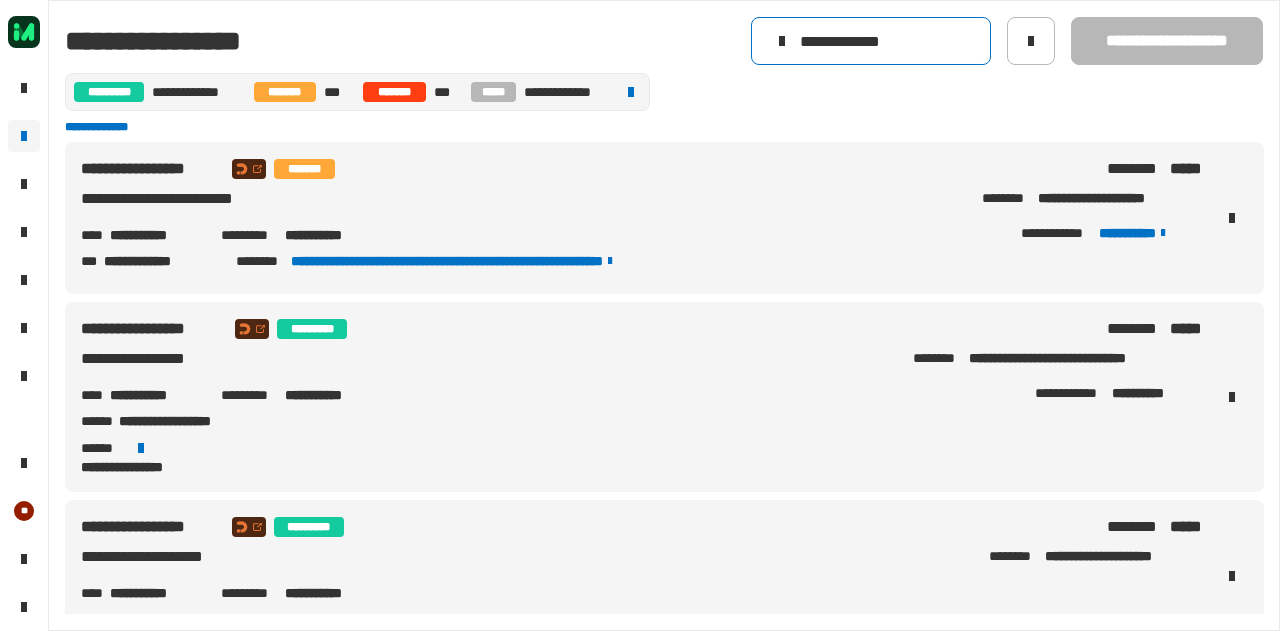 type on "**********" 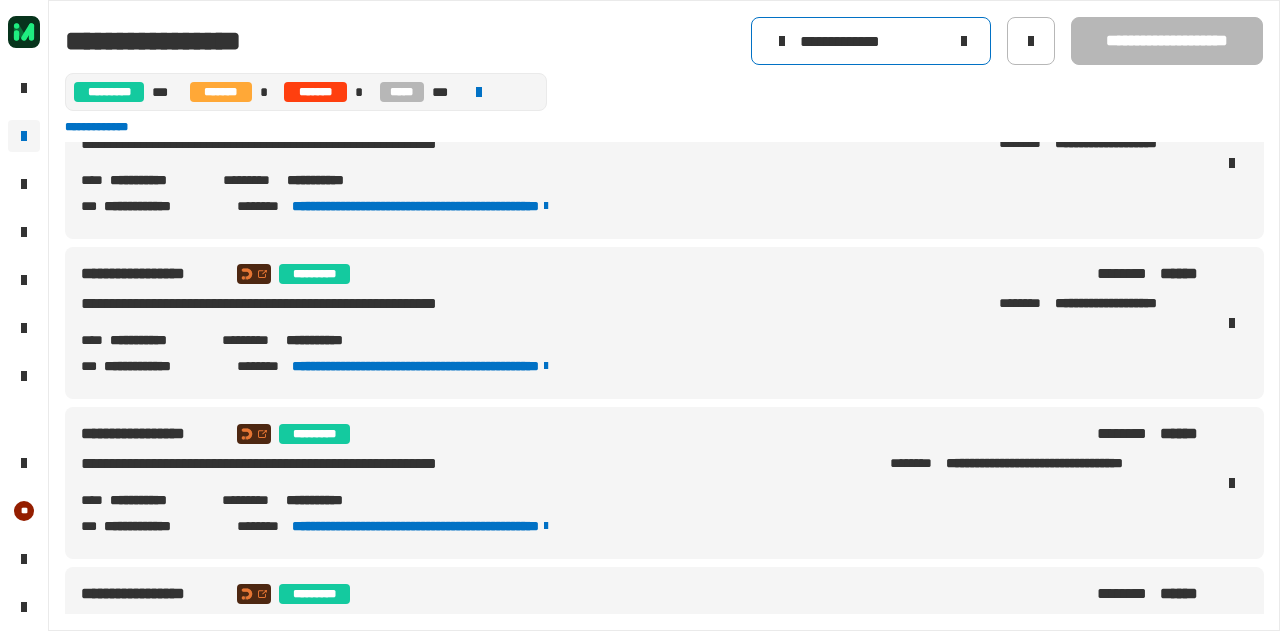 scroll, scrollTop: 0, scrollLeft: 0, axis: both 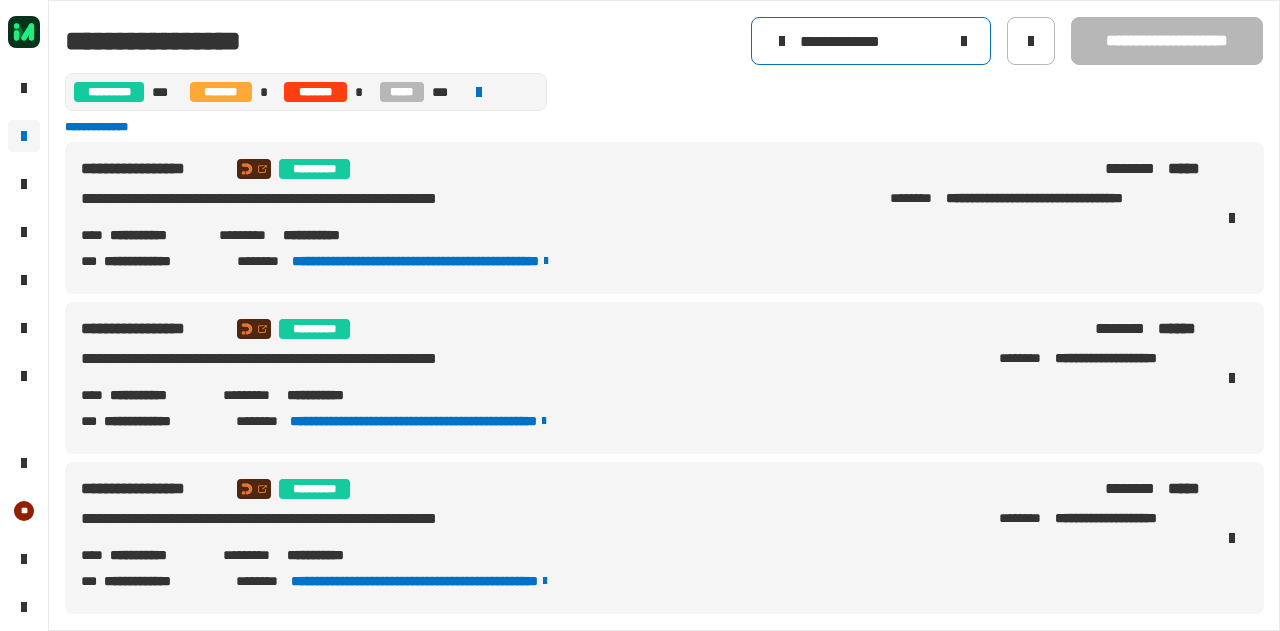 click 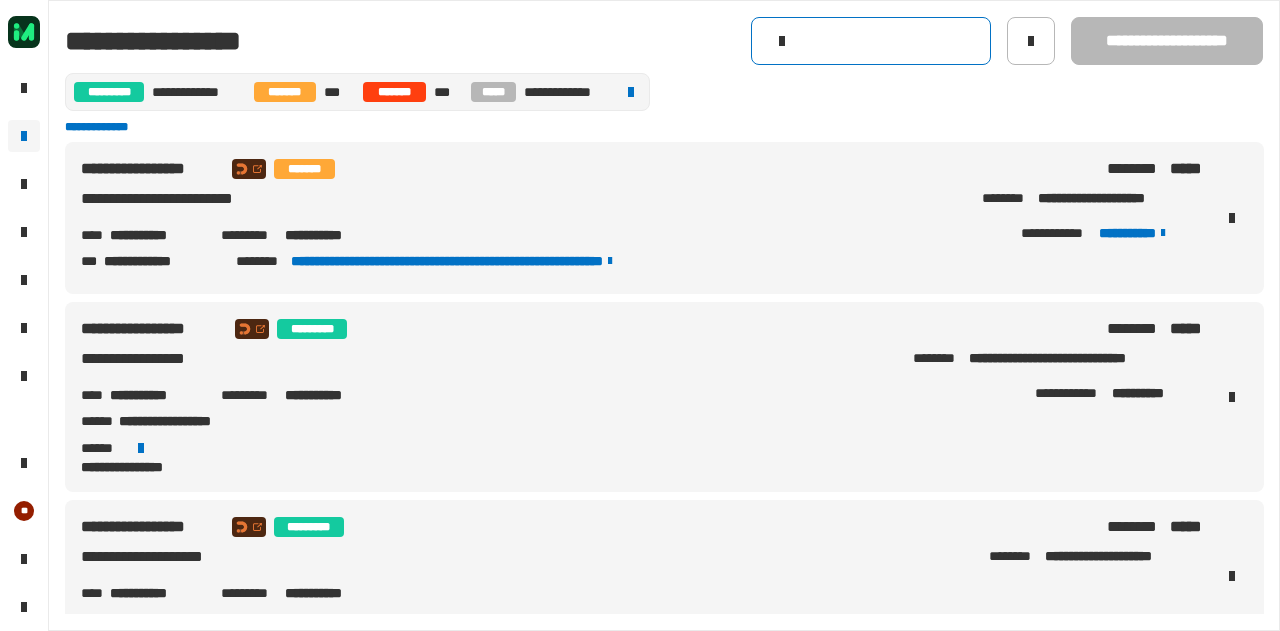click 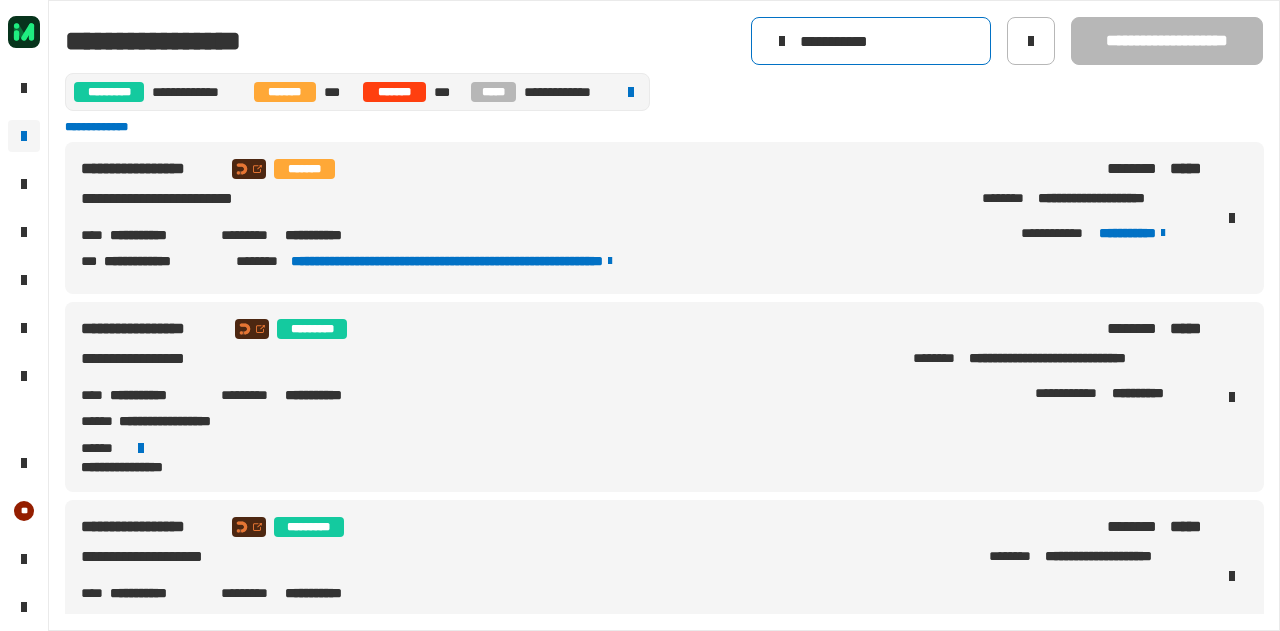 type on "**********" 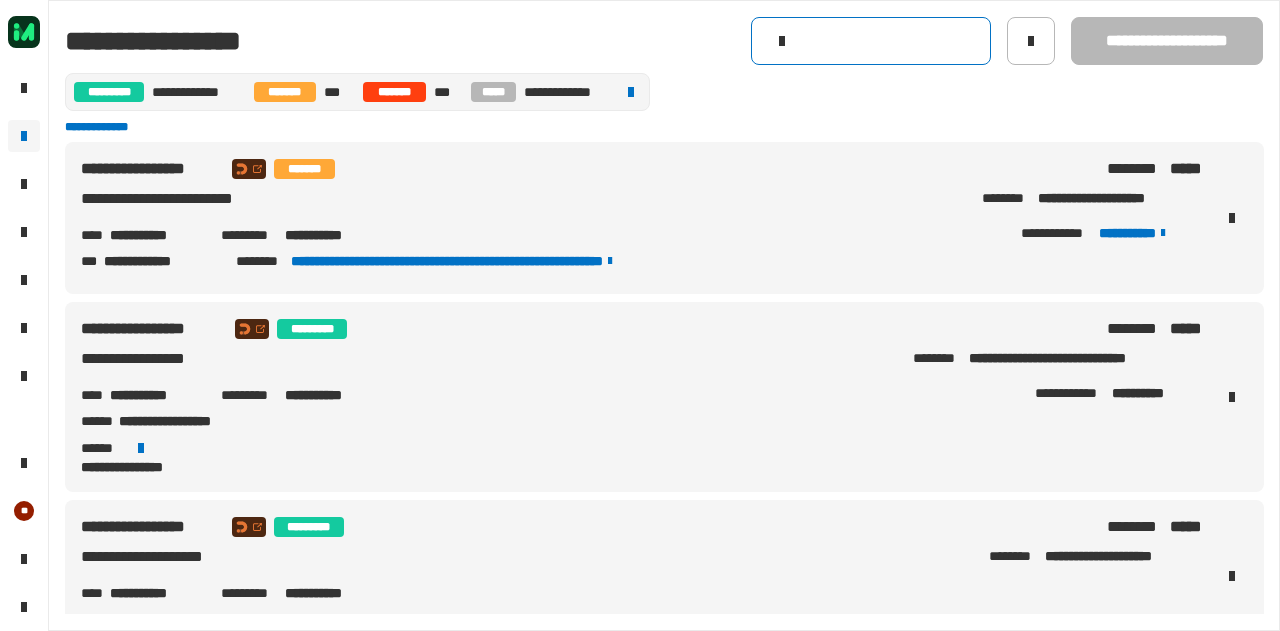 click 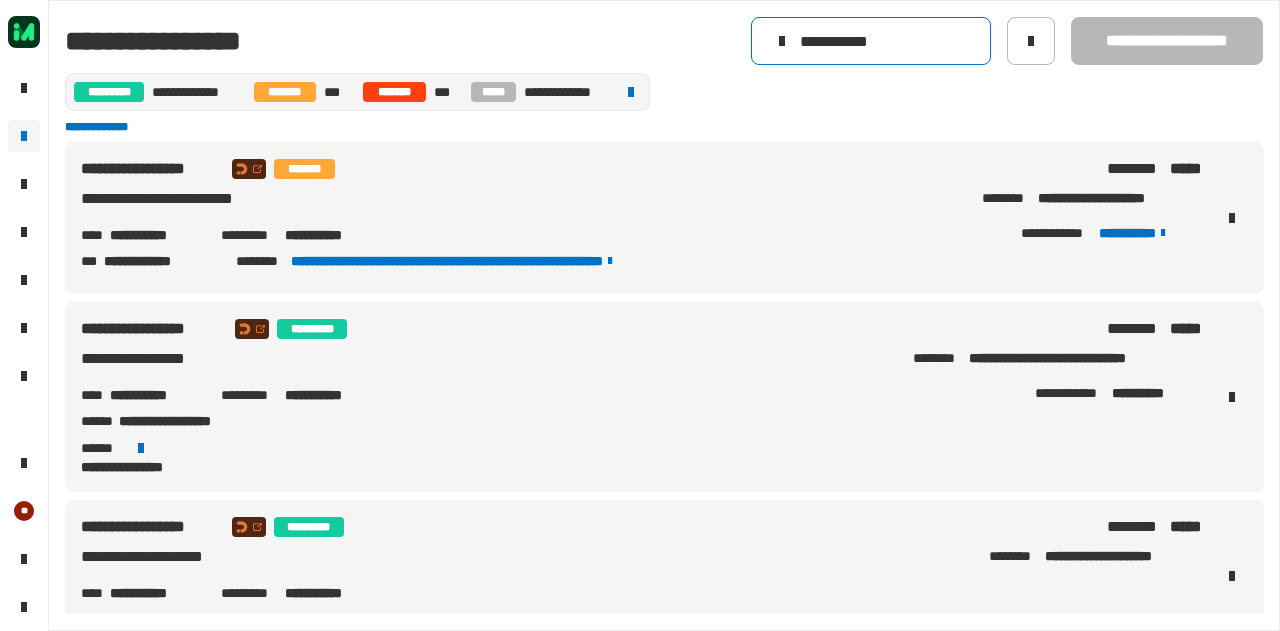 type on "**********" 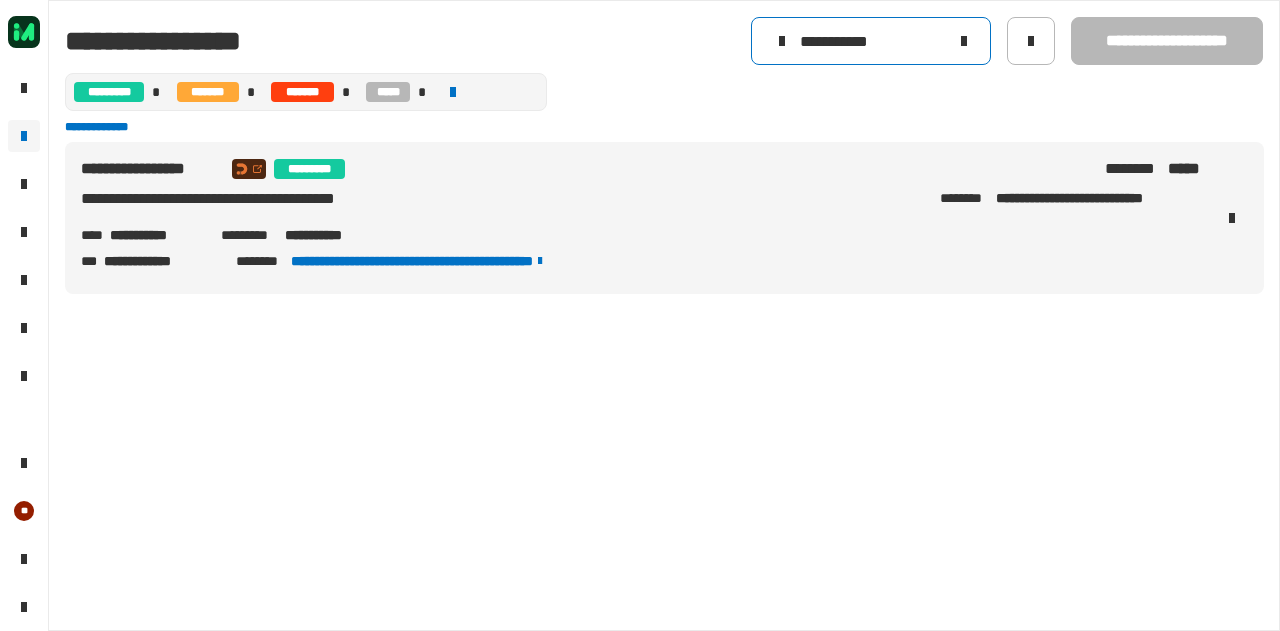 click 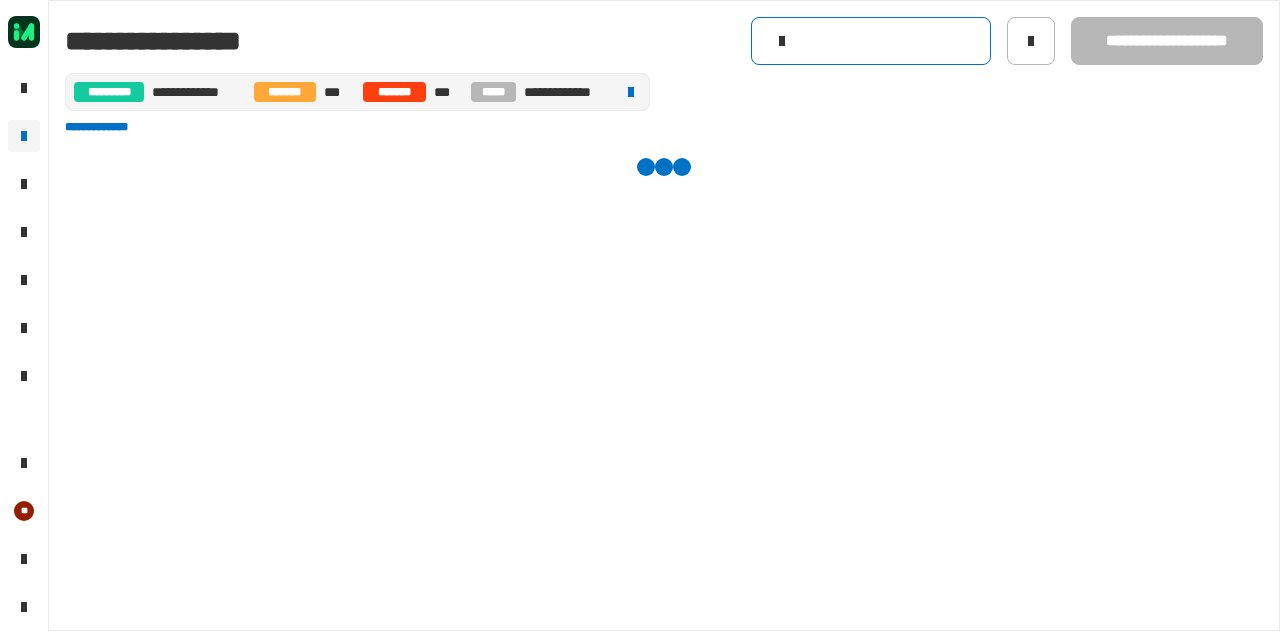 click 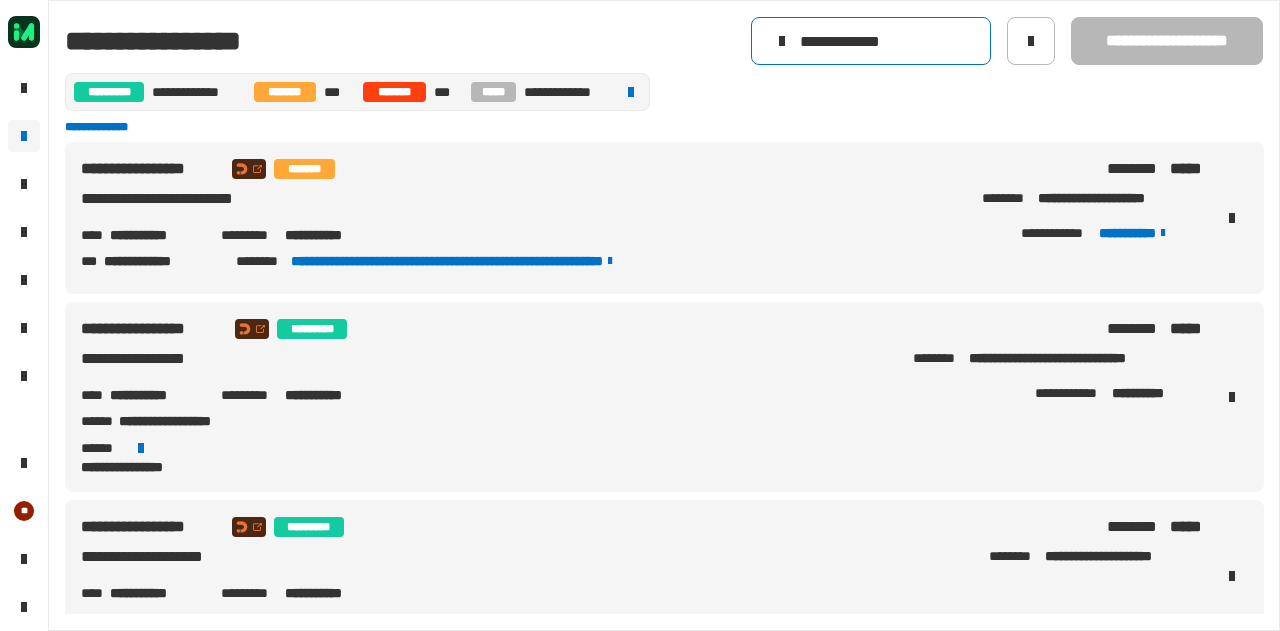 type on "**********" 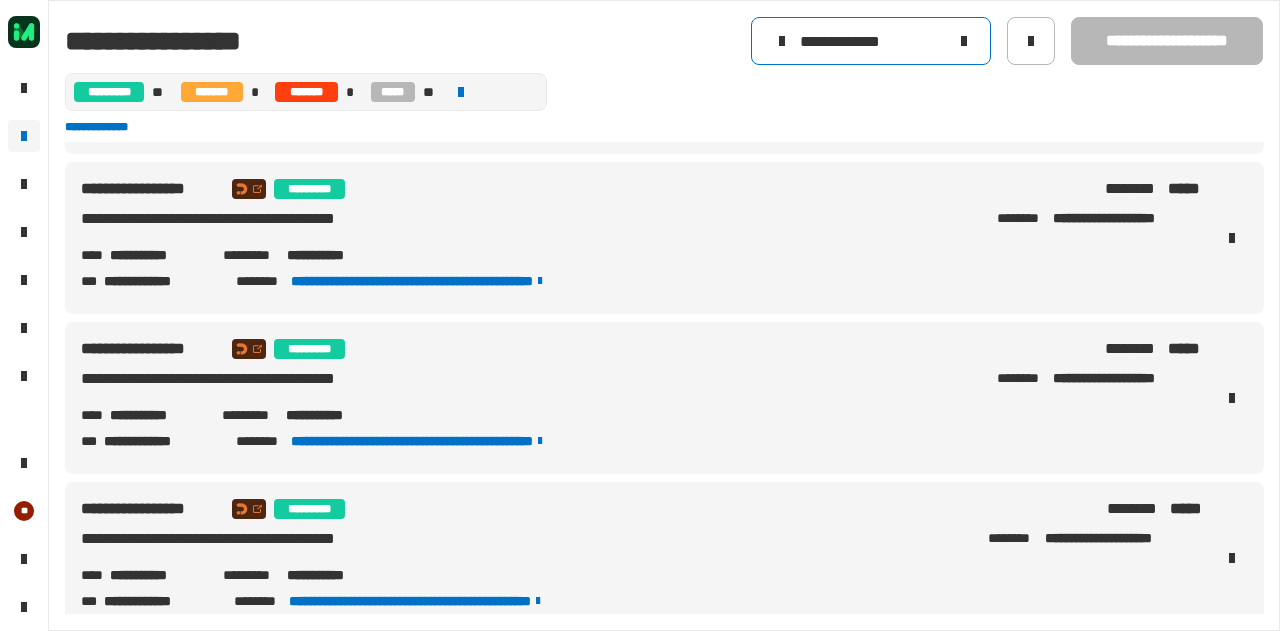 scroll, scrollTop: 1259, scrollLeft: 0, axis: vertical 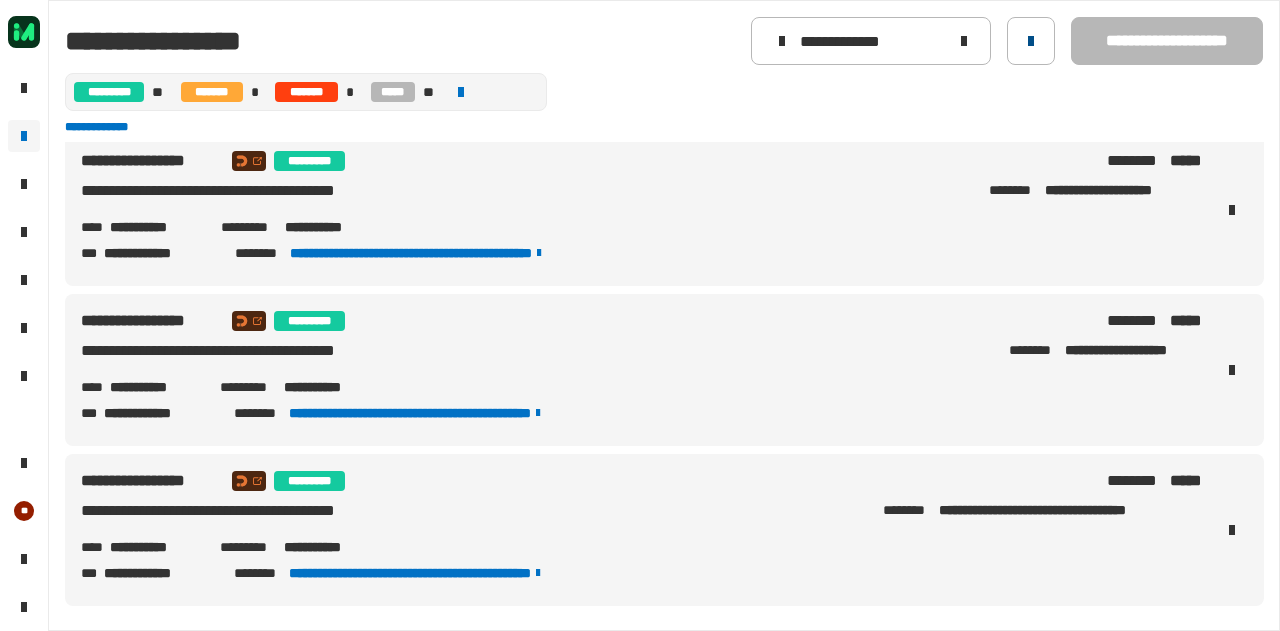 click 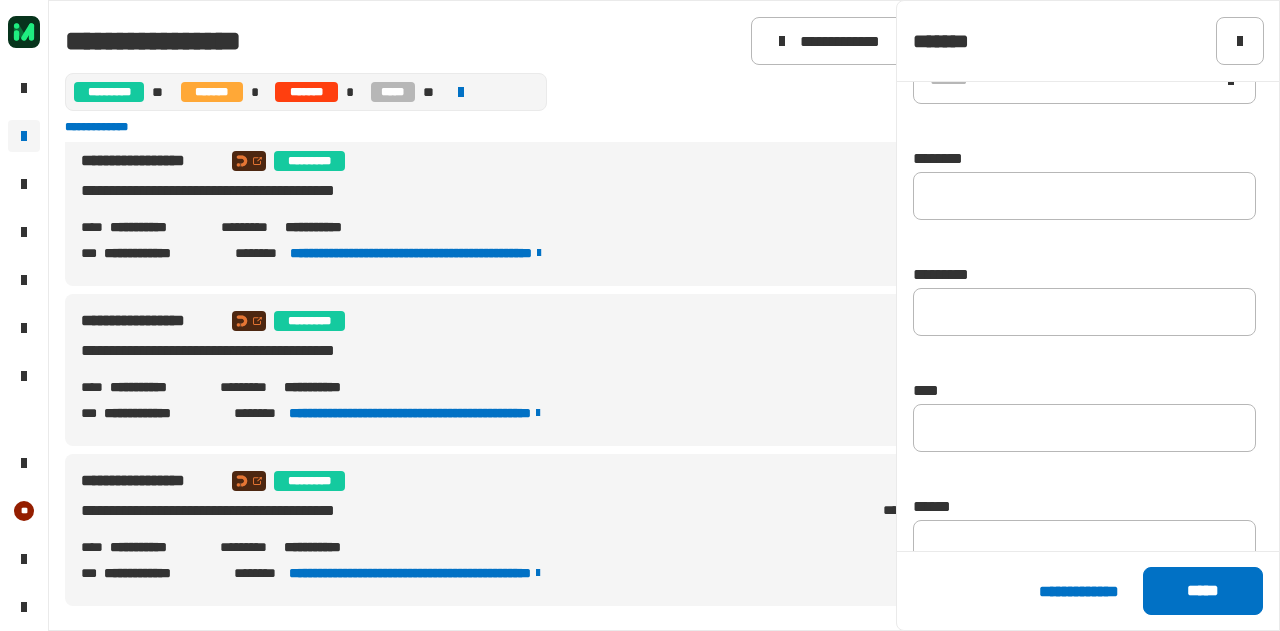 scroll, scrollTop: 407, scrollLeft: 0, axis: vertical 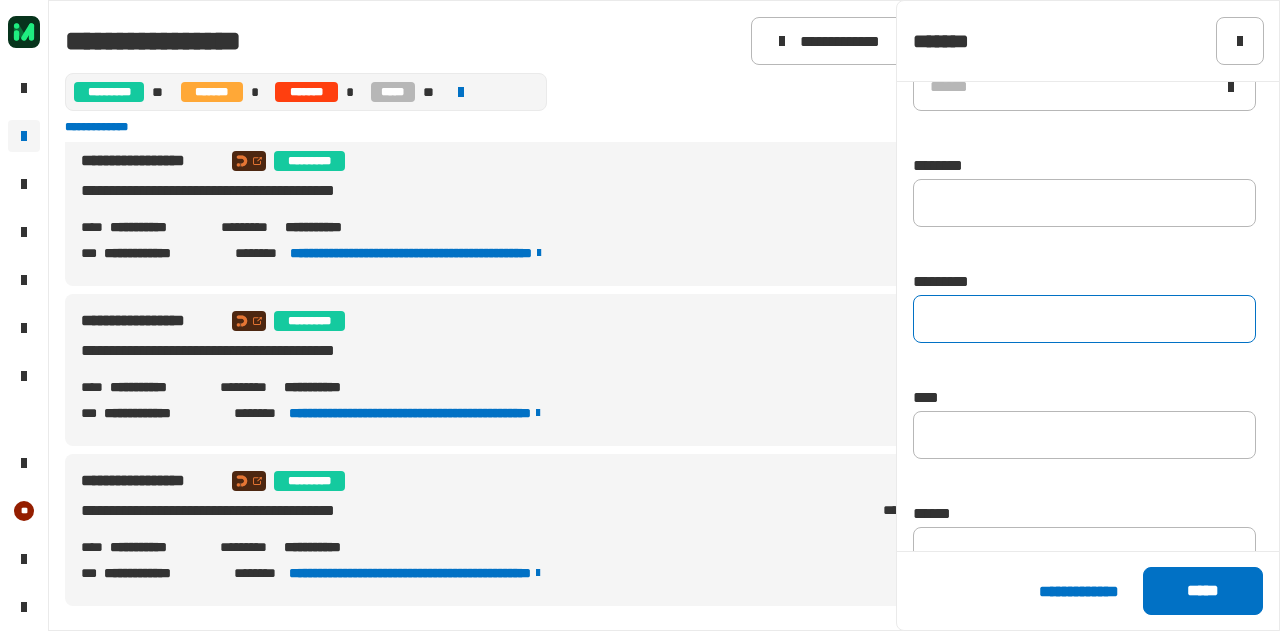 click 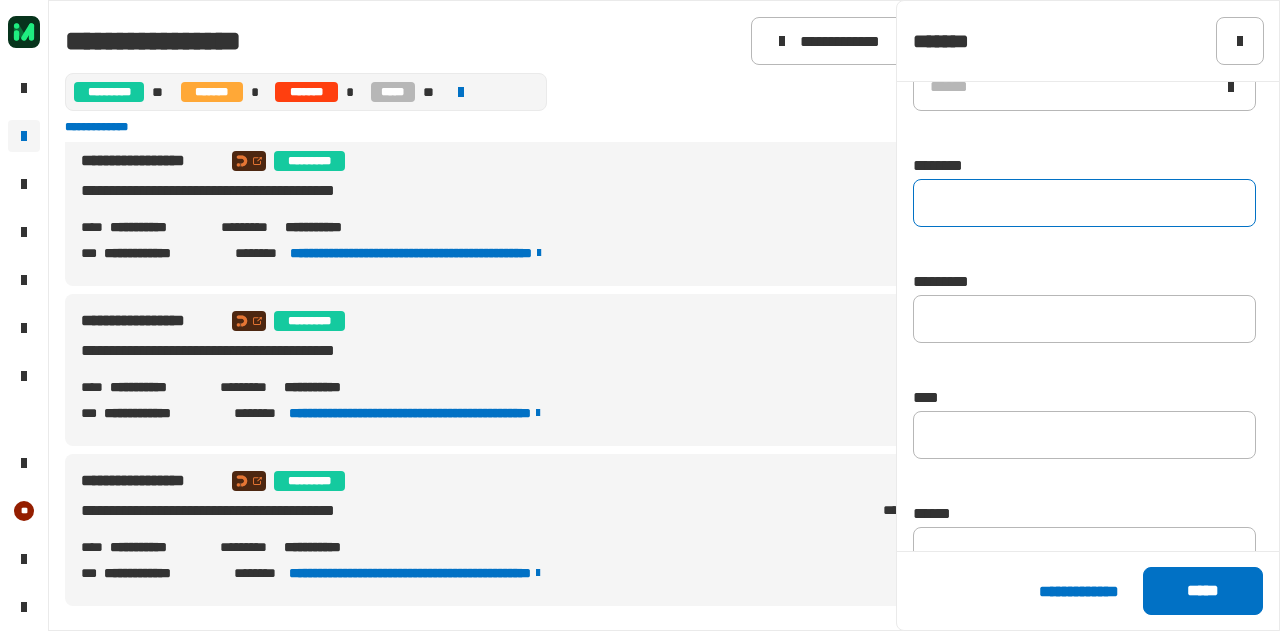 click 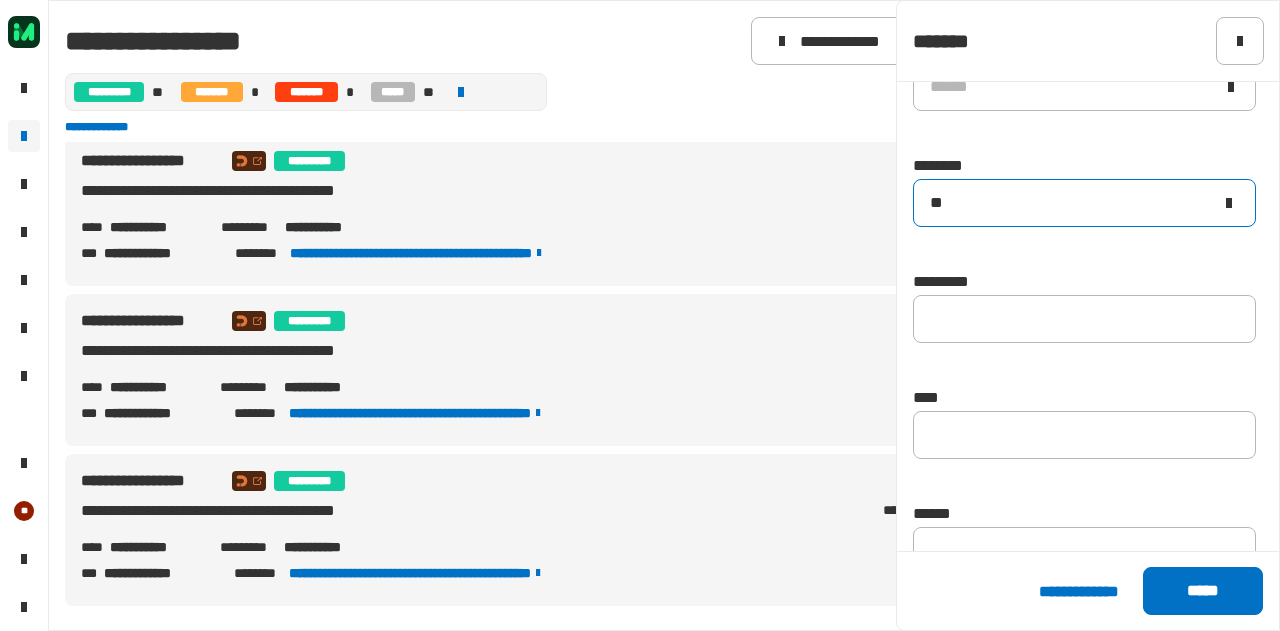 scroll, scrollTop: 0, scrollLeft: 0, axis: both 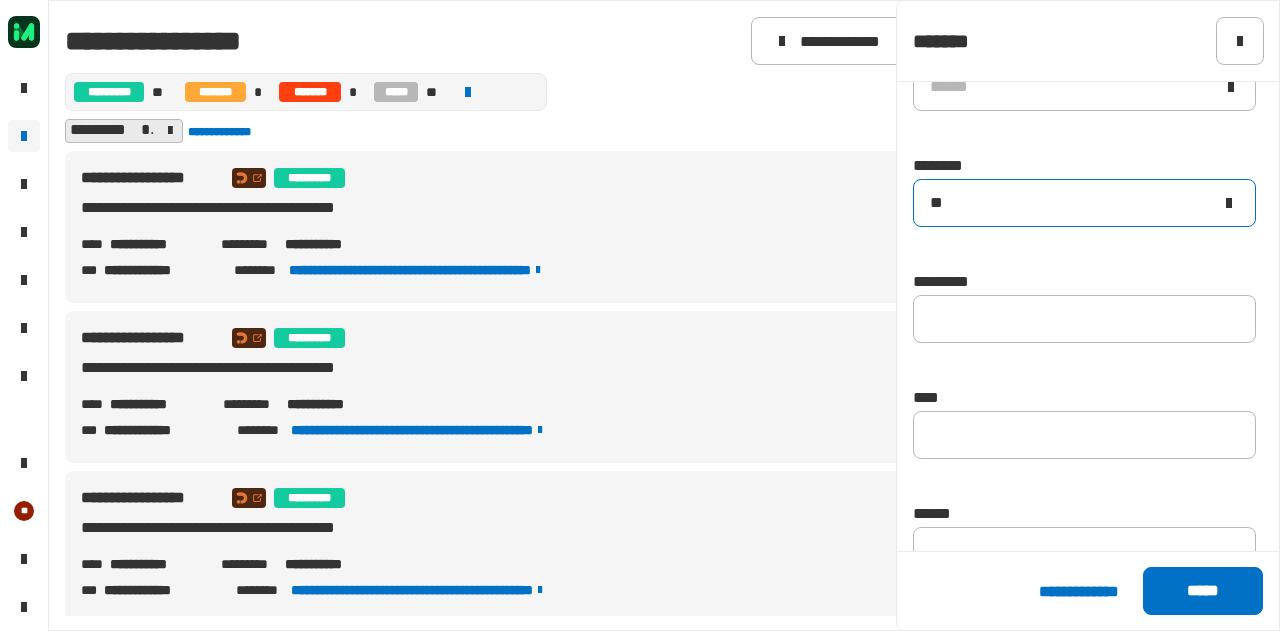 type on "**" 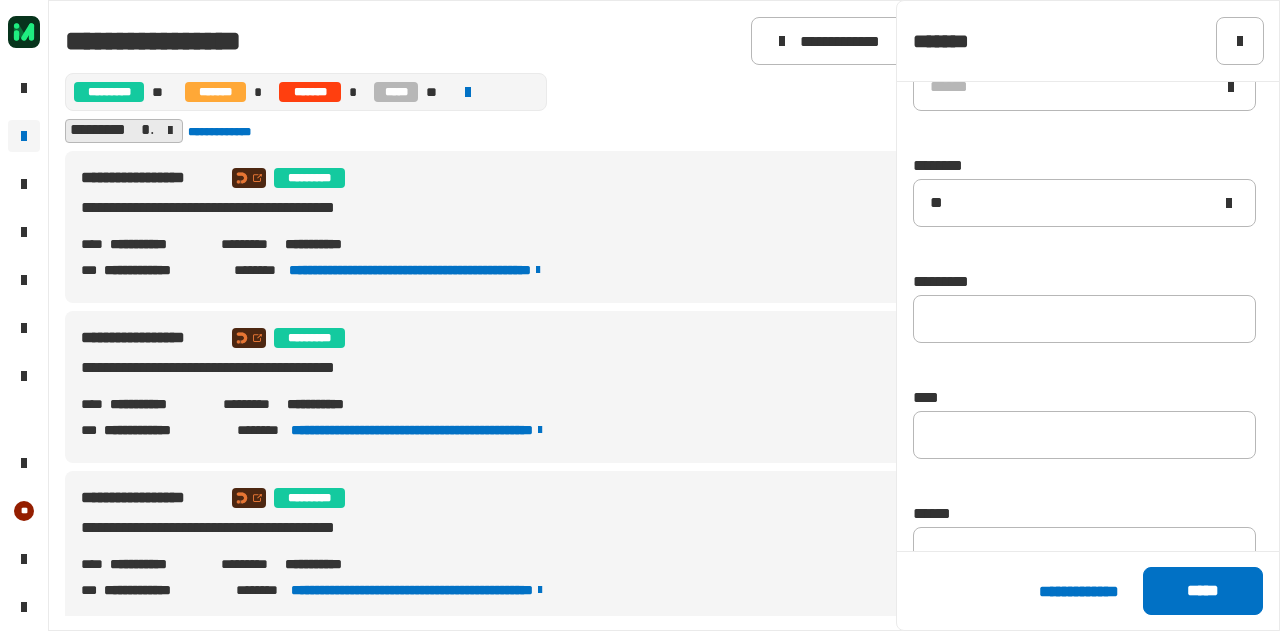 click on "**********" at bounding box center (640, 244) 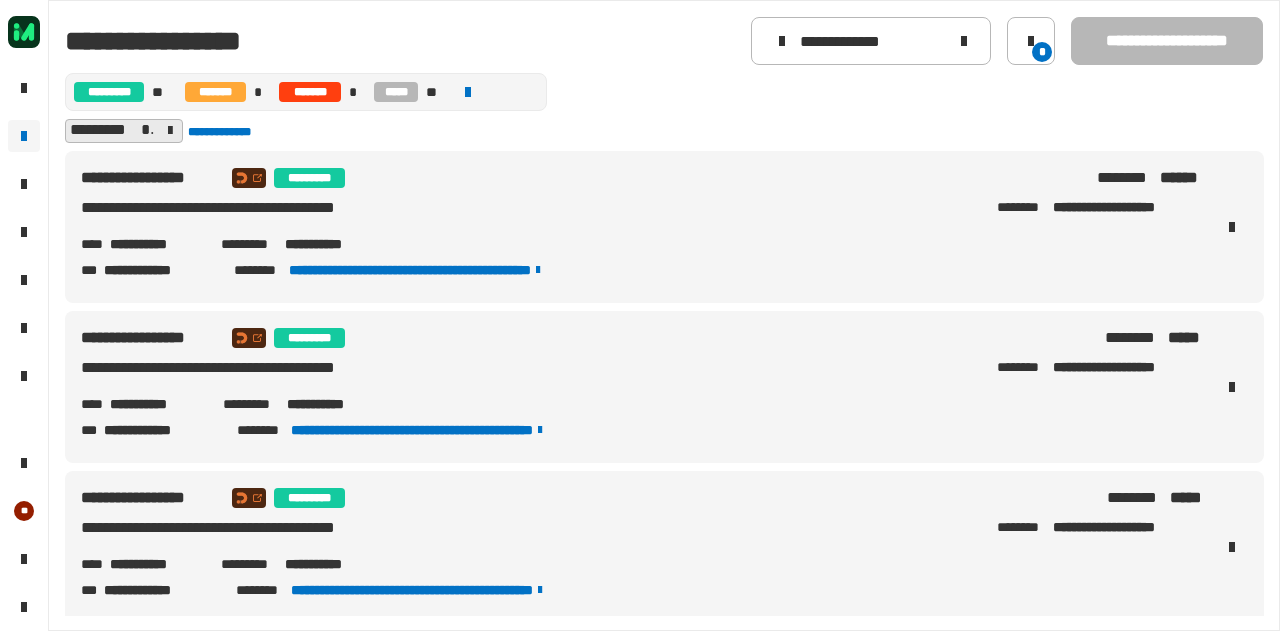 scroll, scrollTop: 1, scrollLeft: 0, axis: vertical 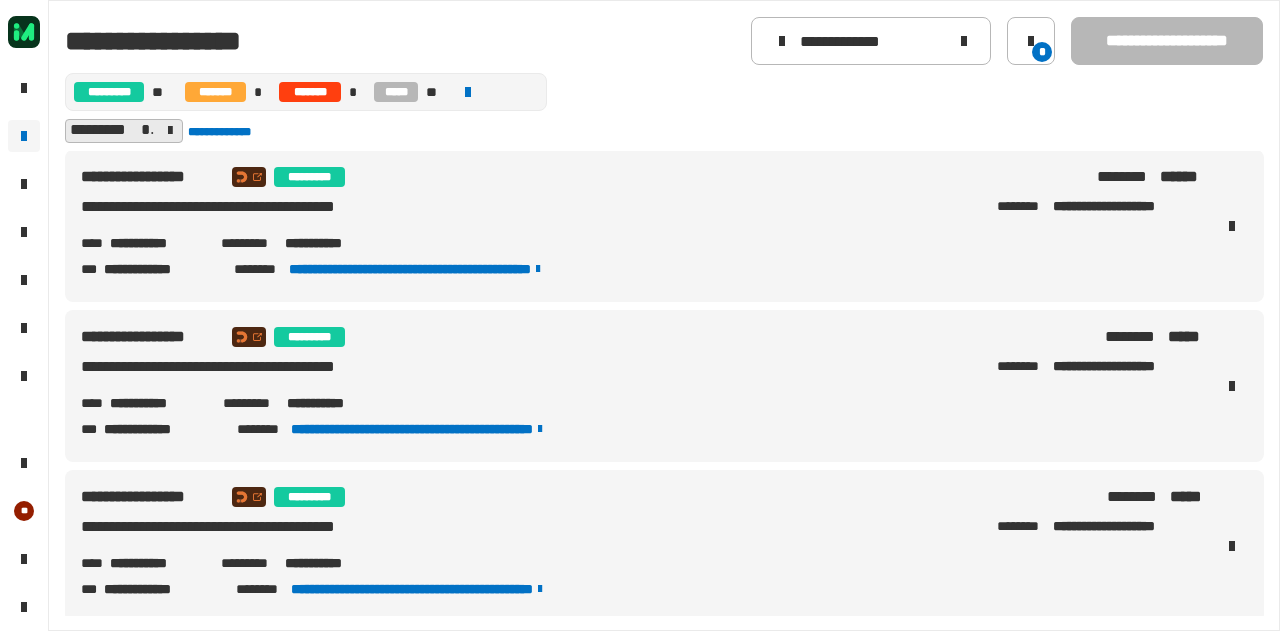 click on "**********" at bounding box center (157, 243) 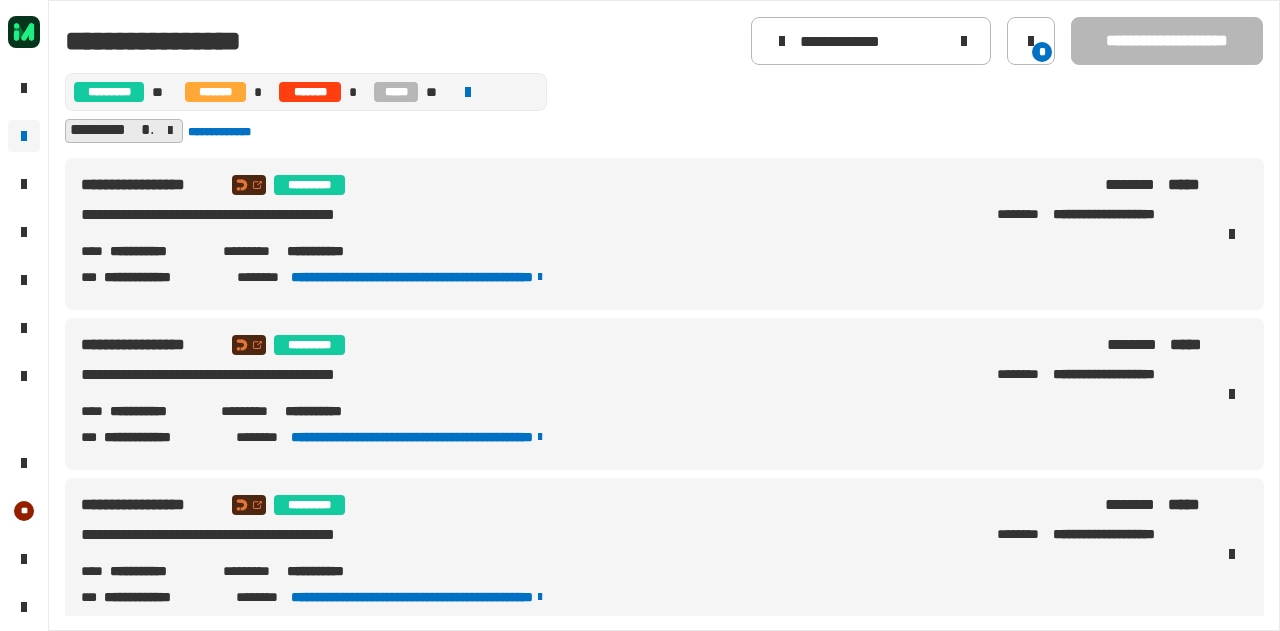click on "**********" at bounding box center [157, 411] 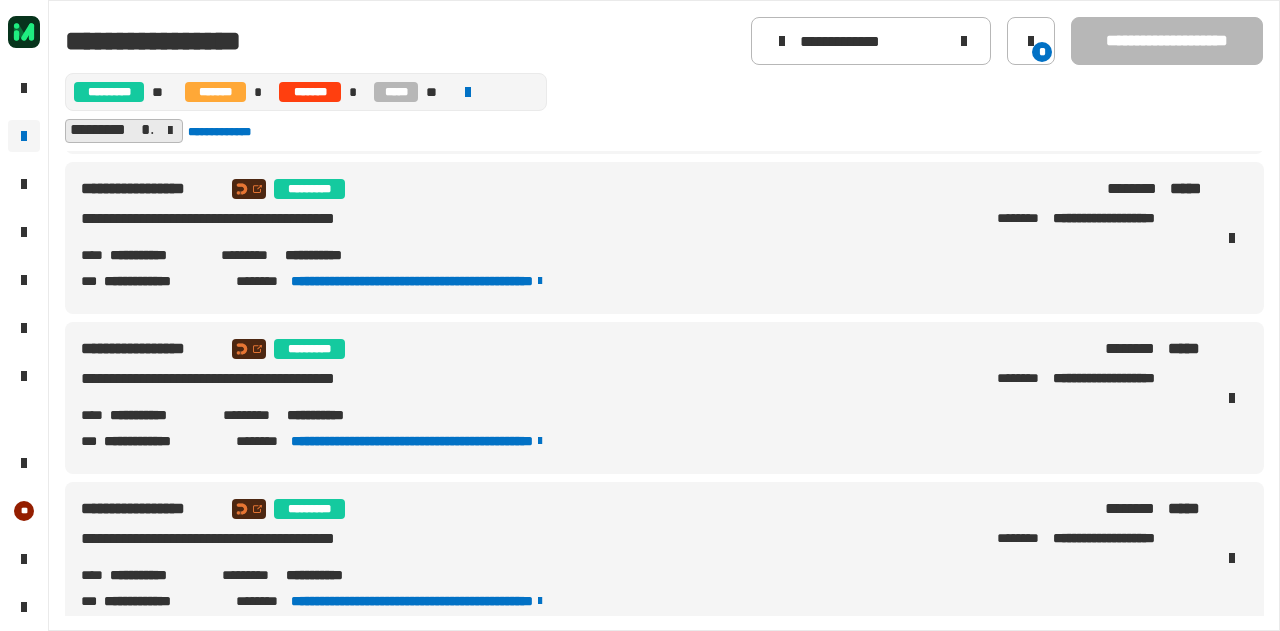 scroll, scrollTop: 314, scrollLeft: 0, axis: vertical 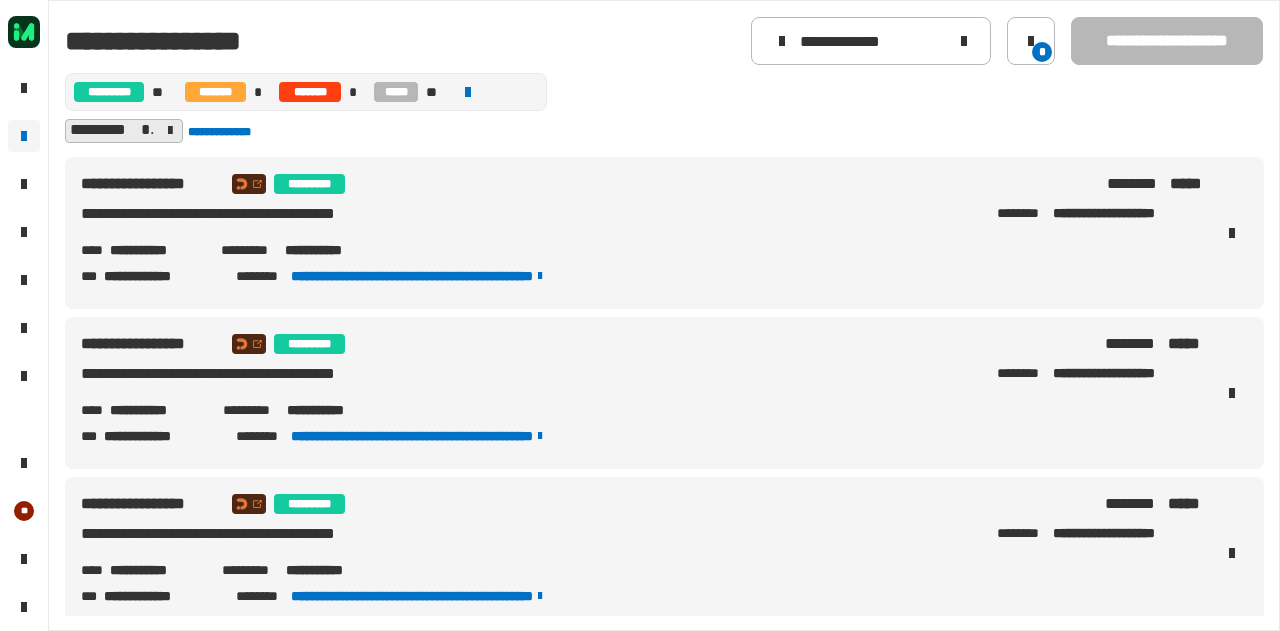 click on "**********" at bounding box center (158, 410) 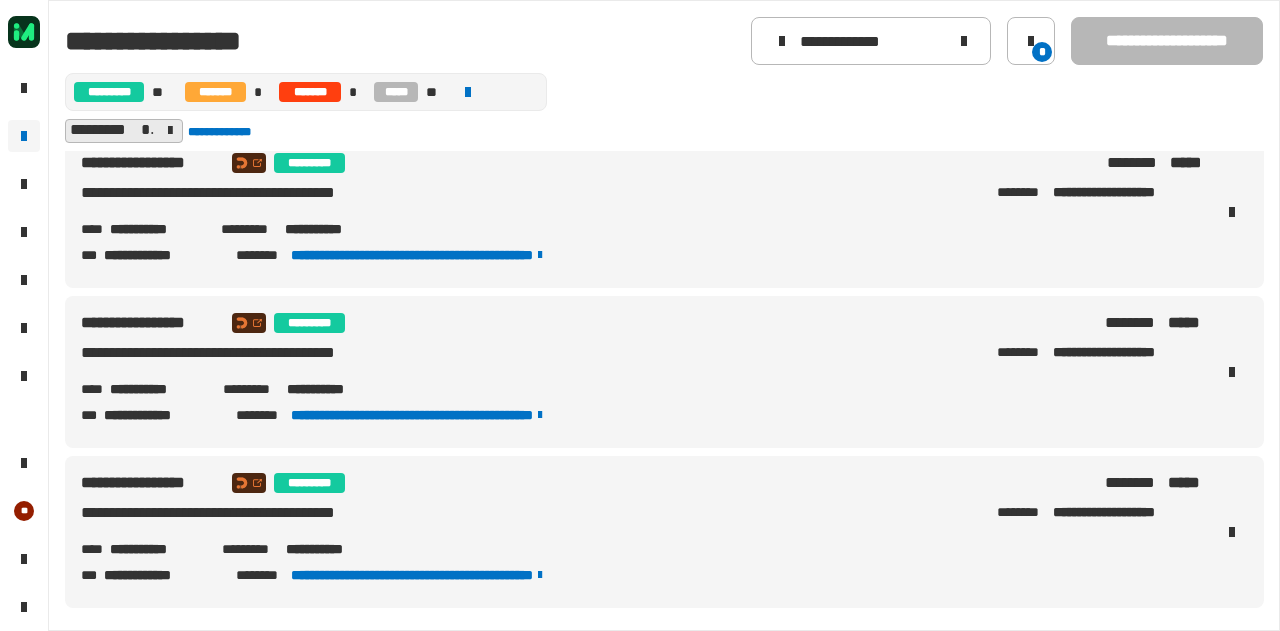 click on "**********" at bounding box center (158, 549) 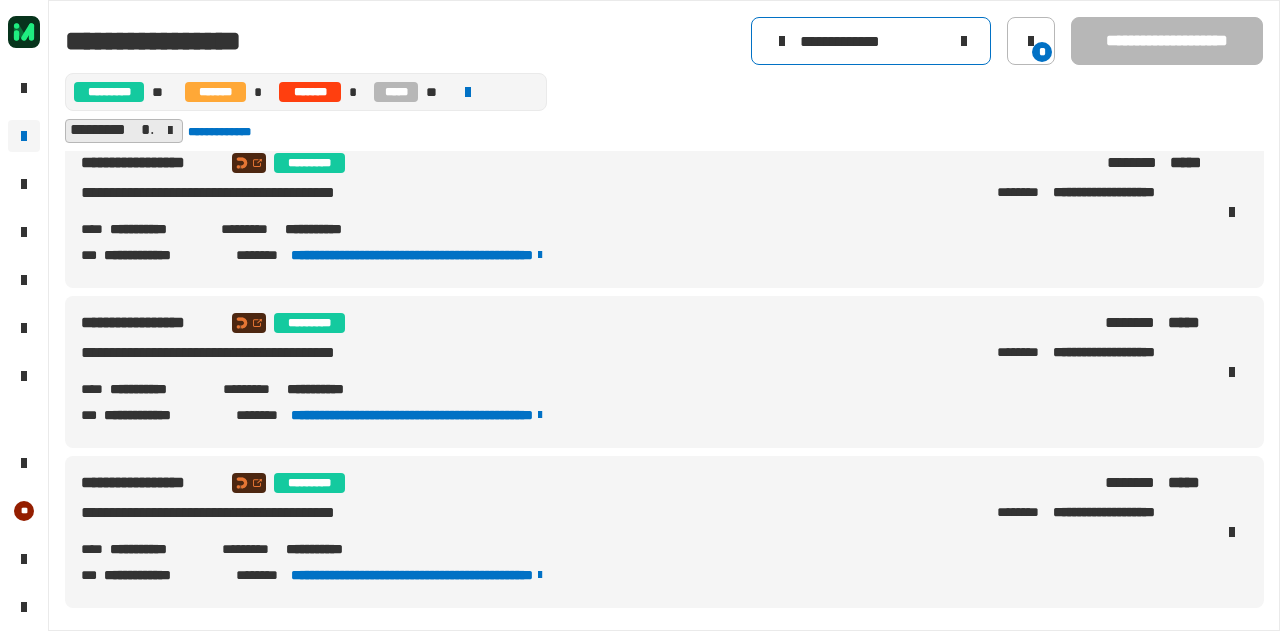 click on "**********" 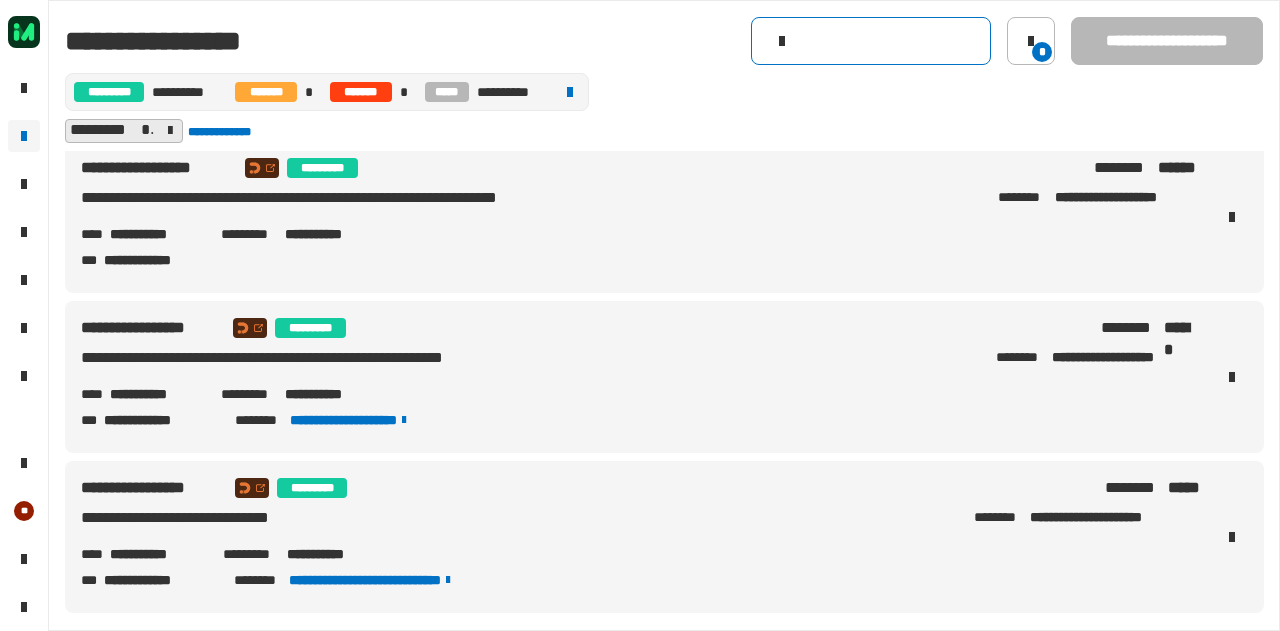 scroll, scrollTop: 0, scrollLeft: 0, axis: both 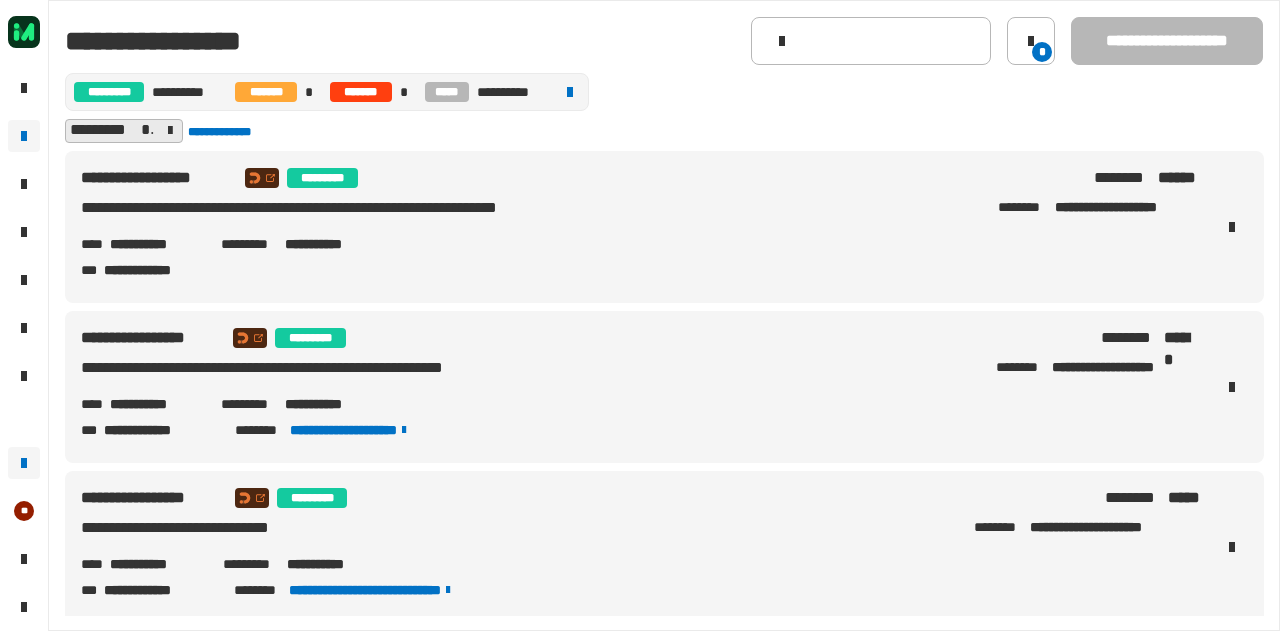 click 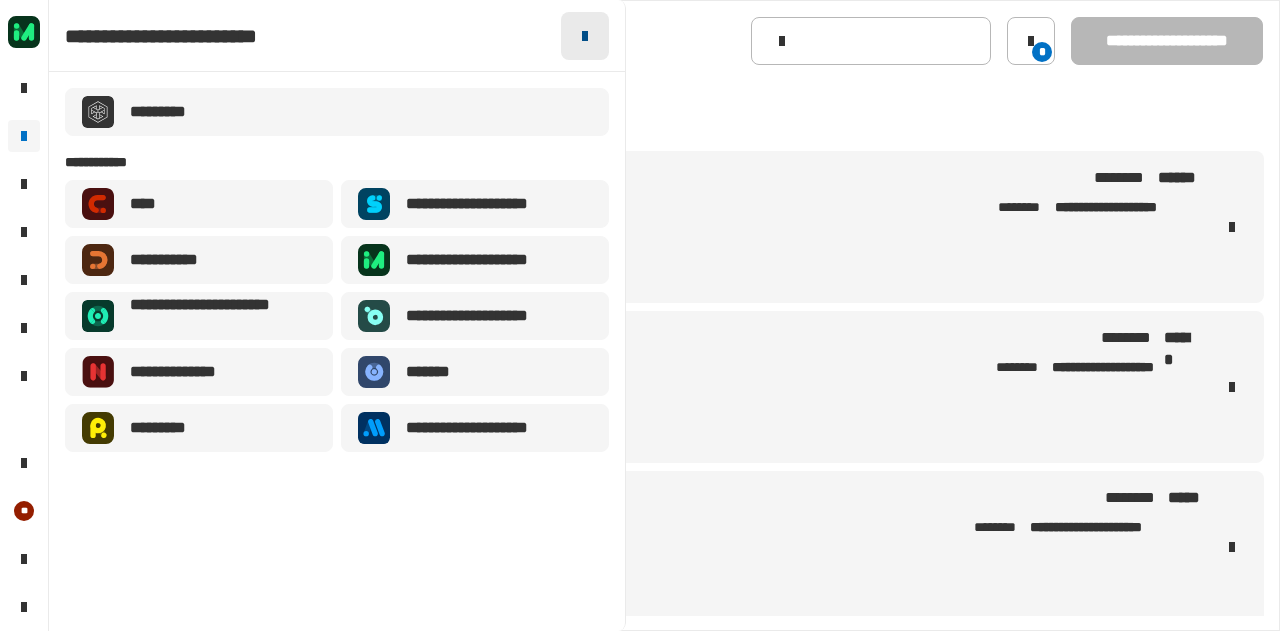 click at bounding box center (585, 36) 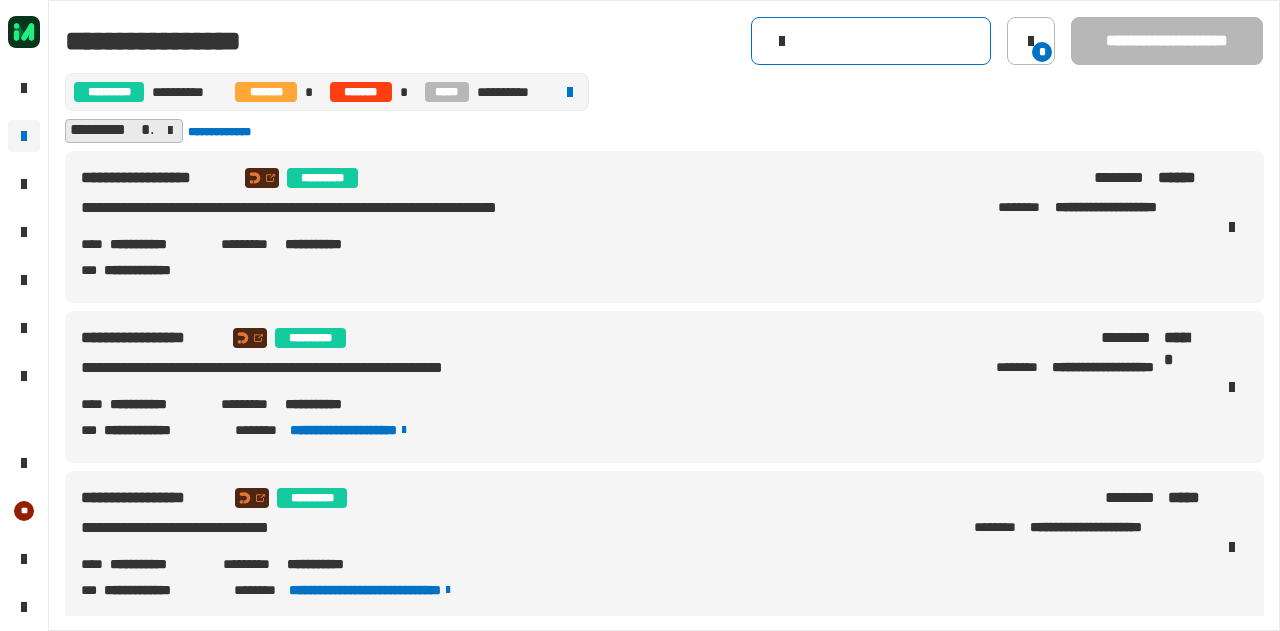 click 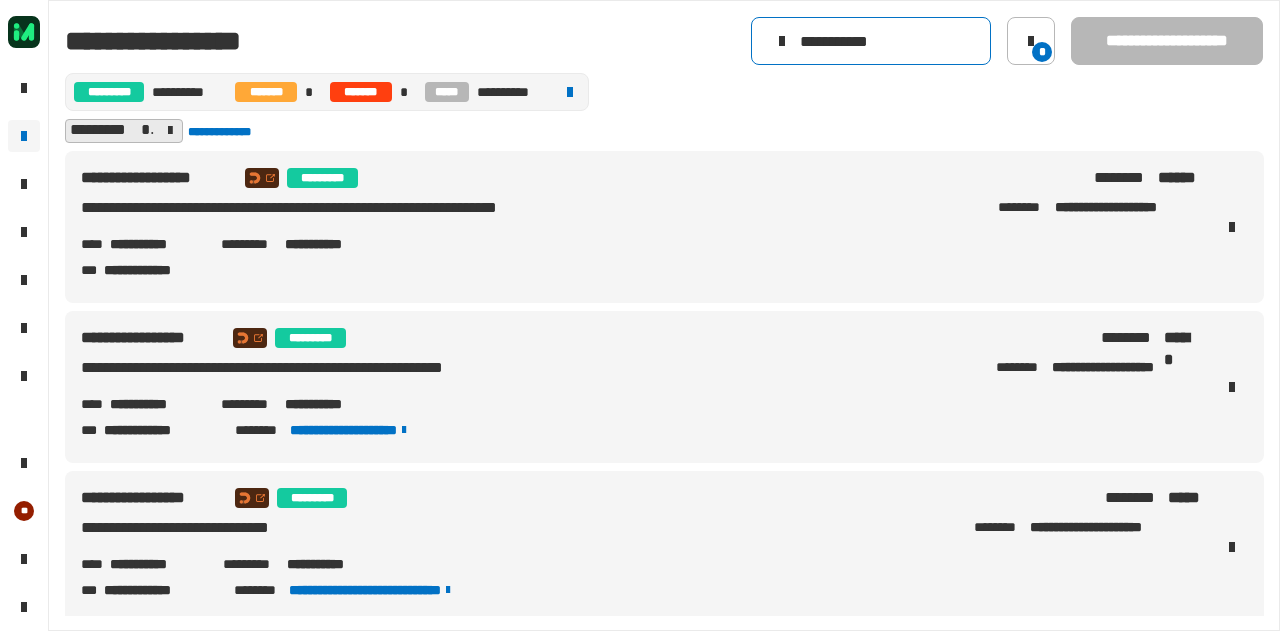 type on "**********" 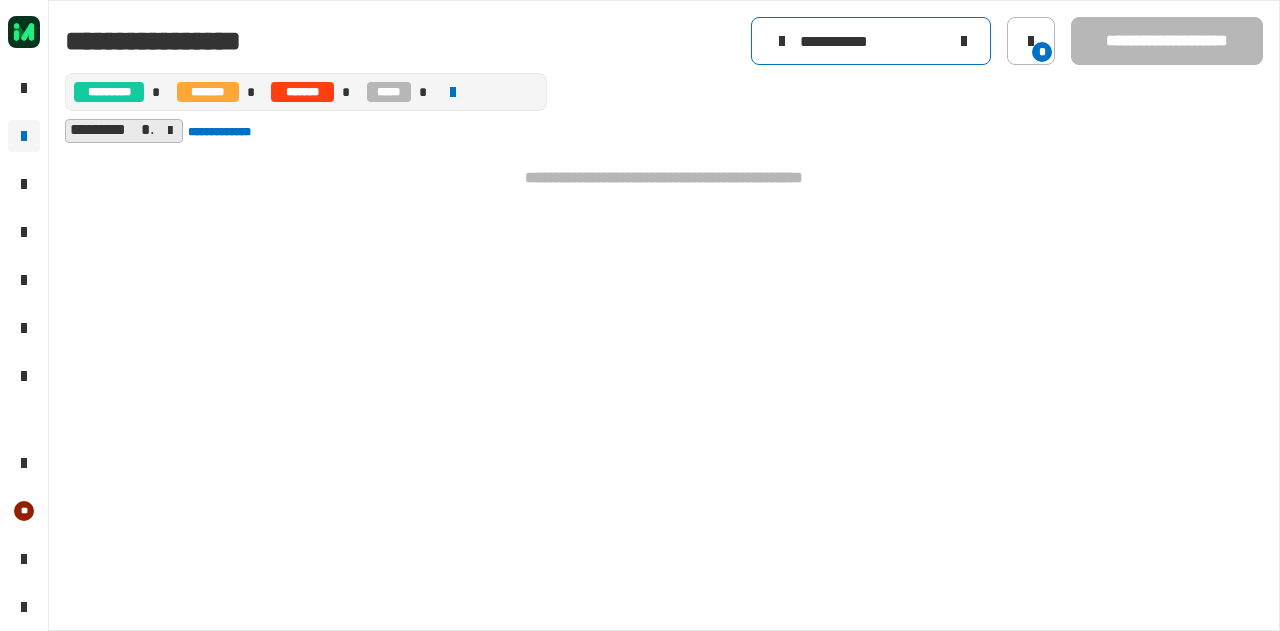 click on "**********" 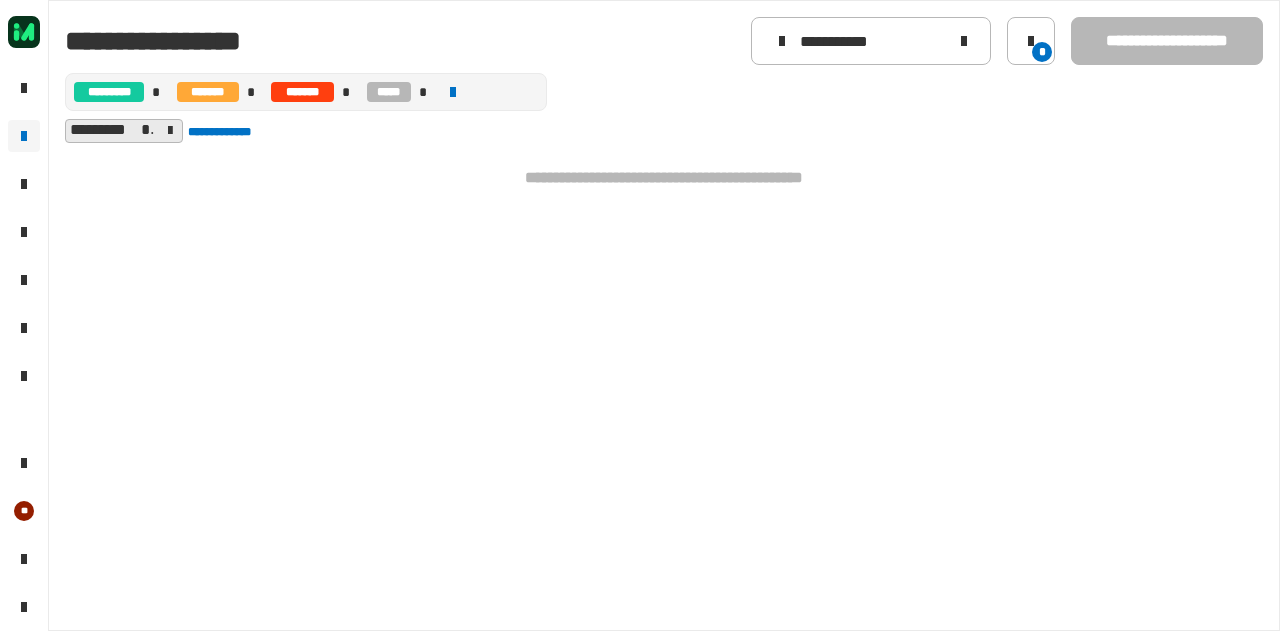 click 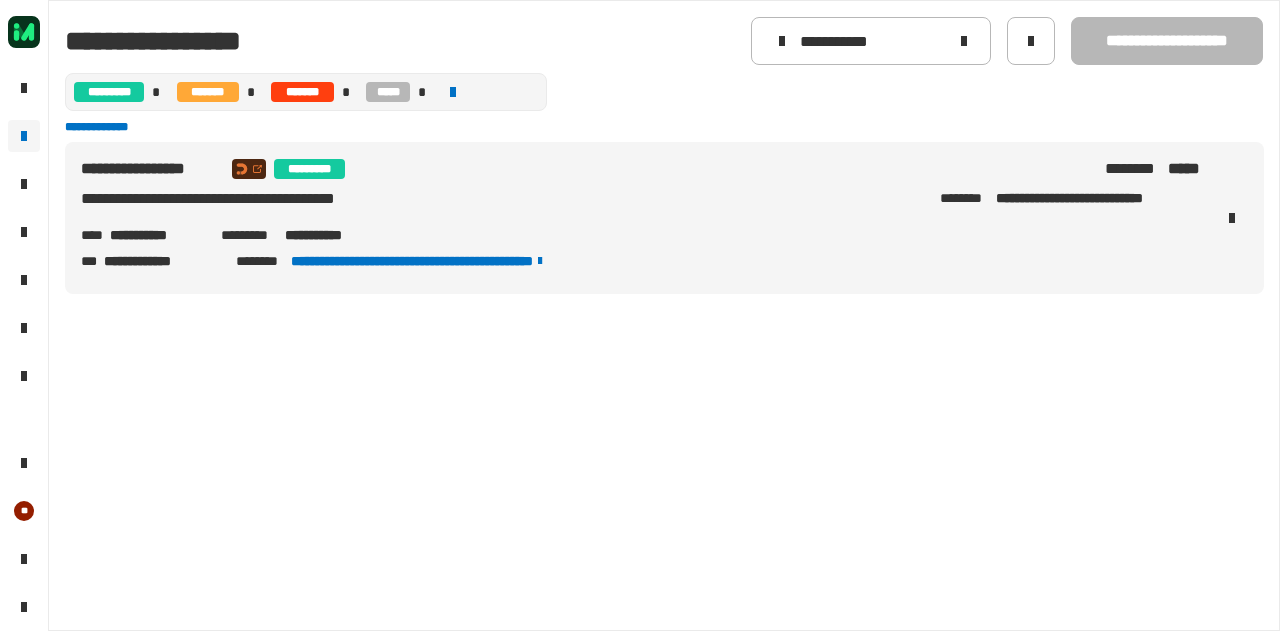 click on "**********" at bounding box center (157, 235) 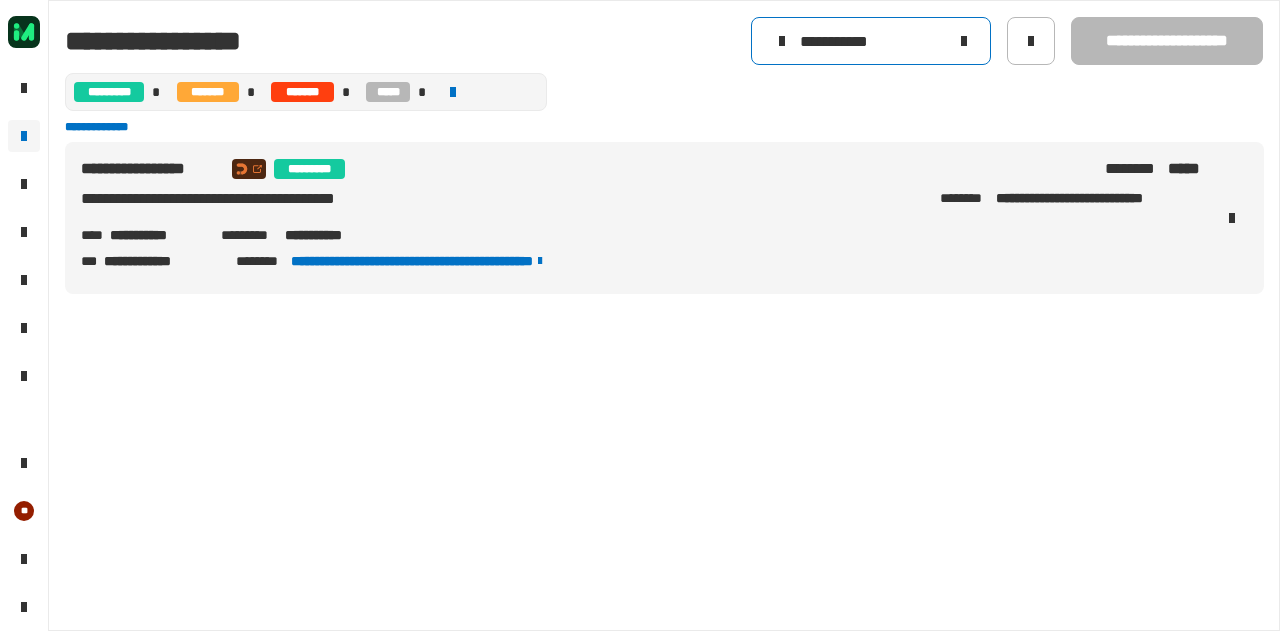 click on "**********" 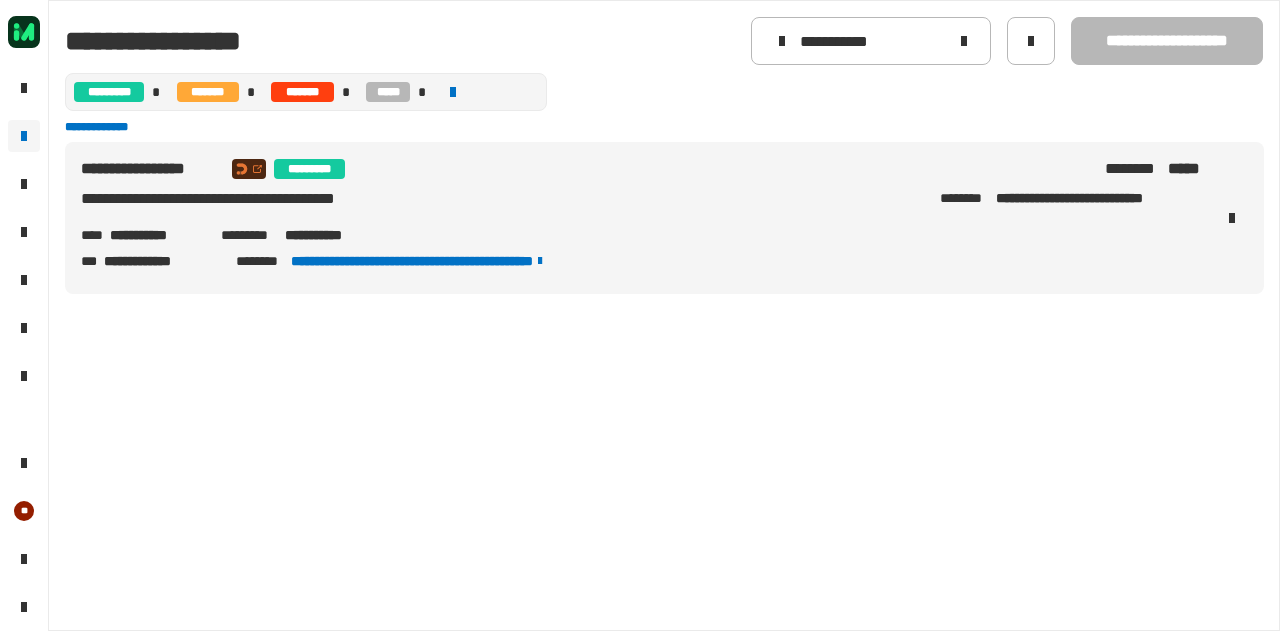 click on "**********" at bounding box center (664, 378) 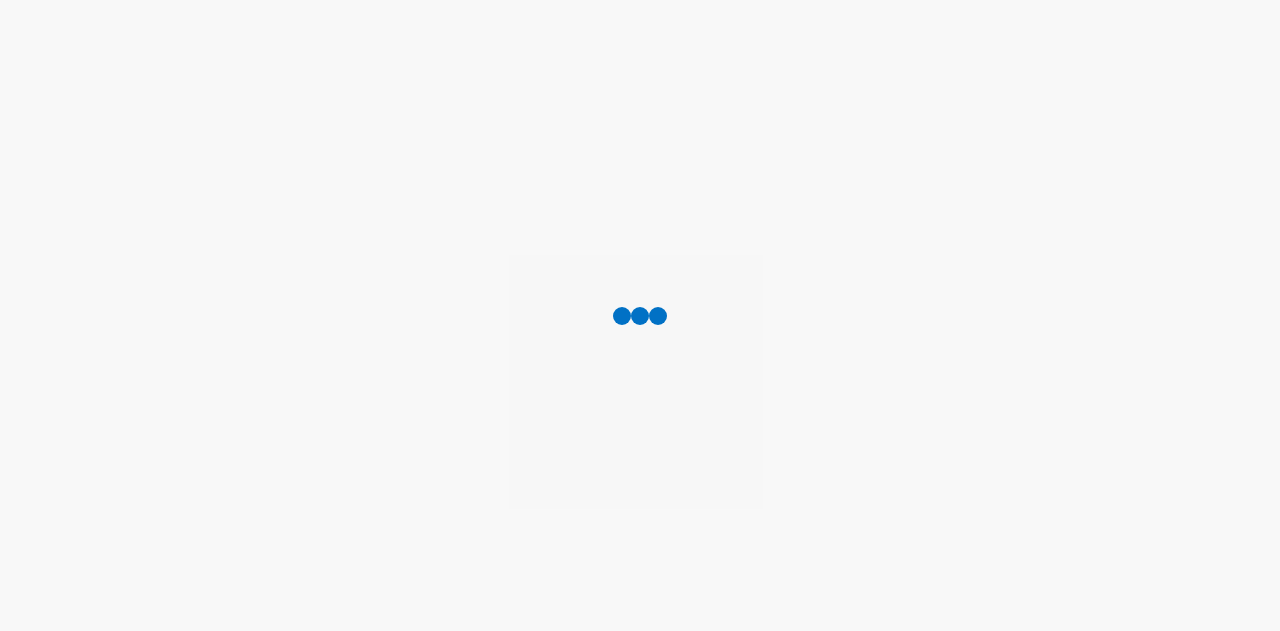 scroll, scrollTop: 0, scrollLeft: 0, axis: both 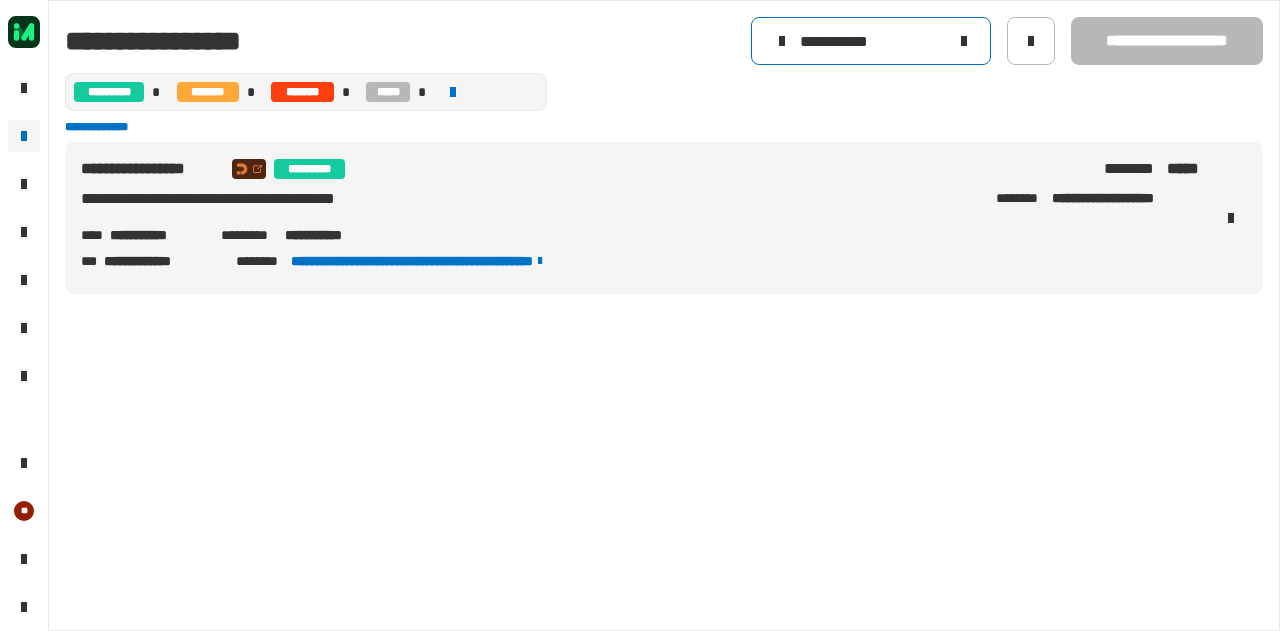 drag, startPoint x: 963, startPoint y: 35, endPoint x: 918, endPoint y: 40, distance: 45.276924 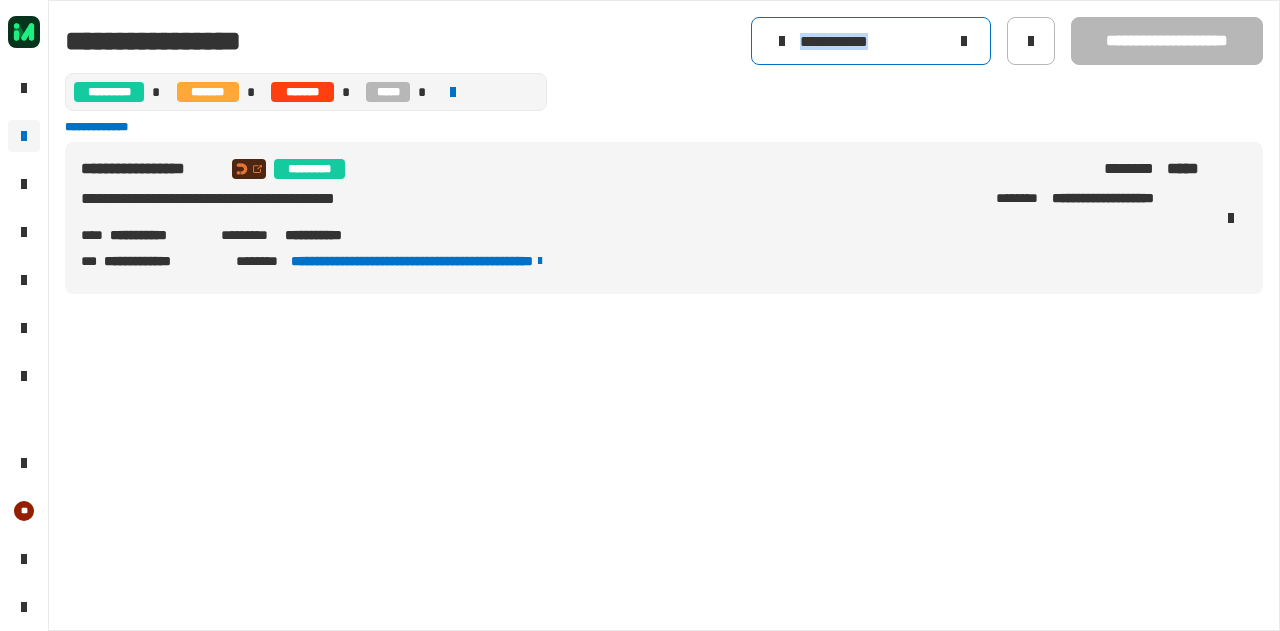 click 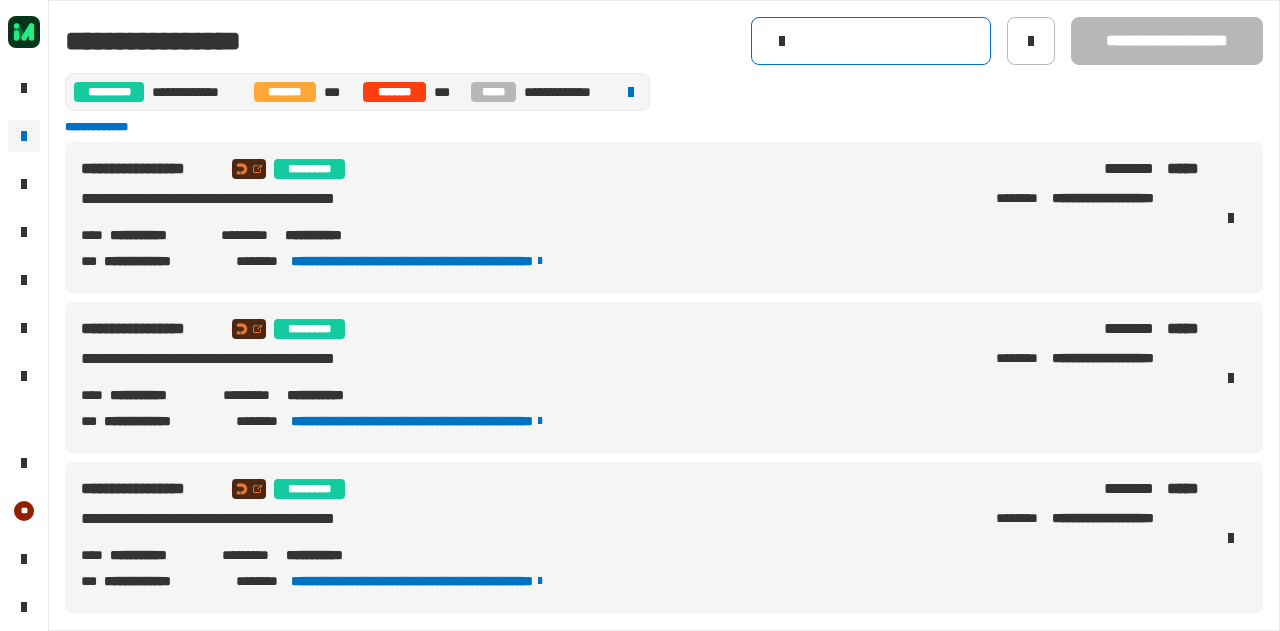 click 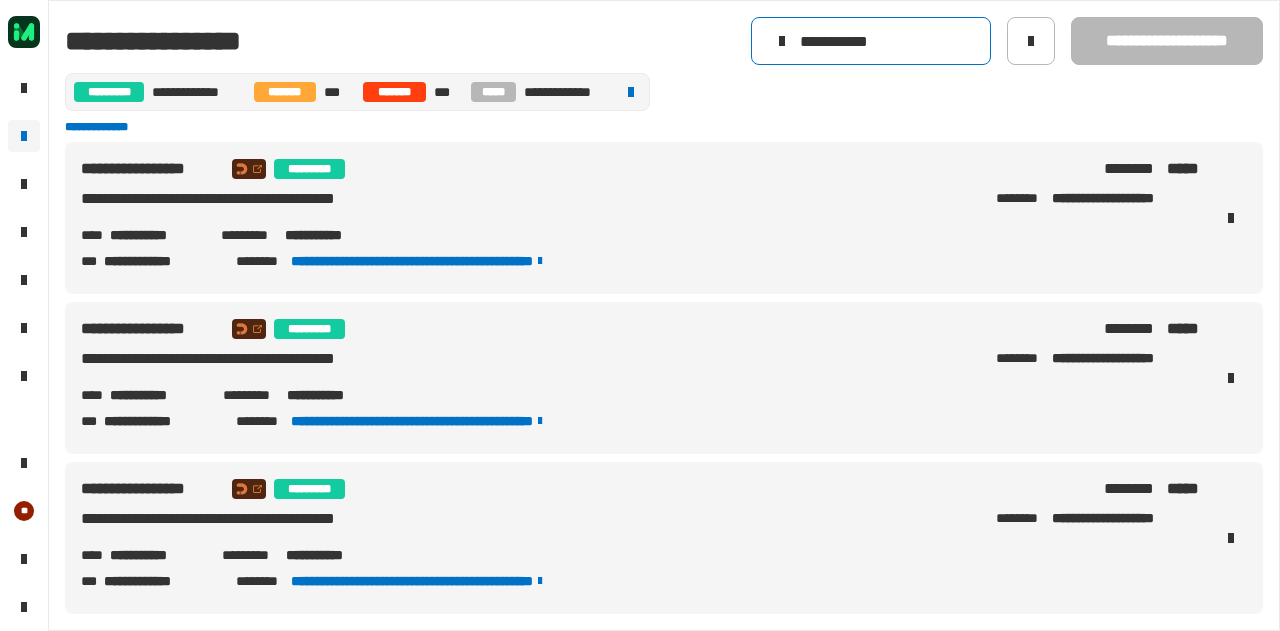 type on "**********" 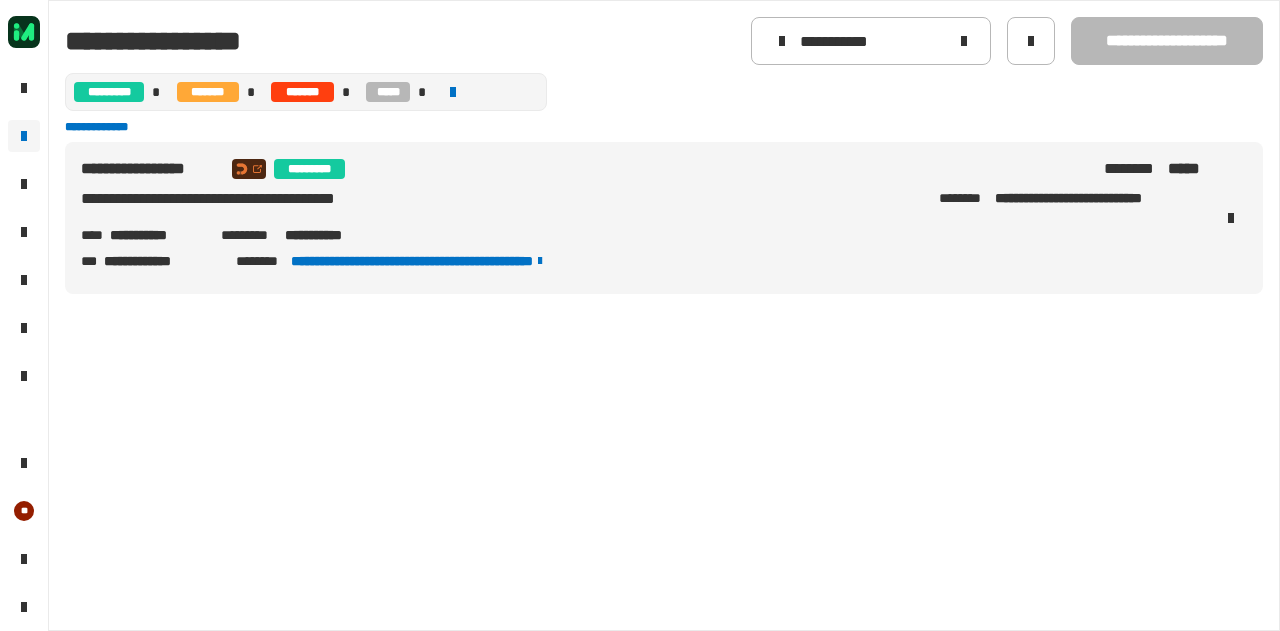 click on "**********" at bounding box center [157, 235] 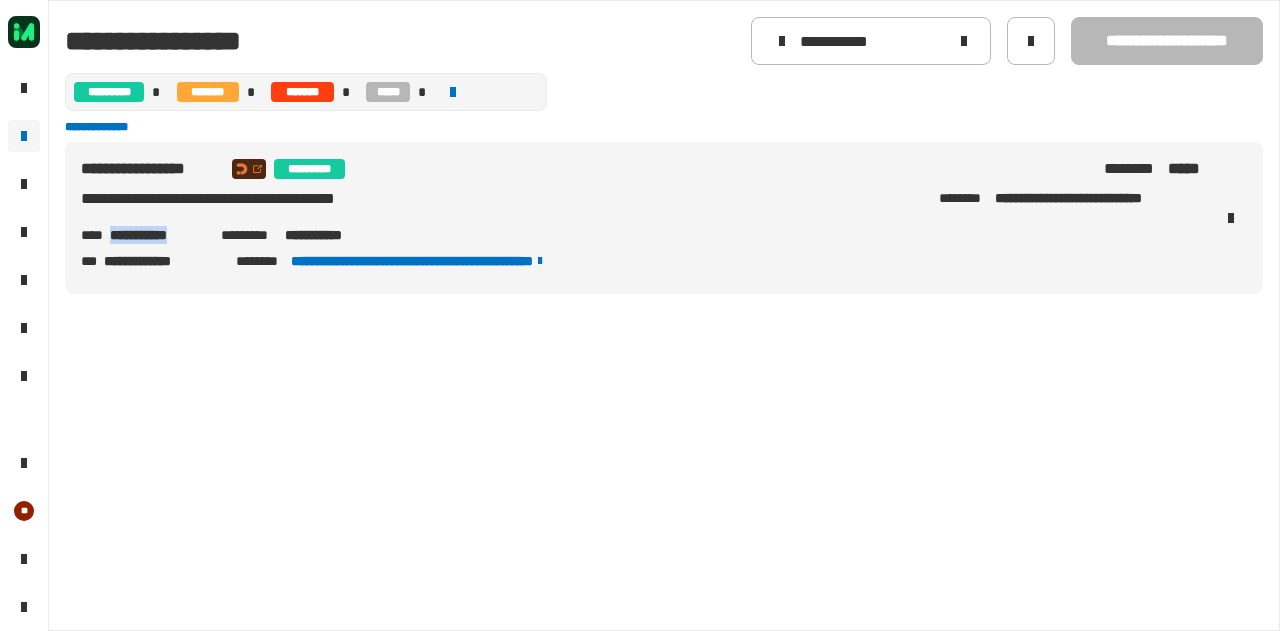 click on "**********" at bounding box center (157, 235) 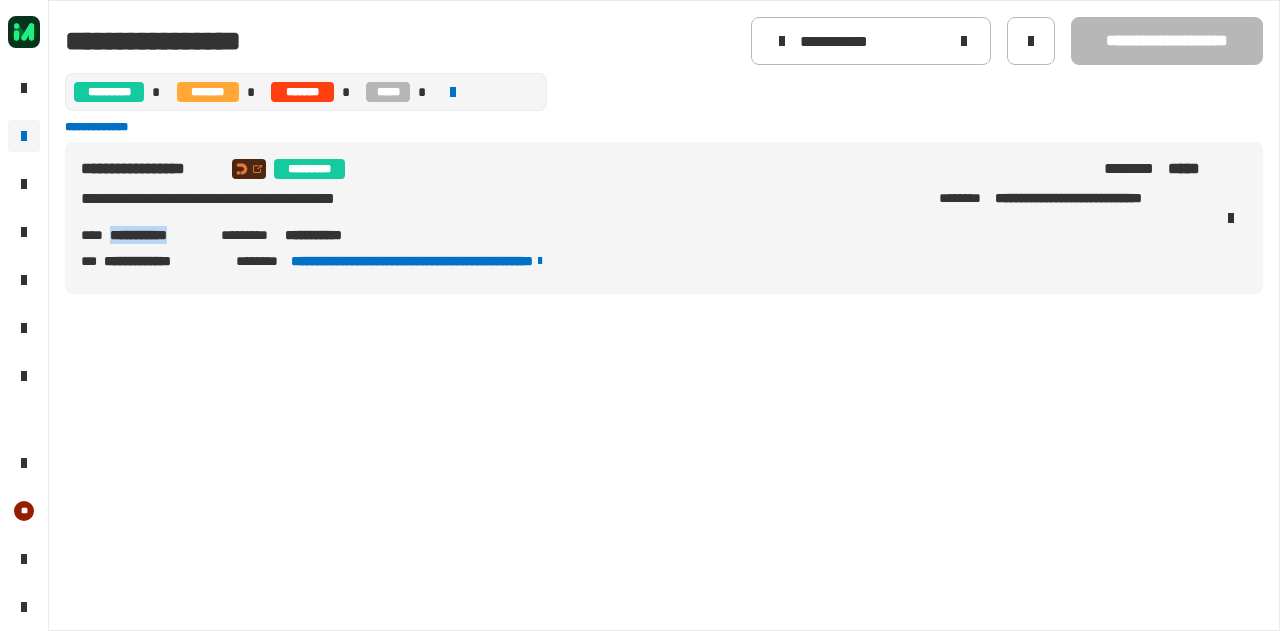copy on "**********" 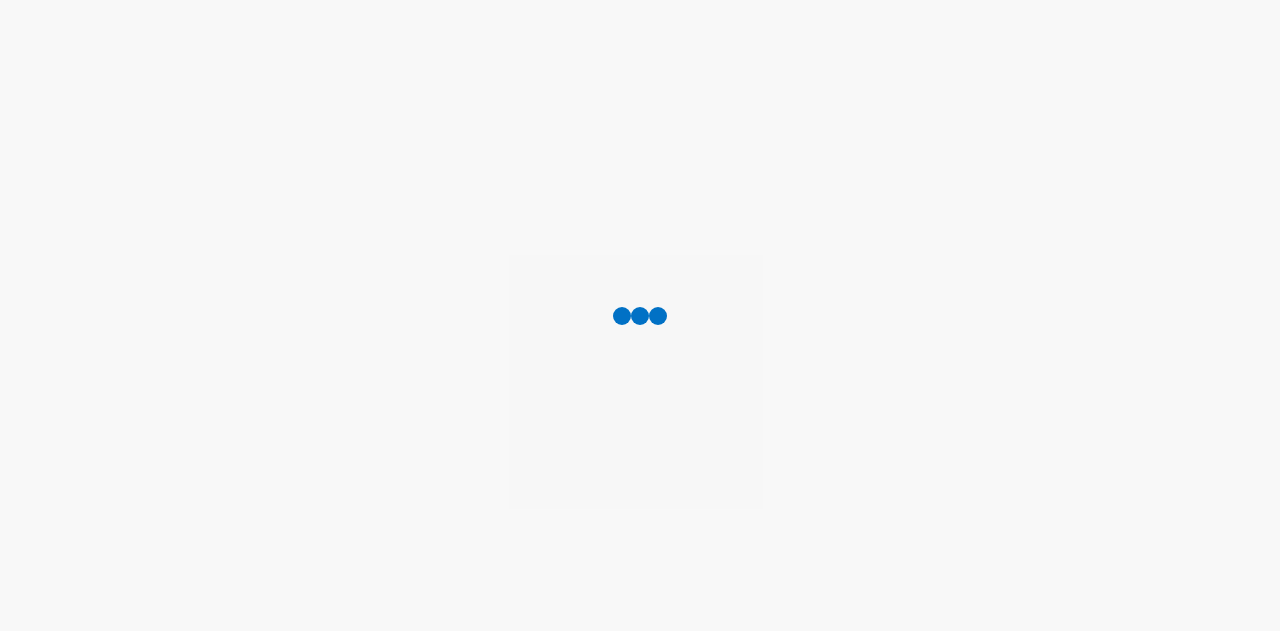 scroll, scrollTop: 0, scrollLeft: 0, axis: both 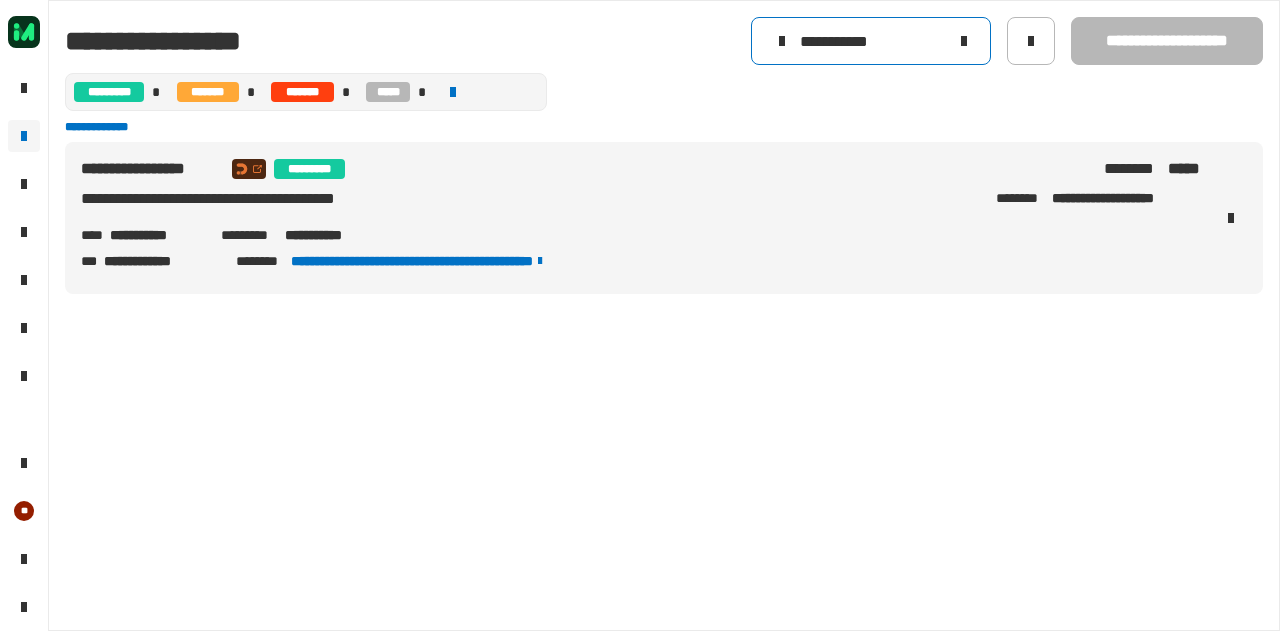 click 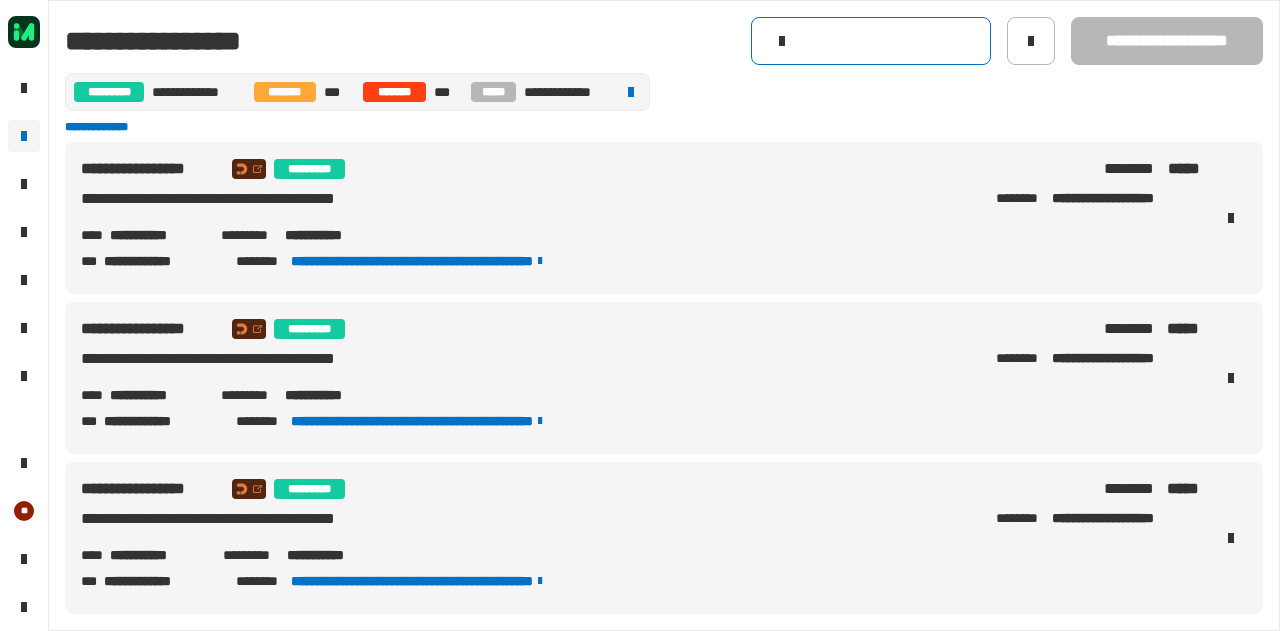 click 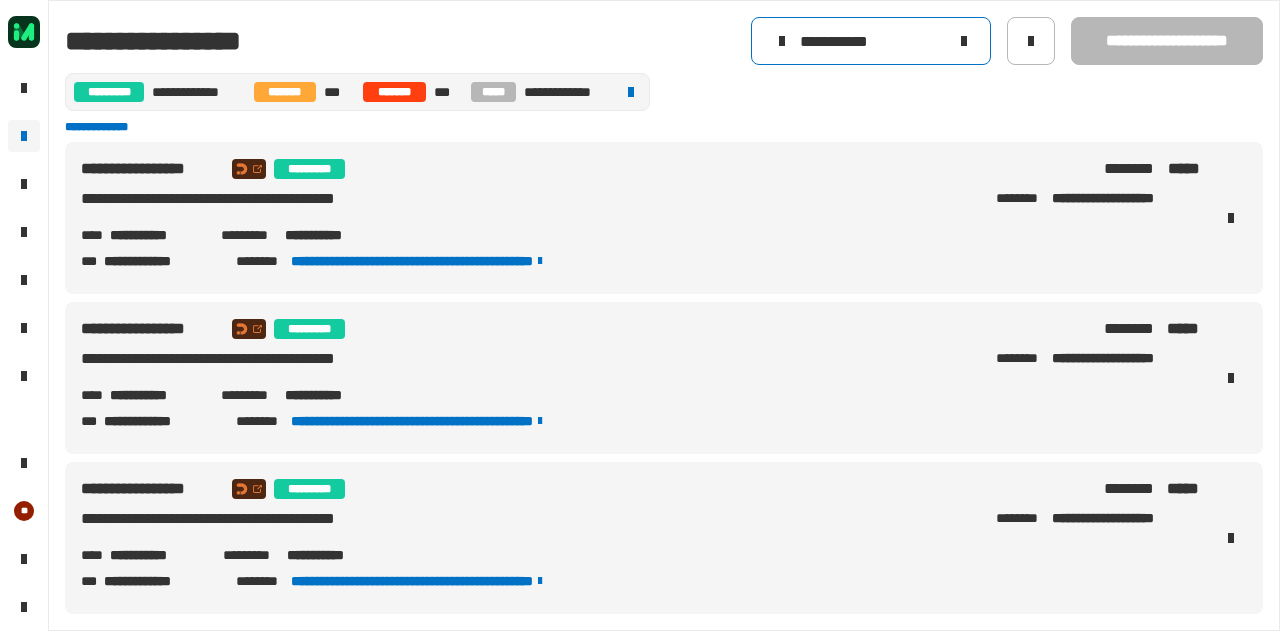 type on "**********" 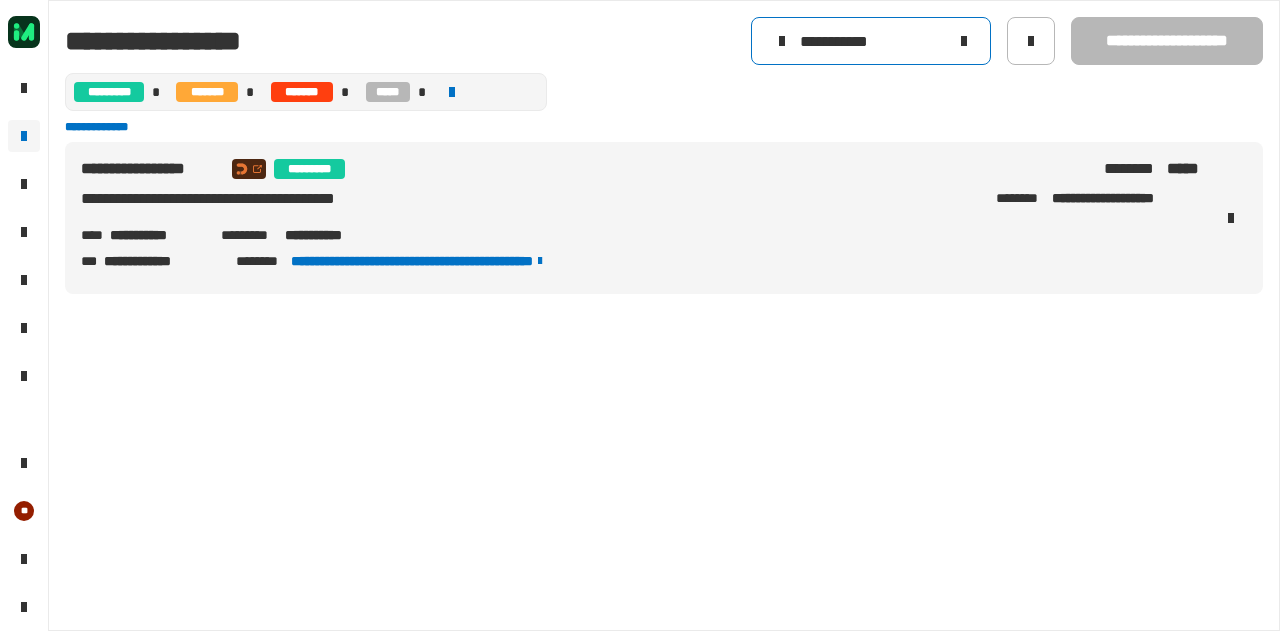 click 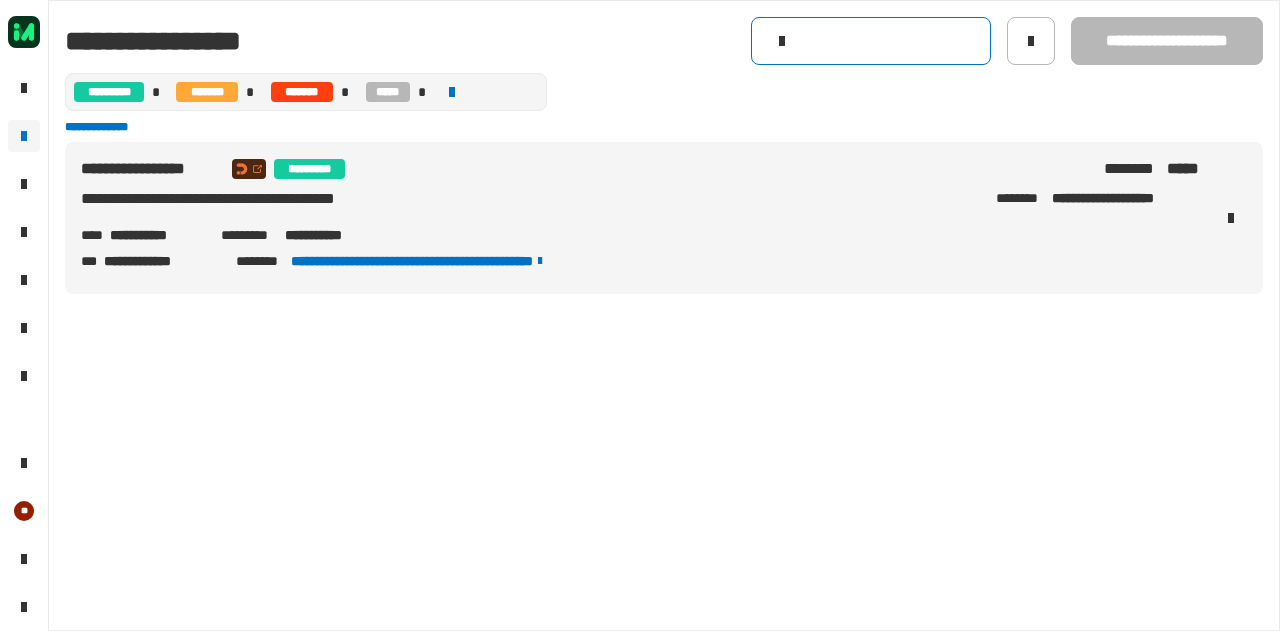 type 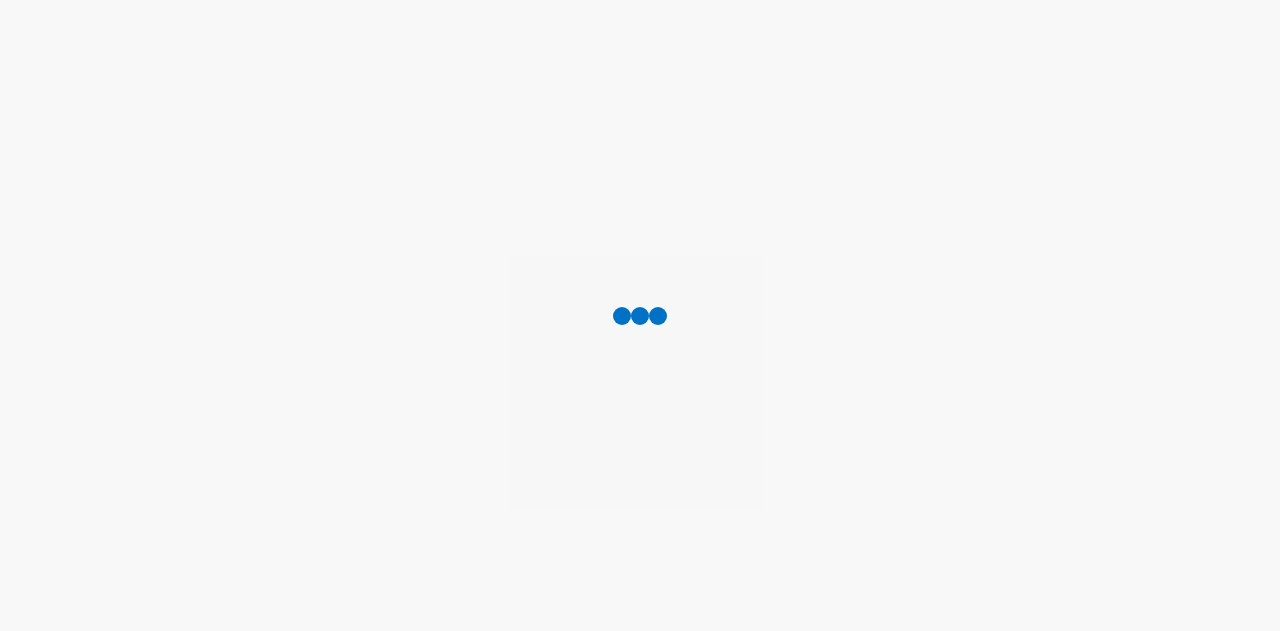 scroll, scrollTop: 0, scrollLeft: 0, axis: both 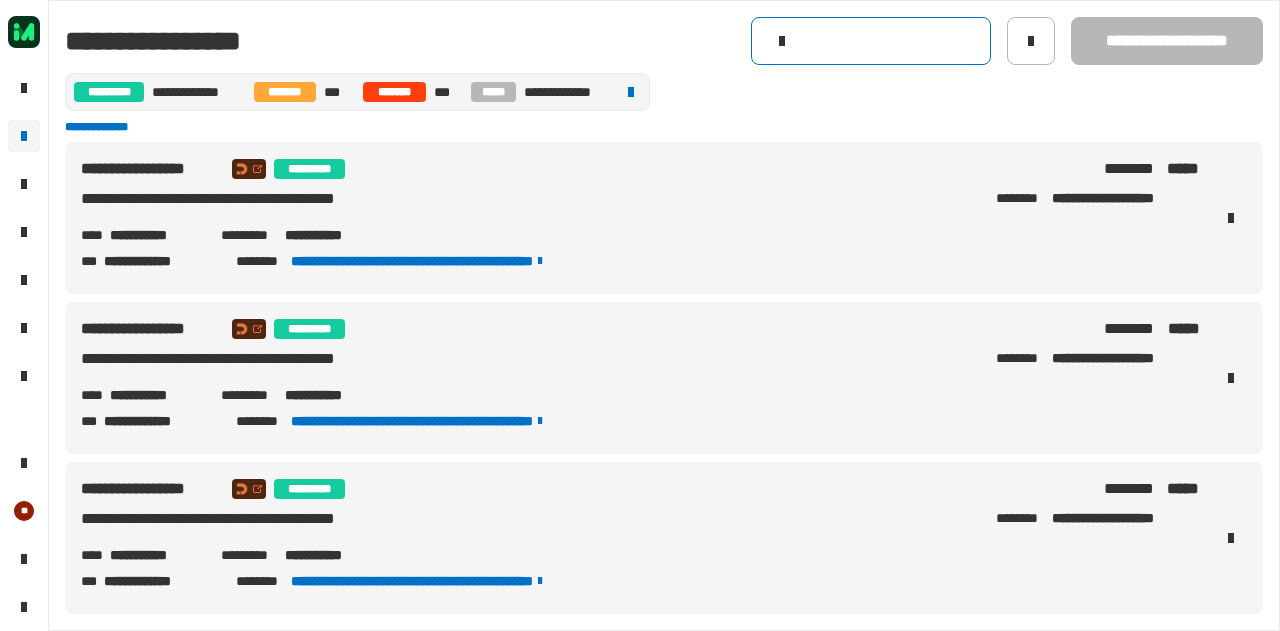 click 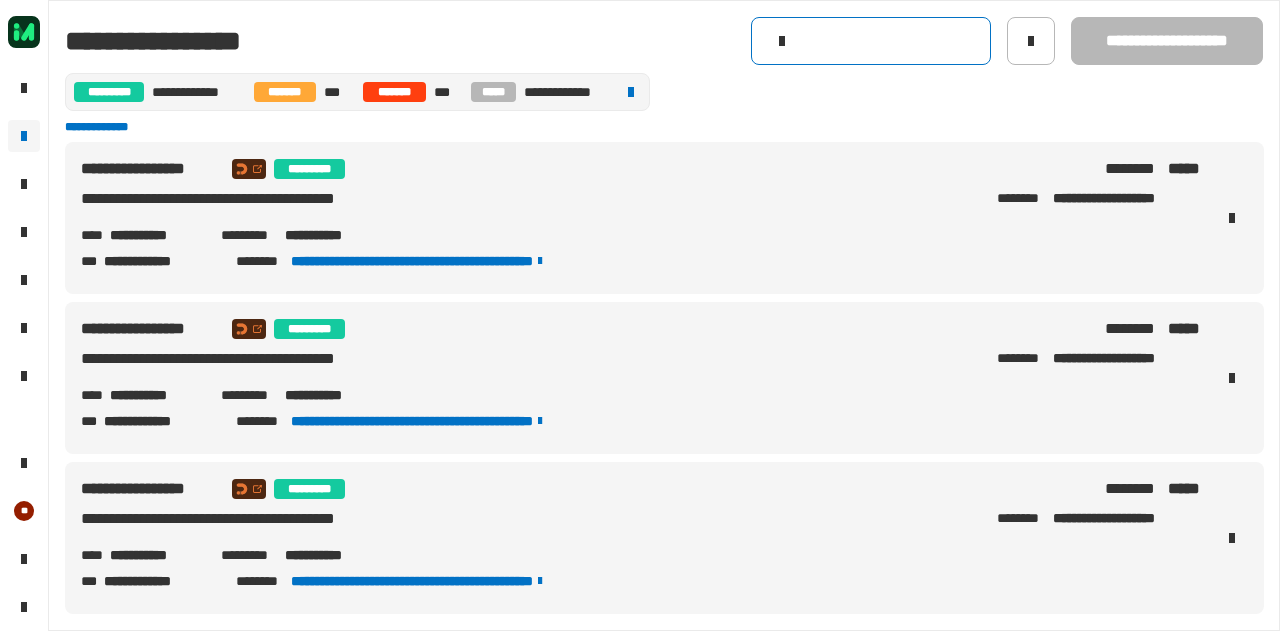 scroll, scrollTop: 150, scrollLeft: 0, axis: vertical 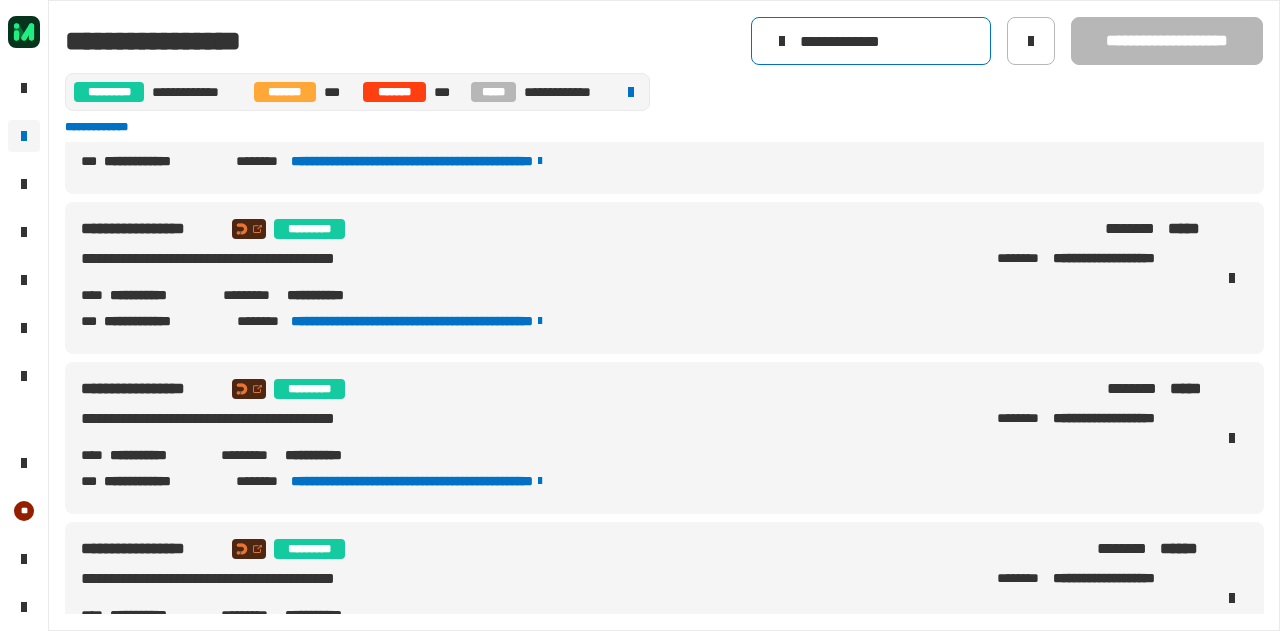 type on "**********" 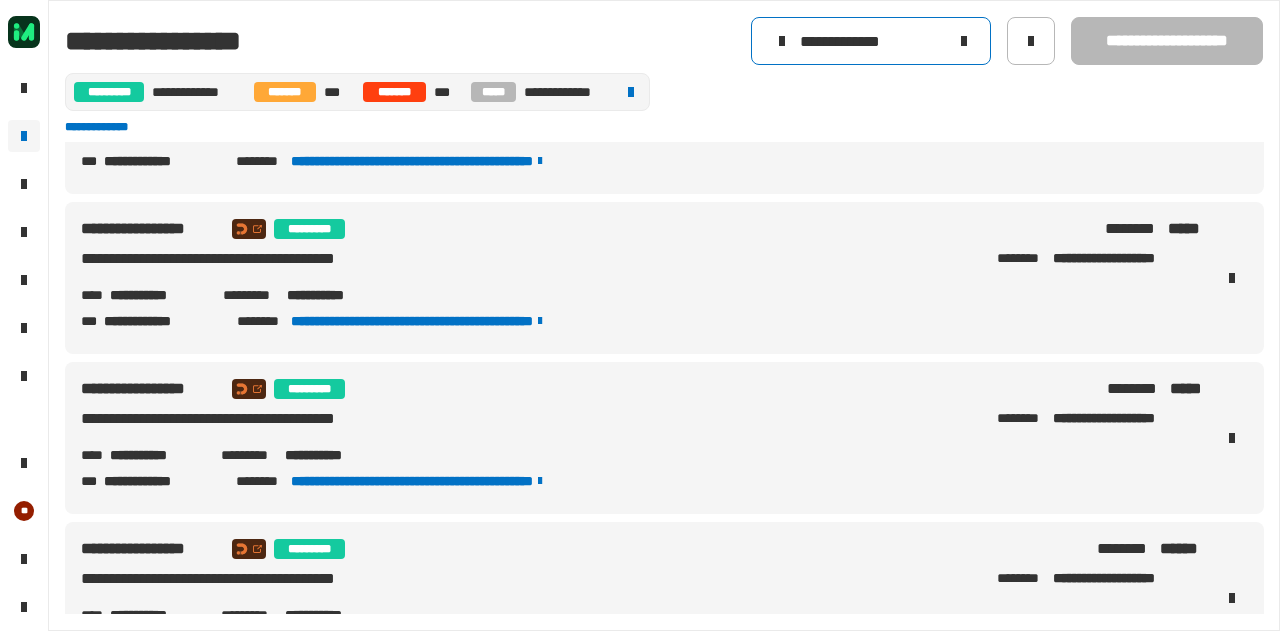 scroll, scrollTop: 0, scrollLeft: 0, axis: both 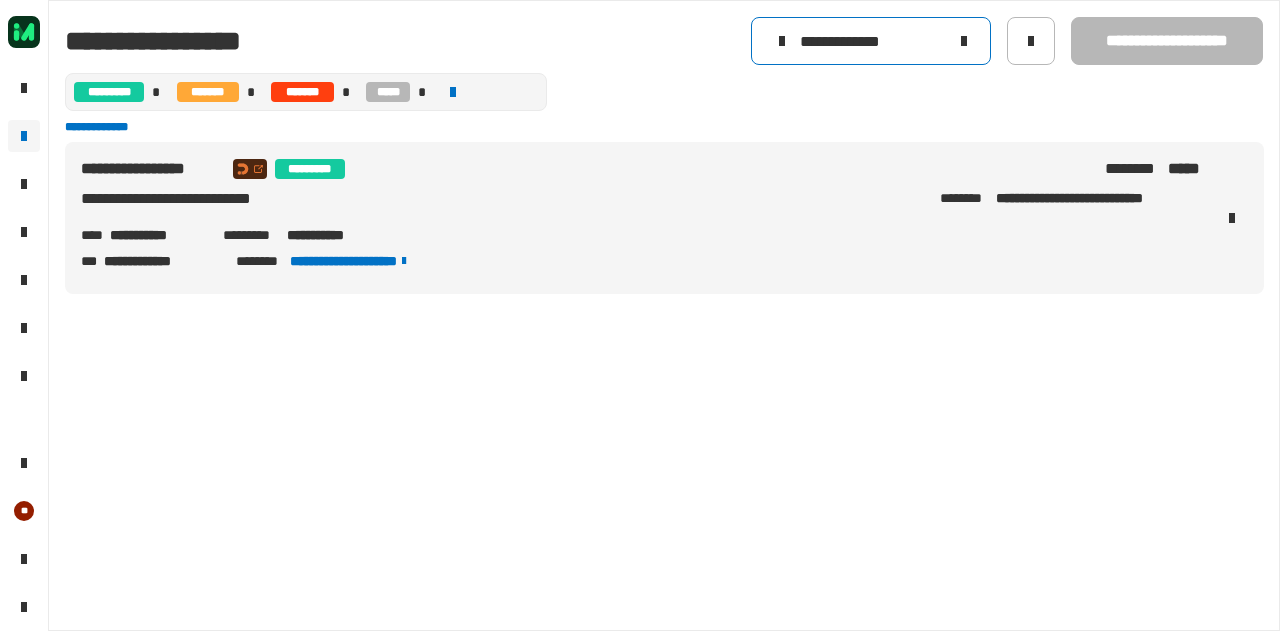click 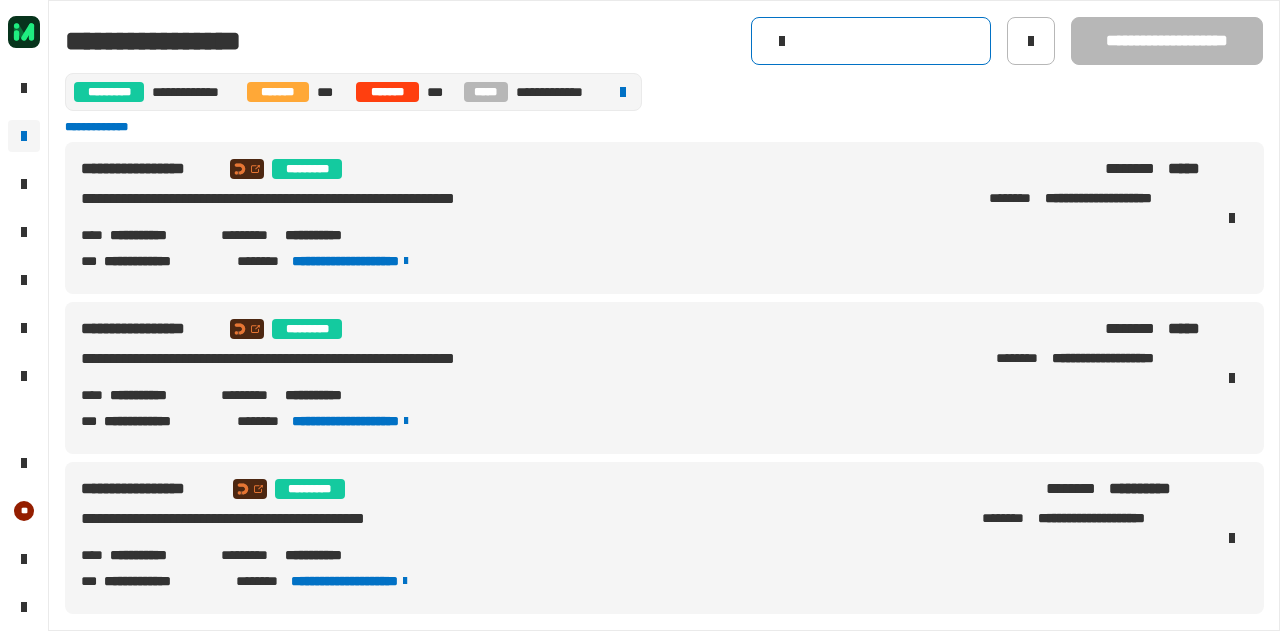 click 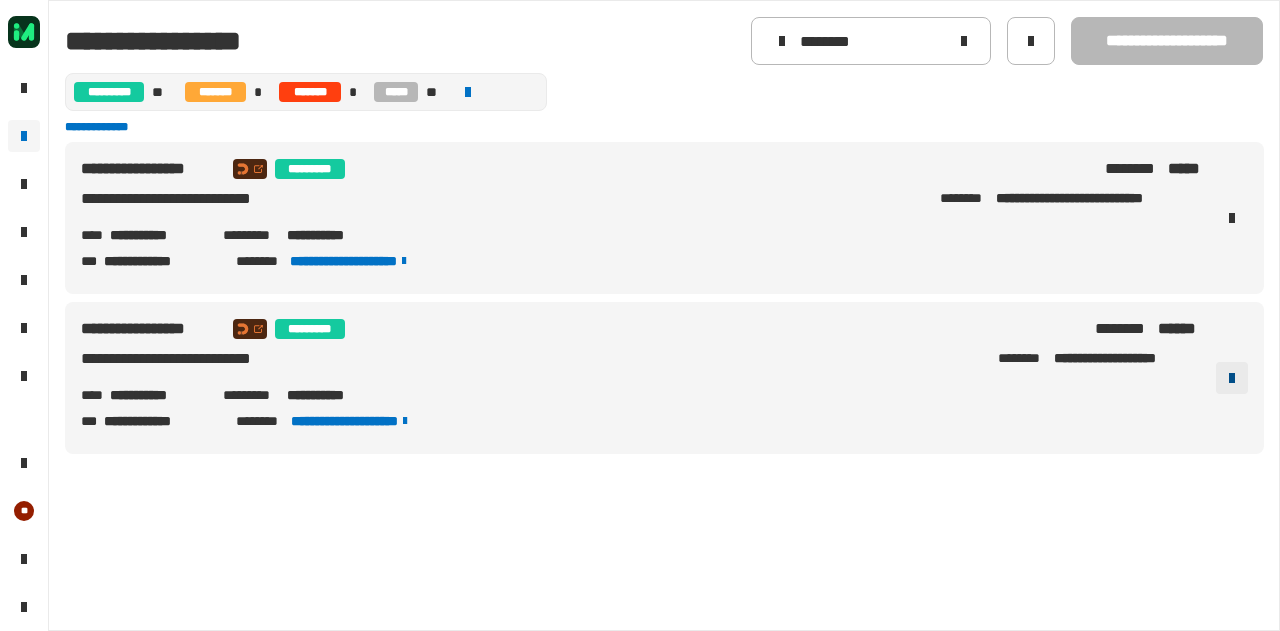 click at bounding box center (1232, 378) 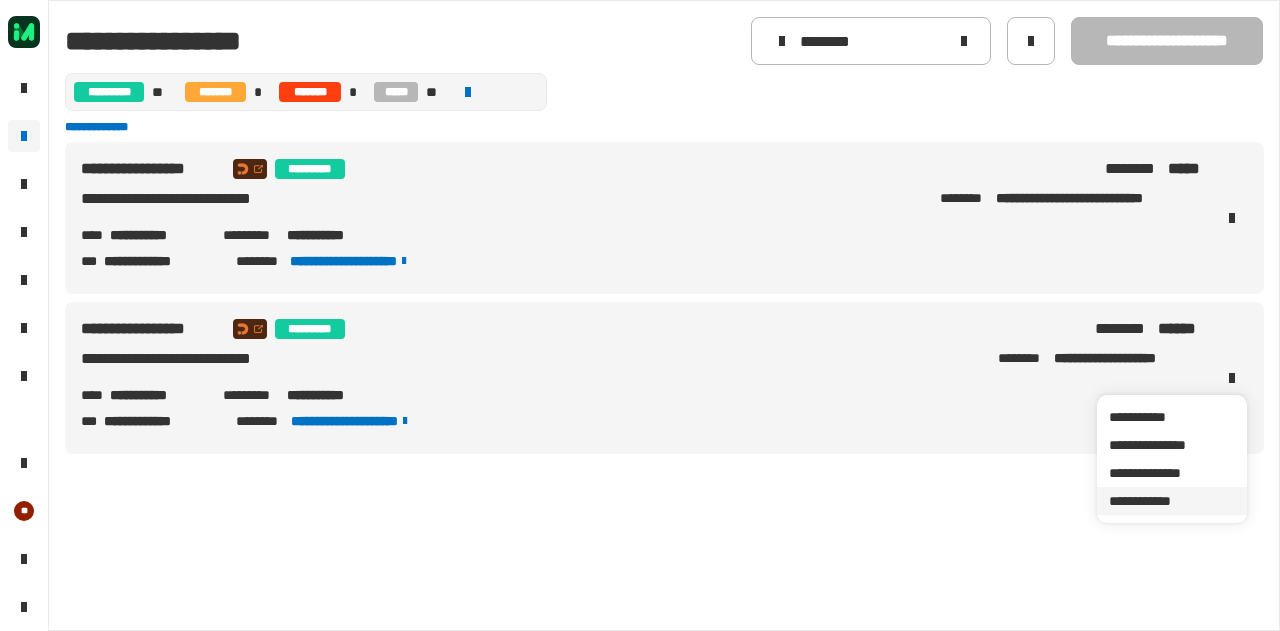 click on "**********" at bounding box center [1172, 501] 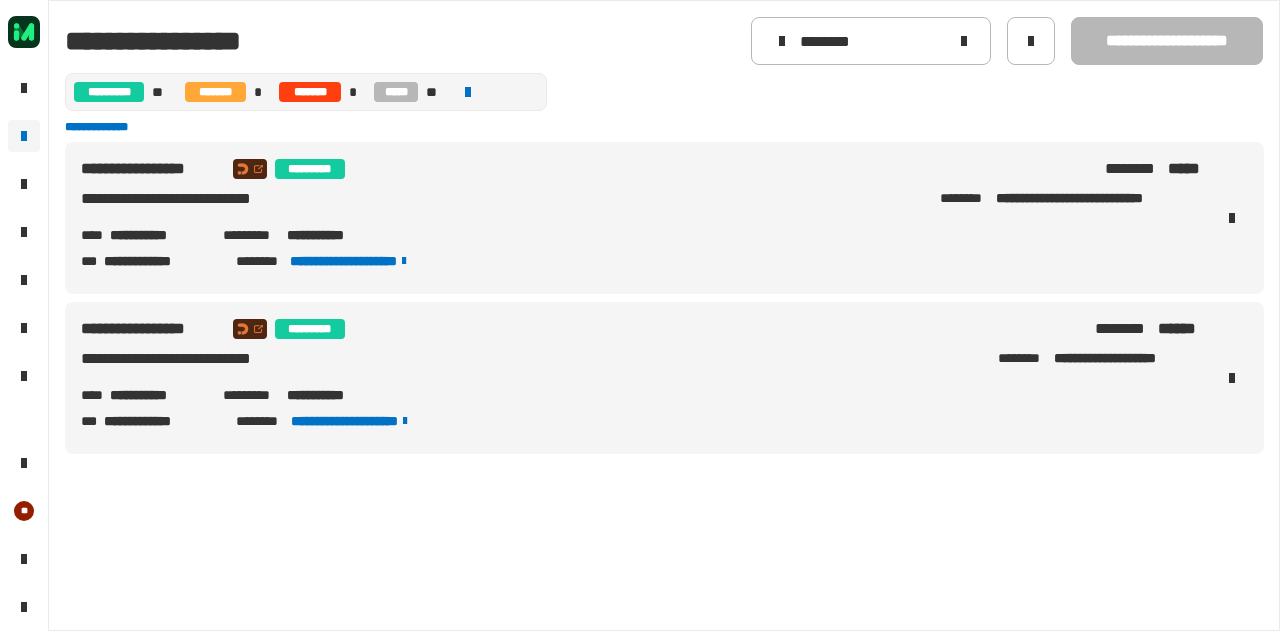 click on "**********" at bounding box center [158, 395] 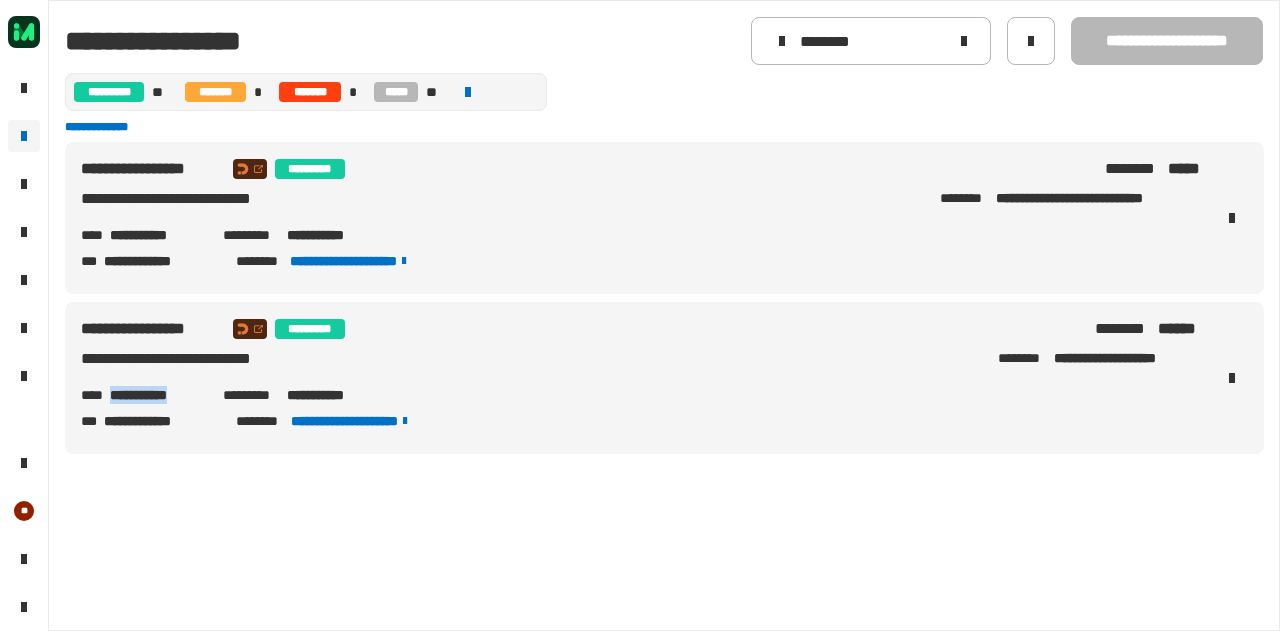 click on "**********" at bounding box center (158, 395) 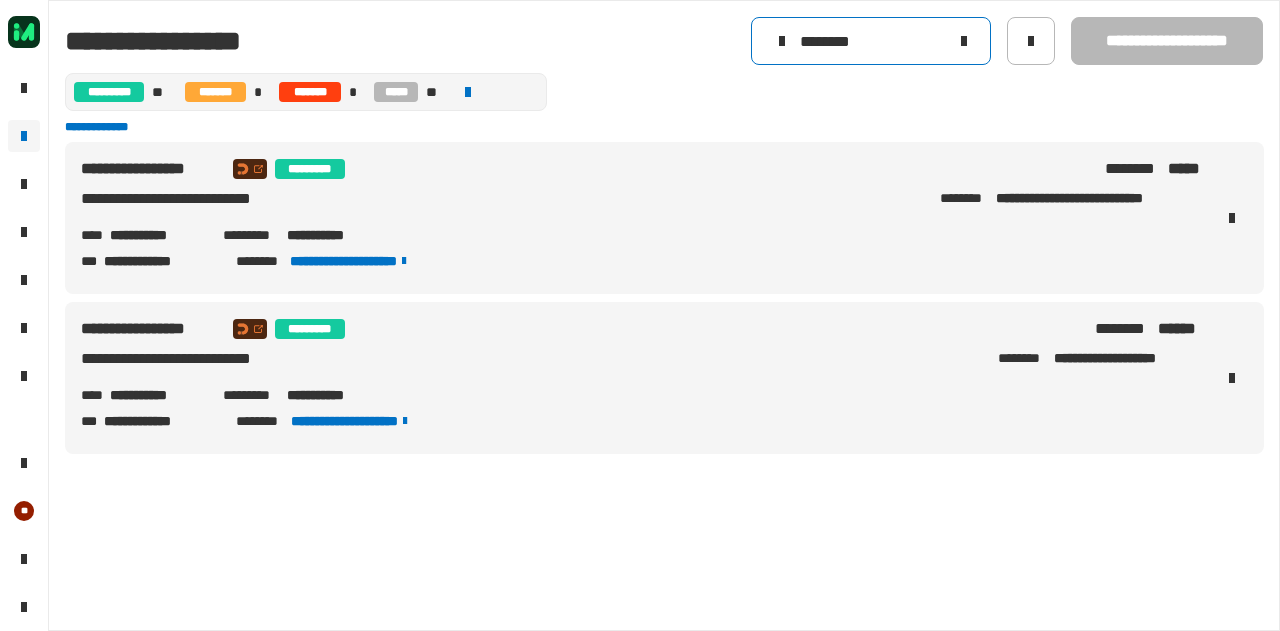 click on "********" 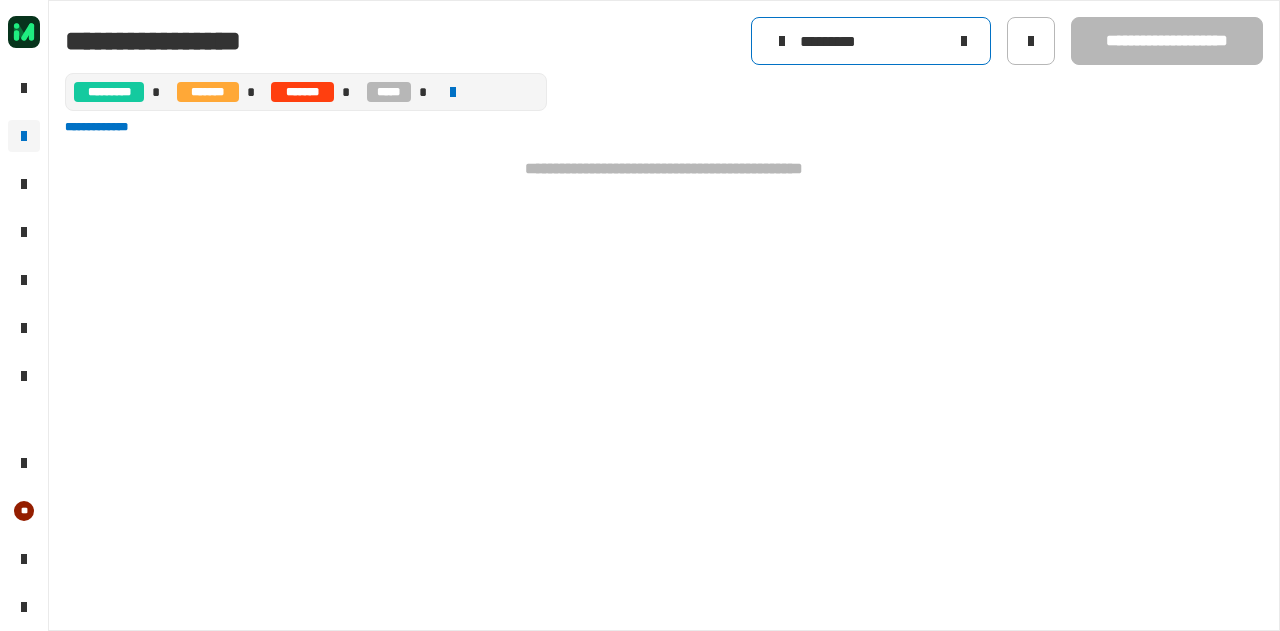 type on "*********" 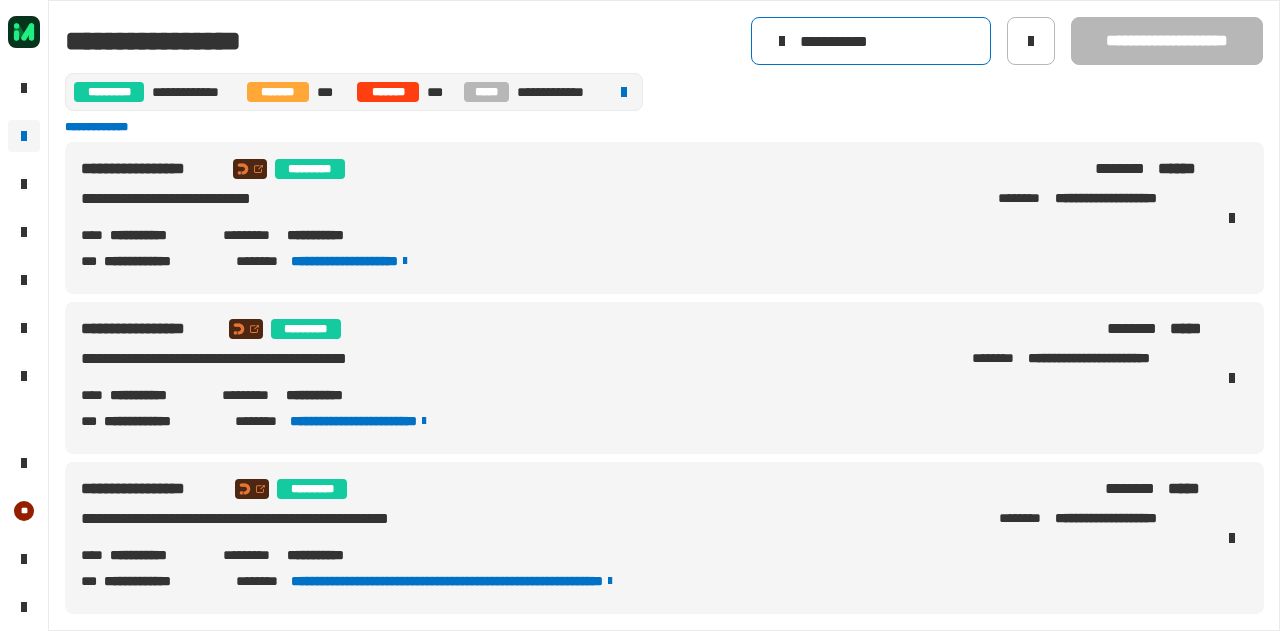 type on "**********" 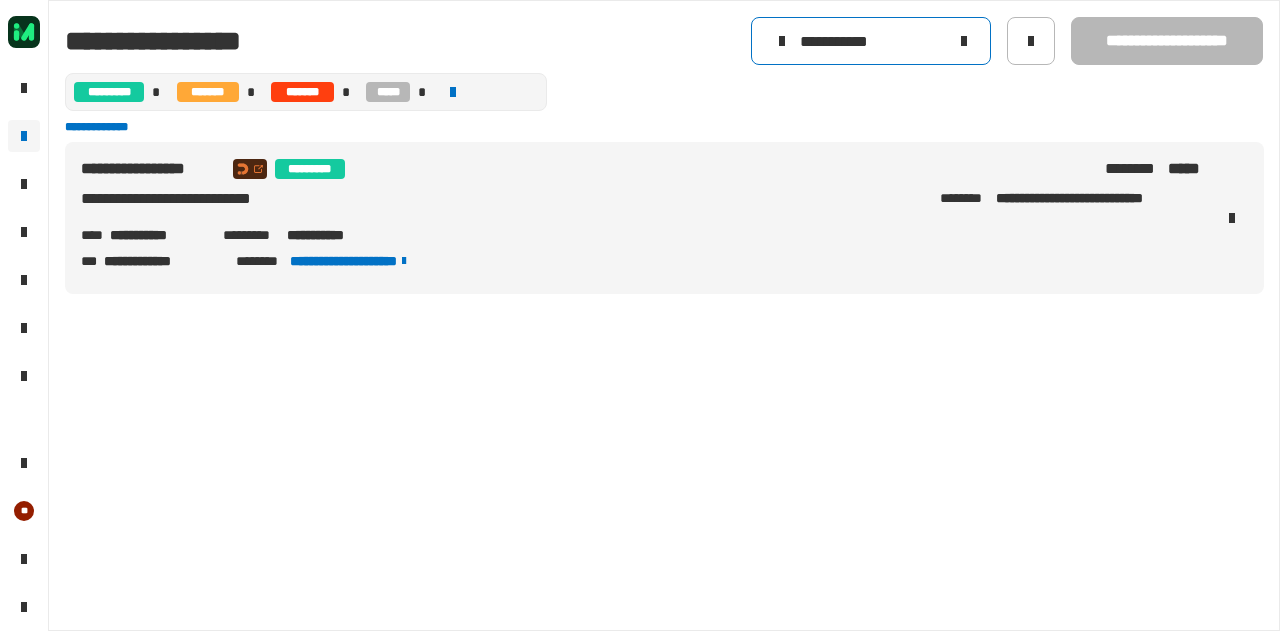 click on "**********" 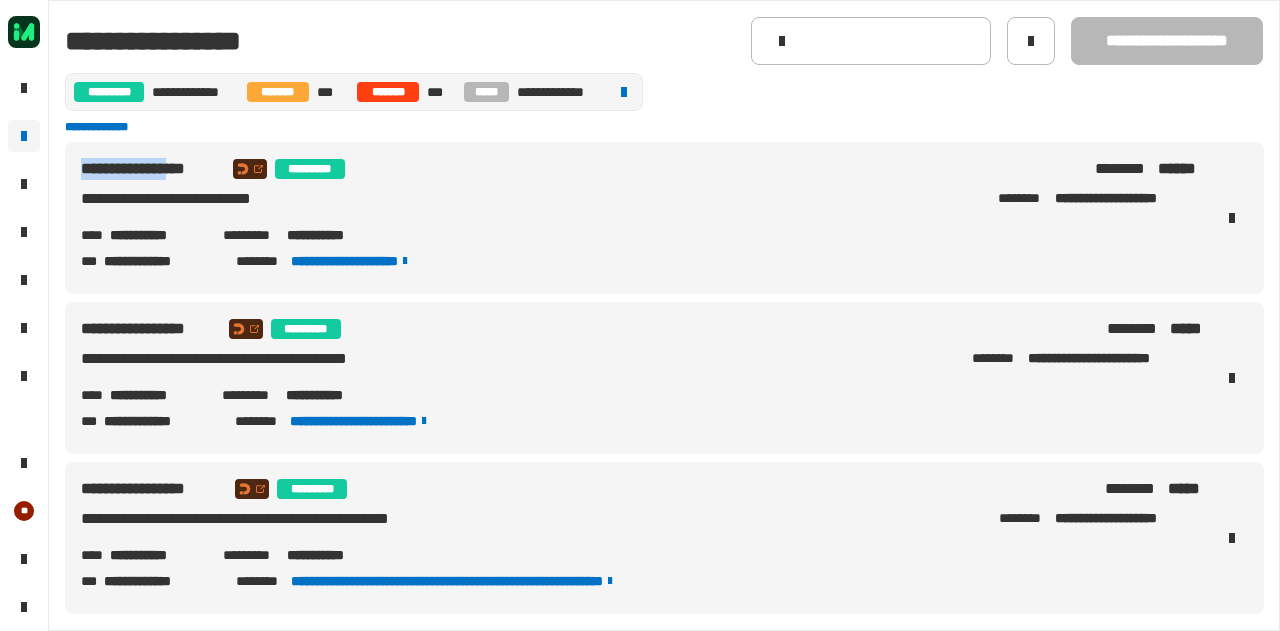 drag, startPoint x: 206, startPoint y: 174, endPoint x: 79, endPoint y: 173, distance: 127.00394 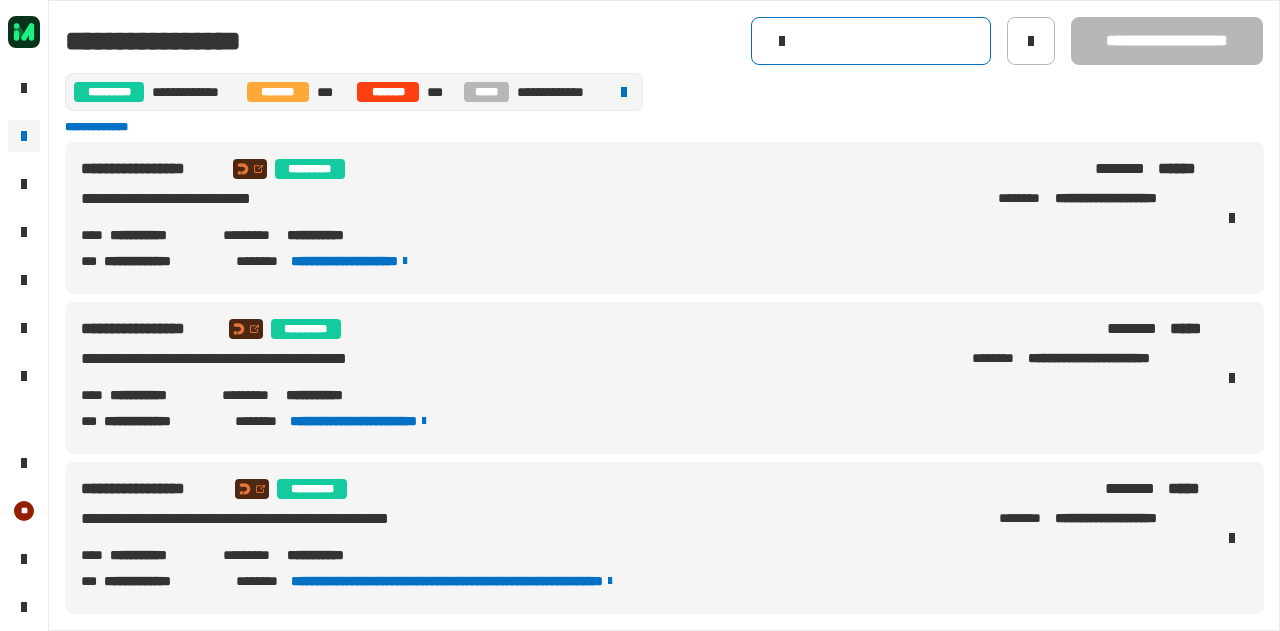 click 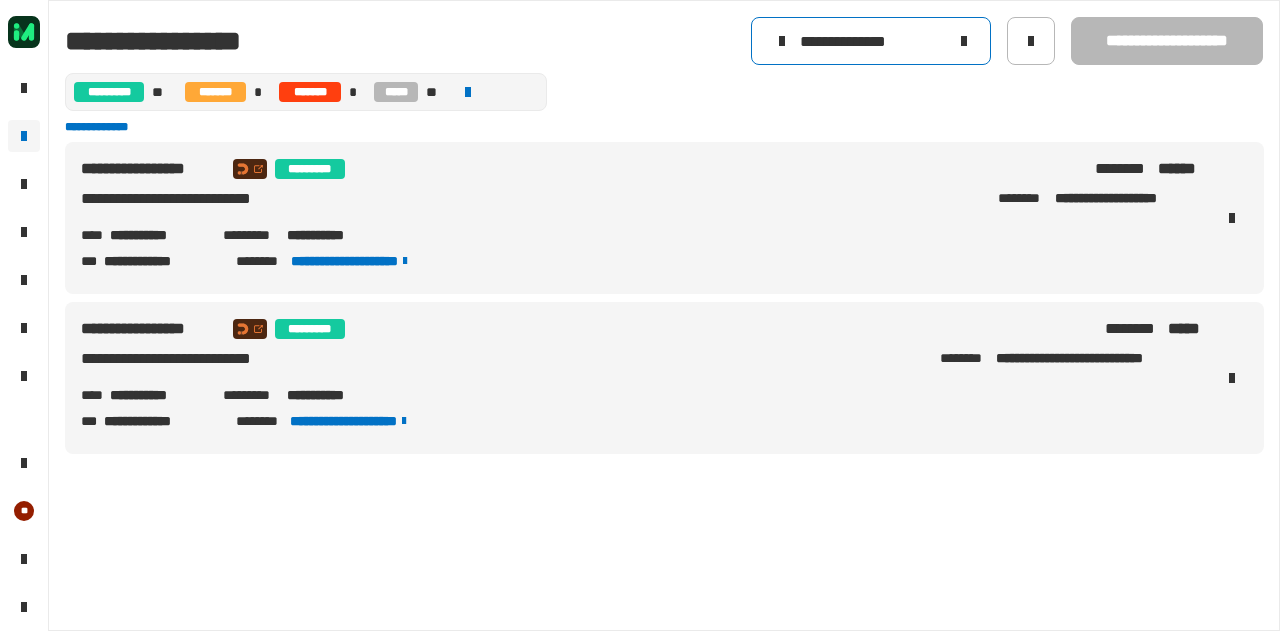 type on "**********" 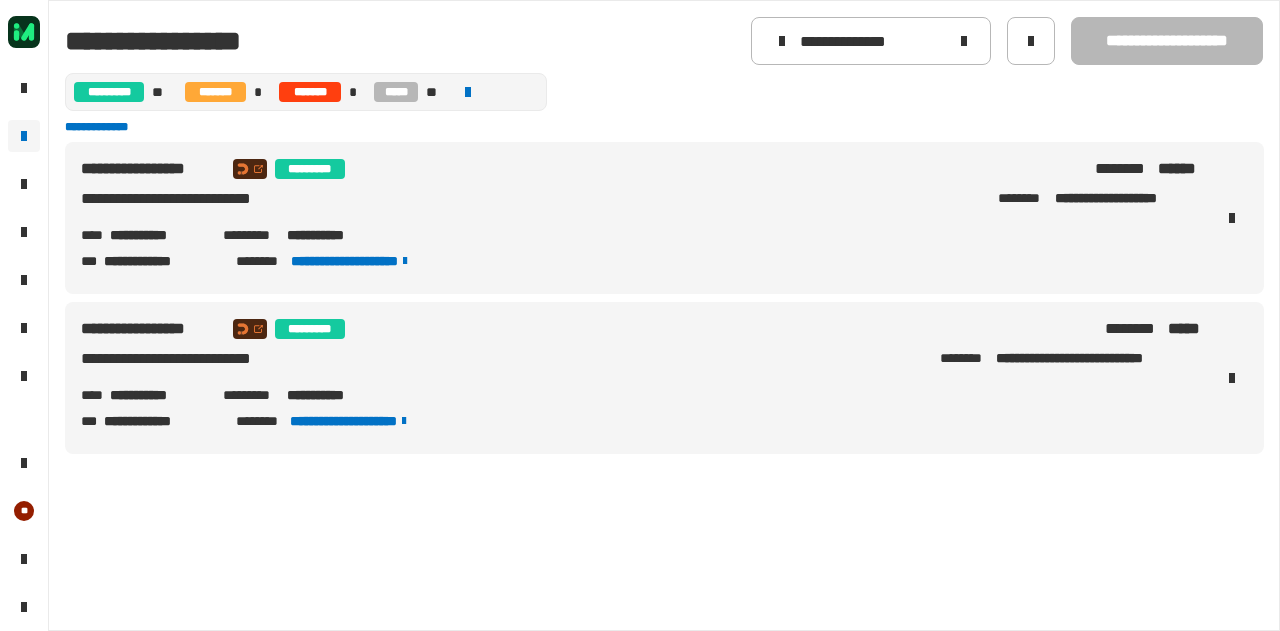 click on "**********" at bounding box center [334, 235] 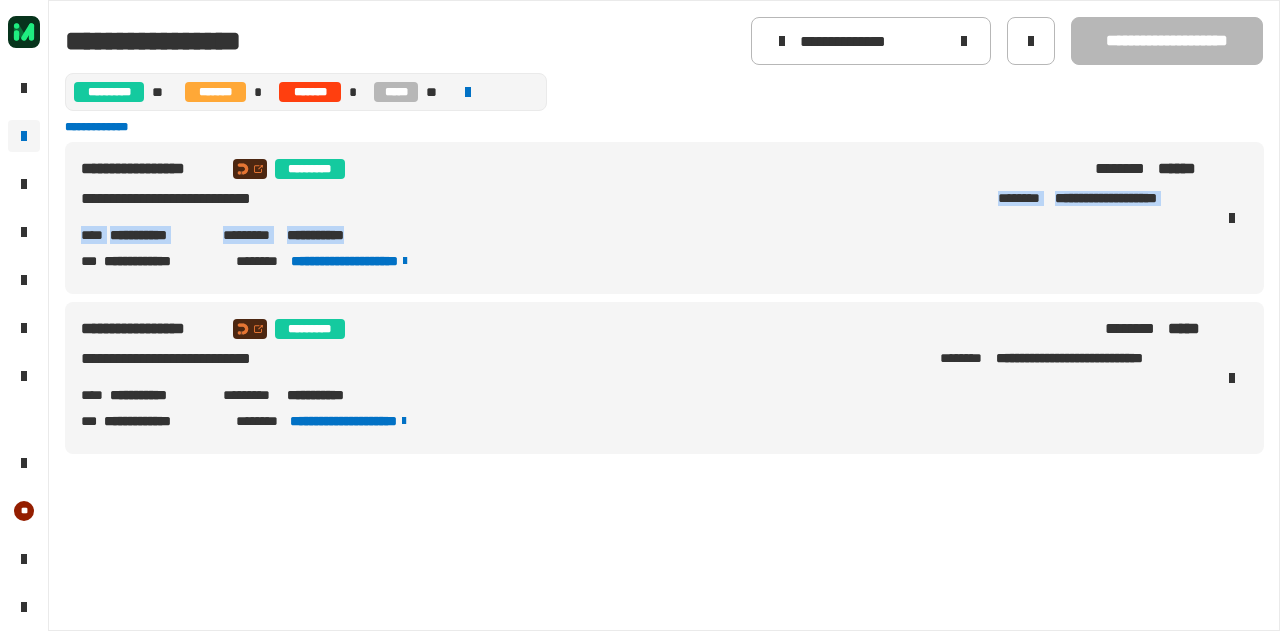 click on "[FIRST] [LAST] [LAST] [LAST] [LAST] [LAST] [LAST] [LAST] [LAST] [LAST] [LAST] [LAST] [LAST] [LAST] [LAST] [LAST] [LAST] [LAST] [LAST]" at bounding box center [640, 218] 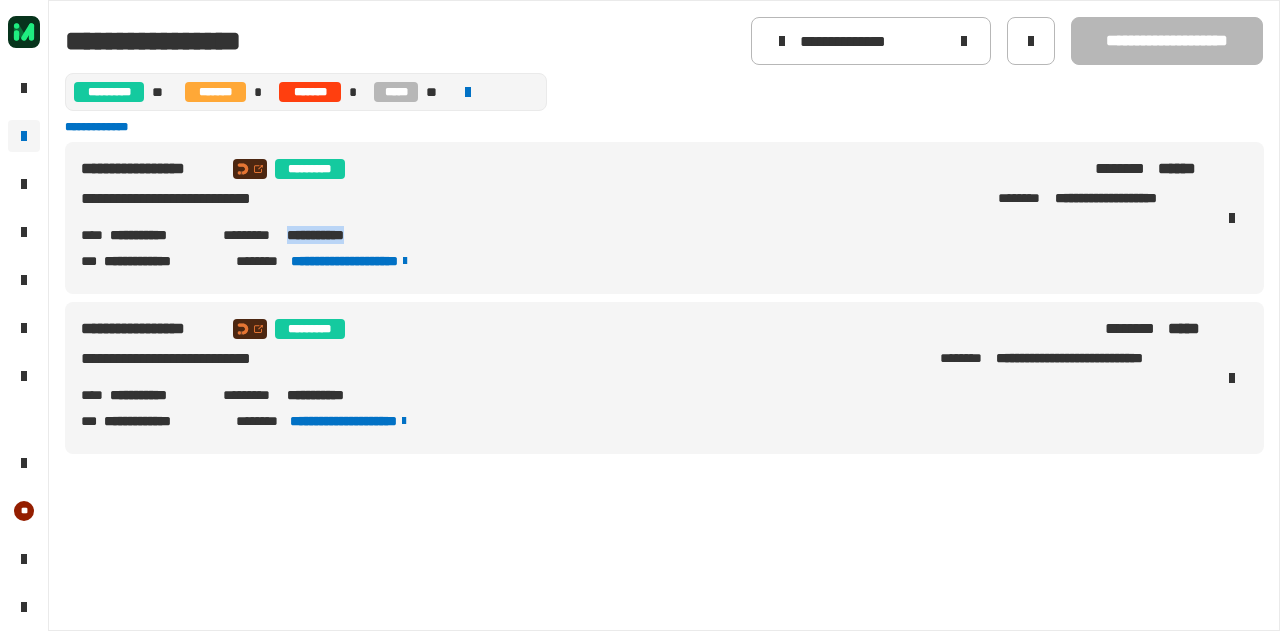click on "**********" at bounding box center (334, 235) 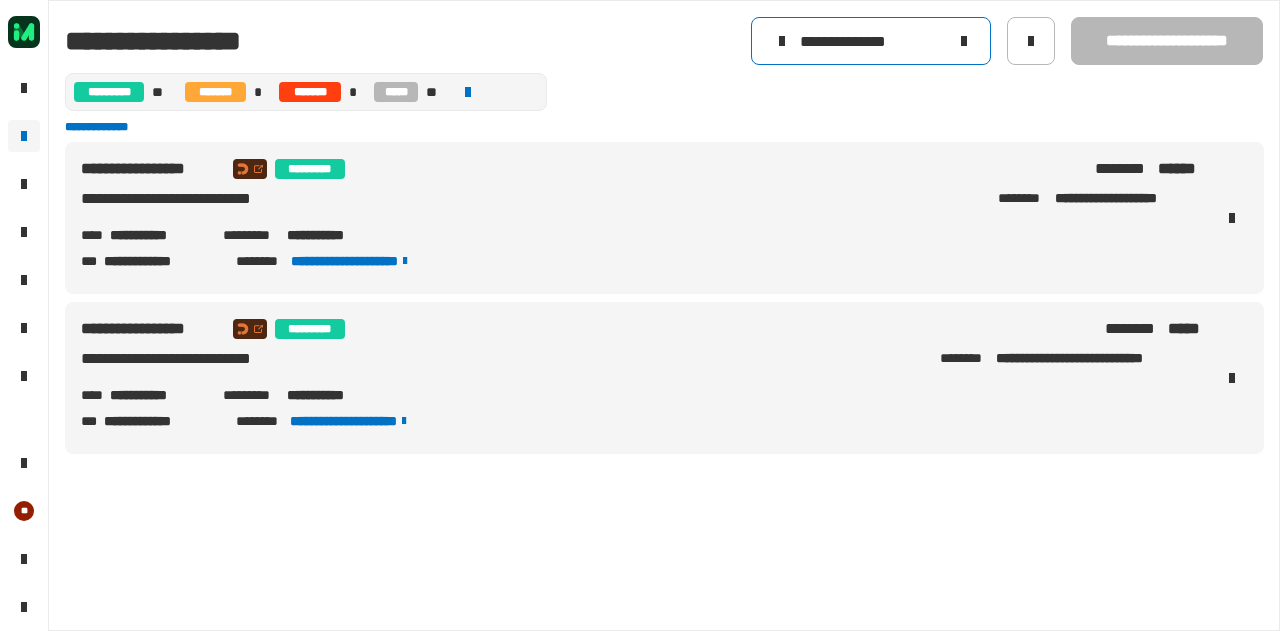 click 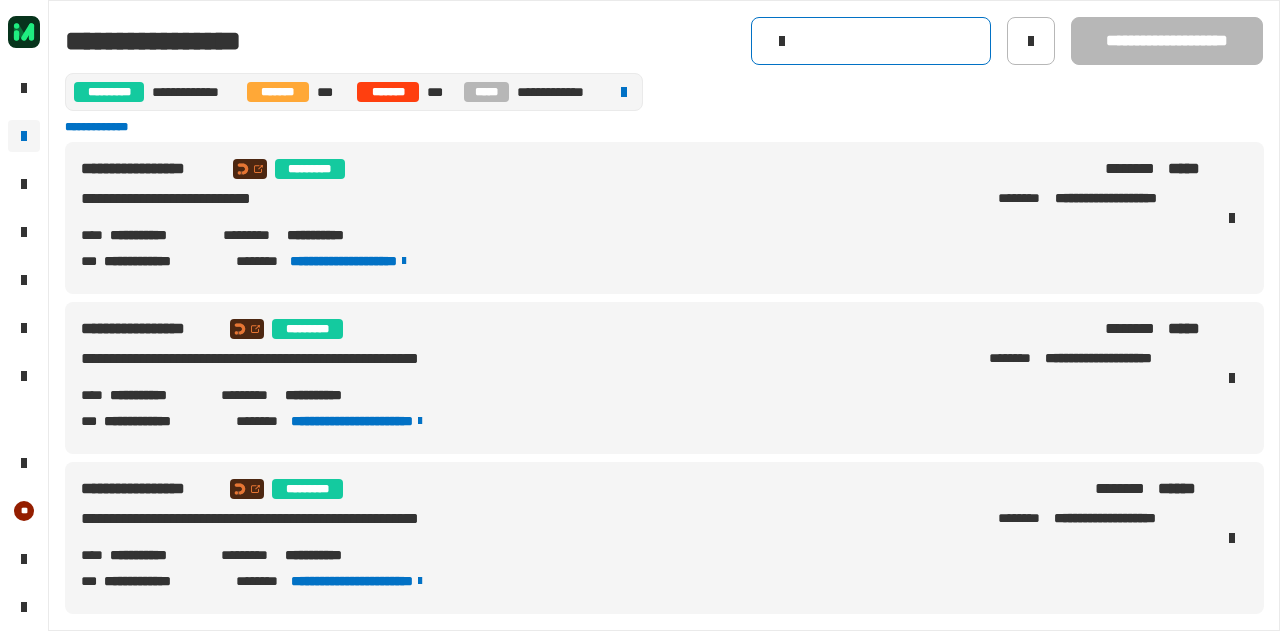 click 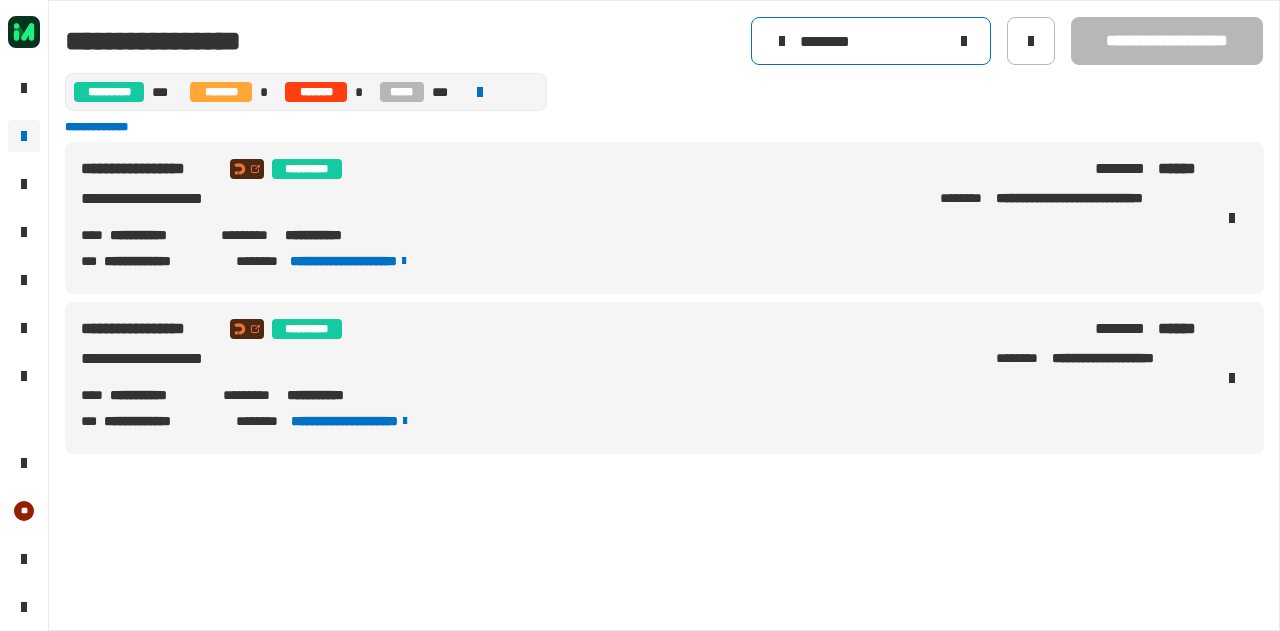 type on "********" 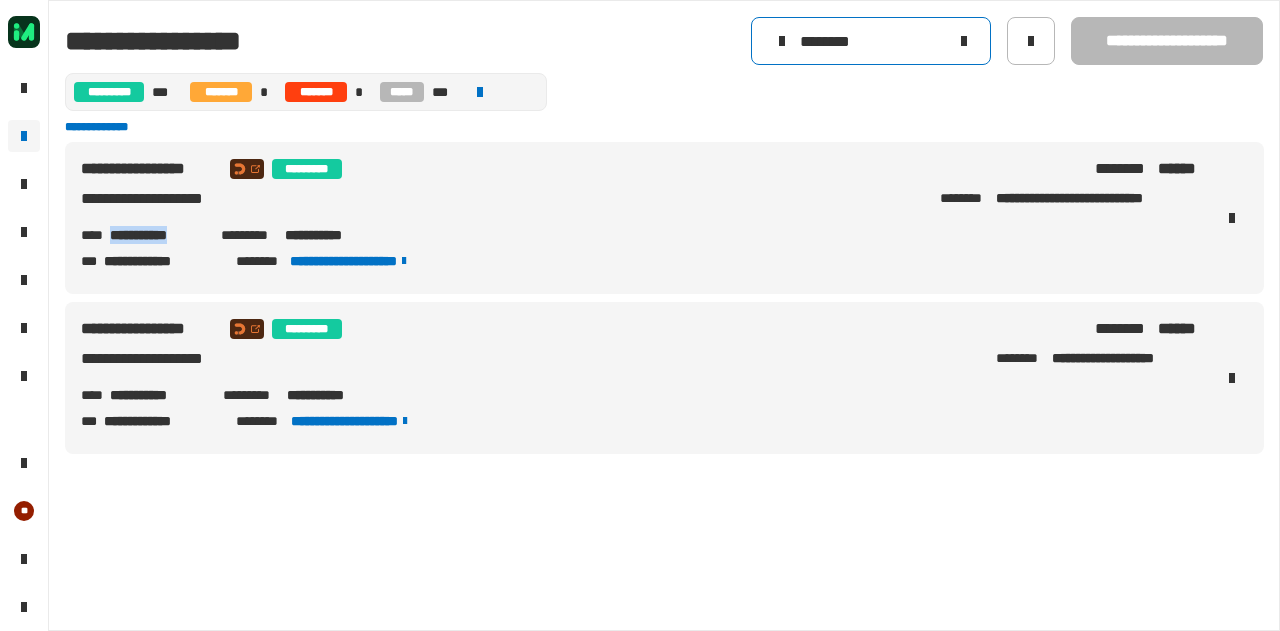 click on "**********" at bounding box center (157, 235) 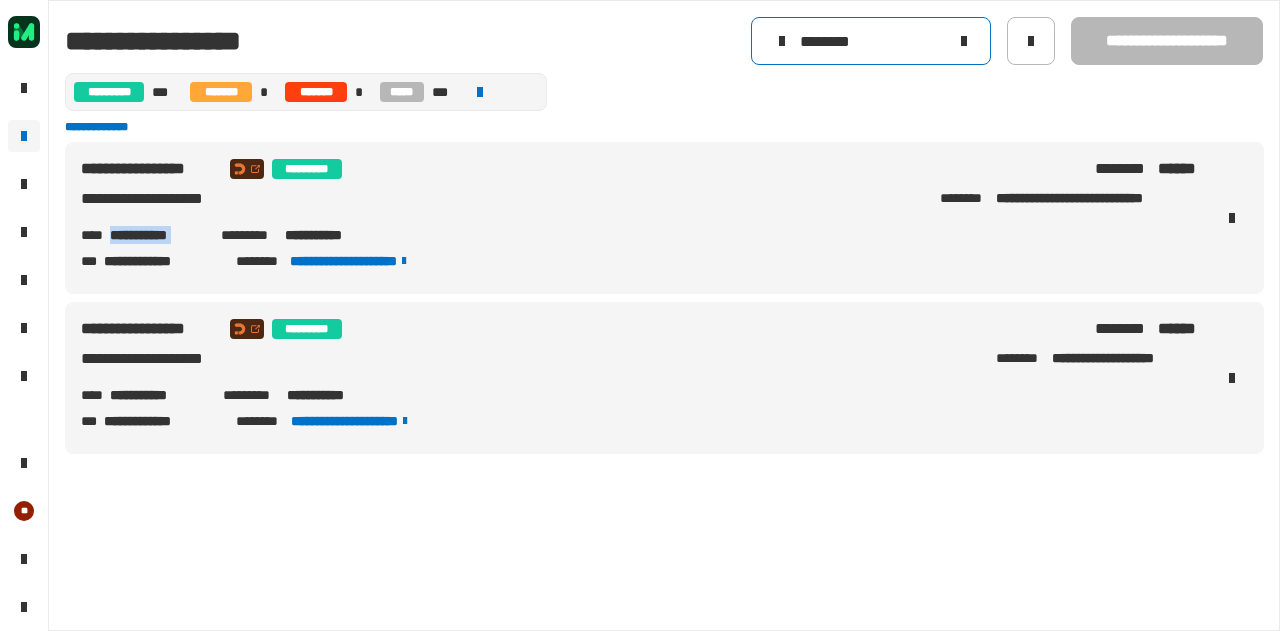 click on "**********" at bounding box center (157, 235) 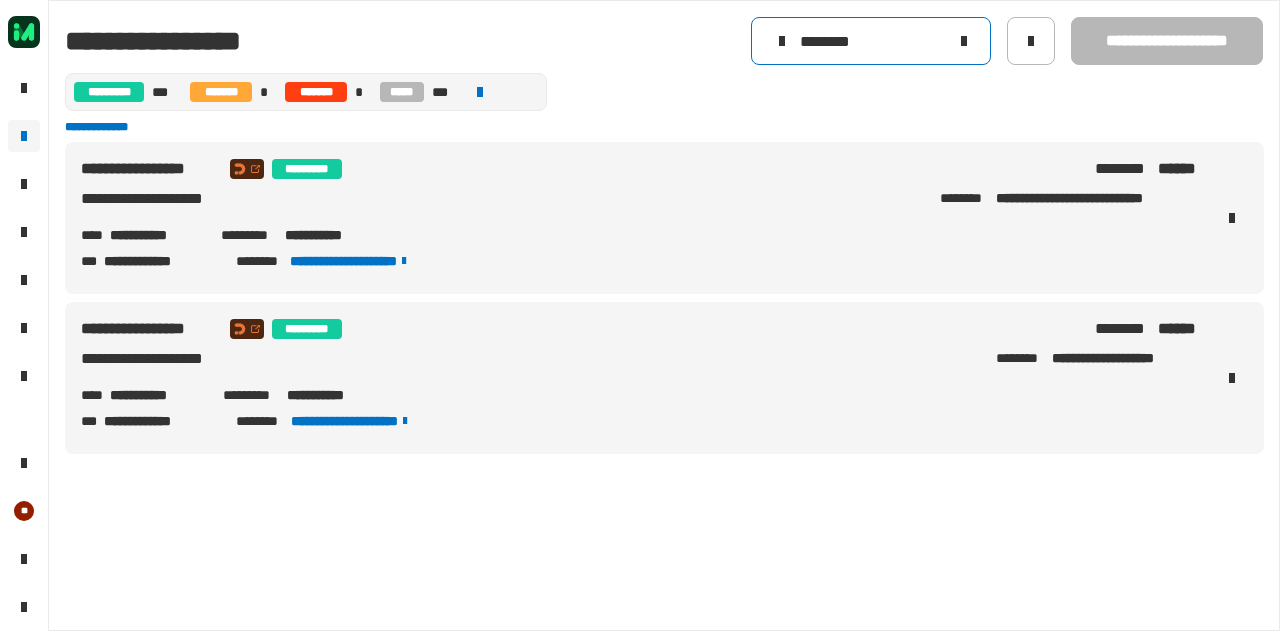 click on "**********" at bounding box center [335, 395] 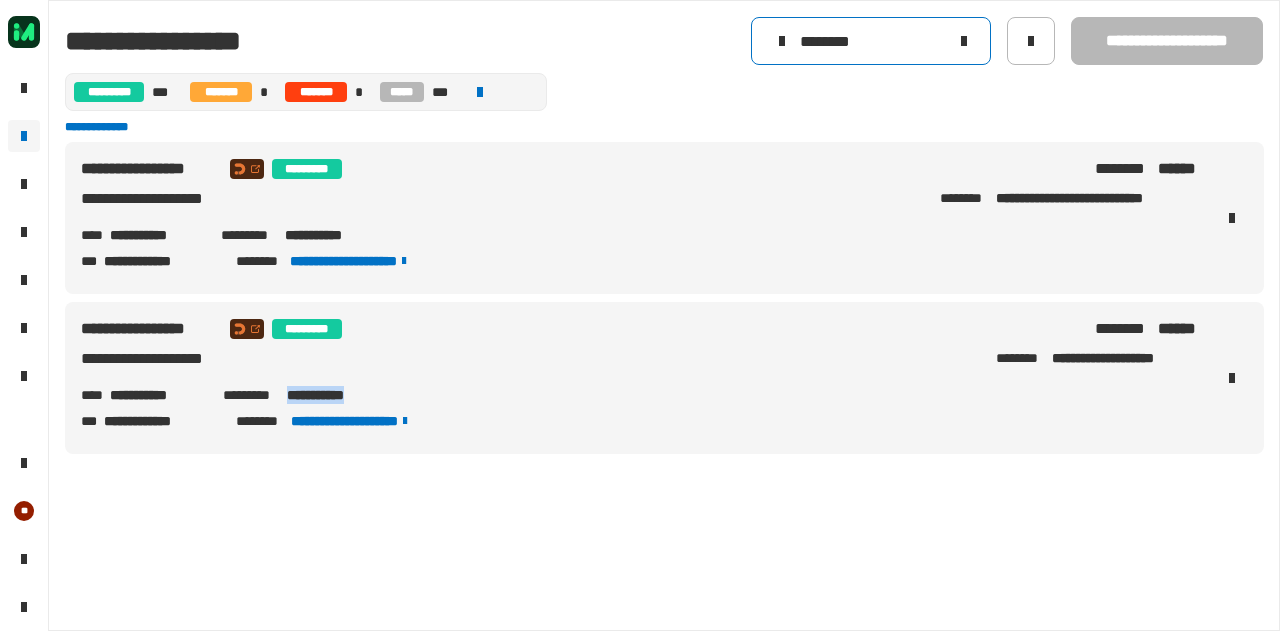 click on "**********" at bounding box center (335, 395) 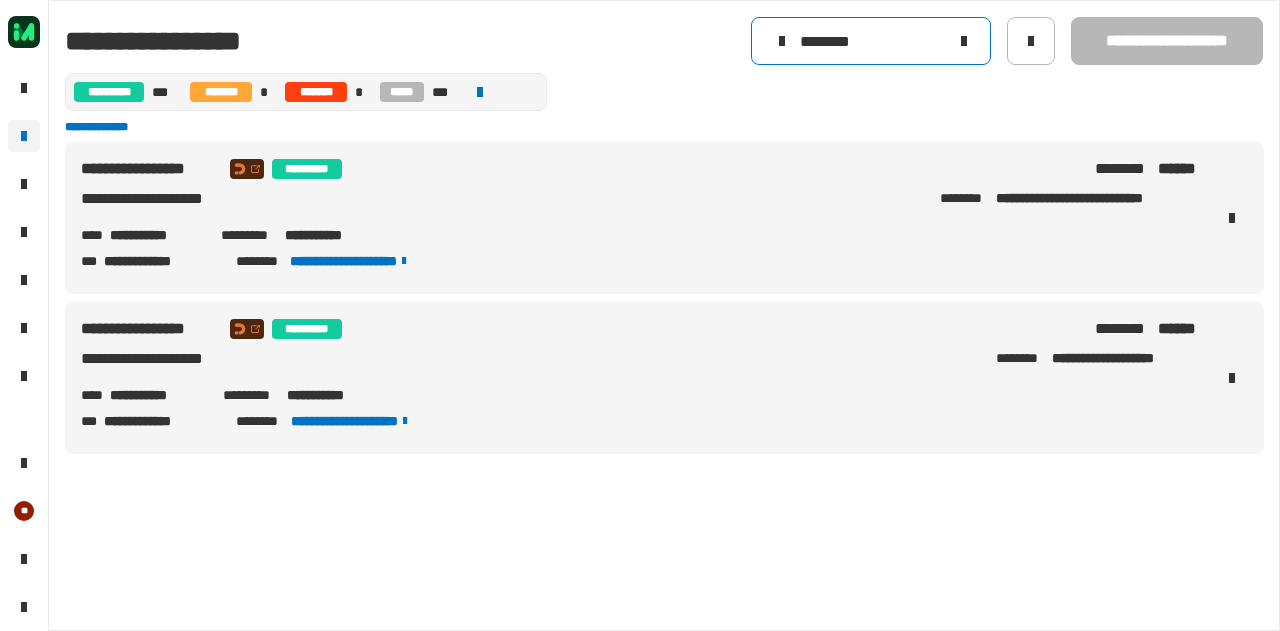 click 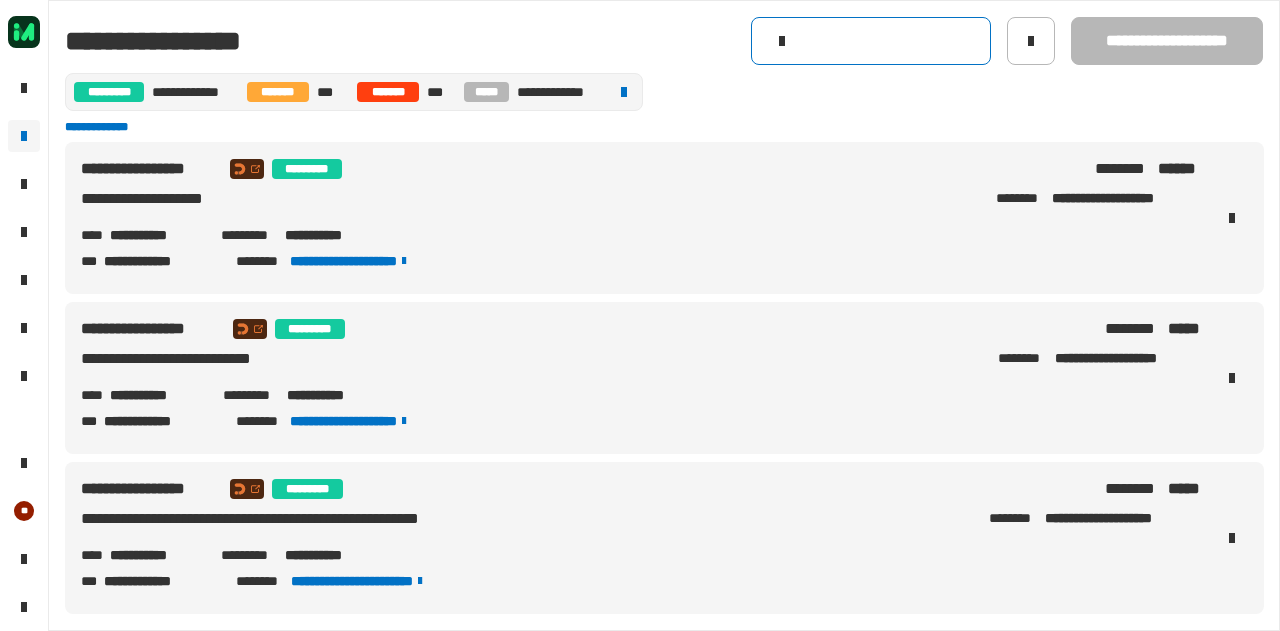 click 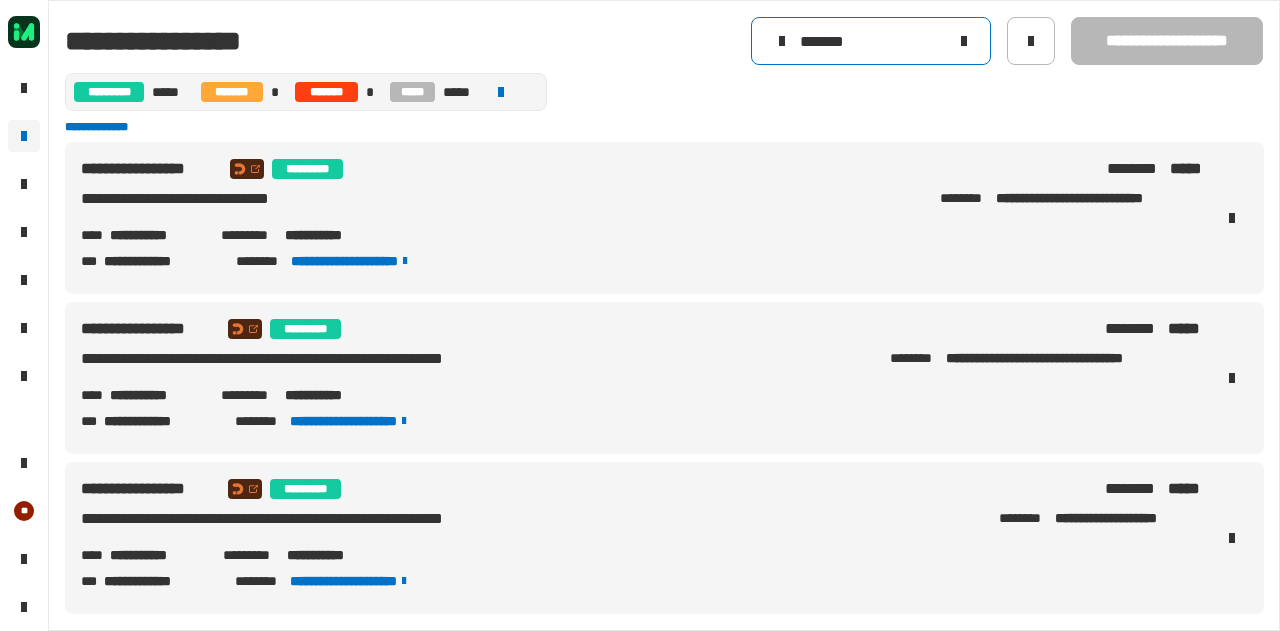 type on "********" 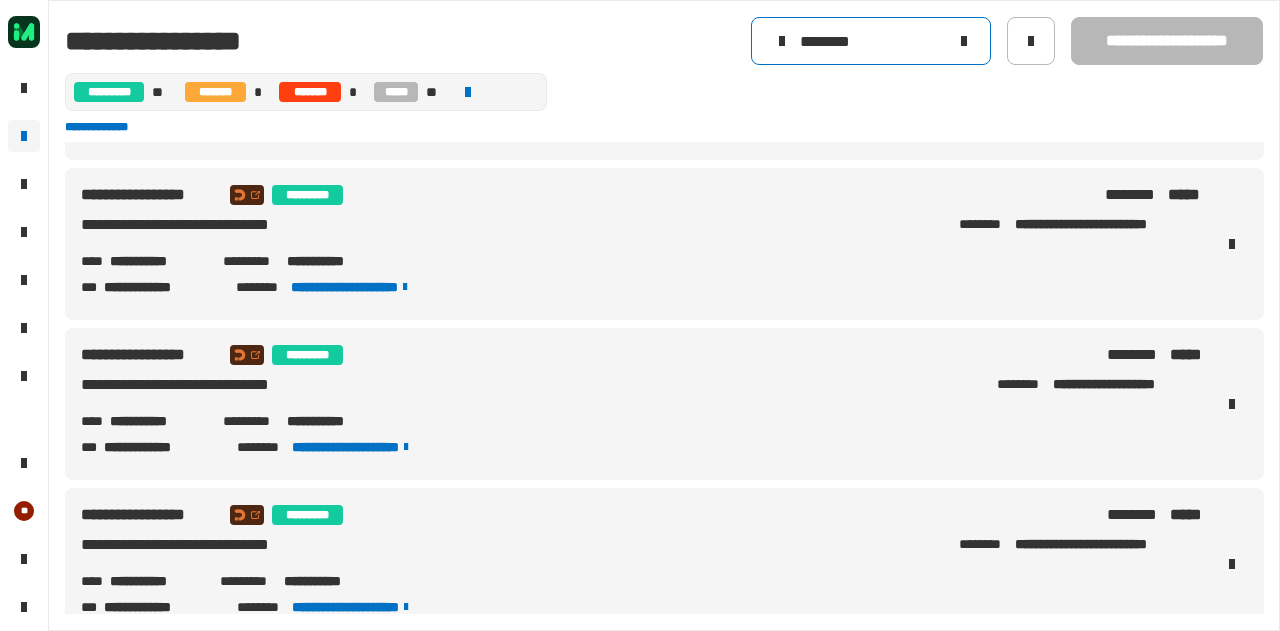 scroll, scrollTop: 968, scrollLeft: 0, axis: vertical 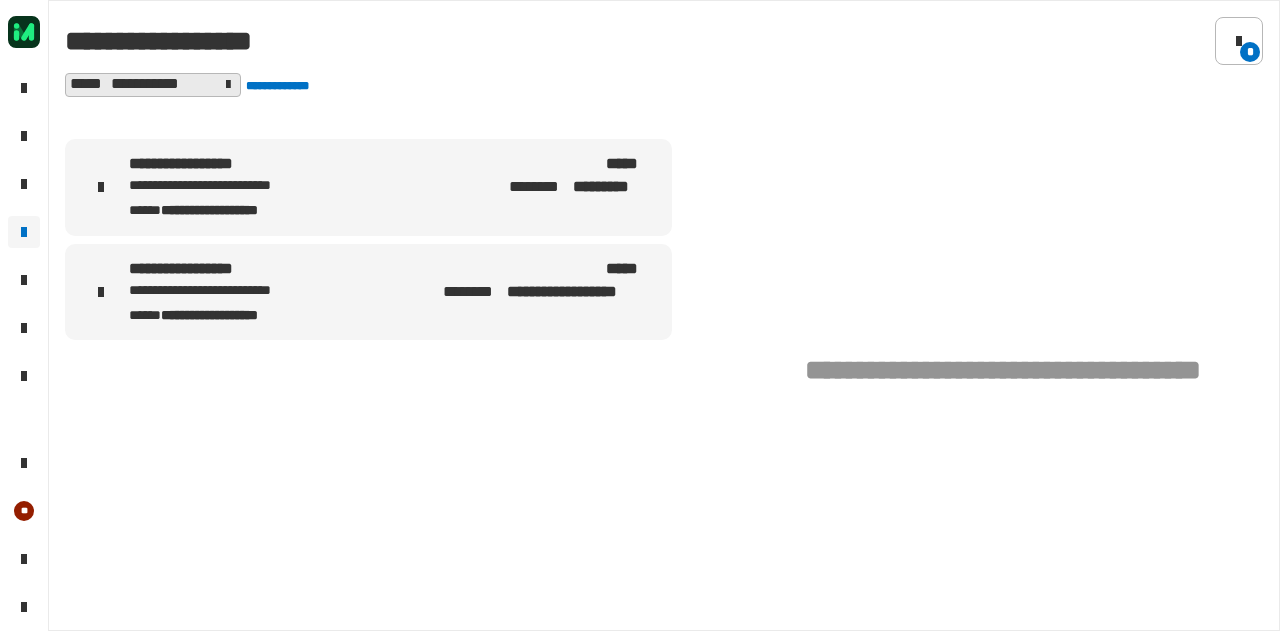 click on "**********" at bounding box center [368, 292] 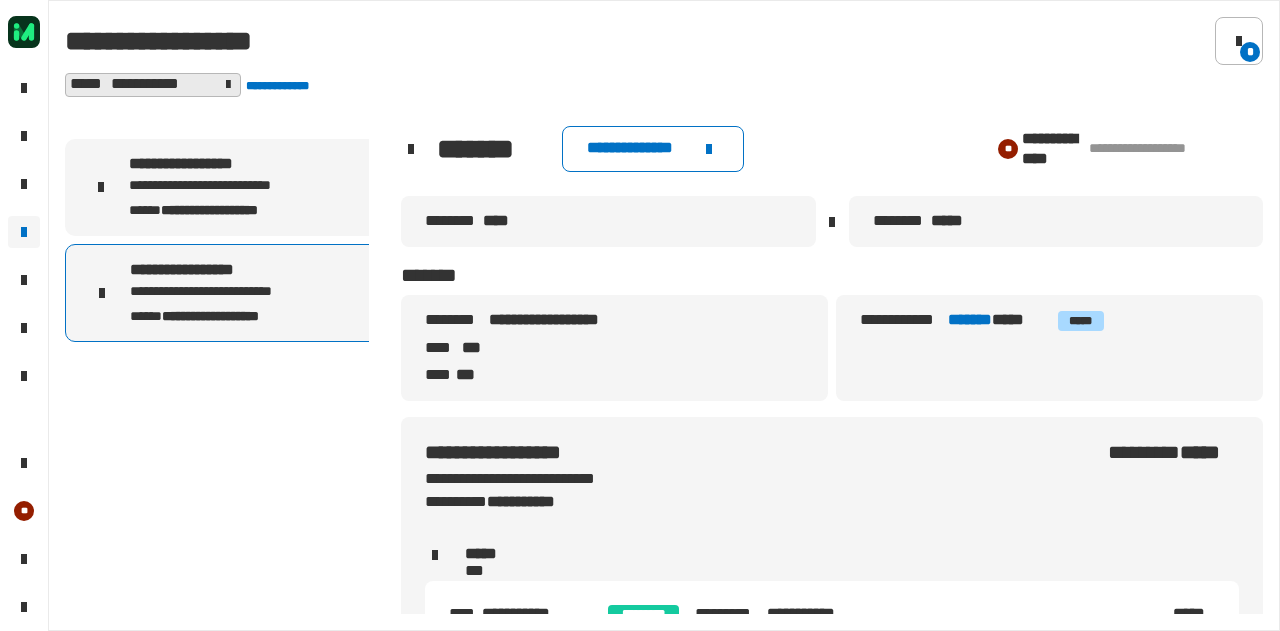 click on "**********" at bounding box center [232, 186] 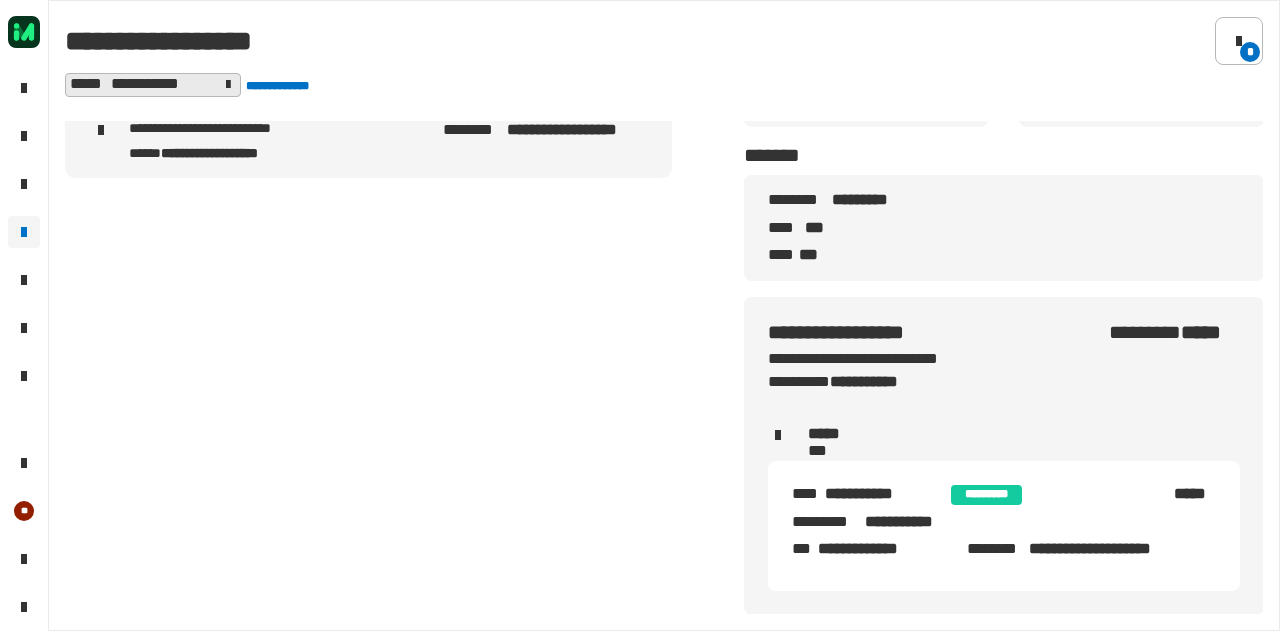 scroll, scrollTop: 63, scrollLeft: 0, axis: vertical 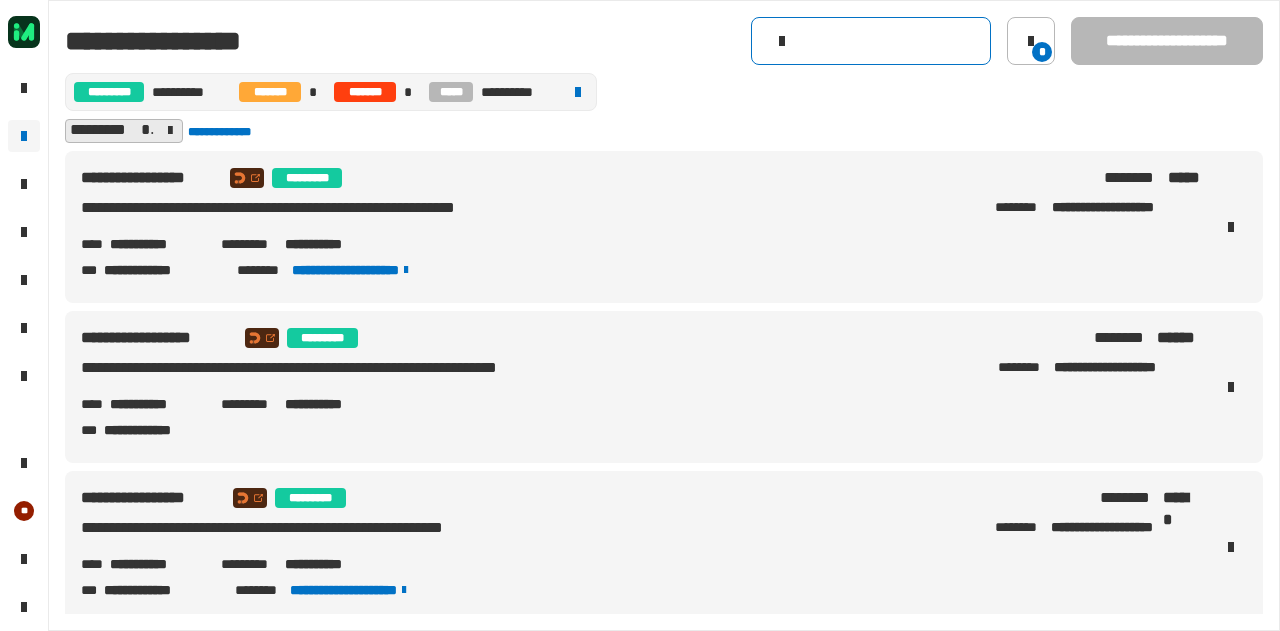 click 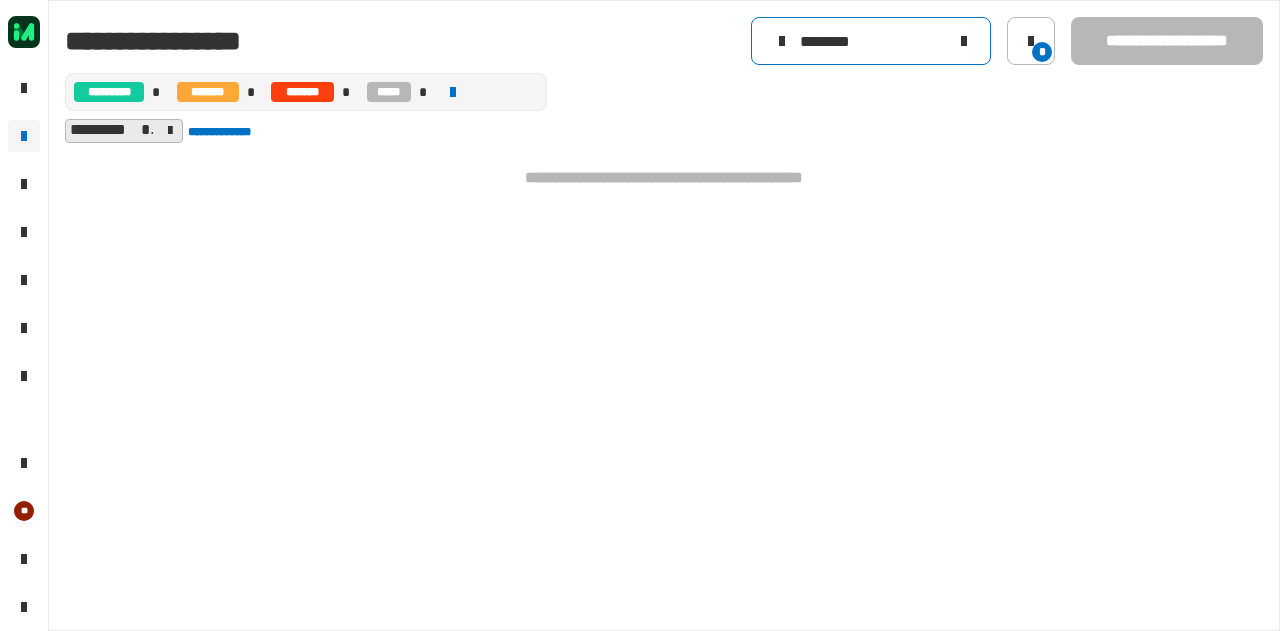 type on "********" 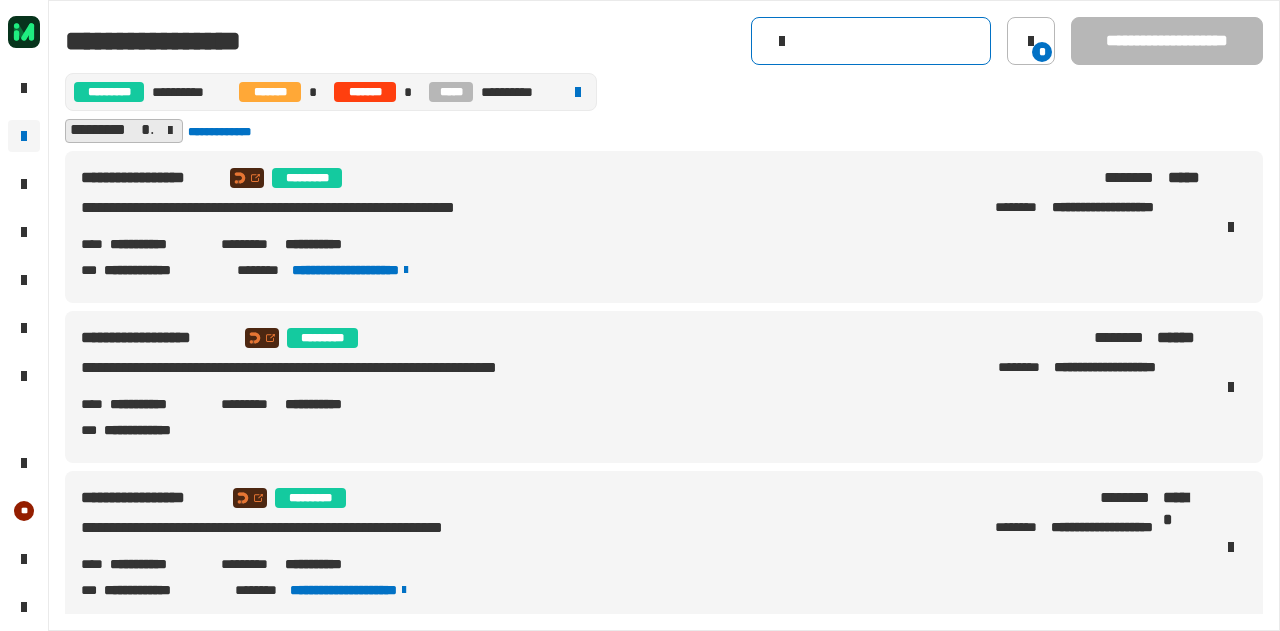 click 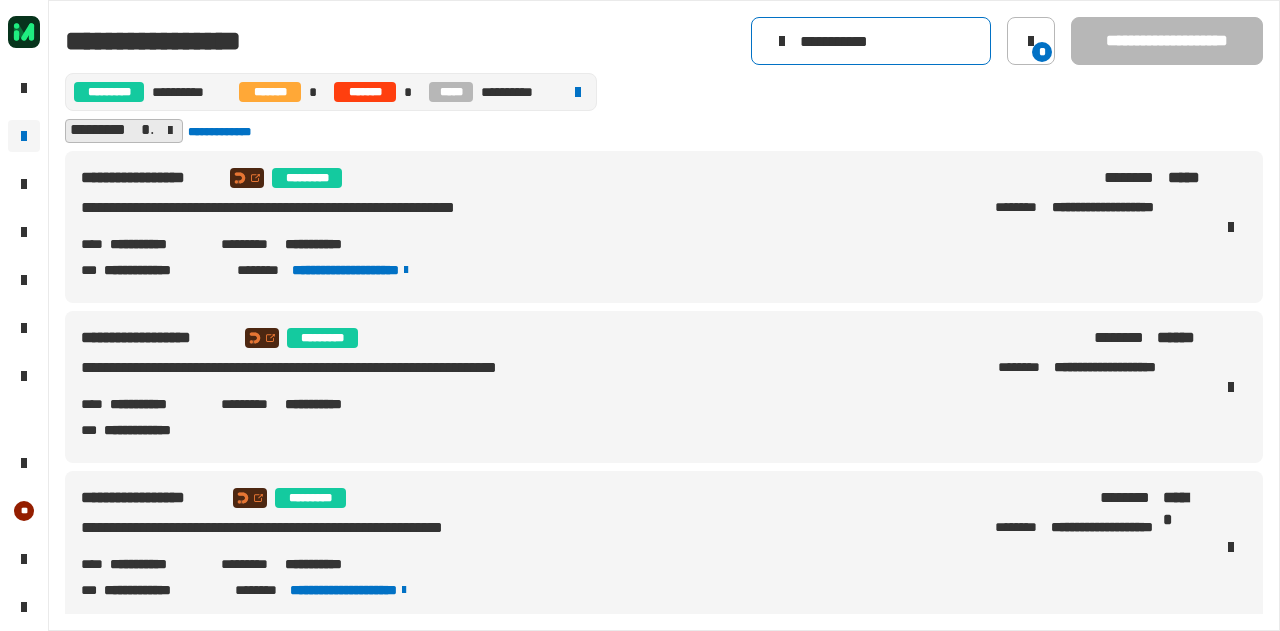type on "**********" 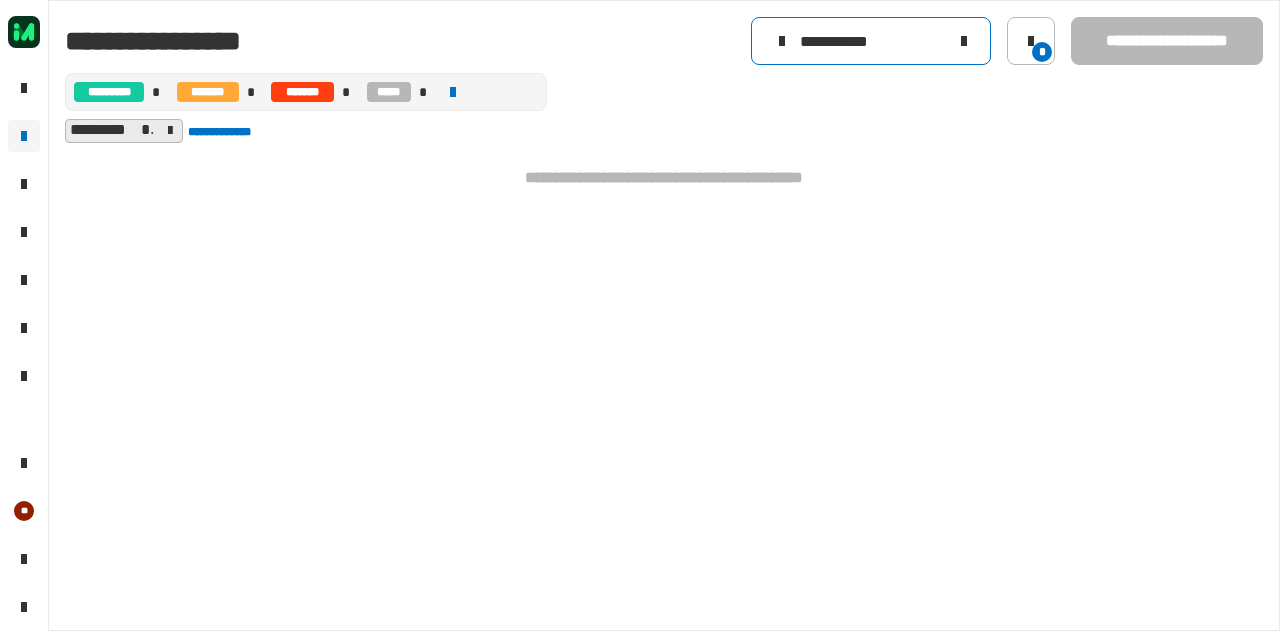 click 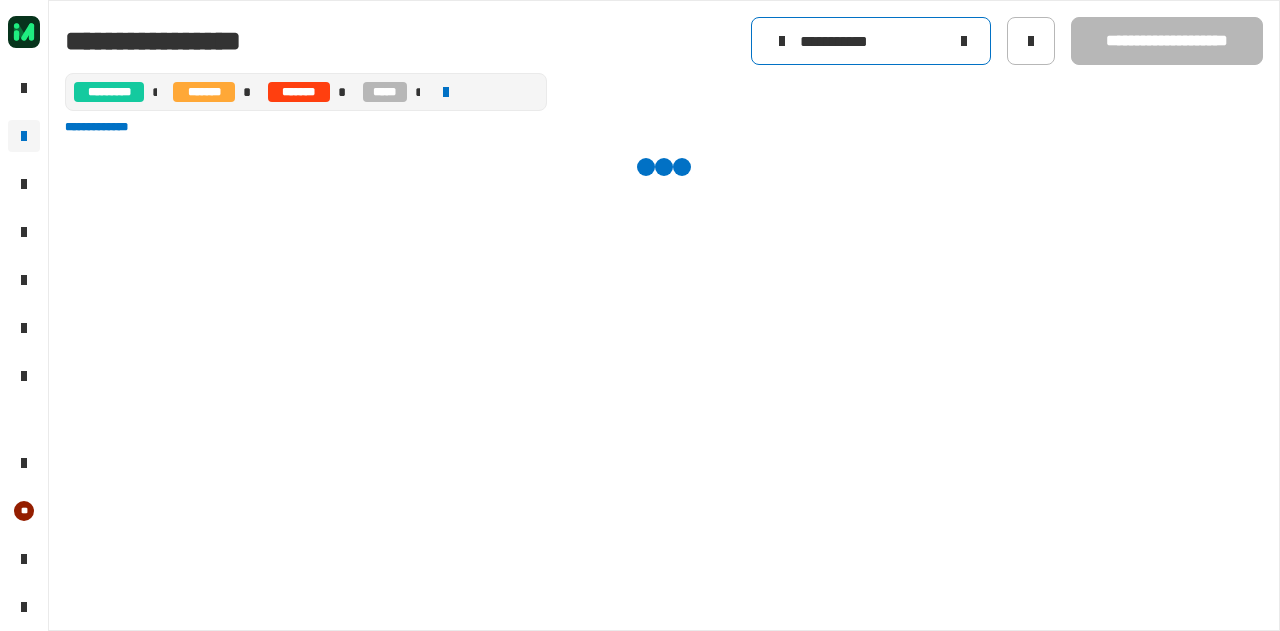 click on "**********" 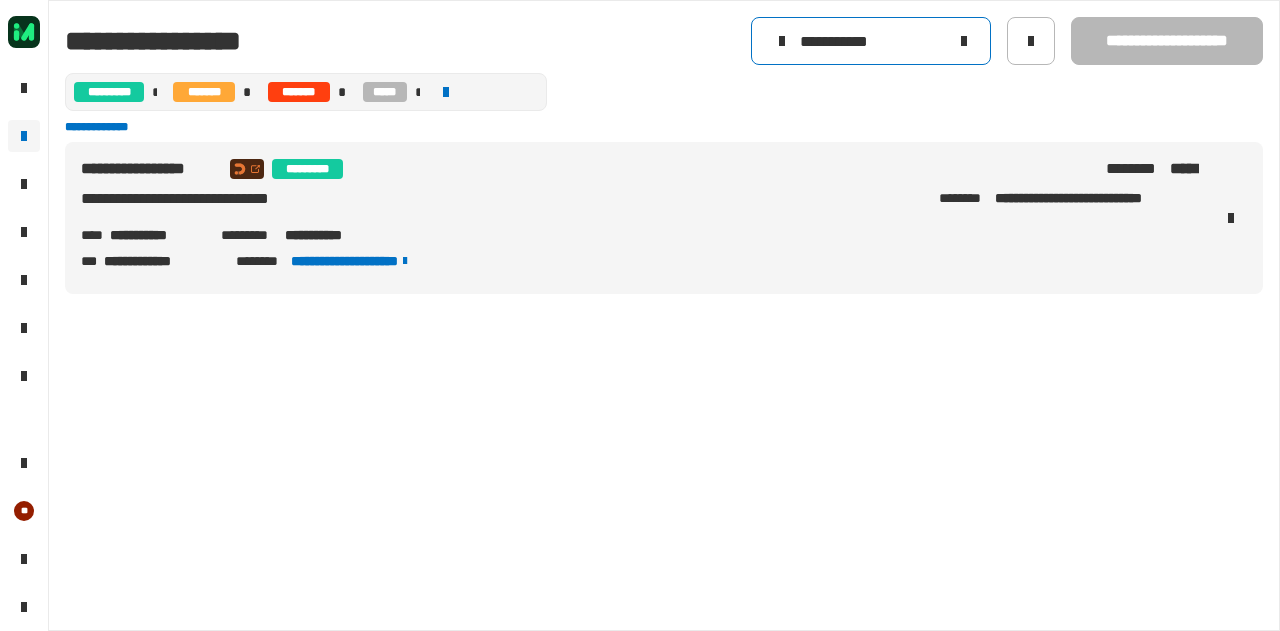 click 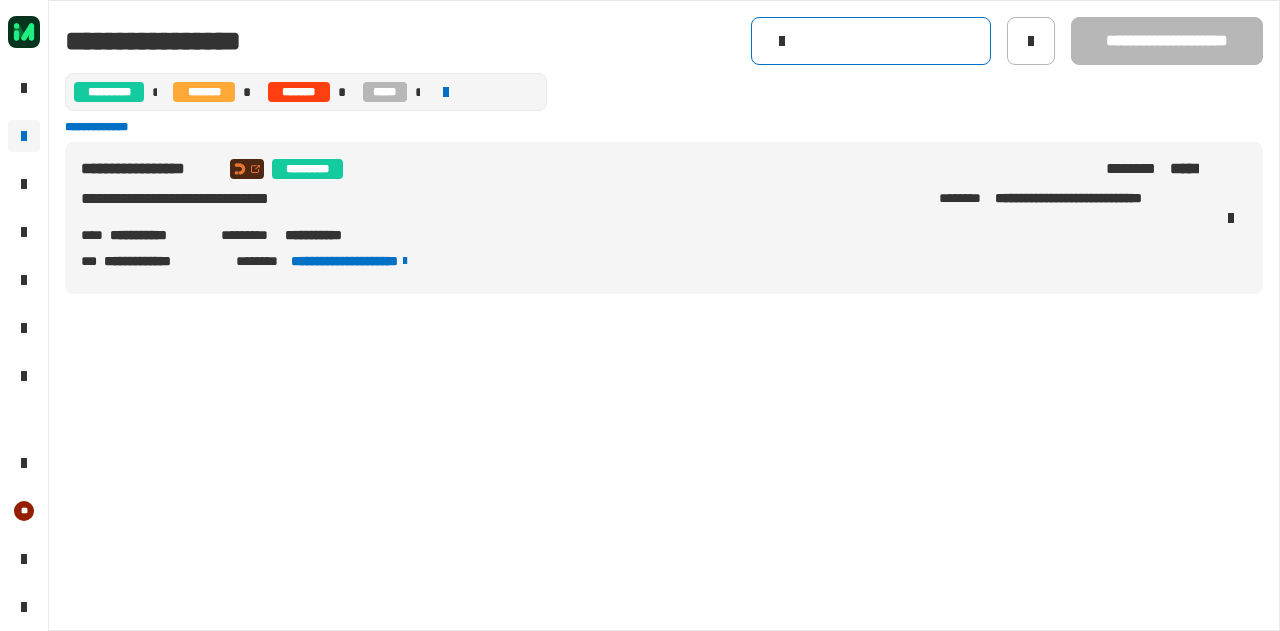 click 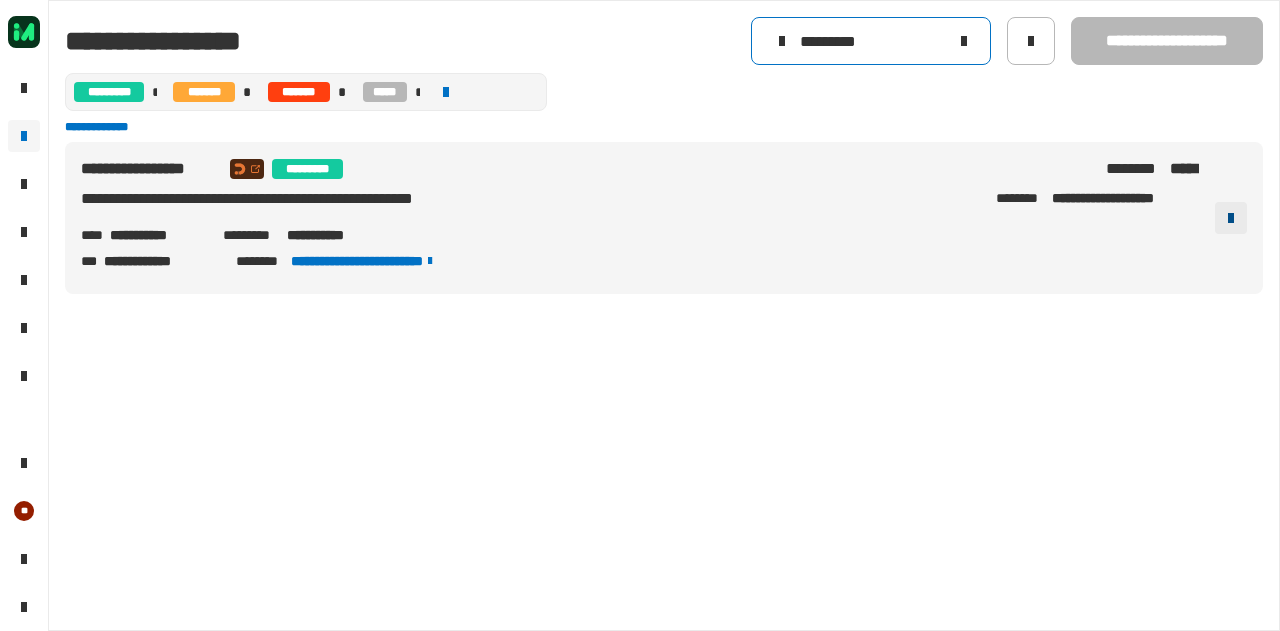 type on "*********" 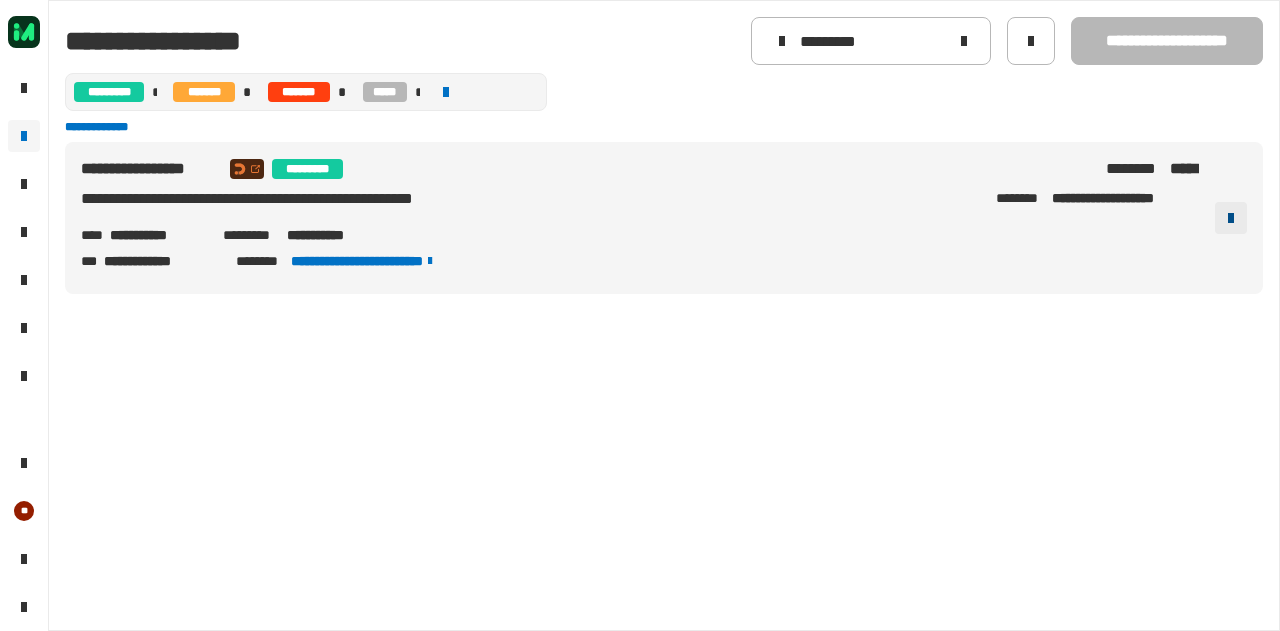 click at bounding box center (1231, 218) 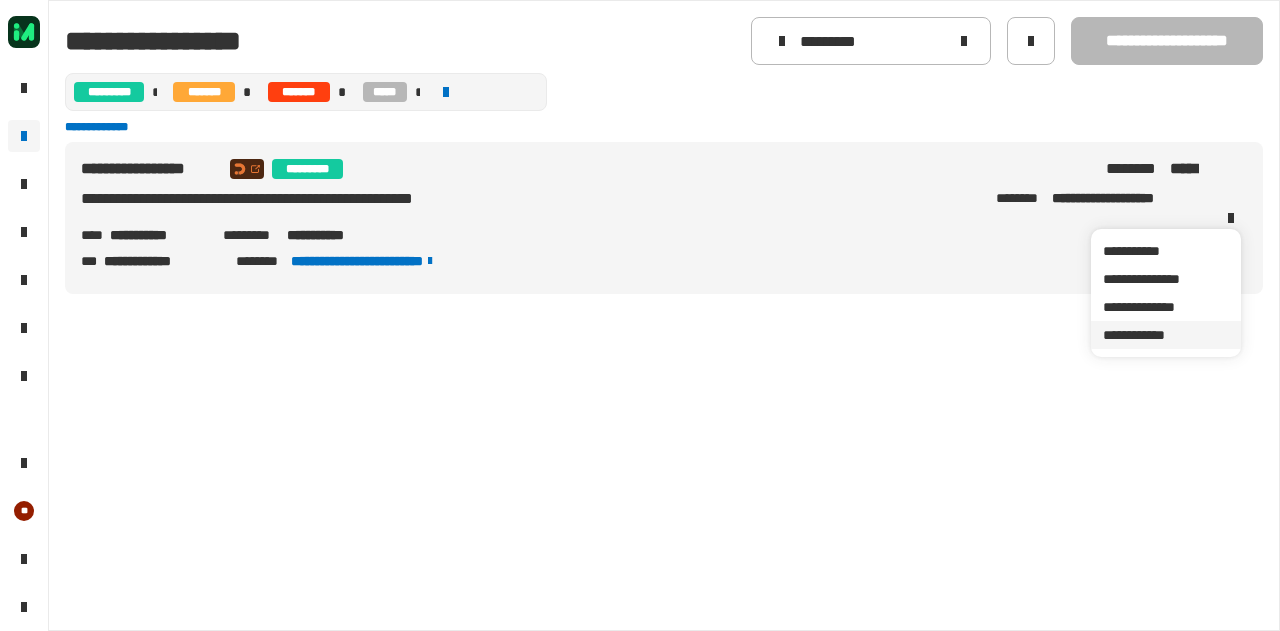 click on "**********" at bounding box center [1166, 335] 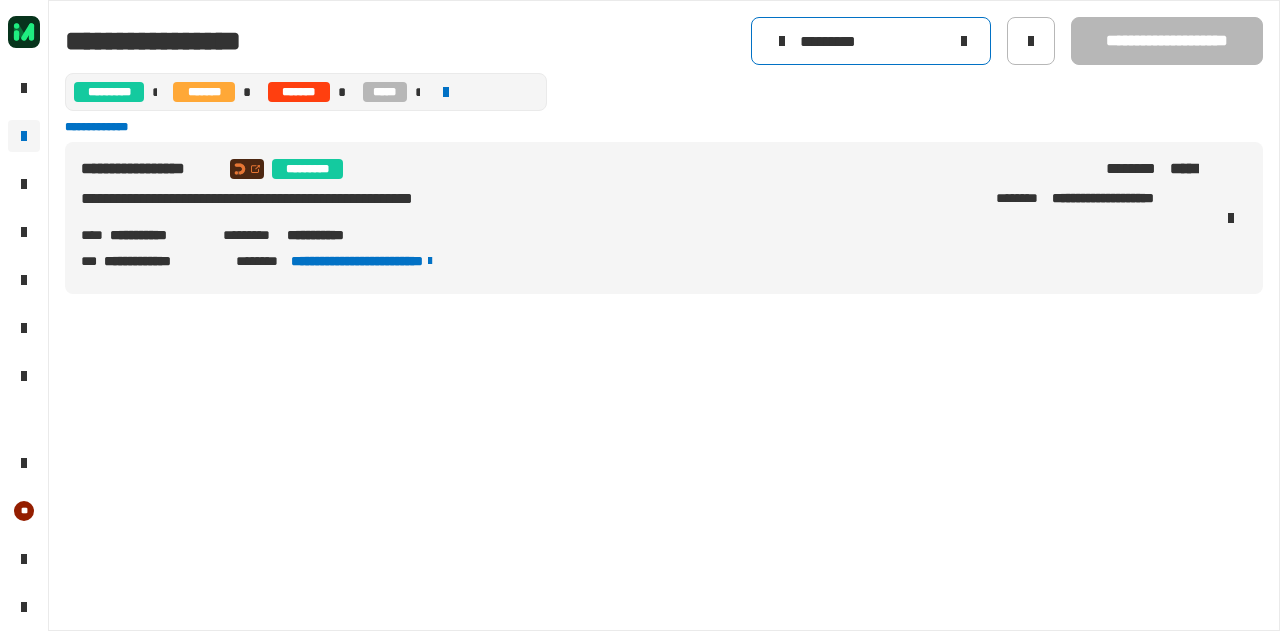 click on "*********" 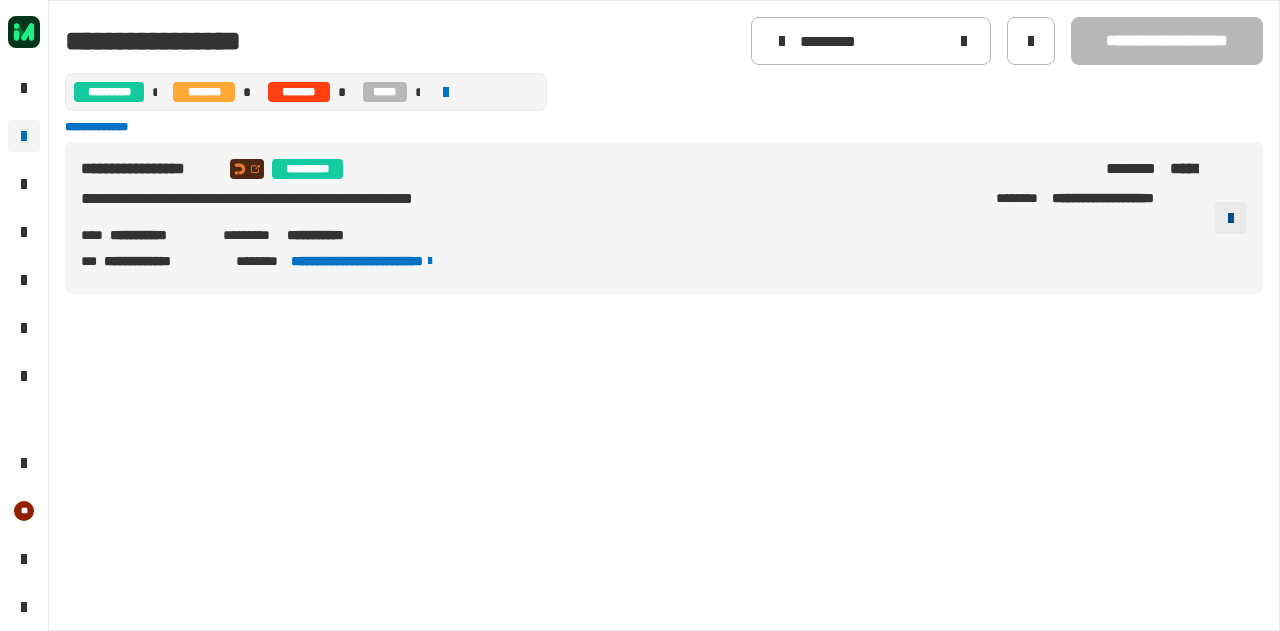 click at bounding box center [1231, 218] 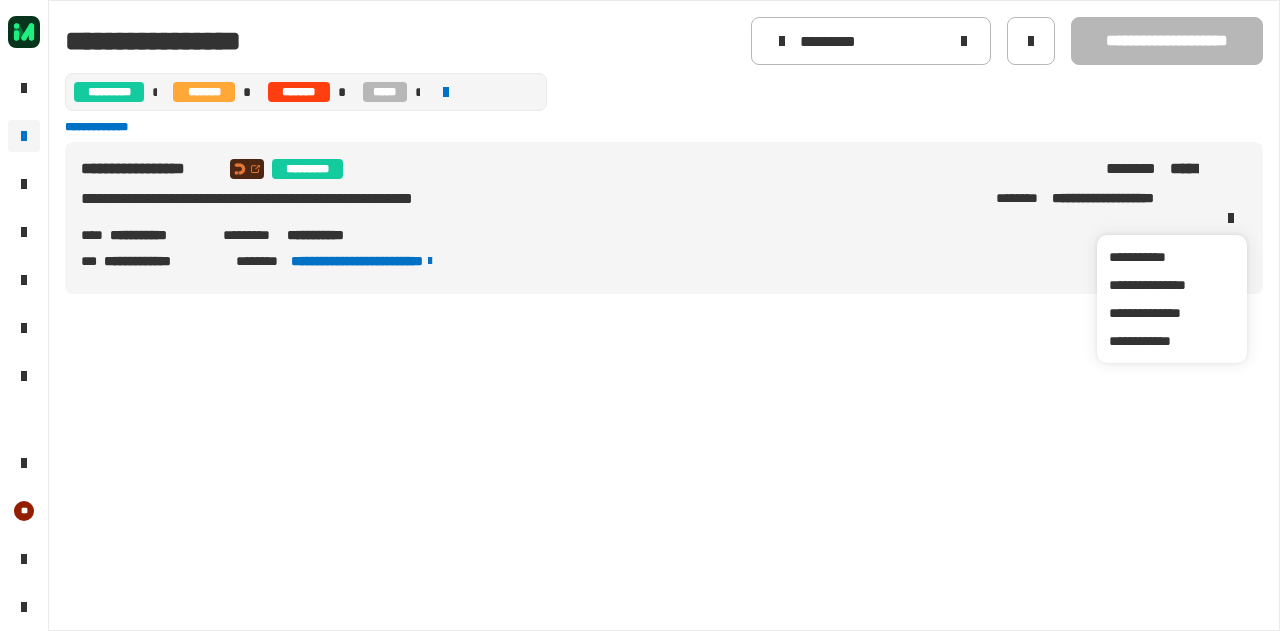 click on "**********" at bounding box center [664, 218] 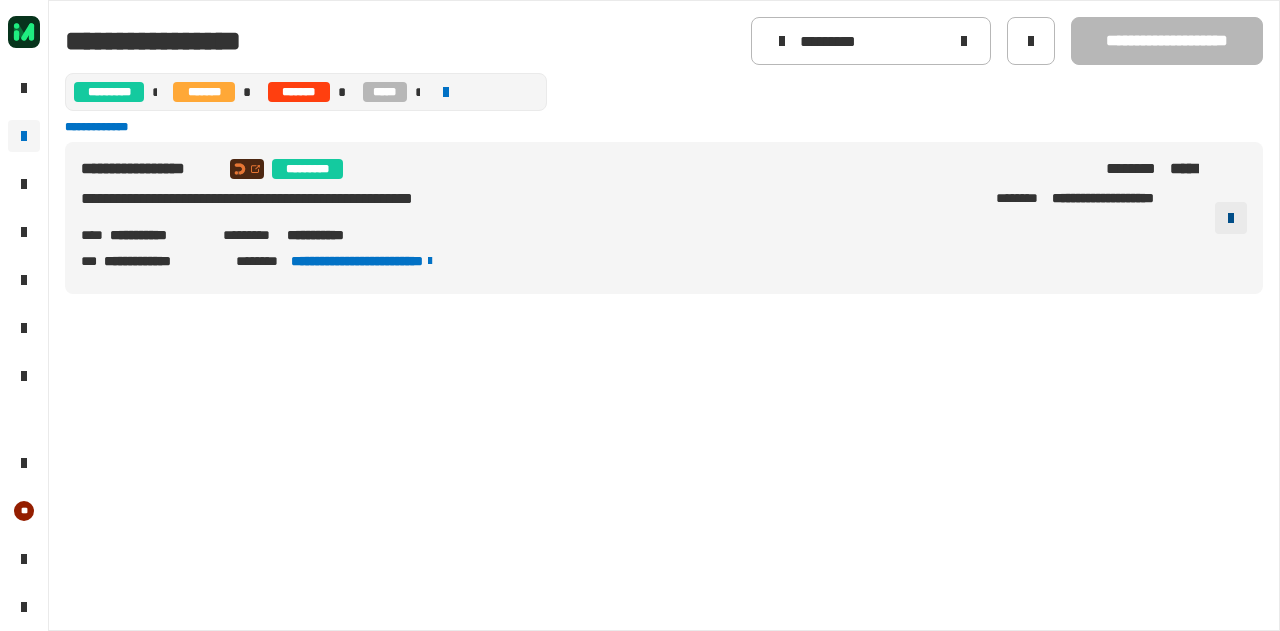 click at bounding box center [1231, 218] 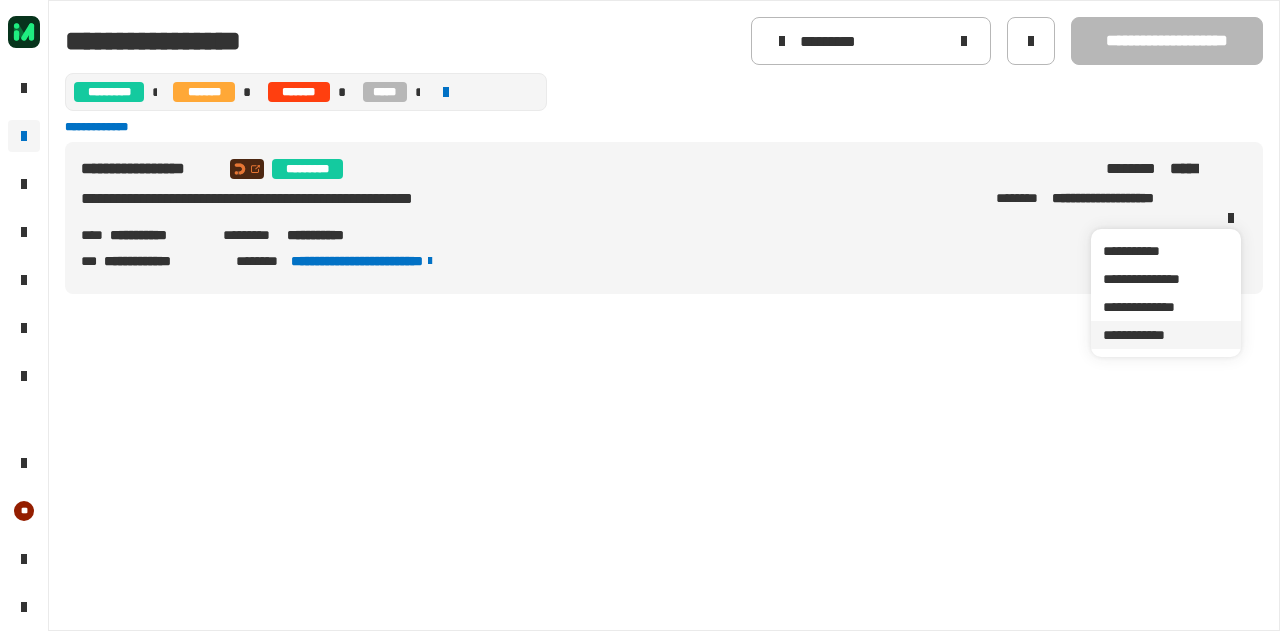 click on "**********" at bounding box center [1166, 335] 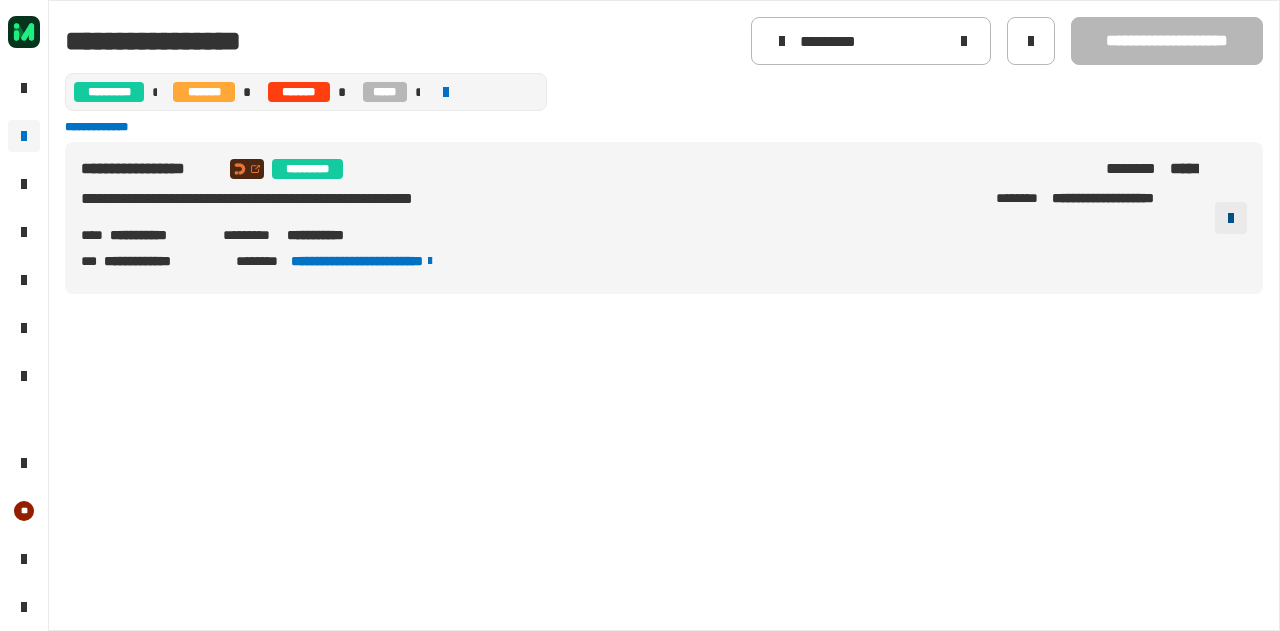 click at bounding box center (1231, 218) 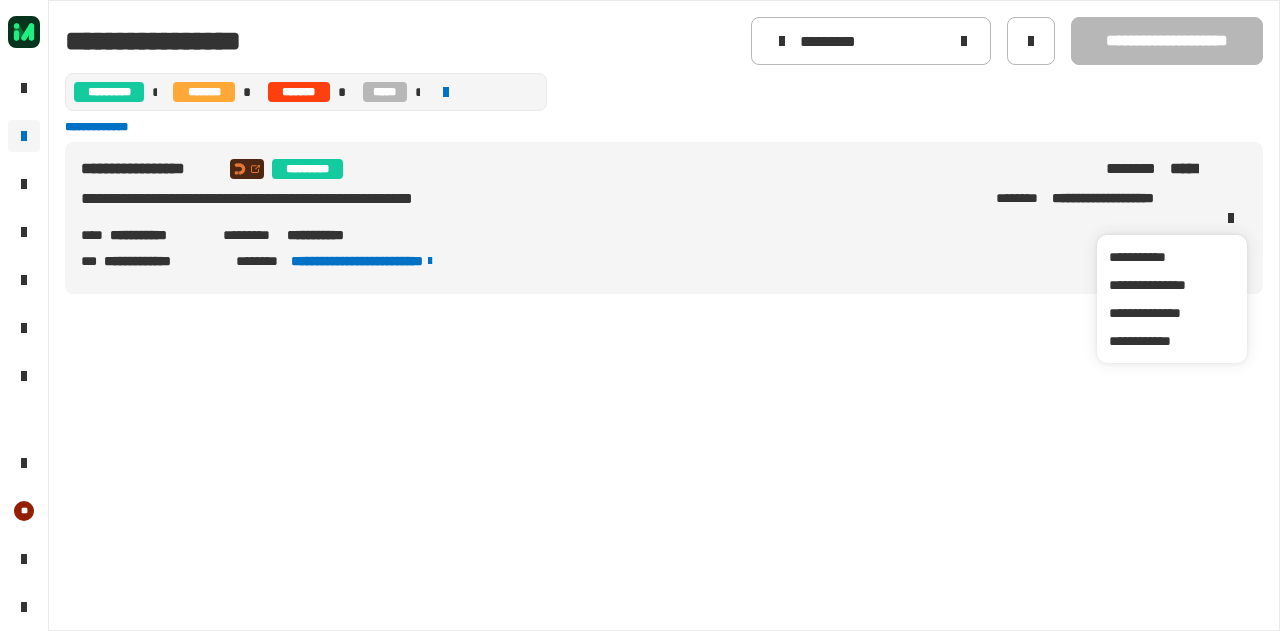 click on "**********" at bounding box center [640, 235] 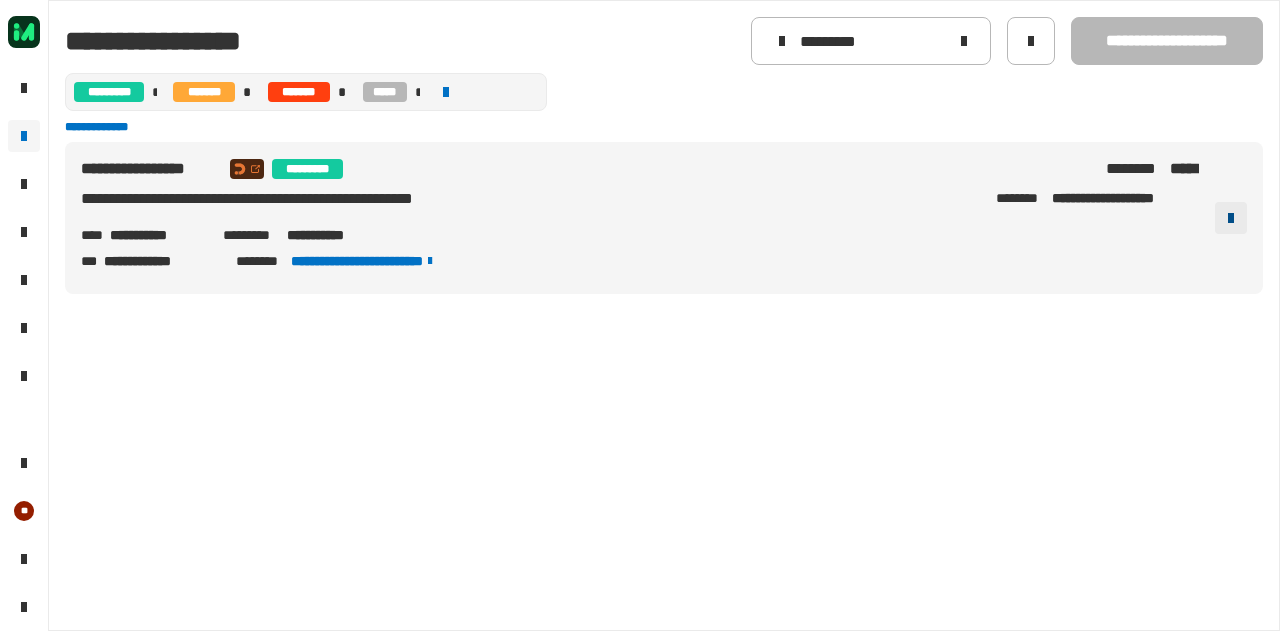 click at bounding box center (1231, 218) 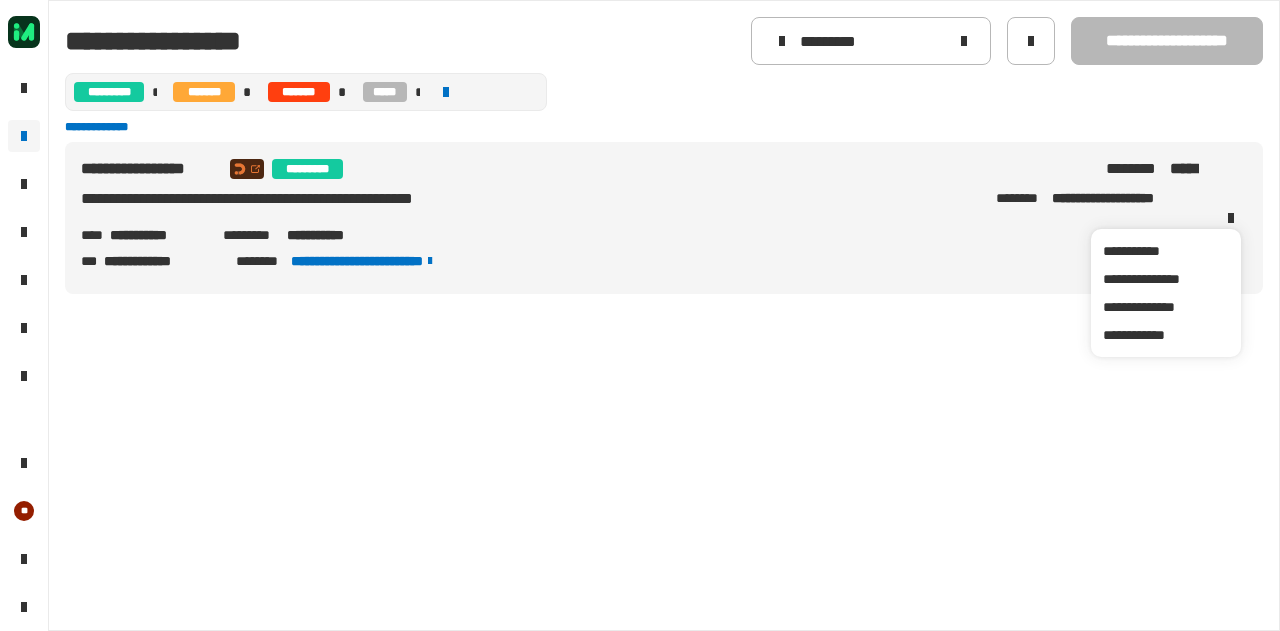 click on "**********" at bounding box center (664, 378) 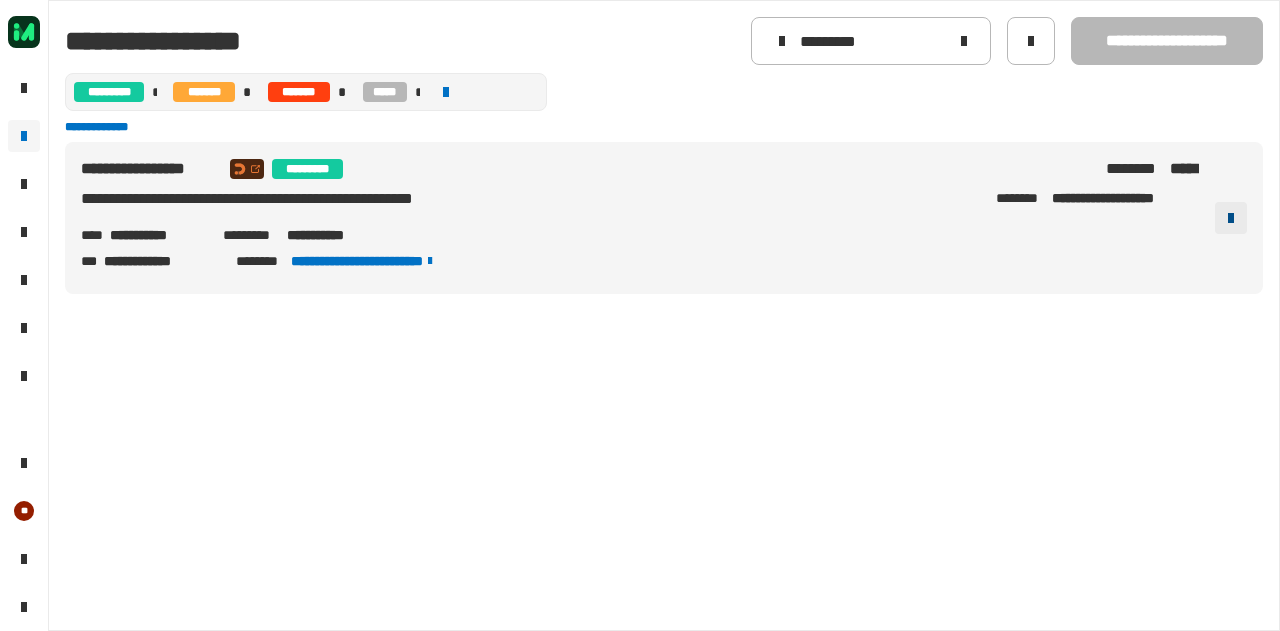 click at bounding box center (1231, 218) 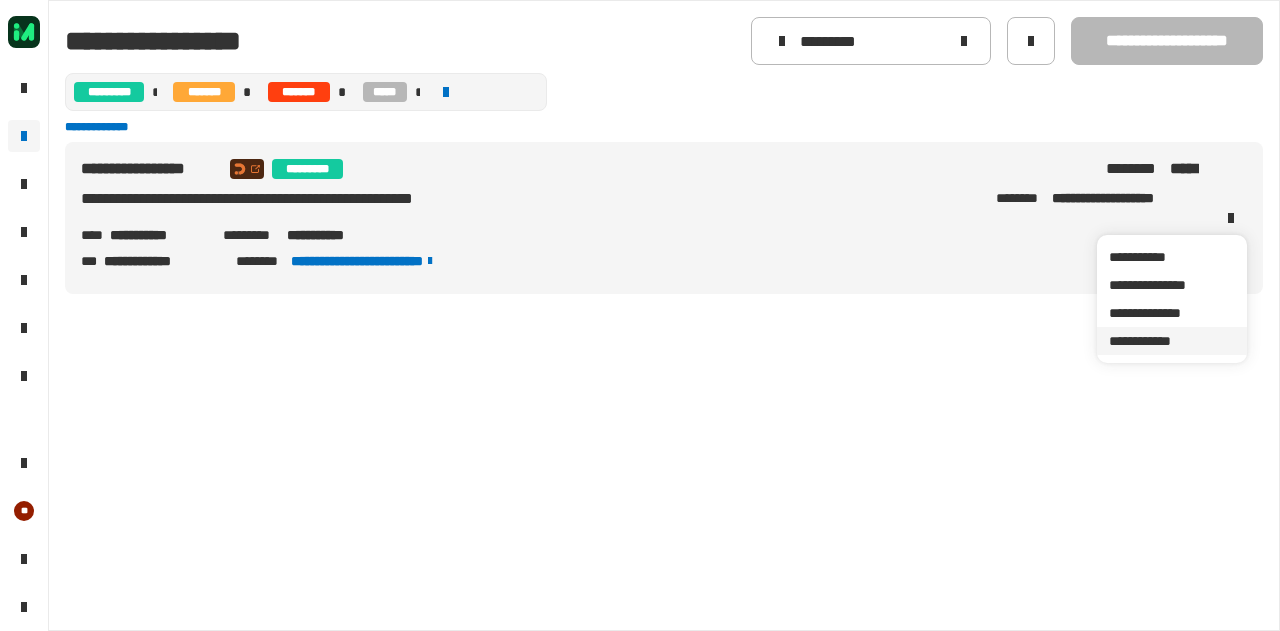 click on "**********" at bounding box center [1172, 341] 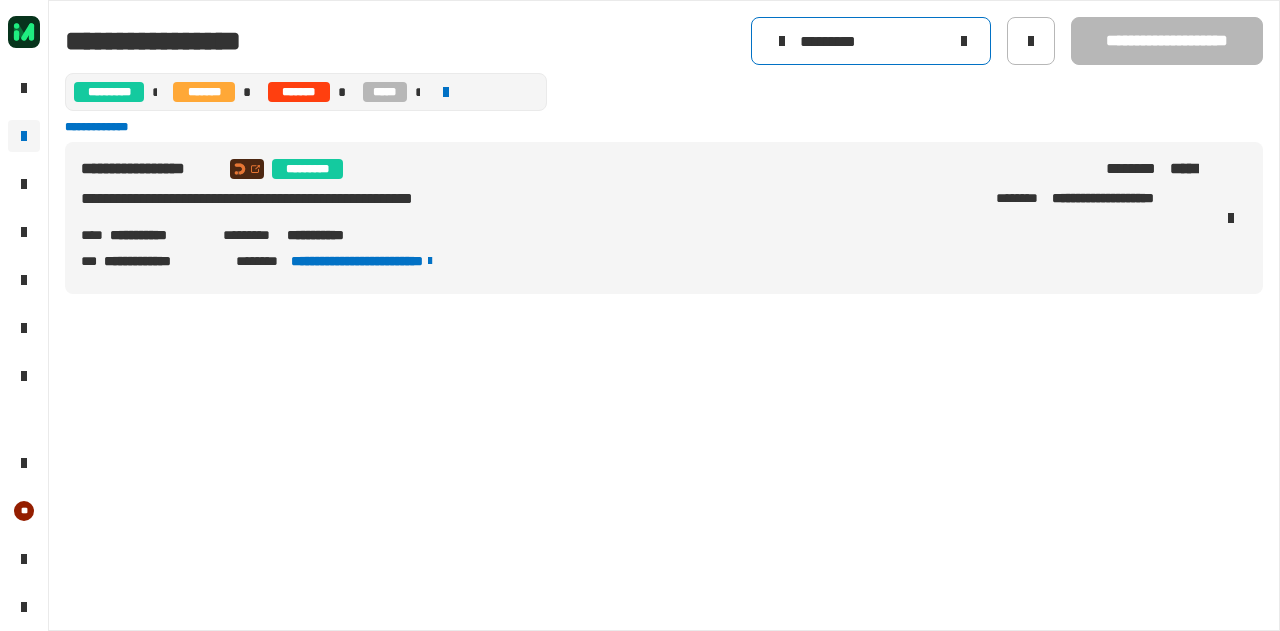 click on "*********" 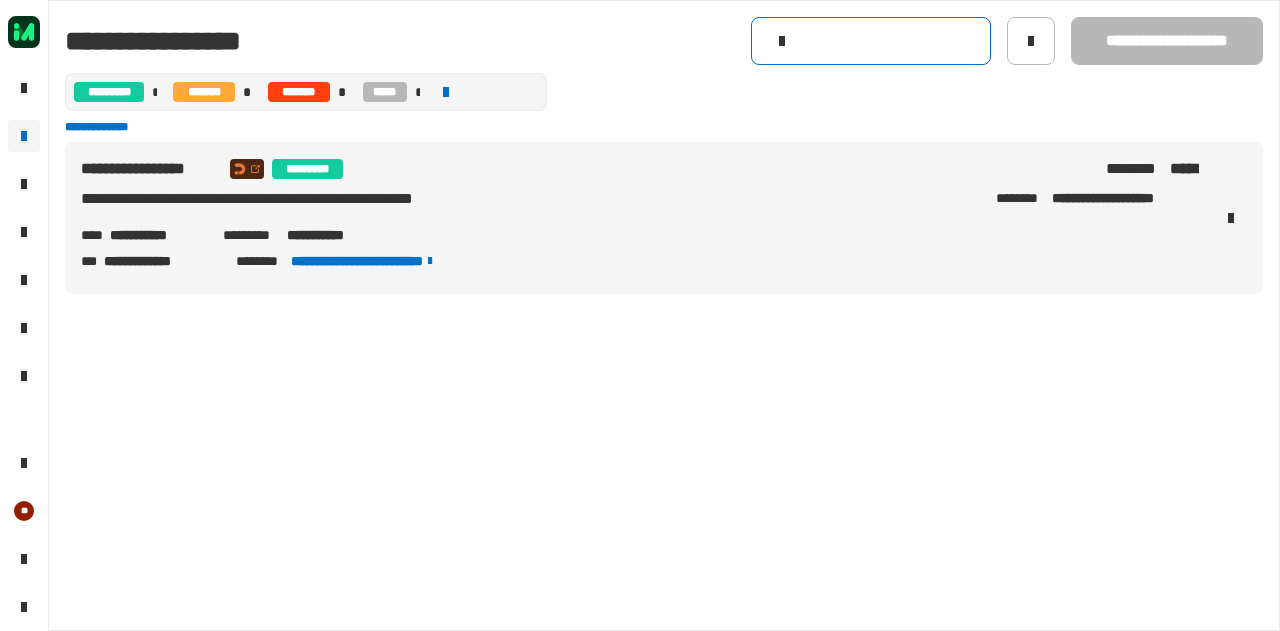 click 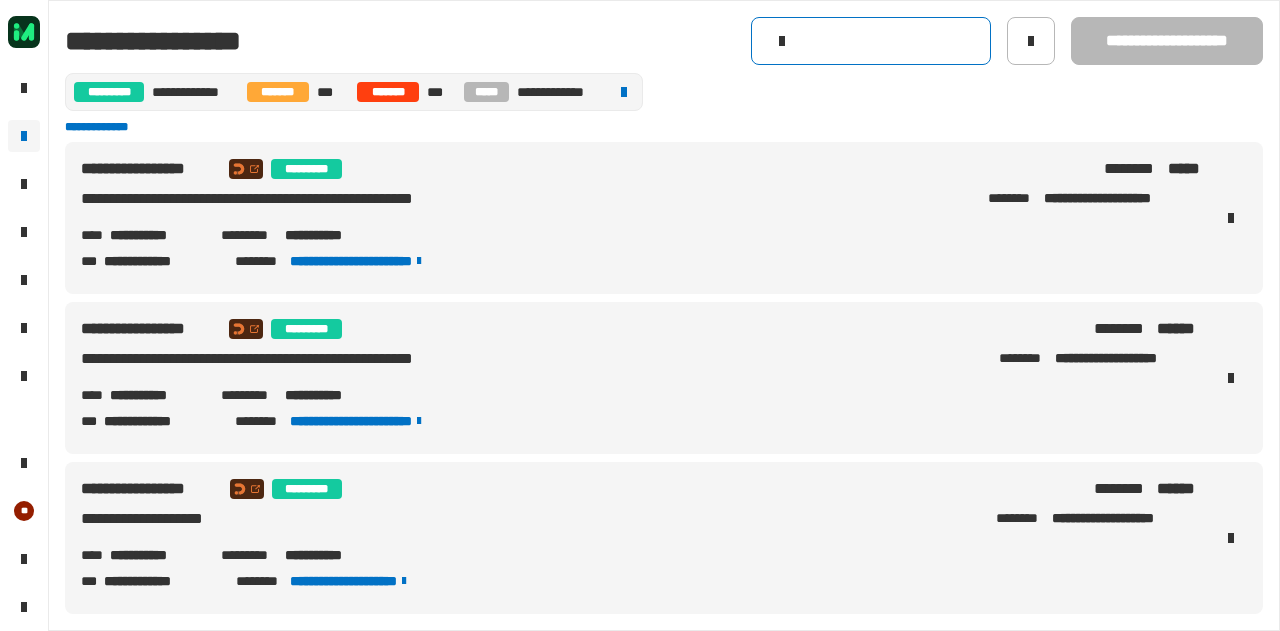 click 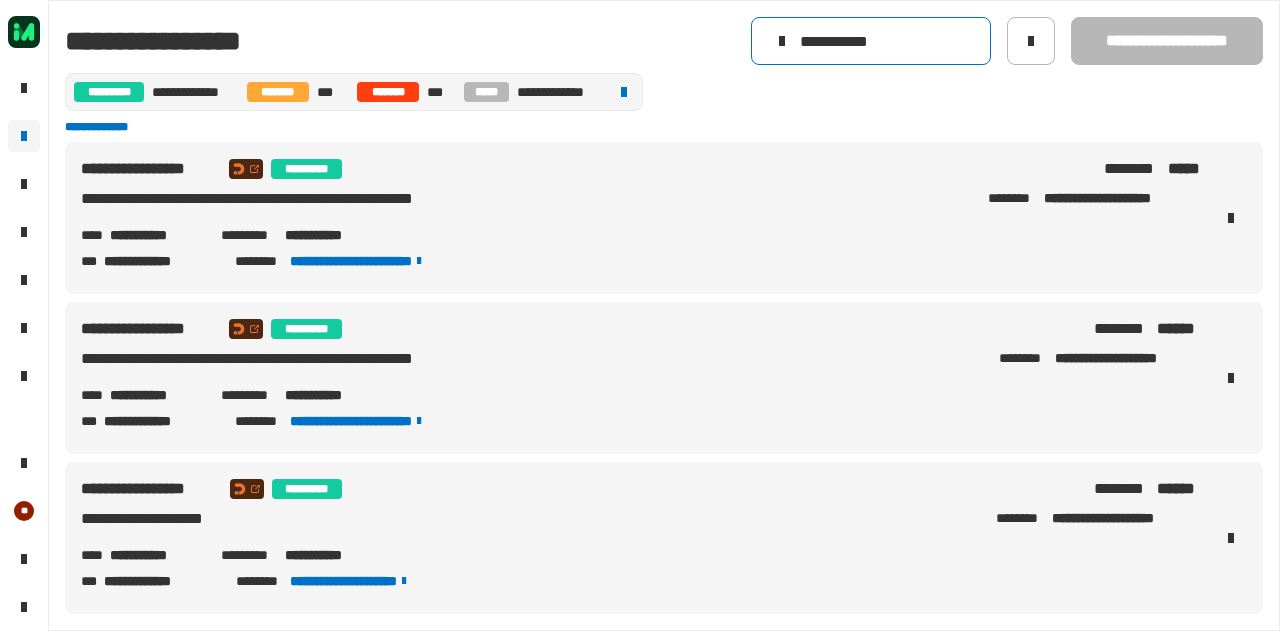 type on "**********" 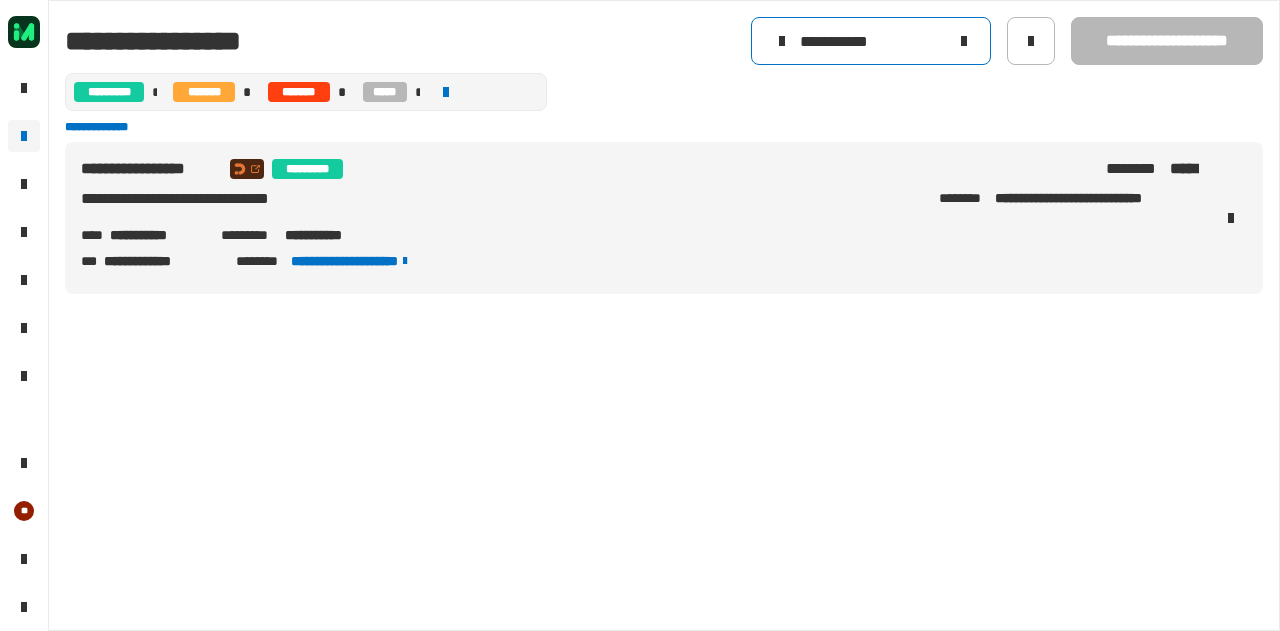 click 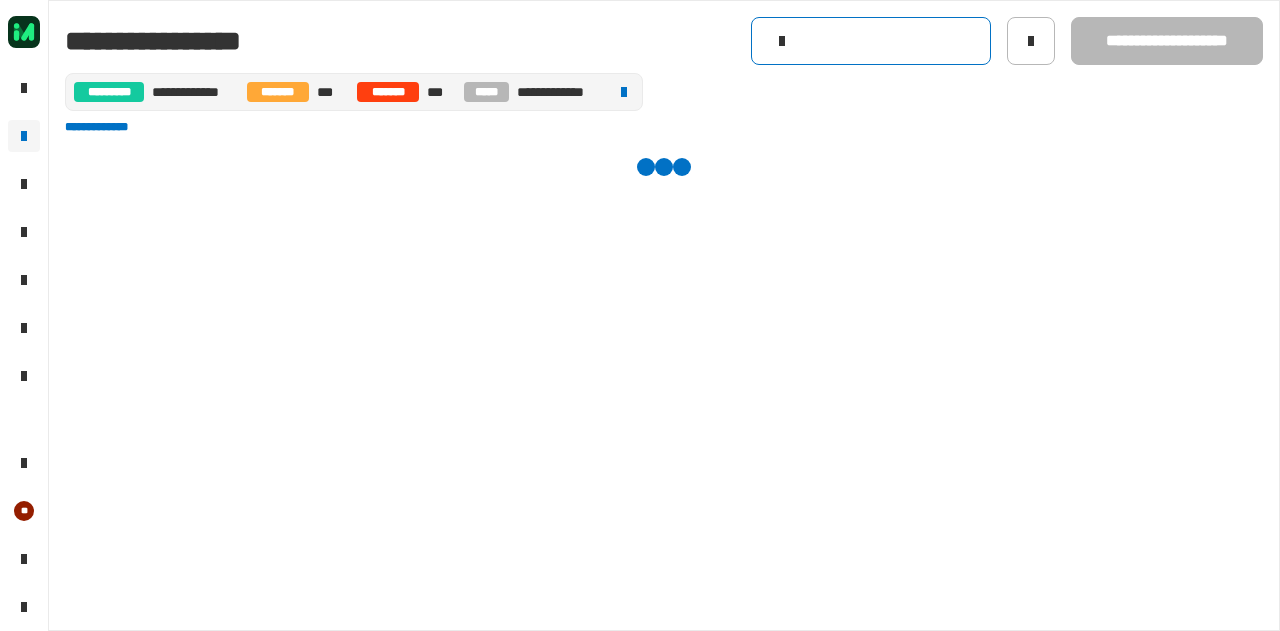 click 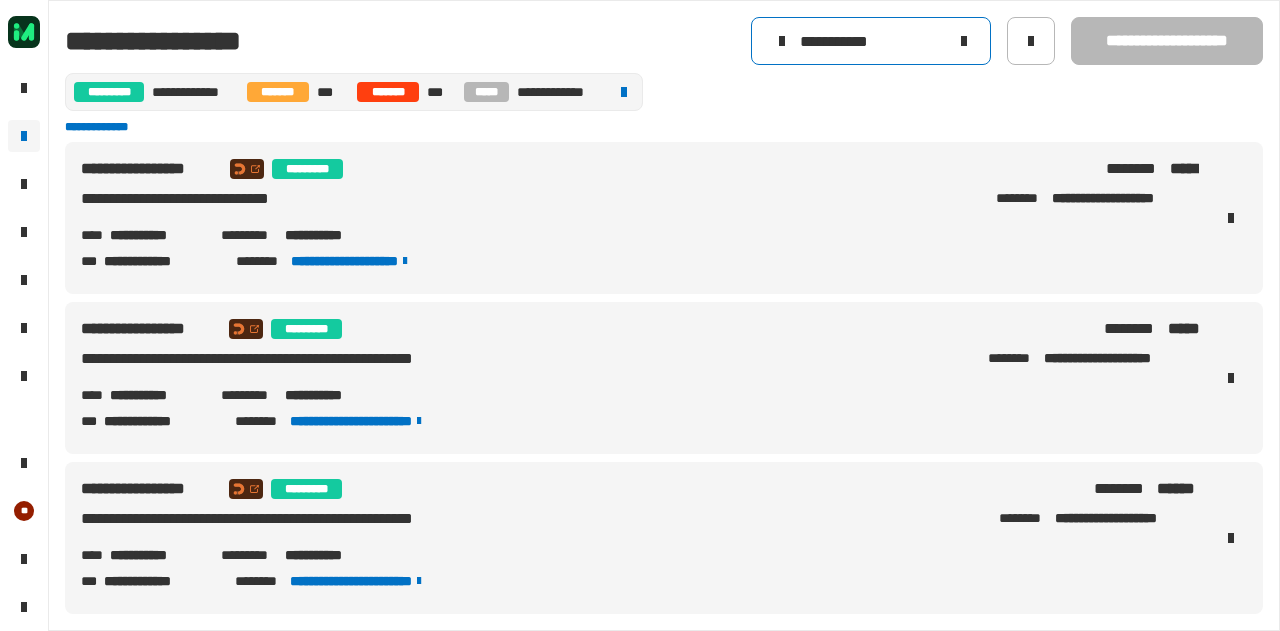type on "**********" 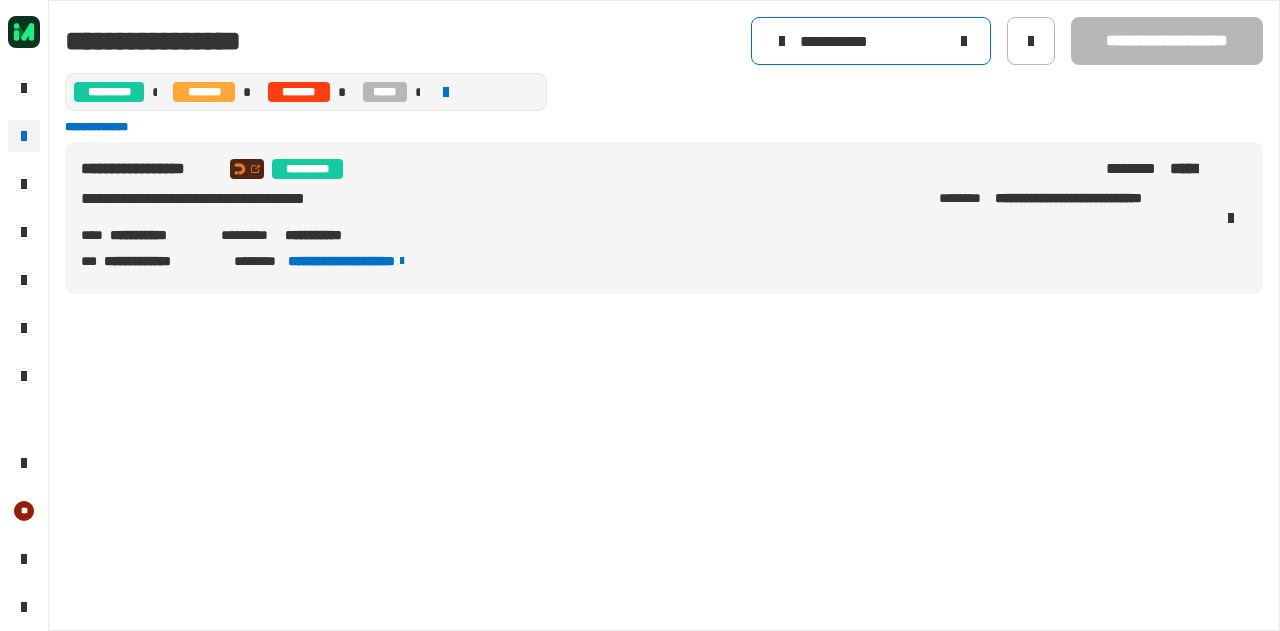 click 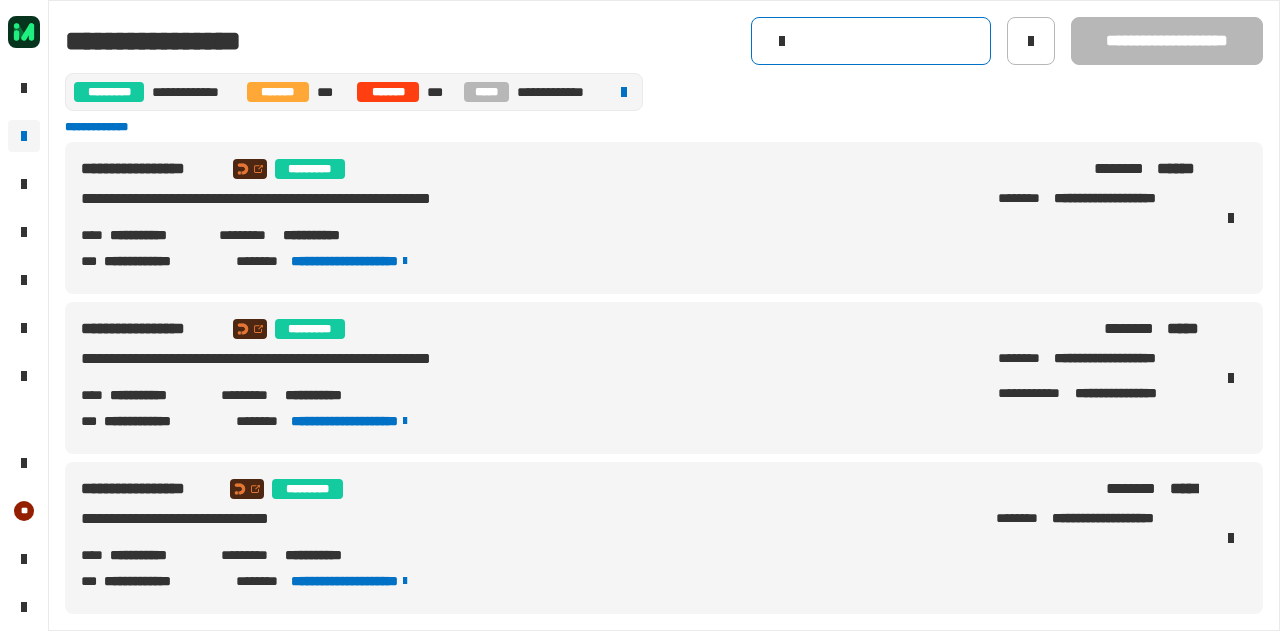click 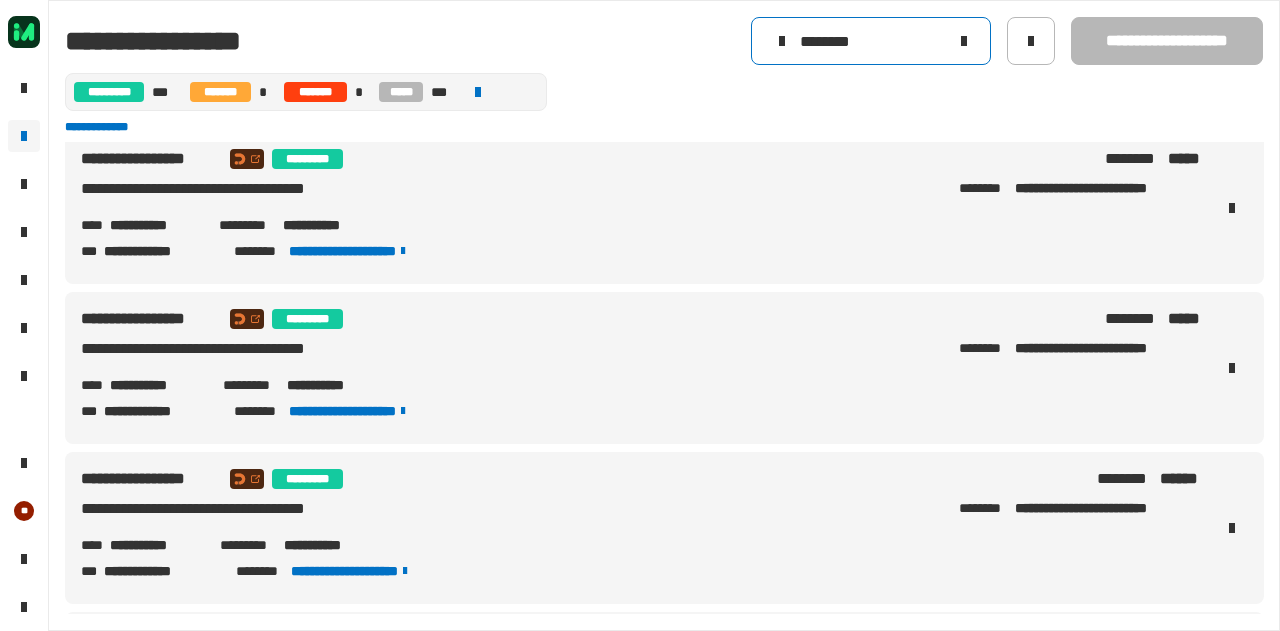 scroll, scrollTop: 0, scrollLeft: 0, axis: both 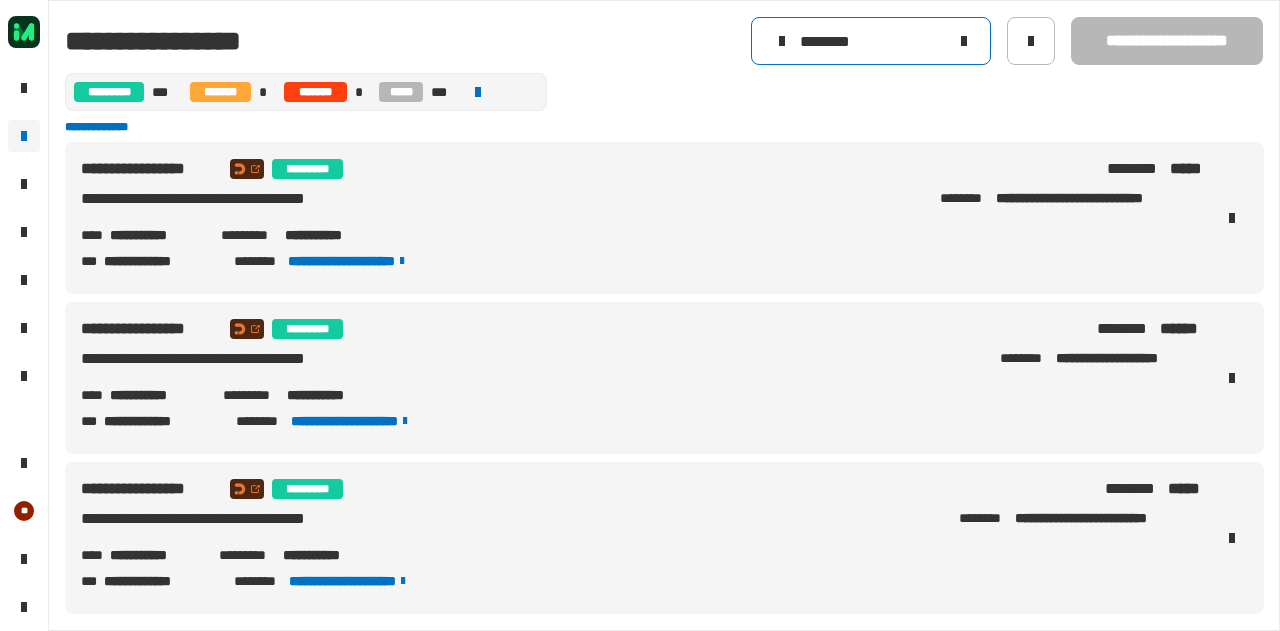 type on "********" 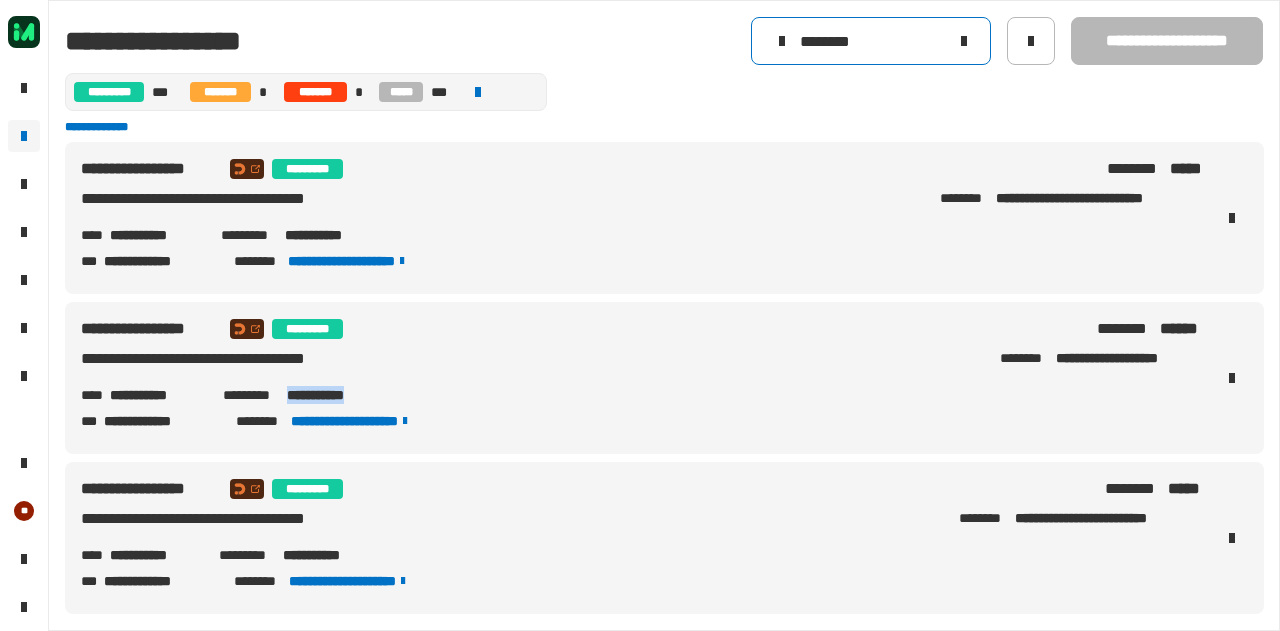 click on "**********" at bounding box center (335, 395) 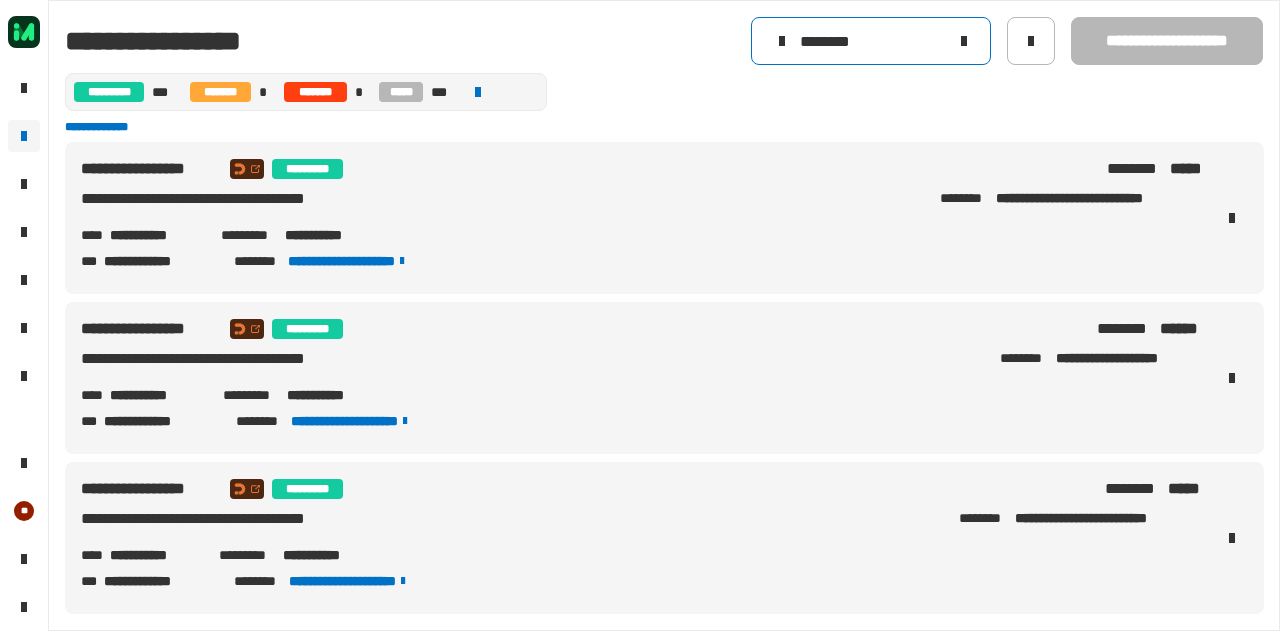 click 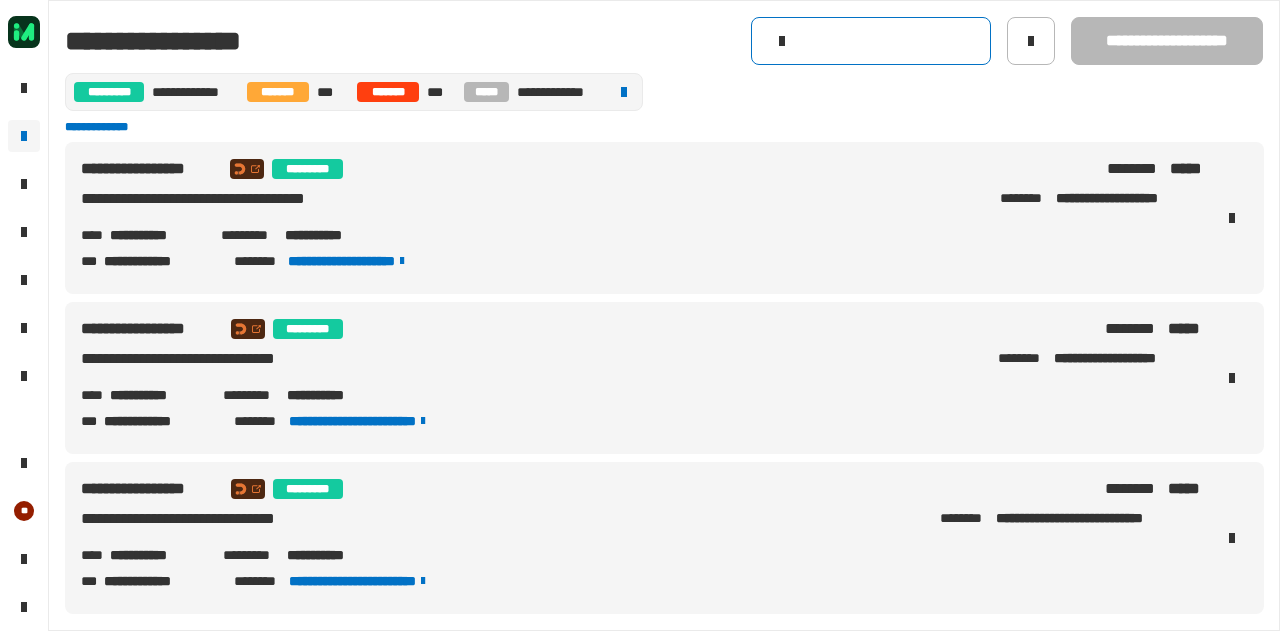 click 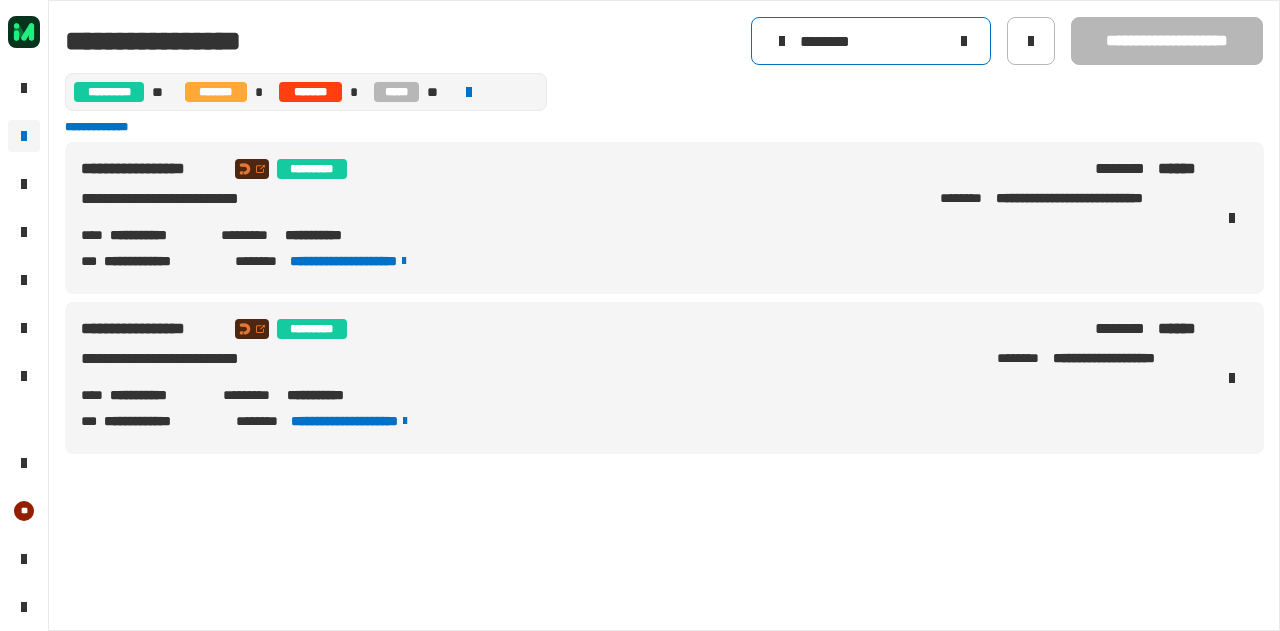 type on "********" 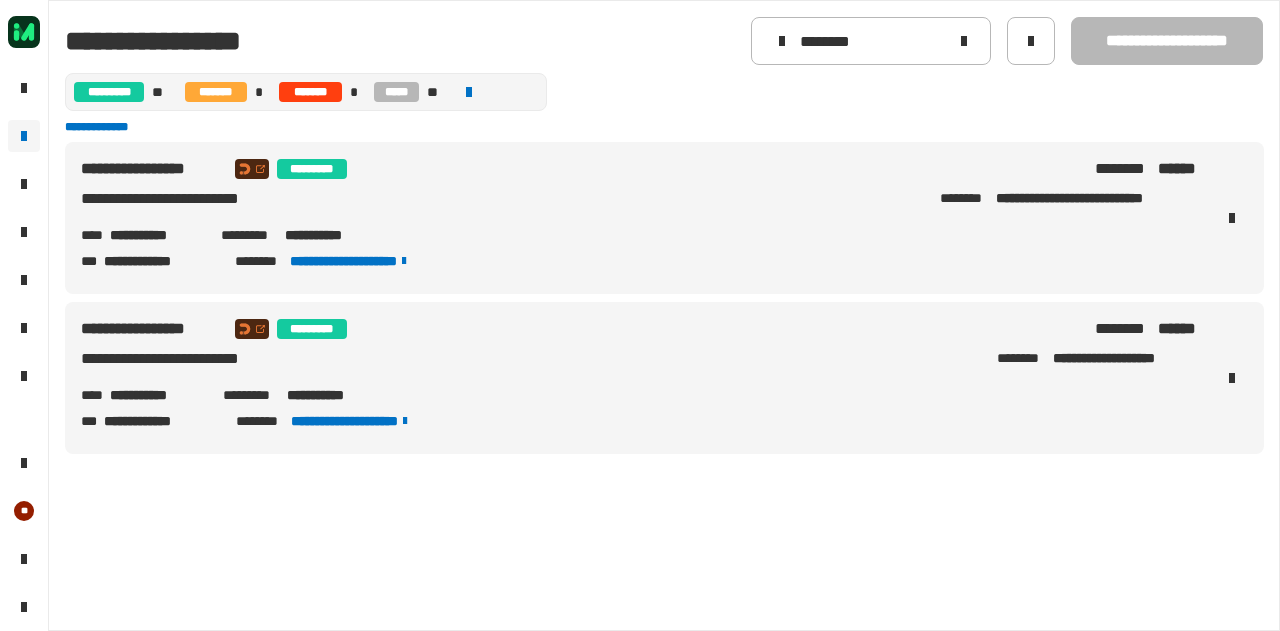 click on "**********" at bounding box center [335, 395] 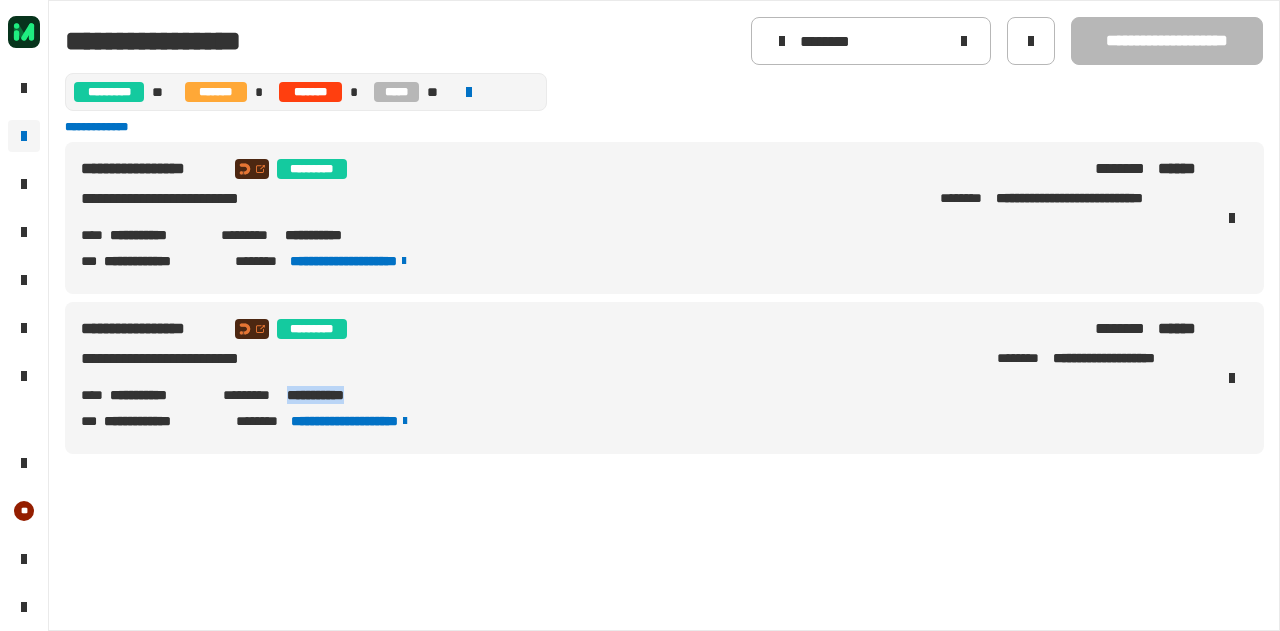 click on "**********" at bounding box center [335, 395] 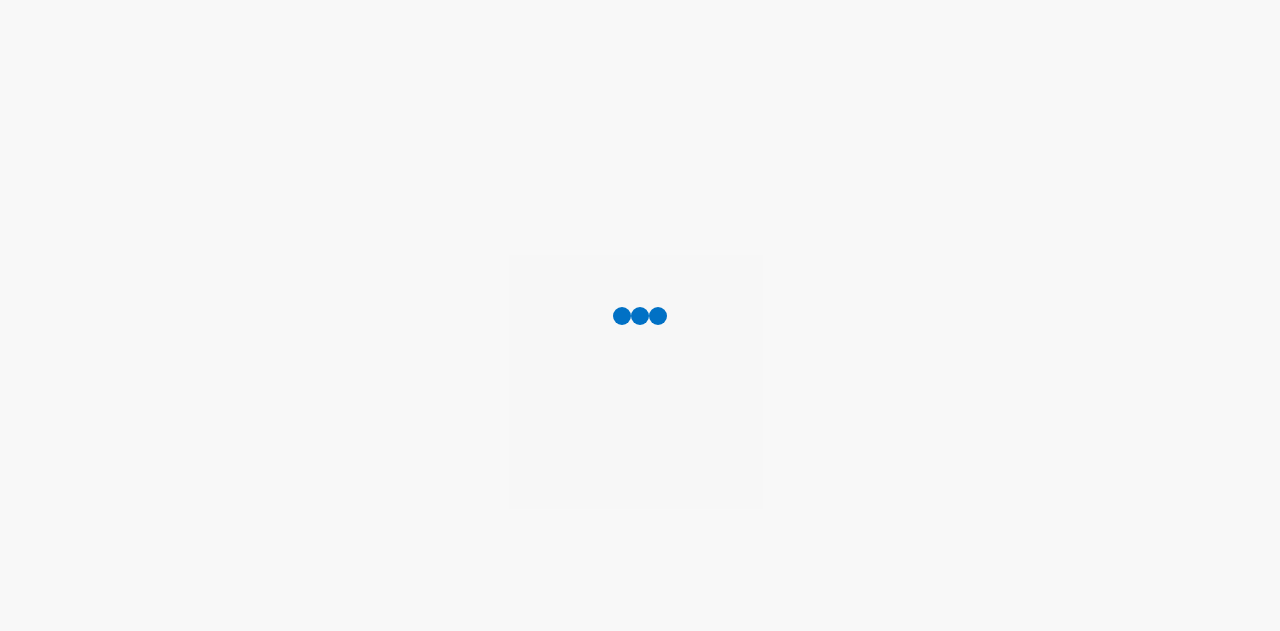 scroll, scrollTop: 0, scrollLeft: 0, axis: both 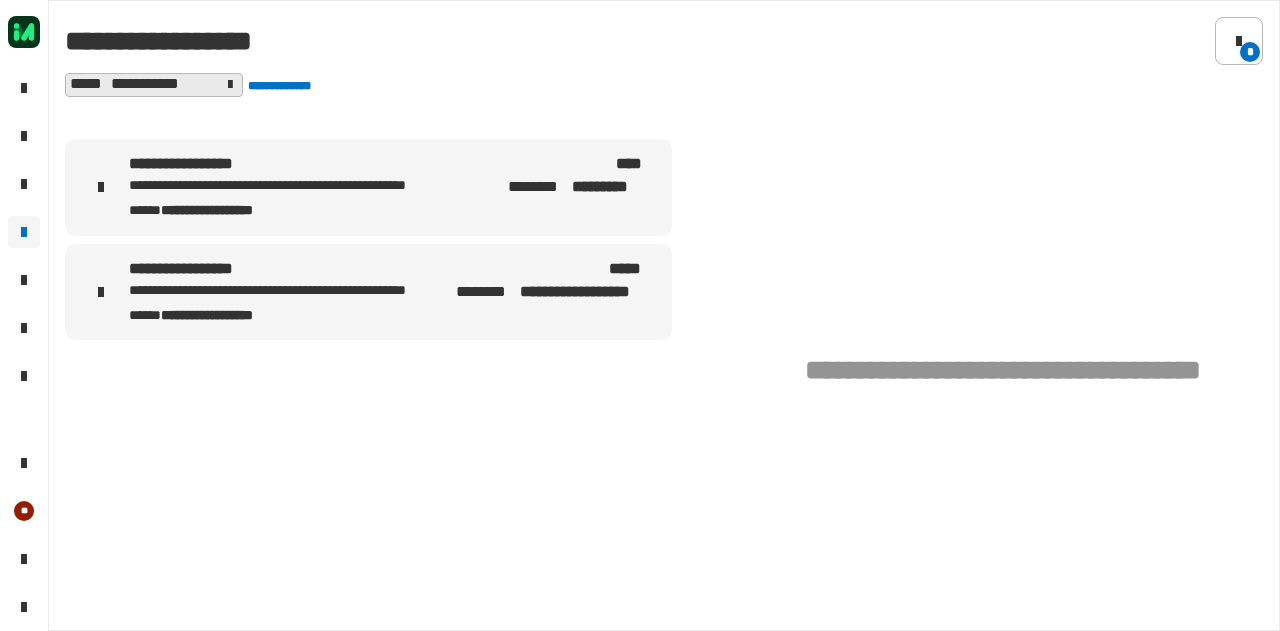 click on "**********" at bounding box center [290, 209] 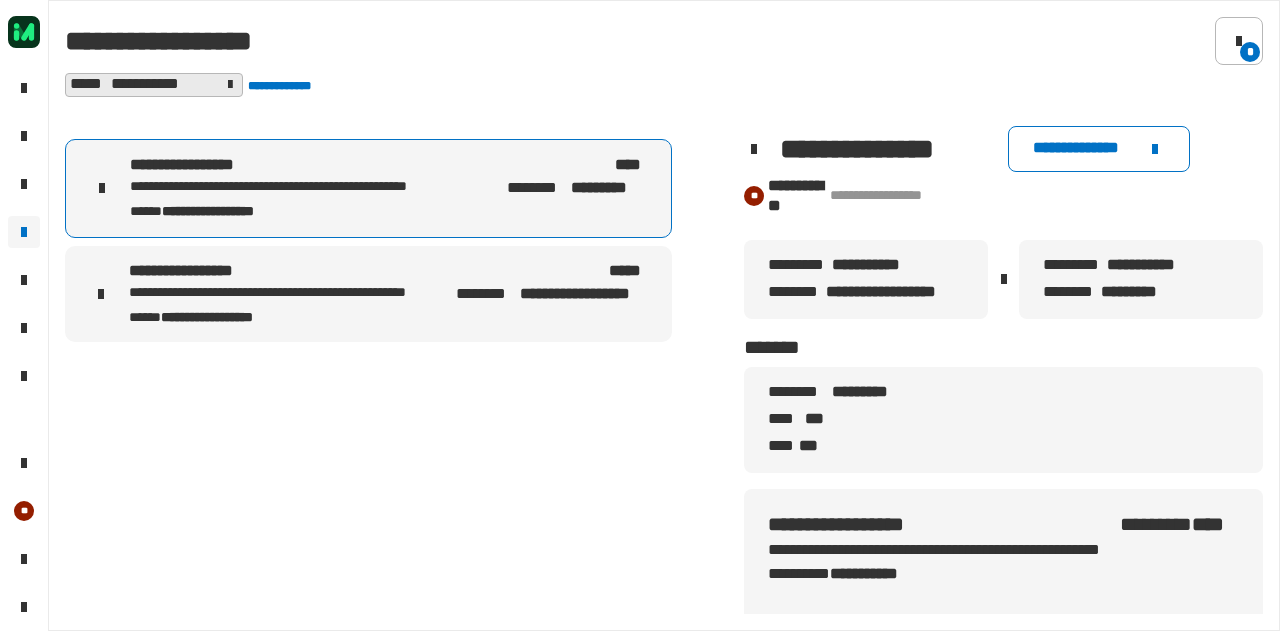 click on "**********" at bounding box center [290, 293] 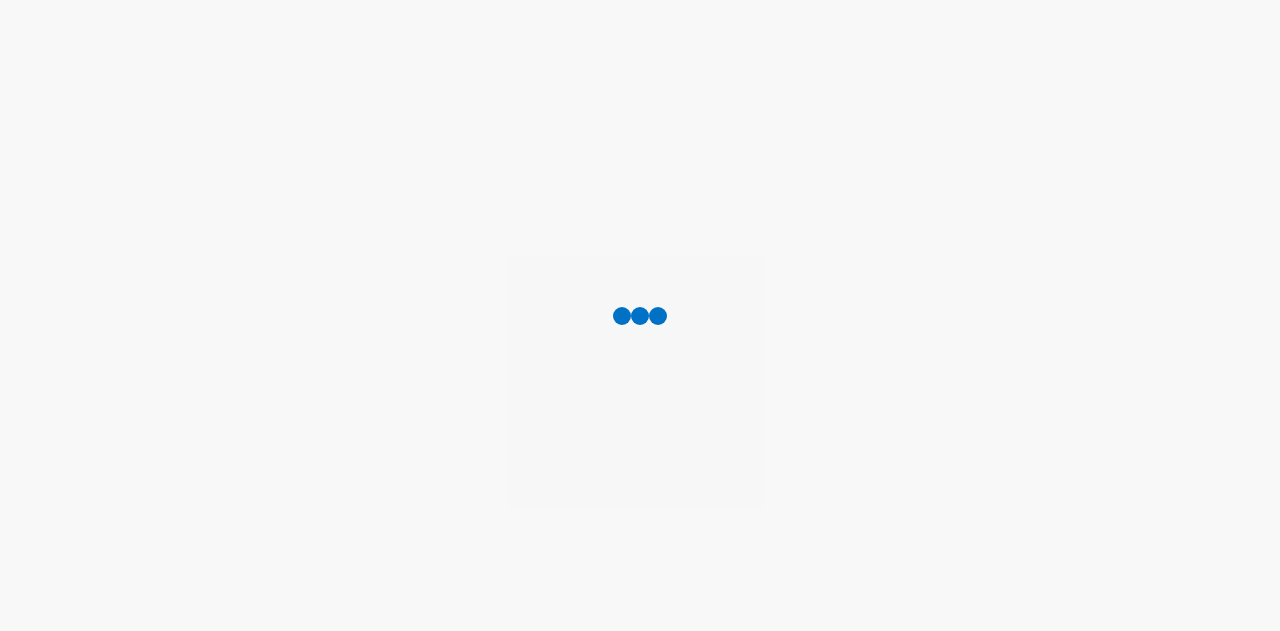 scroll, scrollTop: 0, scrollLeft: 0, axis: both 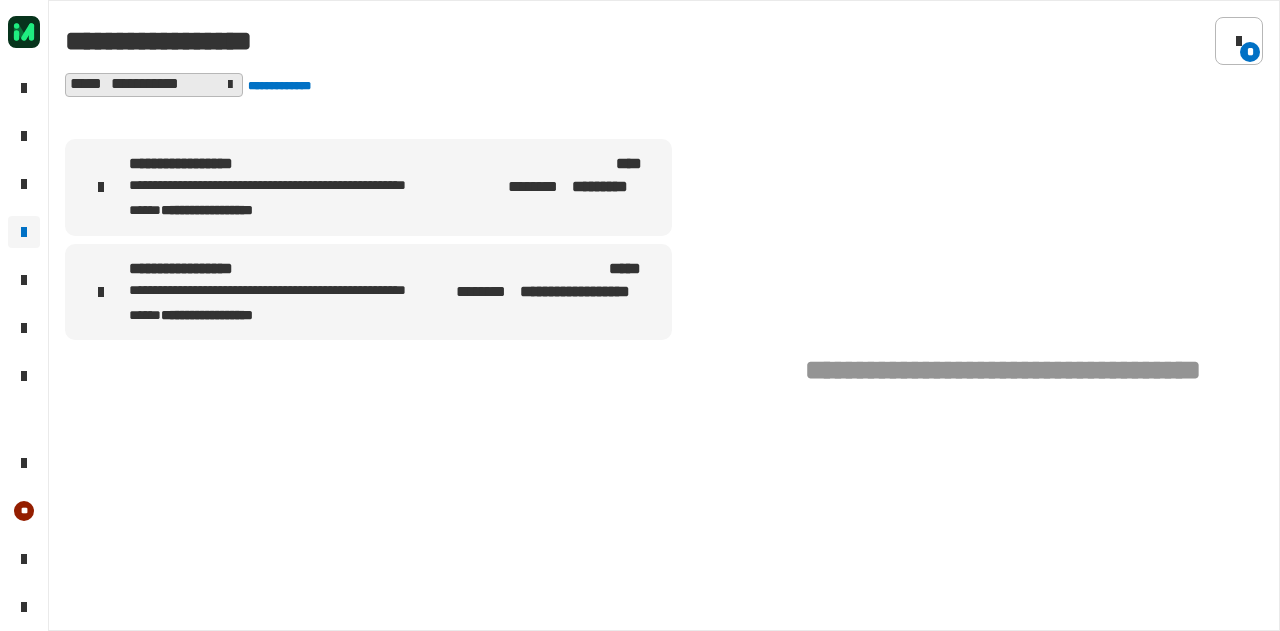 click on "**********" at bounding box center [290, 164] 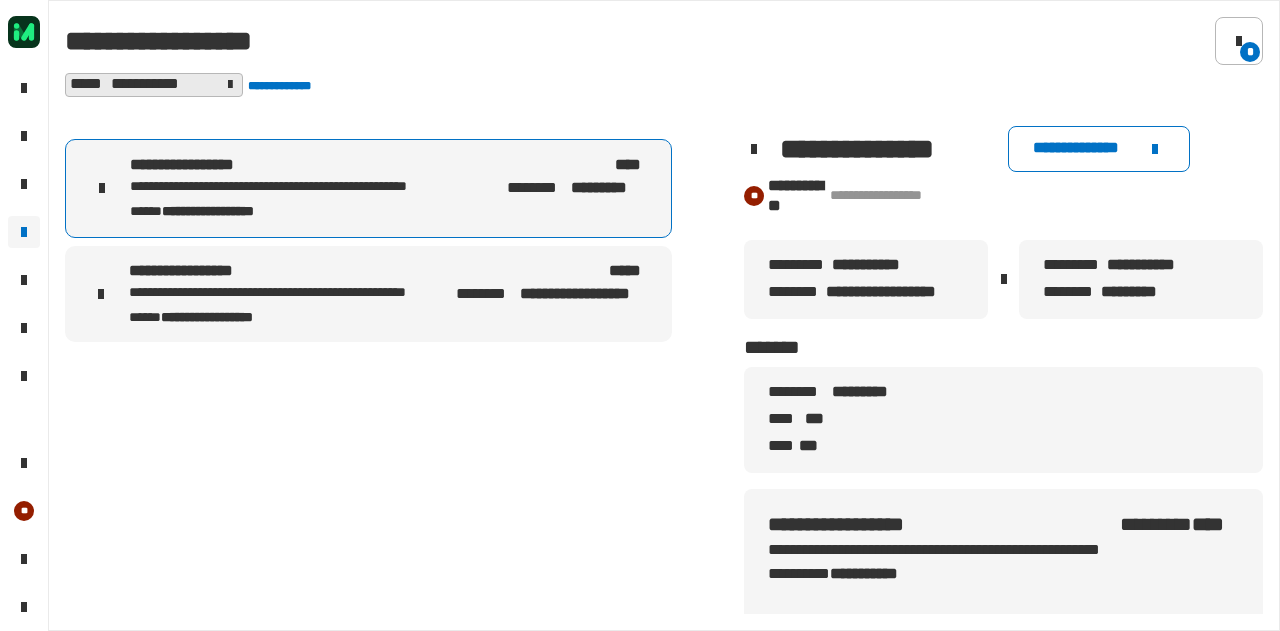 click on "[FIRST] [LAST] [STREET] [CITY], [STATE] [ZIP]" at bounding box center [368, 294] 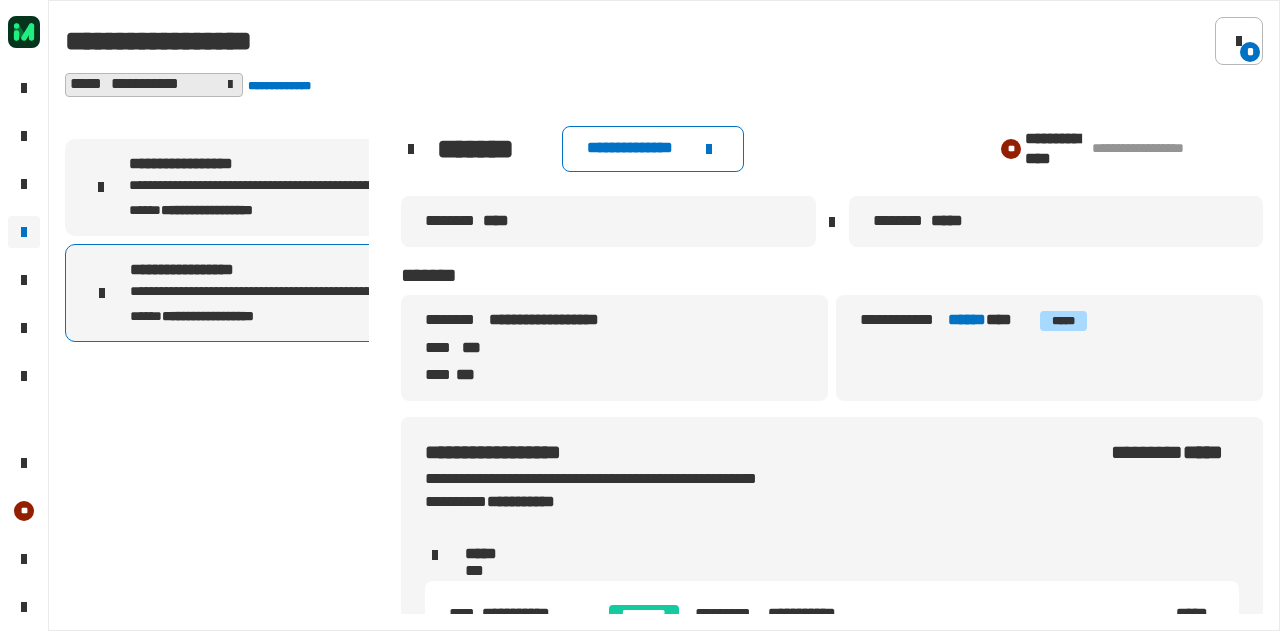 click on "[FIRST] [LAST] [STREET] [CITY], [STATE] [ZIP]" at bounding box center (368, 187) 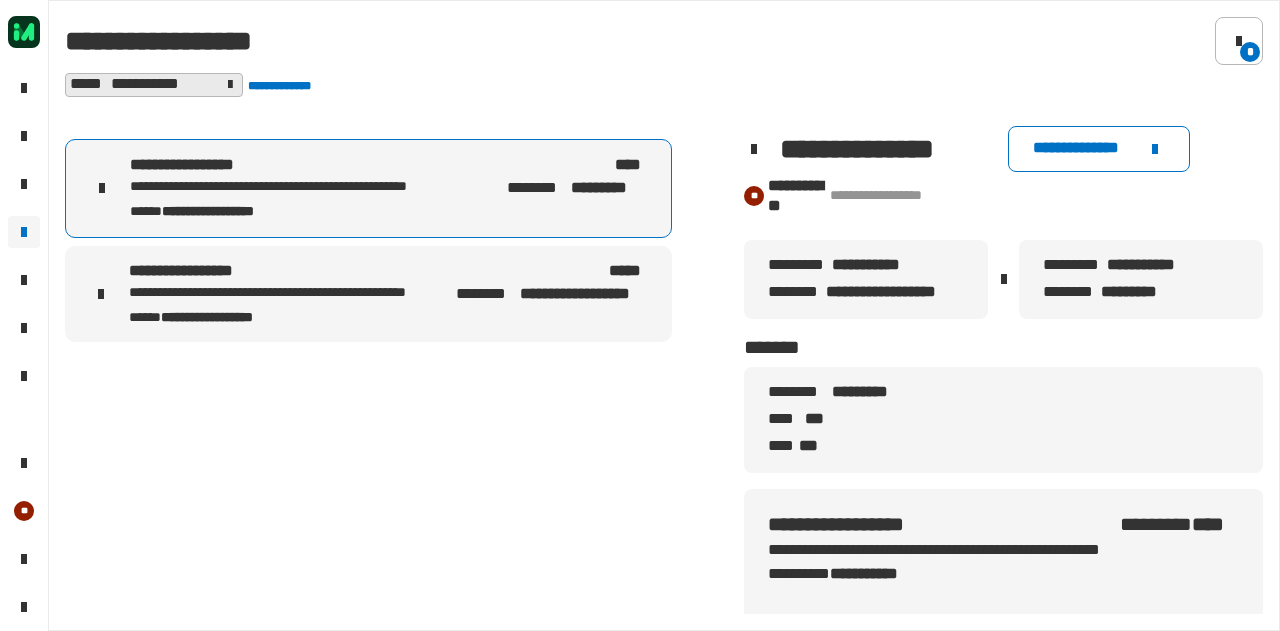 click on "**********" at bounding box center [290, 294] 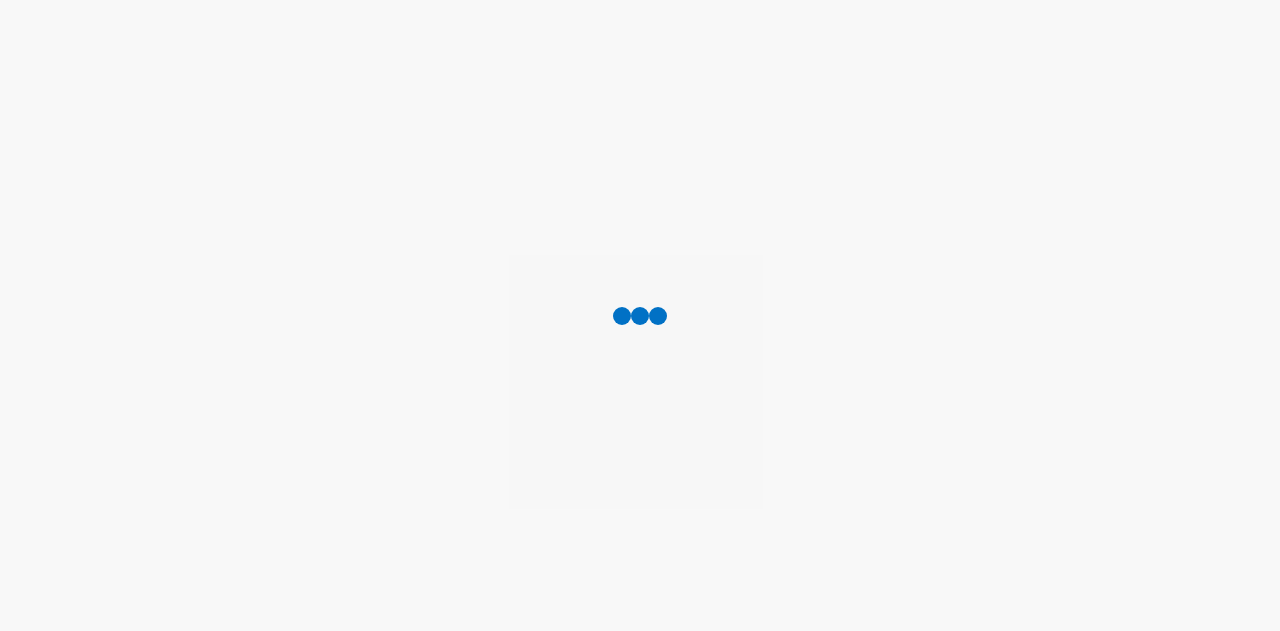 scroll, scrollTop: 0, scrollLeft: 0, axis: both 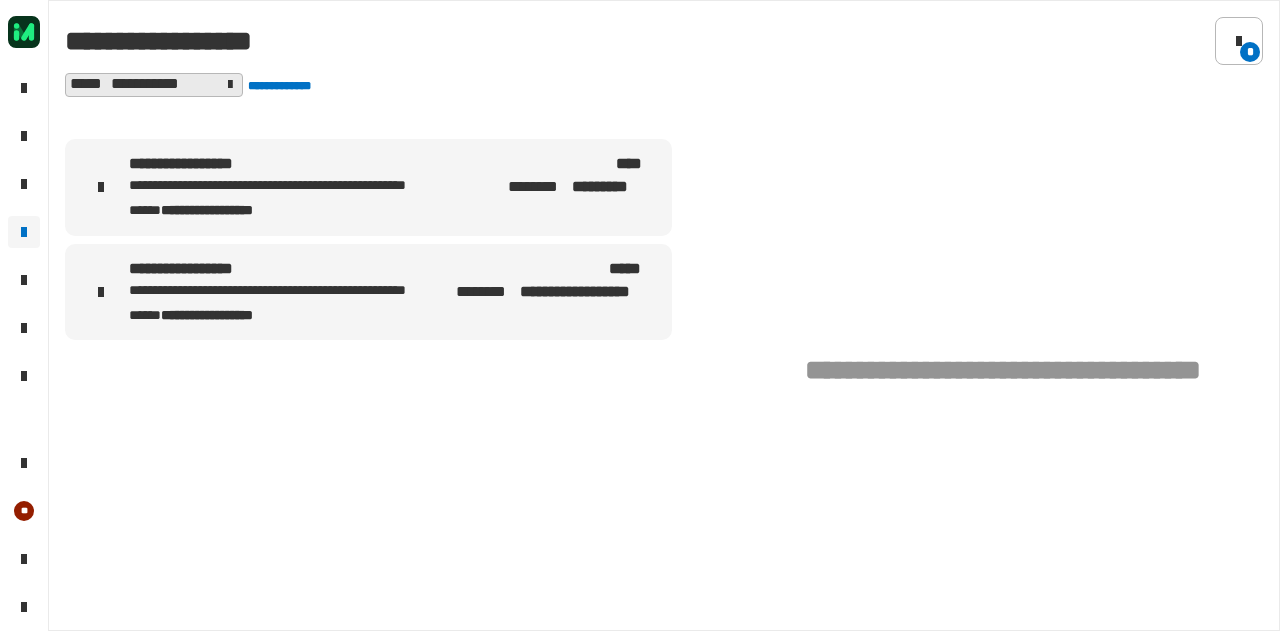 click on "**********" at bounding box center (552, 281) 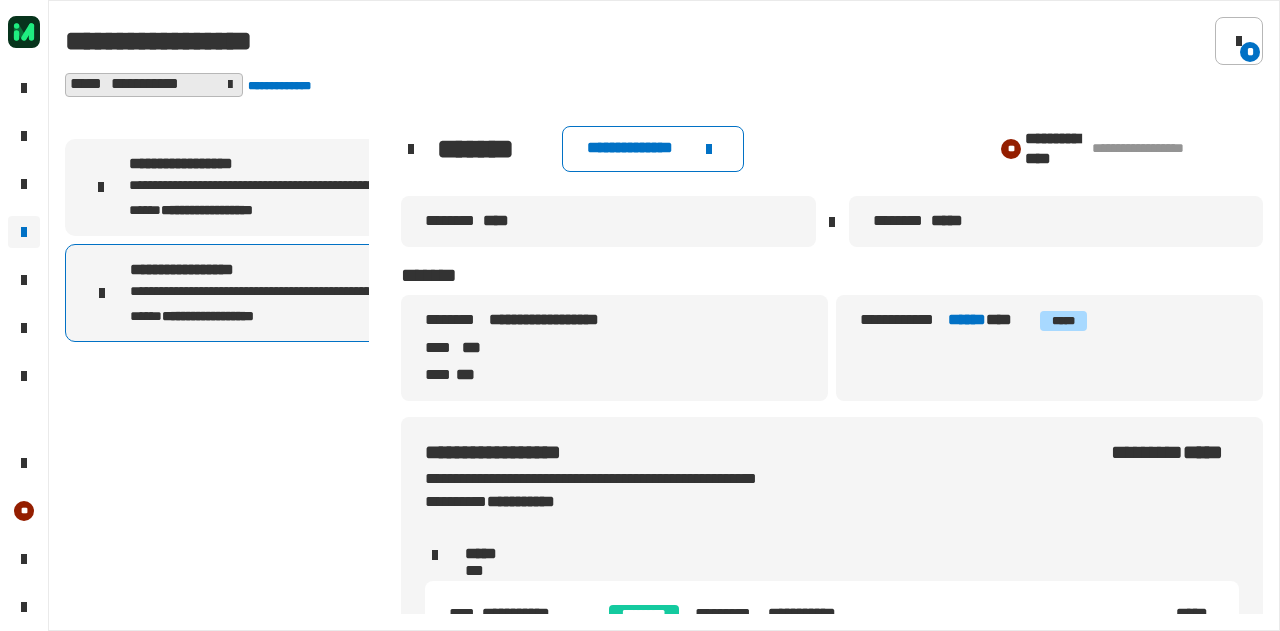 click on "**********" at bounding box center [207, 210] 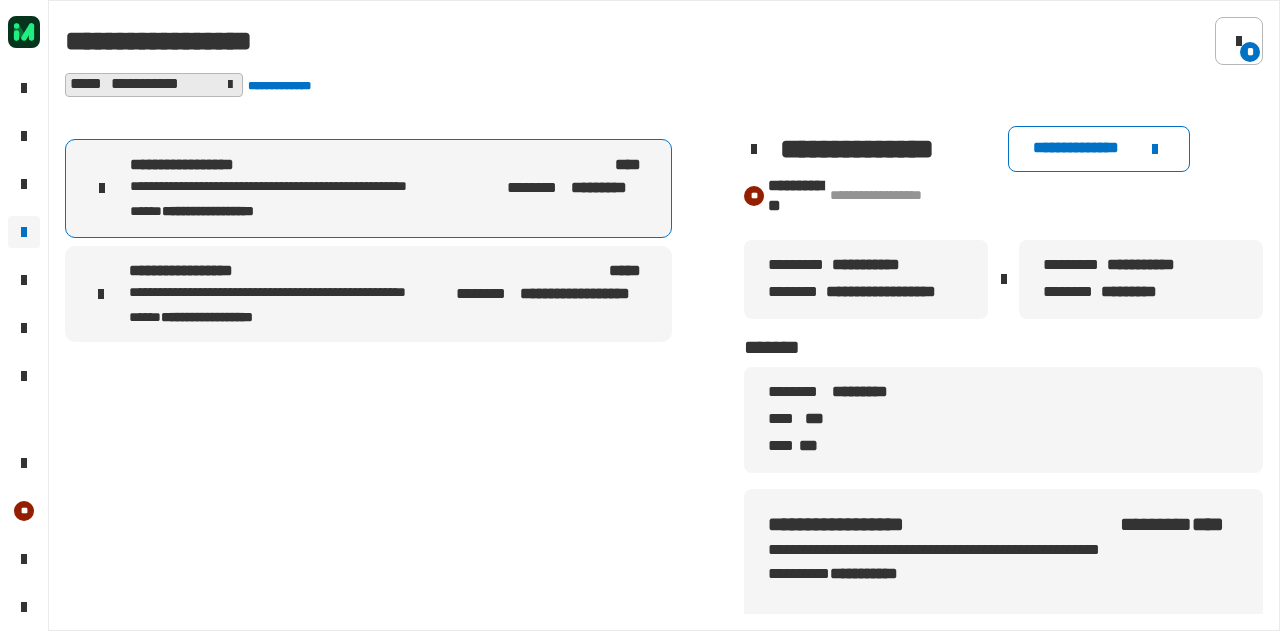 click on "**********" at bounding box center [368, 294] 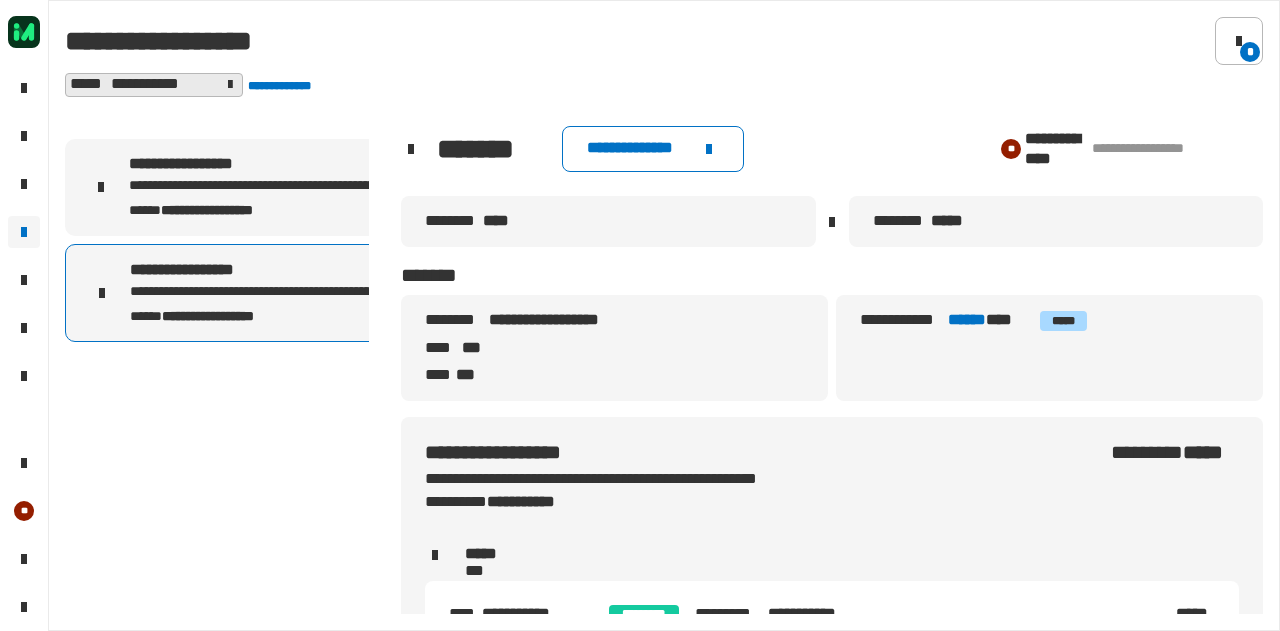 scroll, scrollTop: 92, scrollLeft: 0, axis: vertical 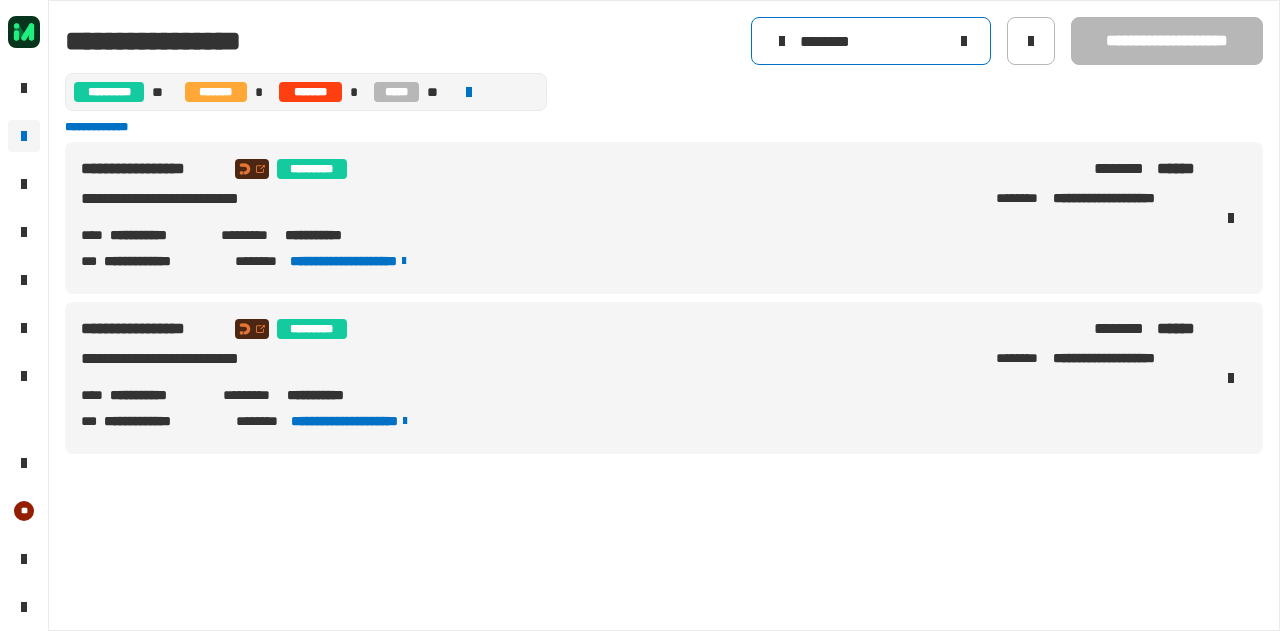 click 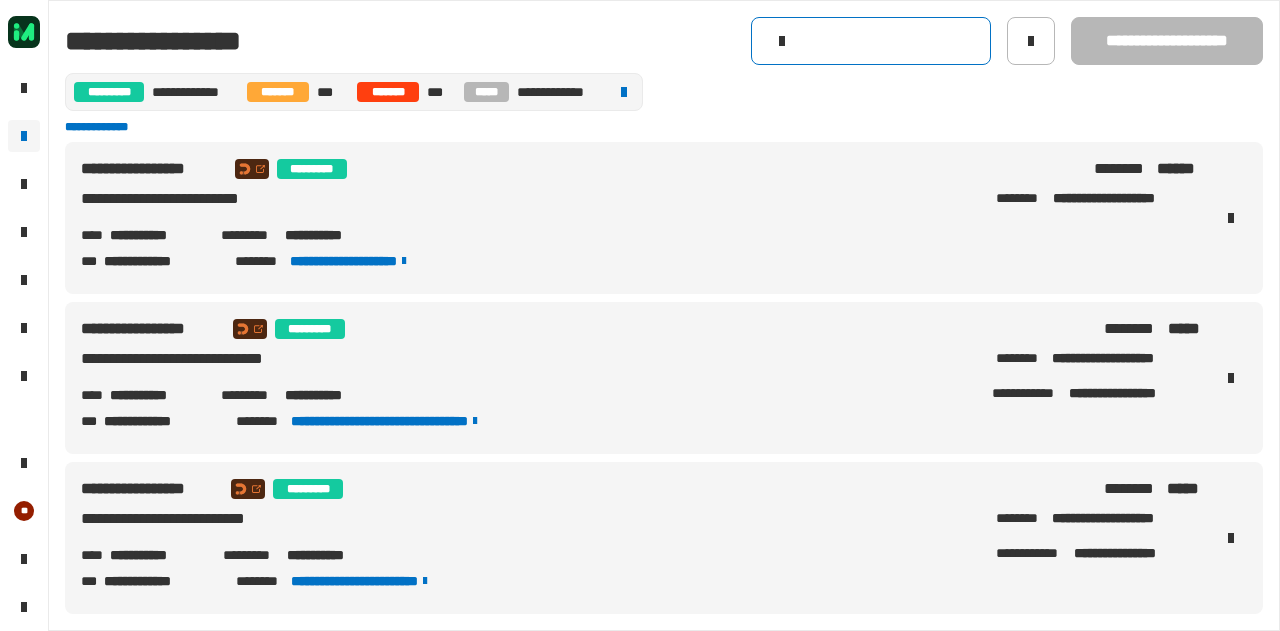click 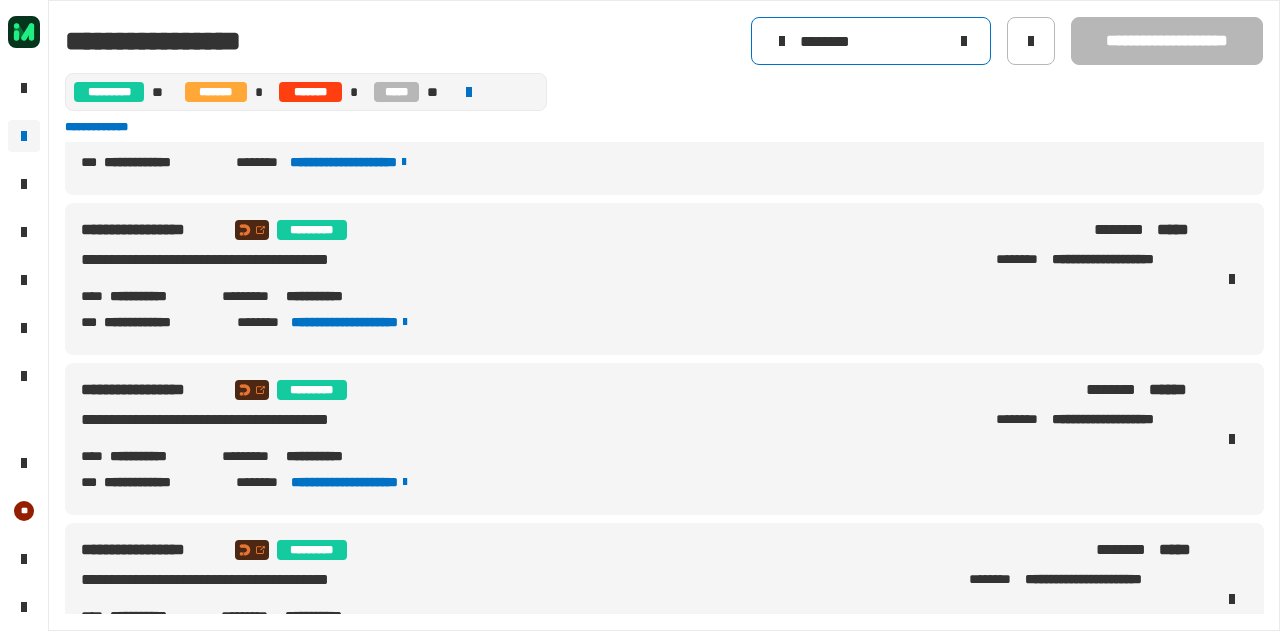 scroll, scrollTop: 98, scrollLeft: 0, axis: vertical 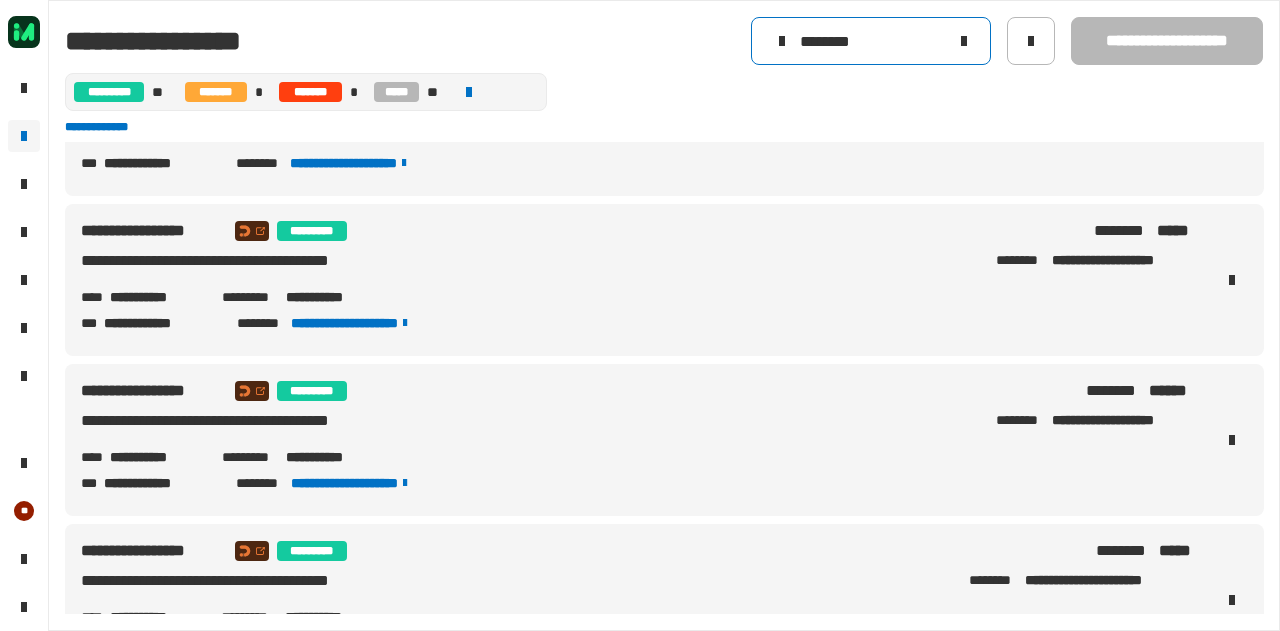 type on "********" 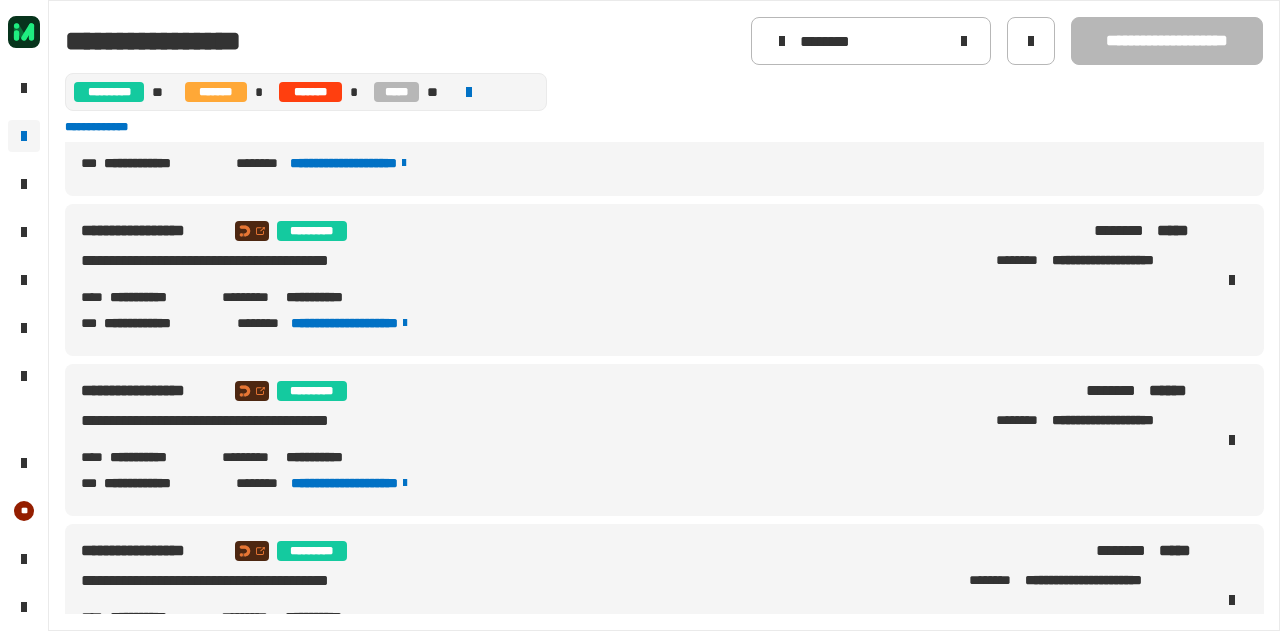 click on "**********" at bounding box center (333, 297) 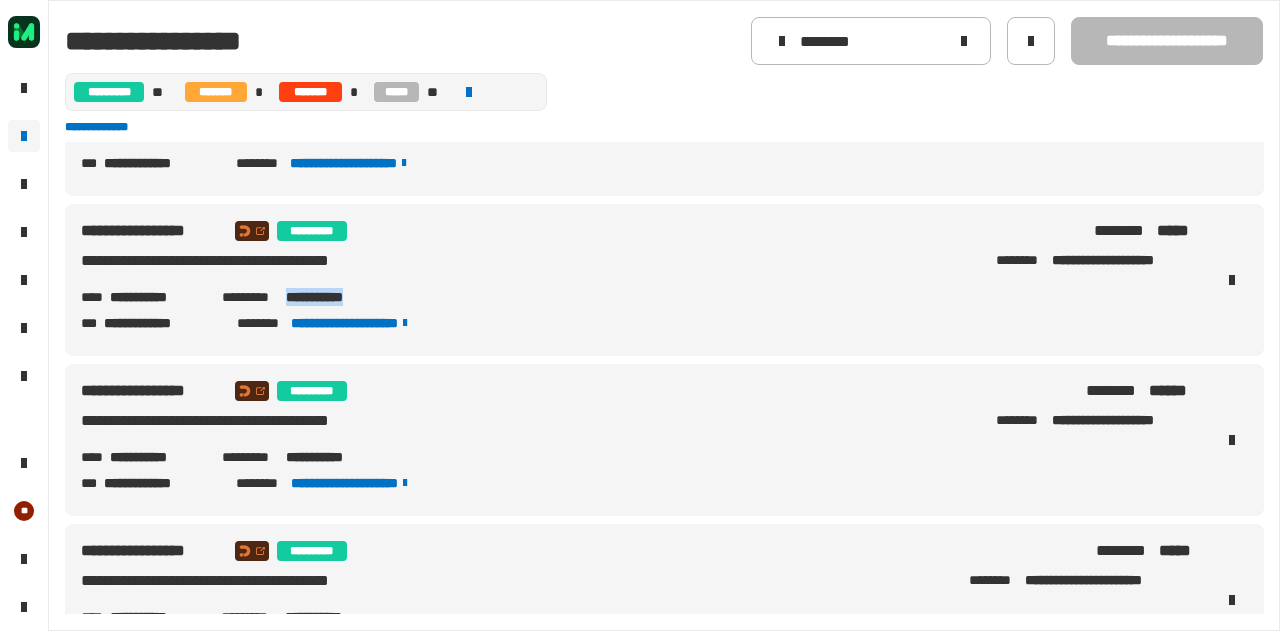 click on "**********" at bounding box center (333, 297) 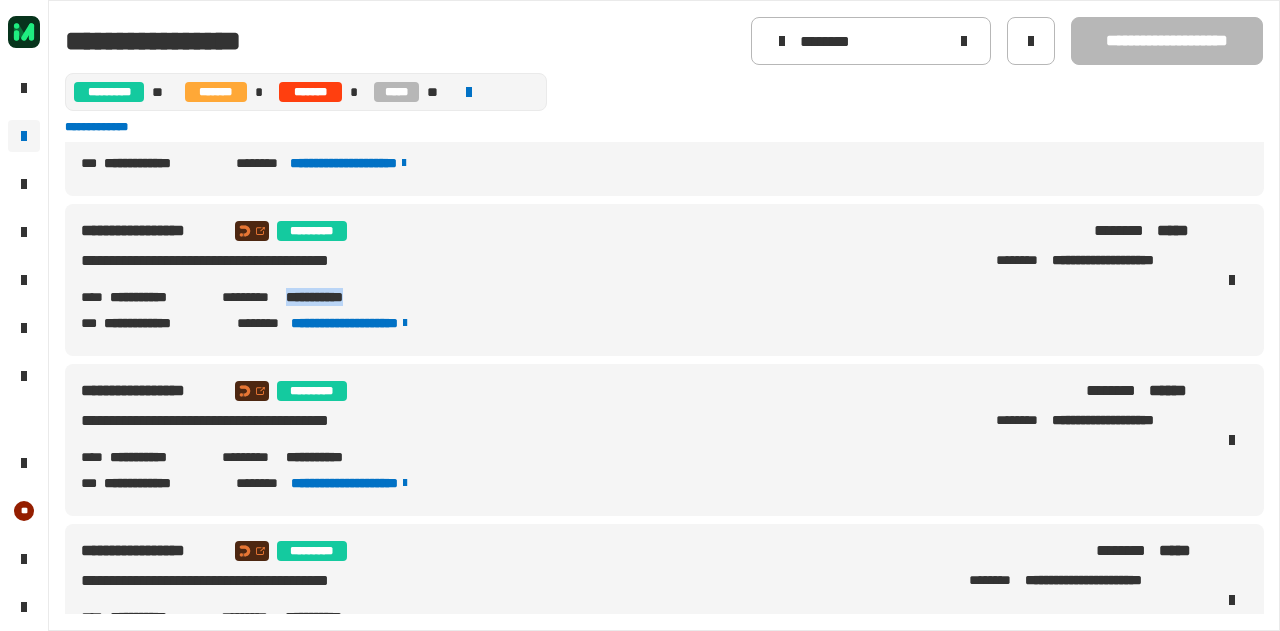 copy on "**********" 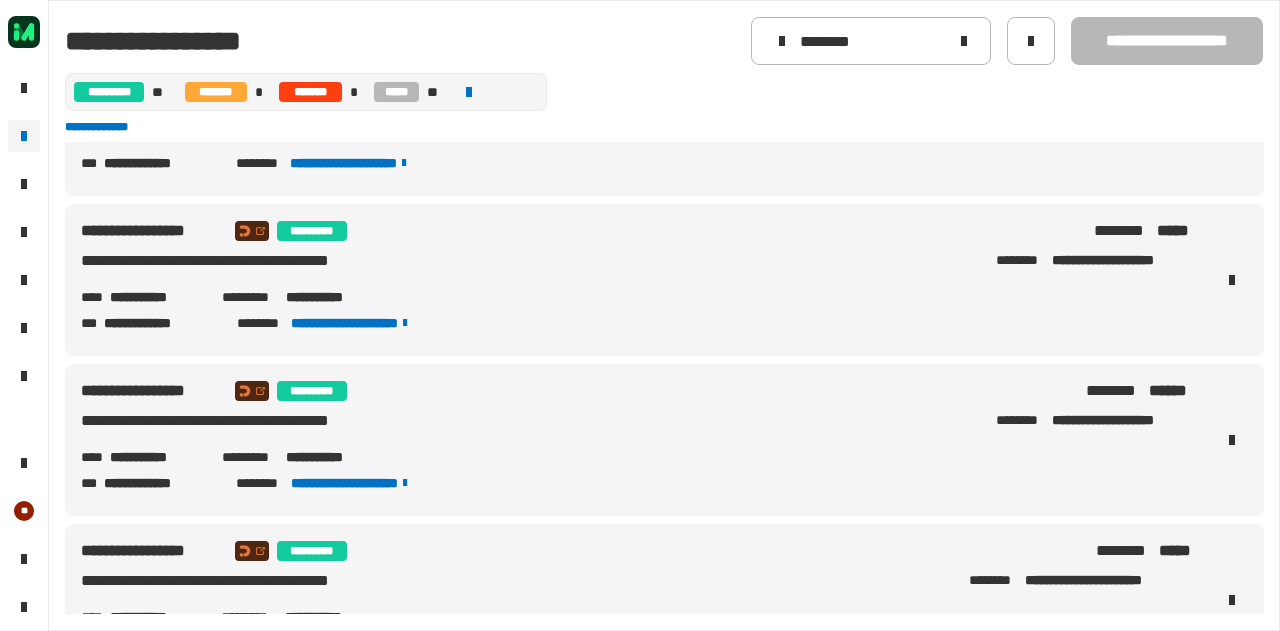 click on "**********" at bounding box center (640, 280) 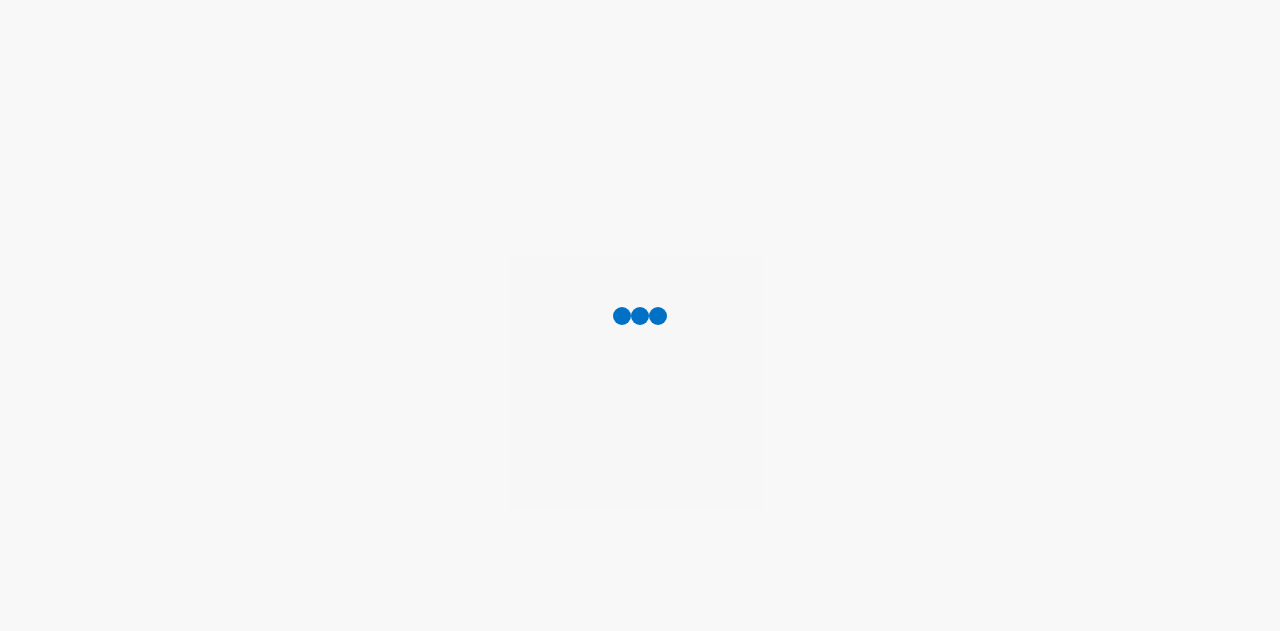 scroll, scrollTop: 0, scrollLeft: 0, axis: both 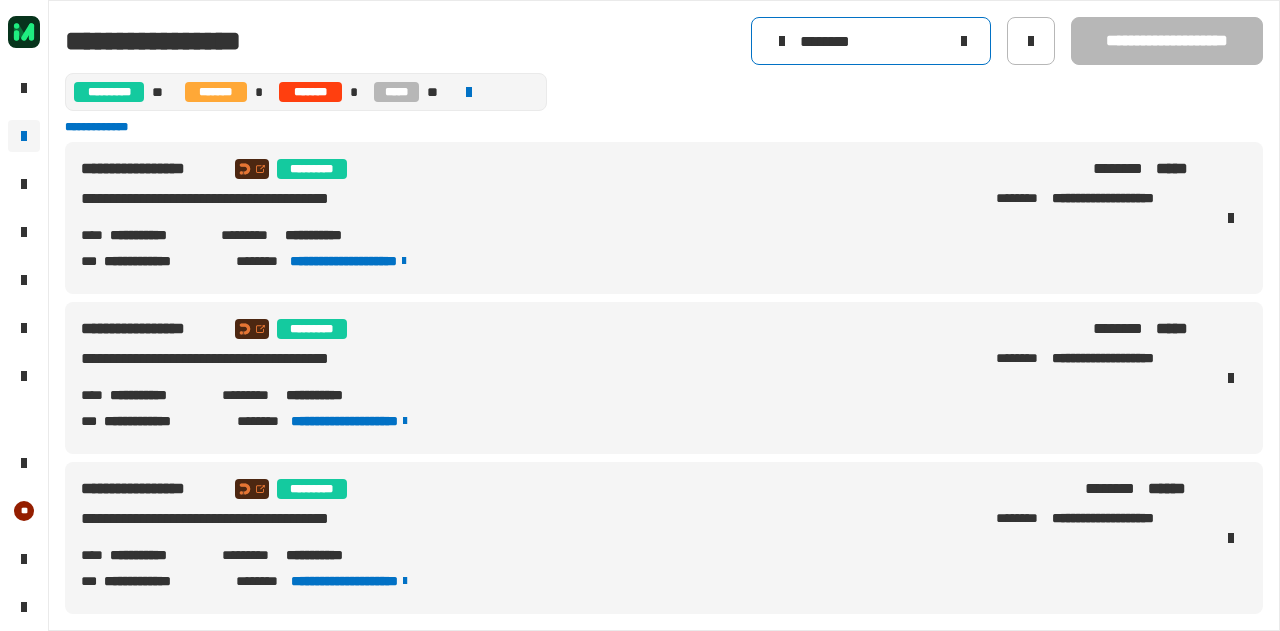 click 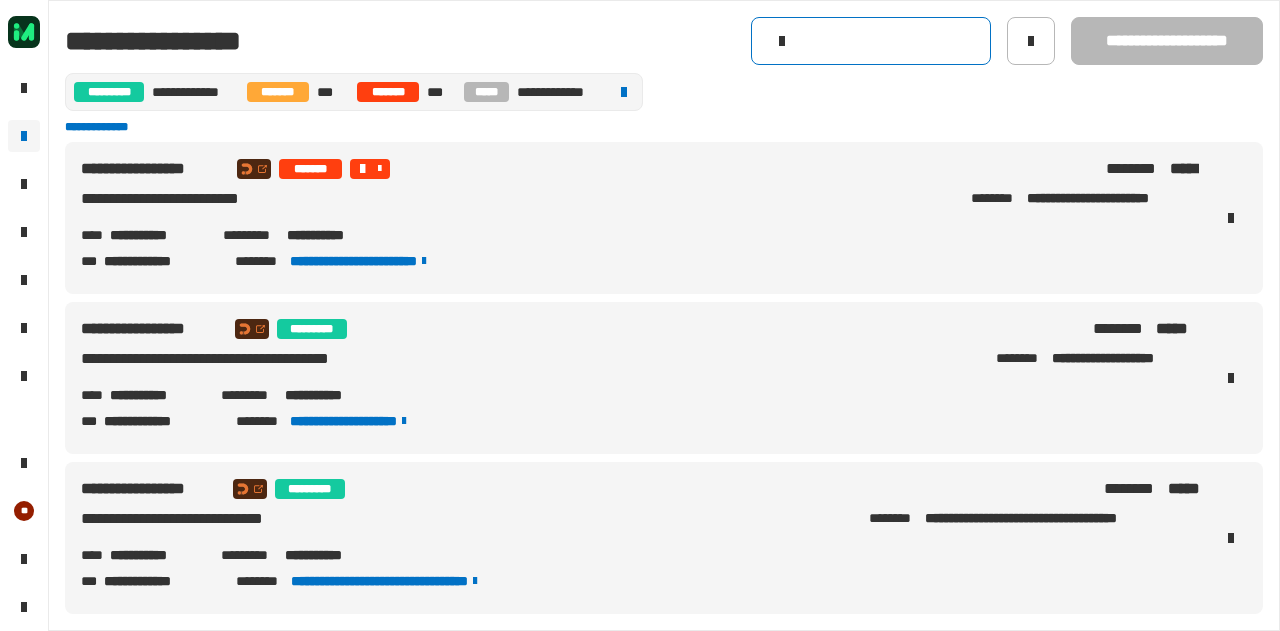 click 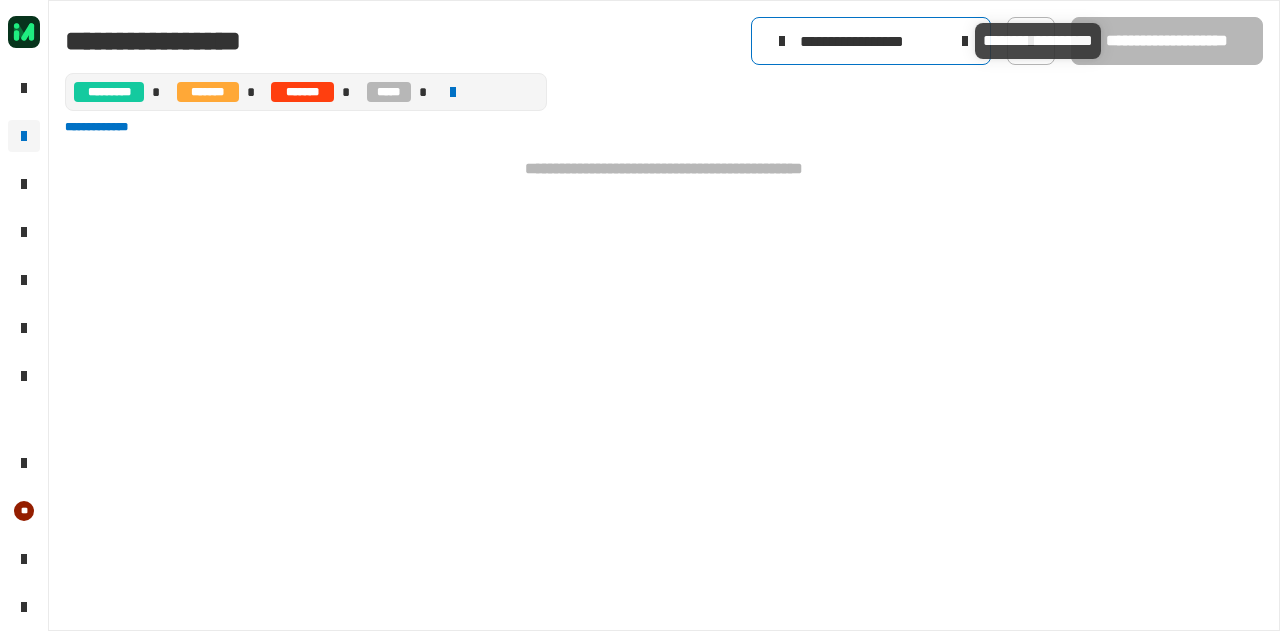 scroll, scrollTop: 0, scrollLeft: 0, axis: both 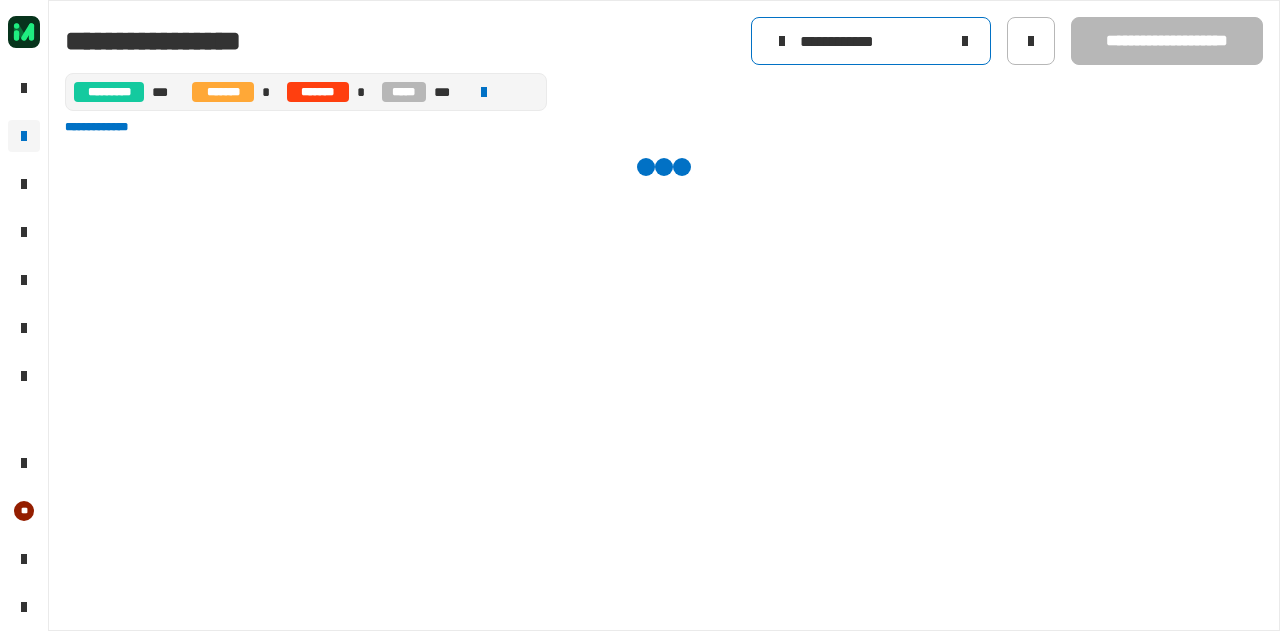 type on "**********" 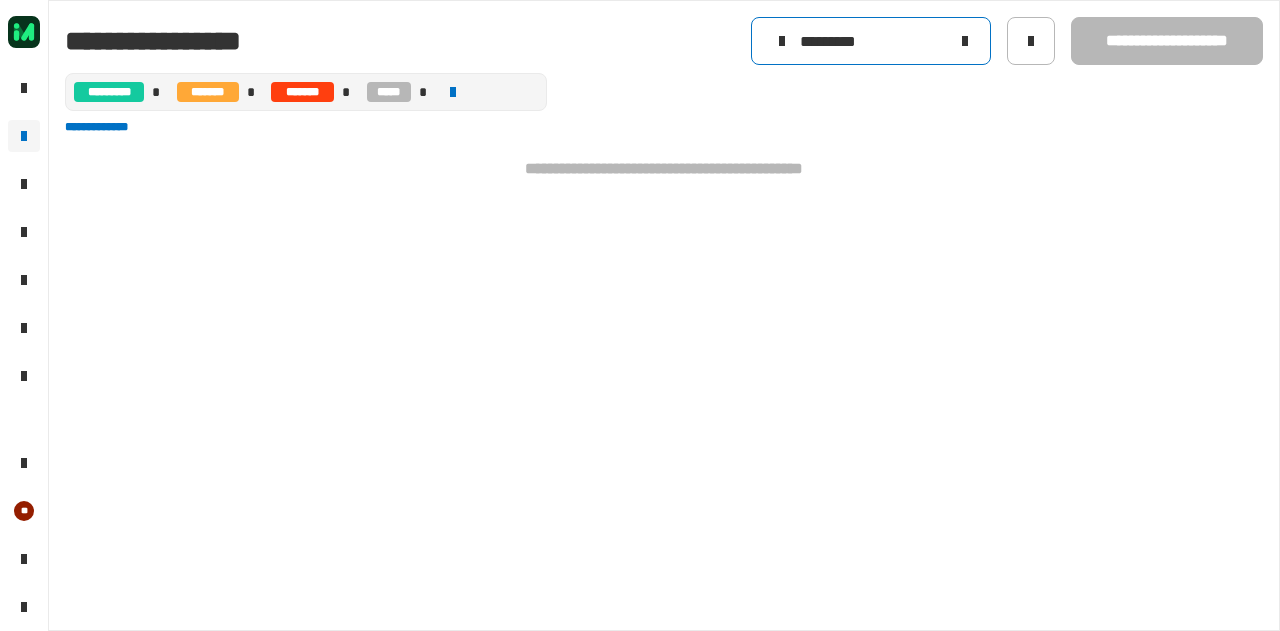 type on "*********" 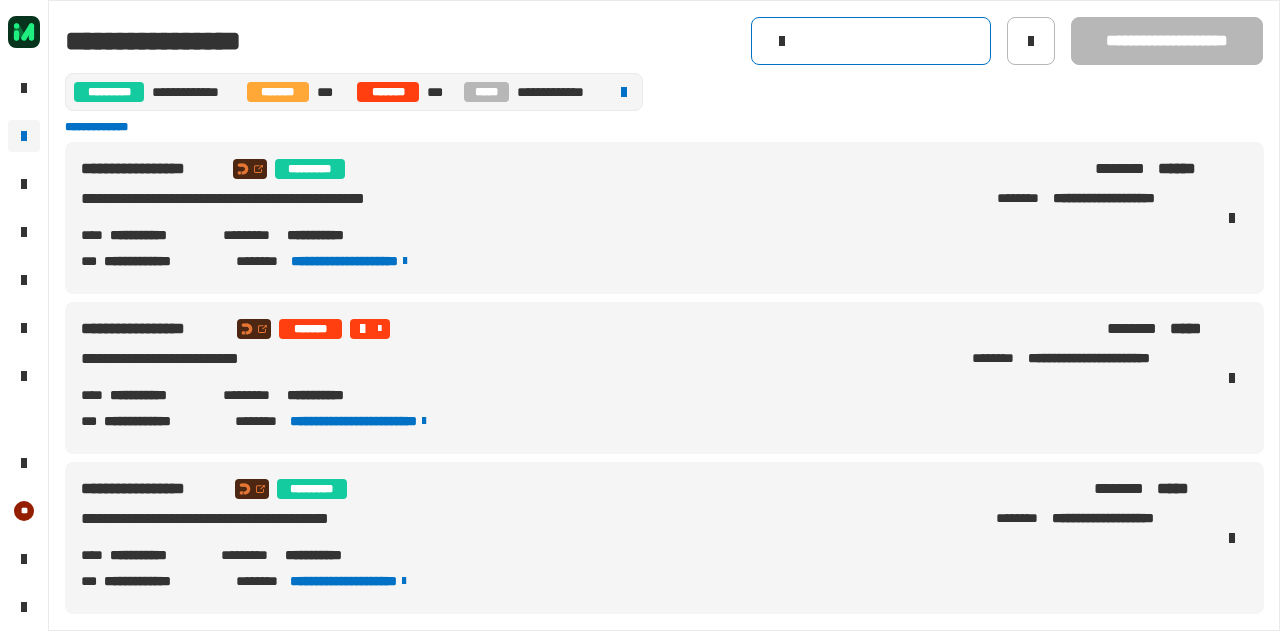 click 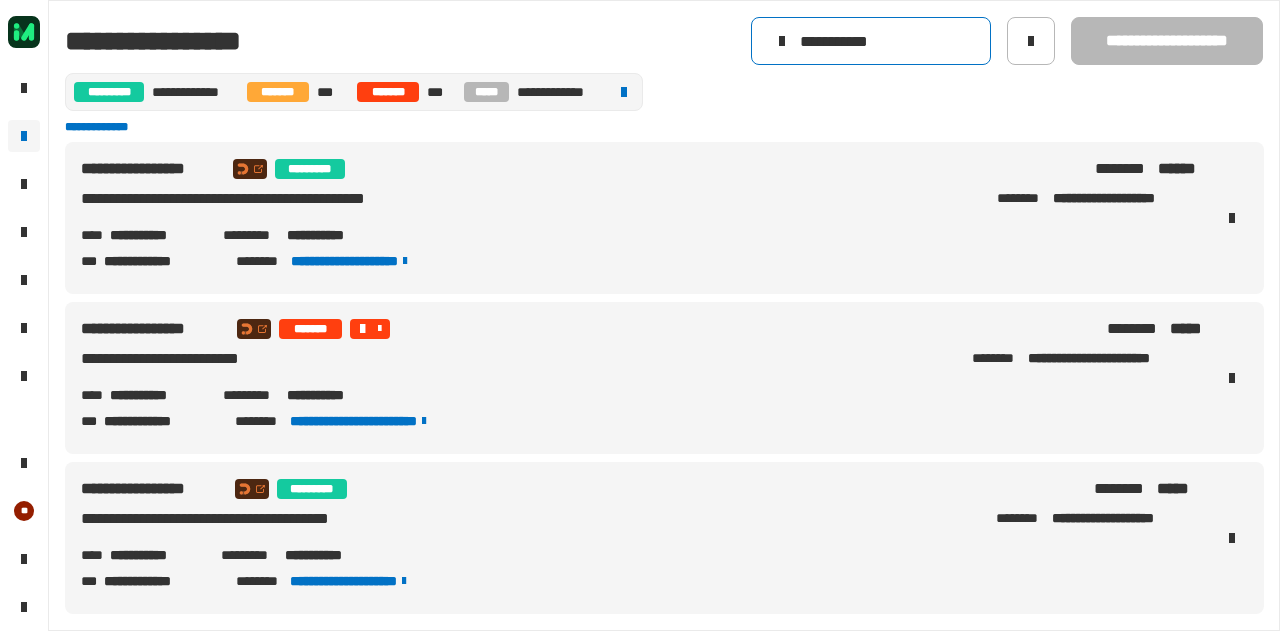 type on "**********" 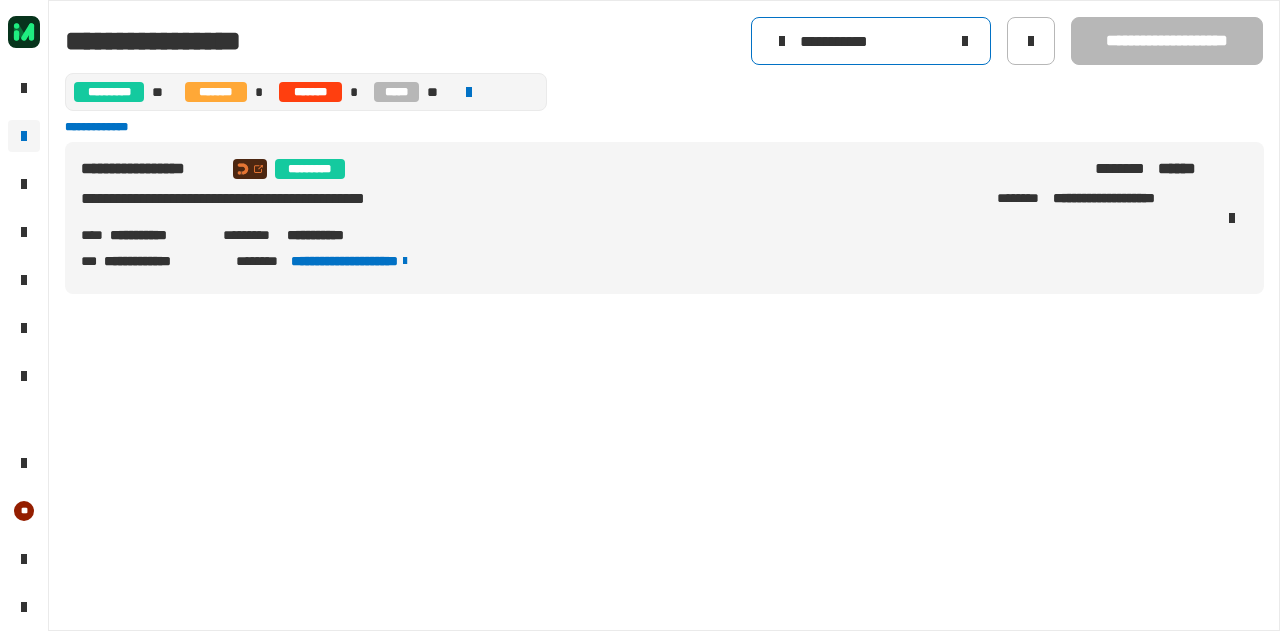 click 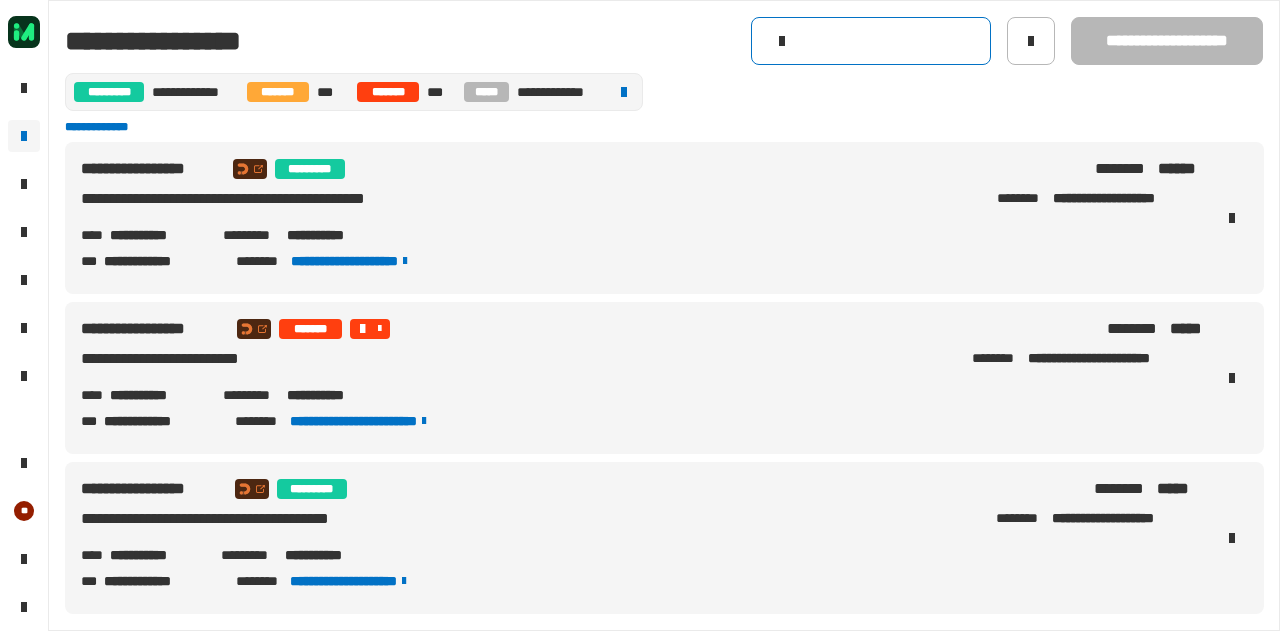 click 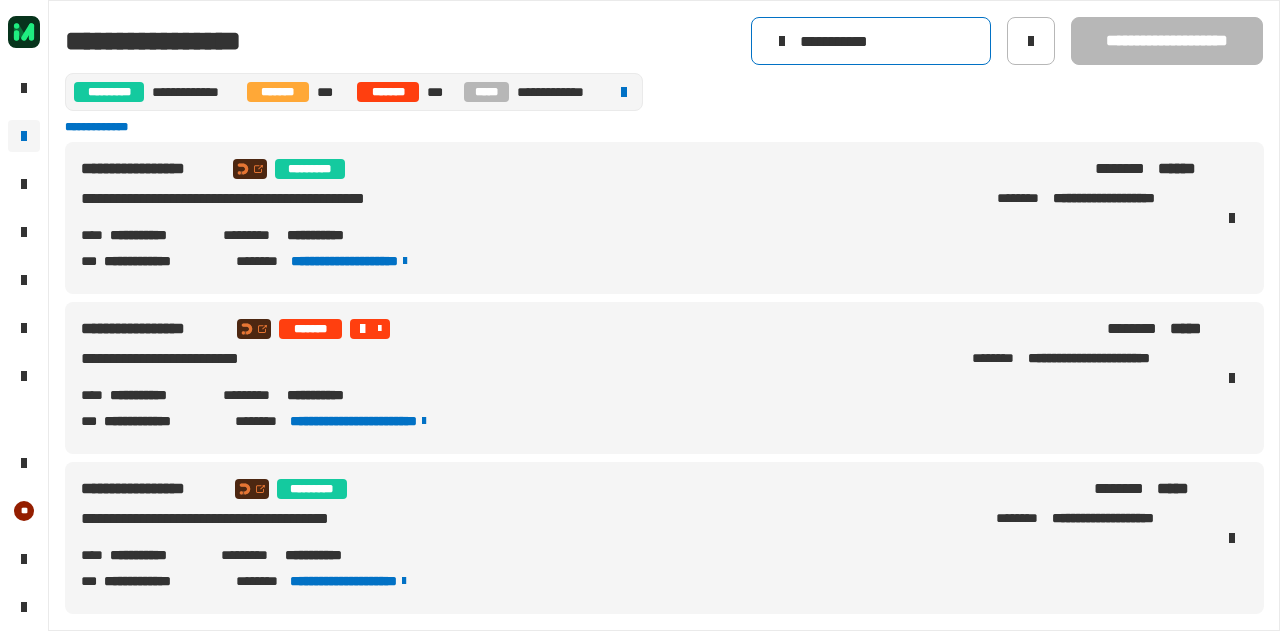 type on "**********" 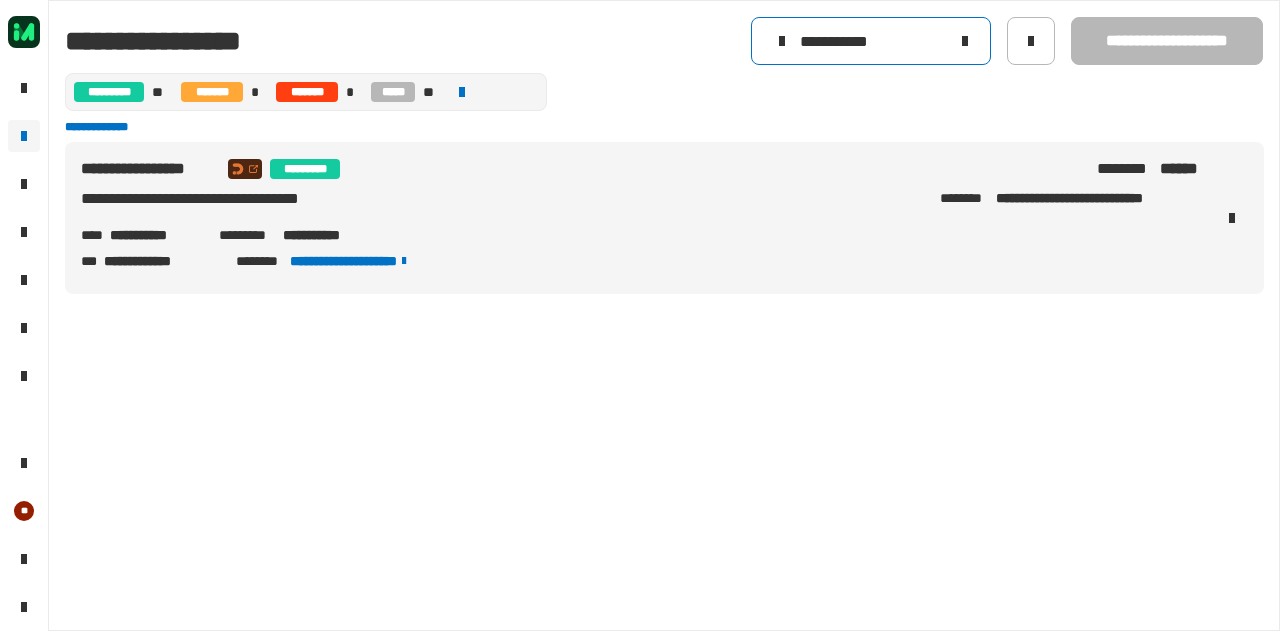click 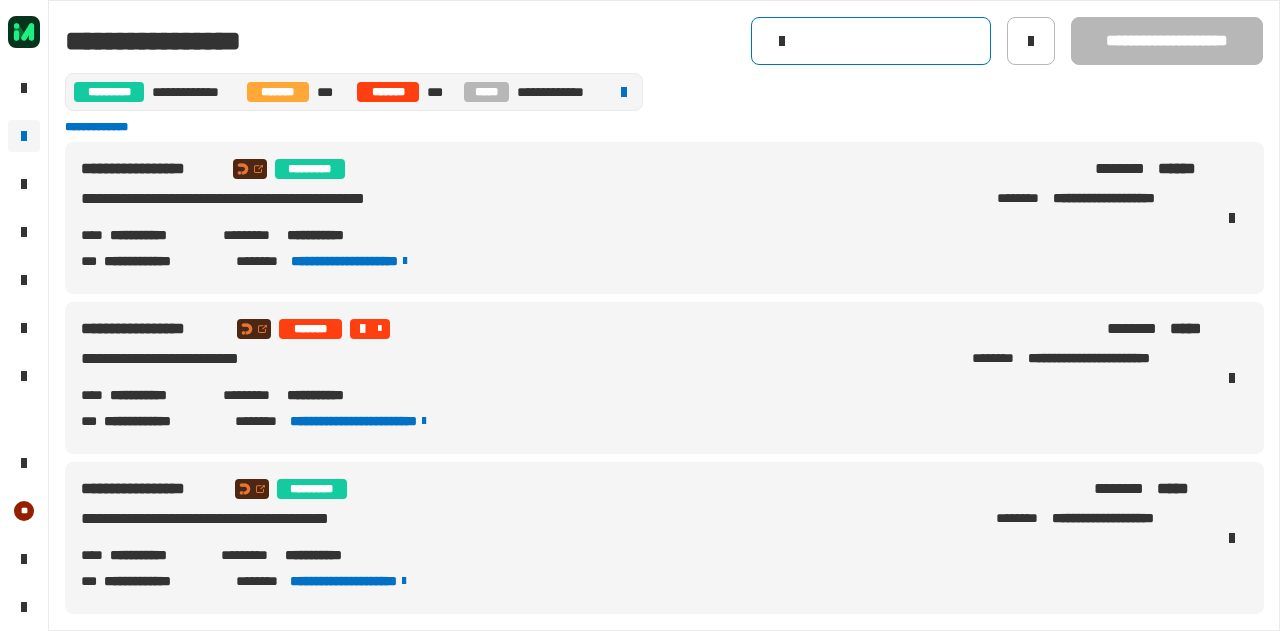 click 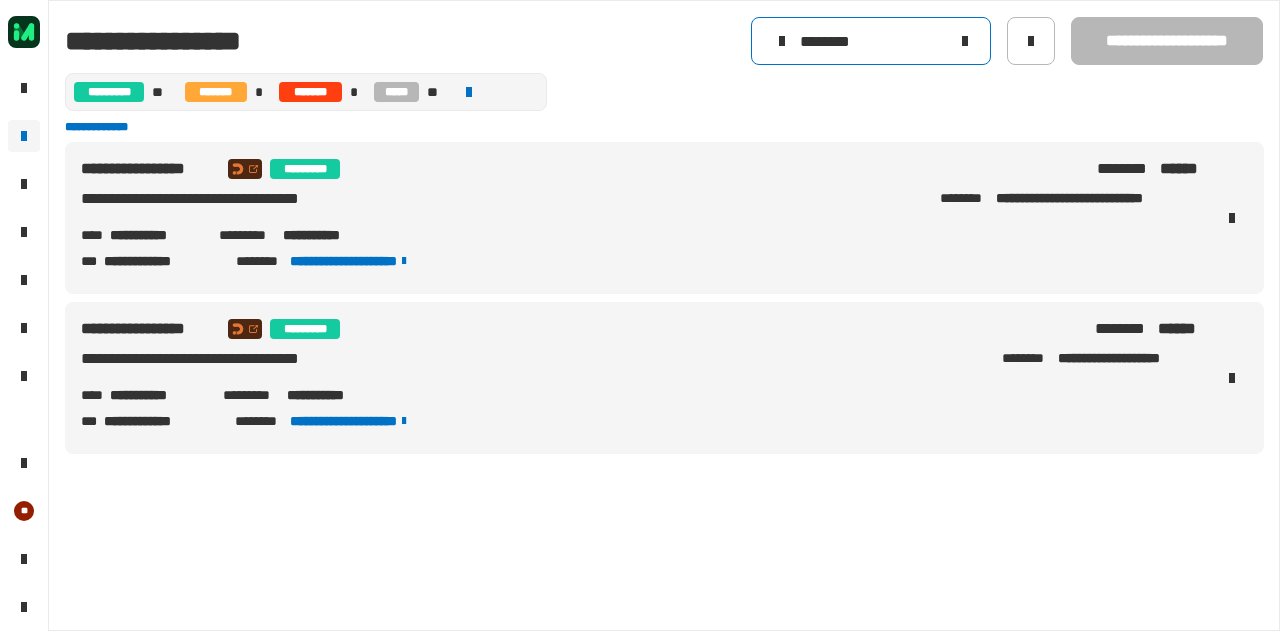 type on "********" 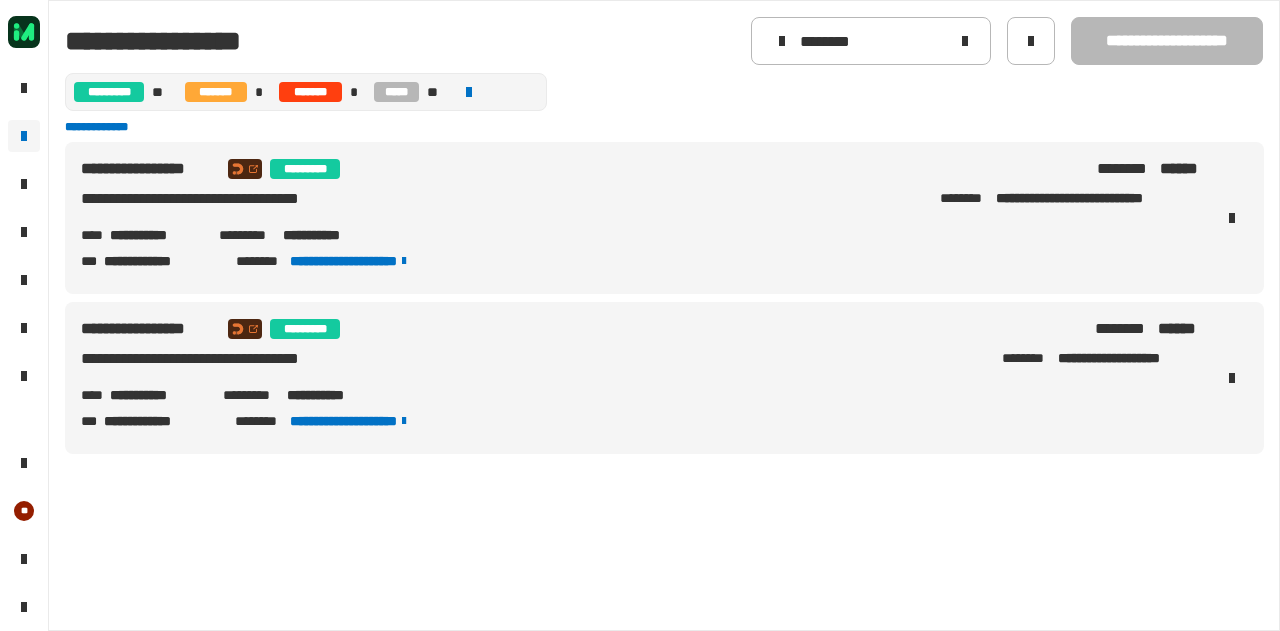 click on "**********" at bounding box center [334, 395] 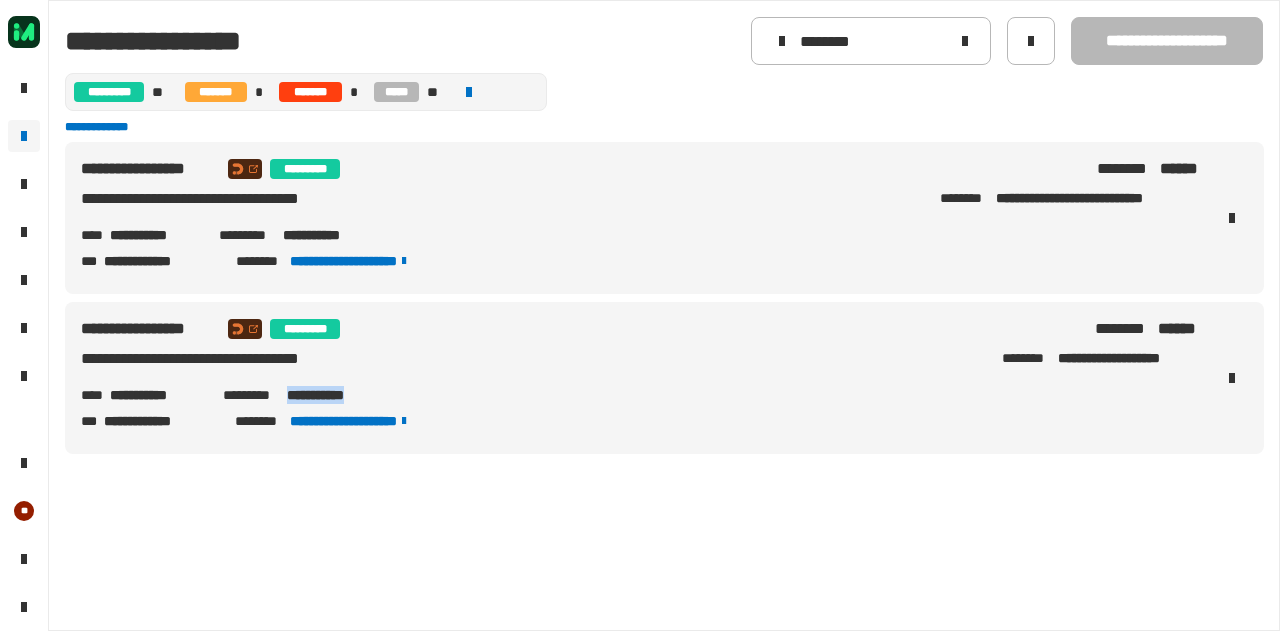 click on "**********" at bounding box center (334, 395) 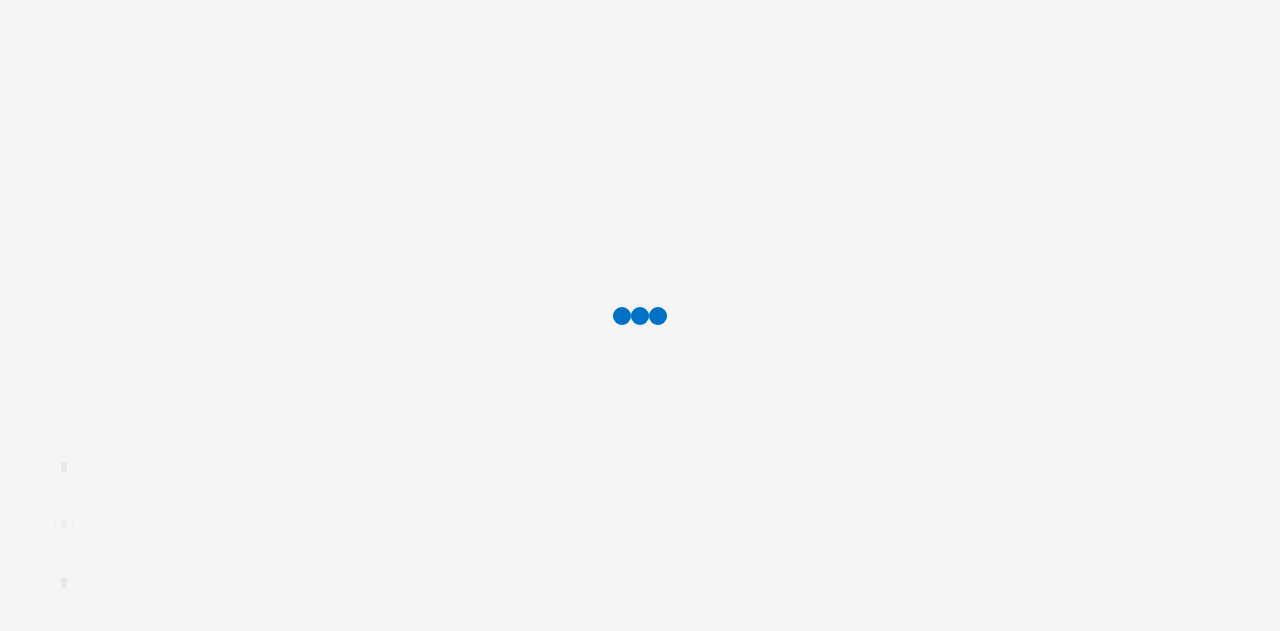 scroll, scrollTop: 0, scrollLeft: 0, axis: both 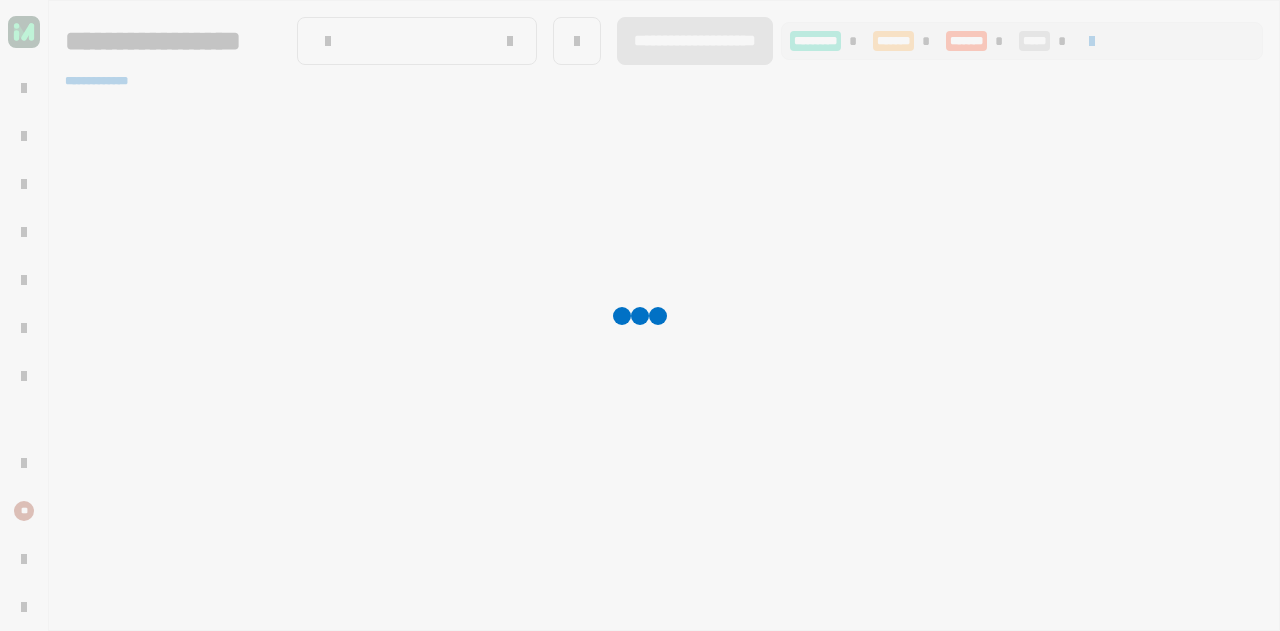 type on "********" 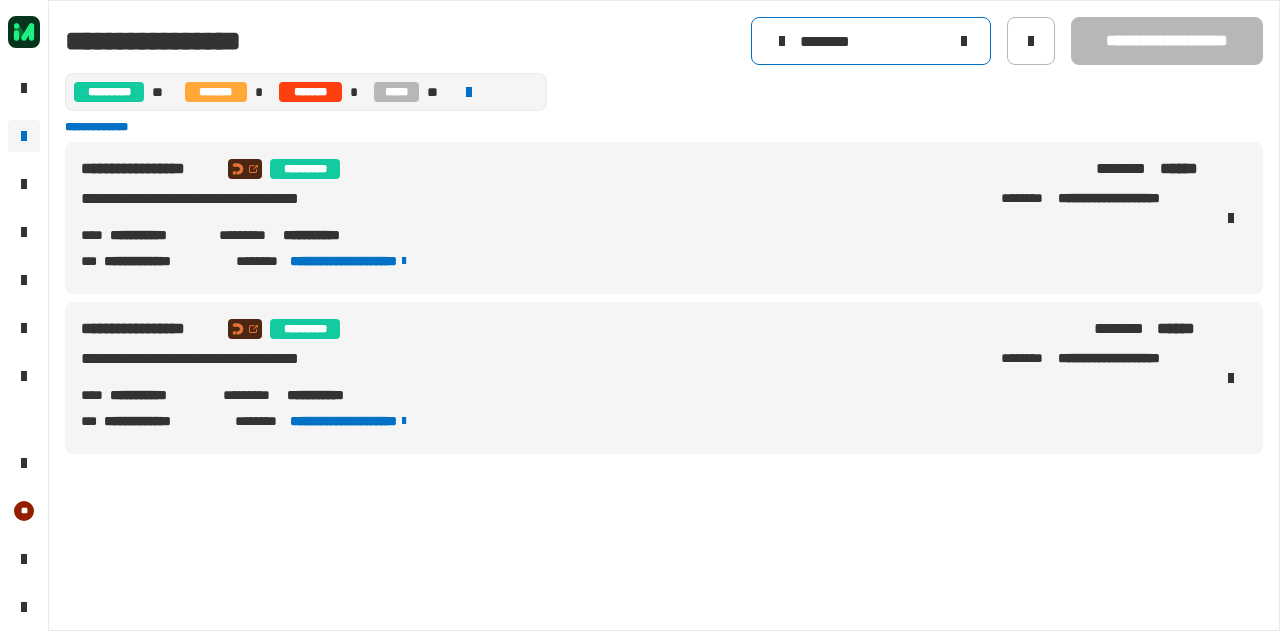 click 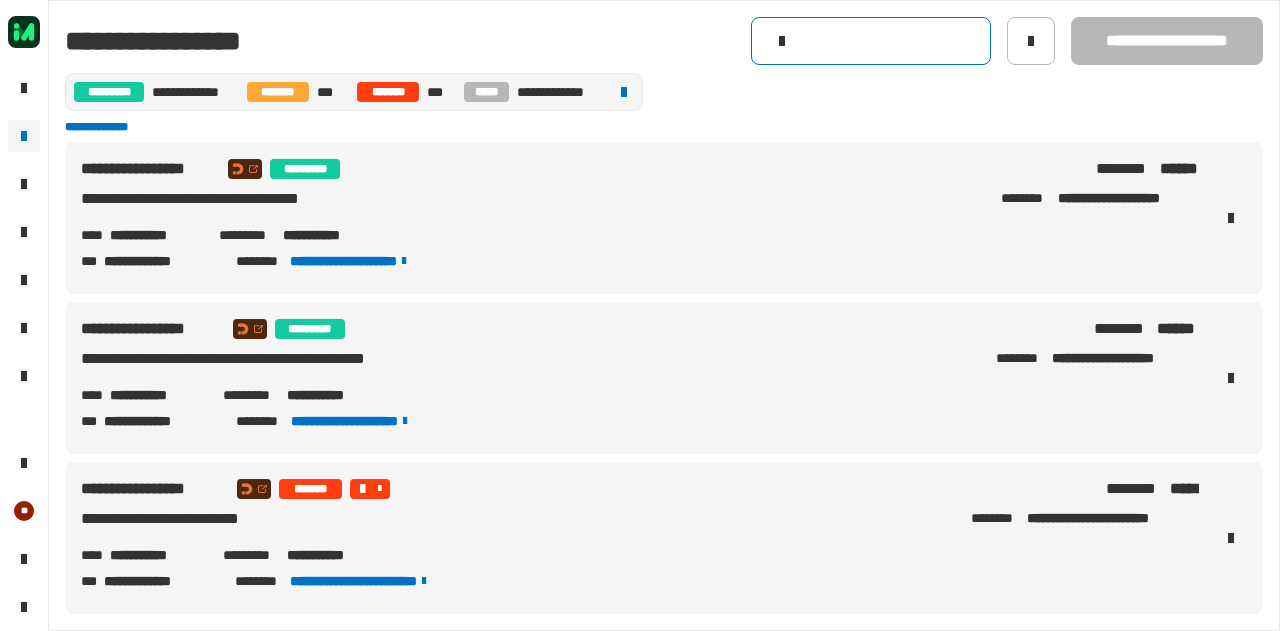 click 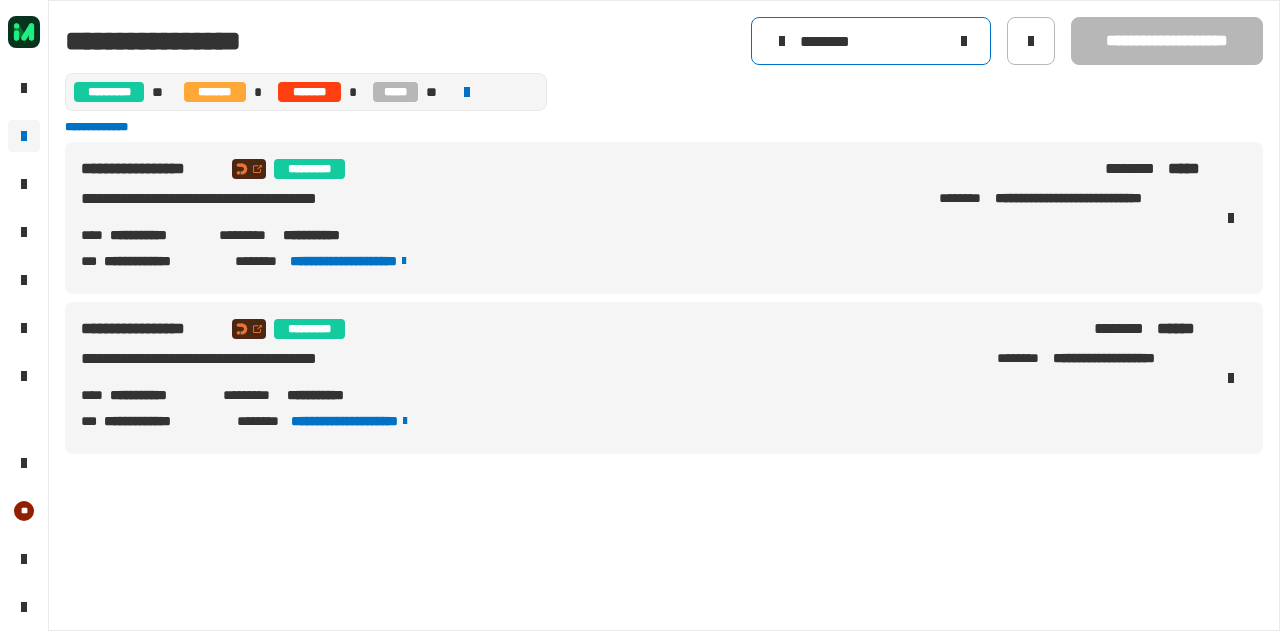 type on "********" 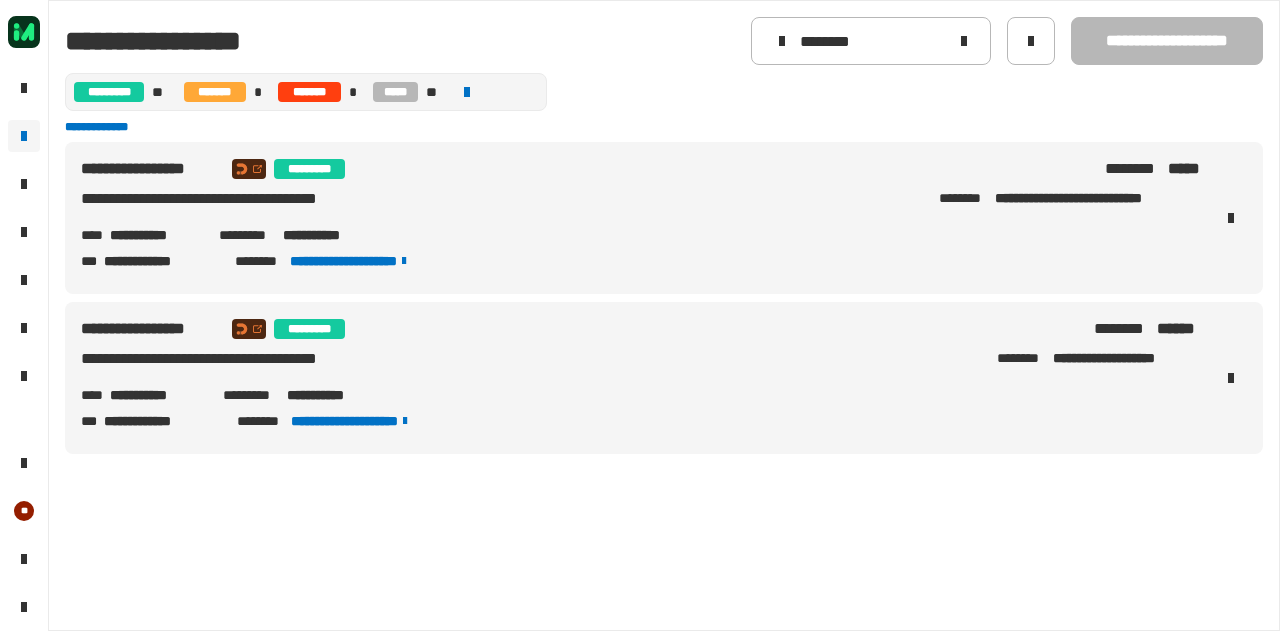 click on "**********" at bounding box center [335, 395] 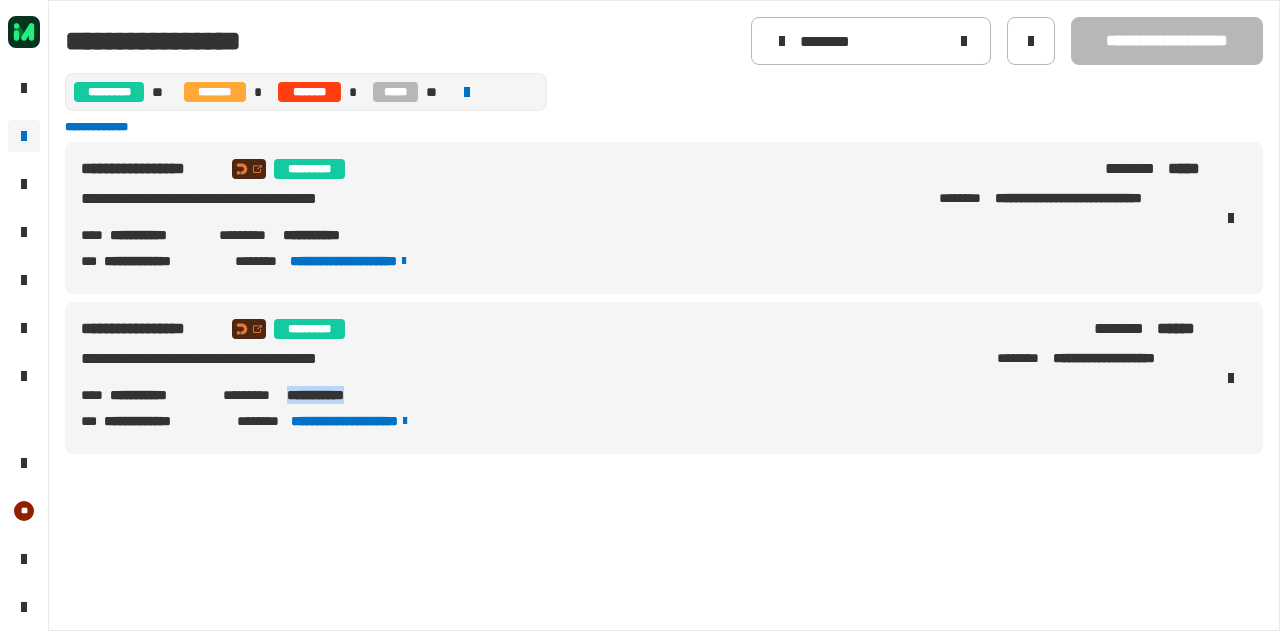 click on "**********" at bounding box center [335, 395] 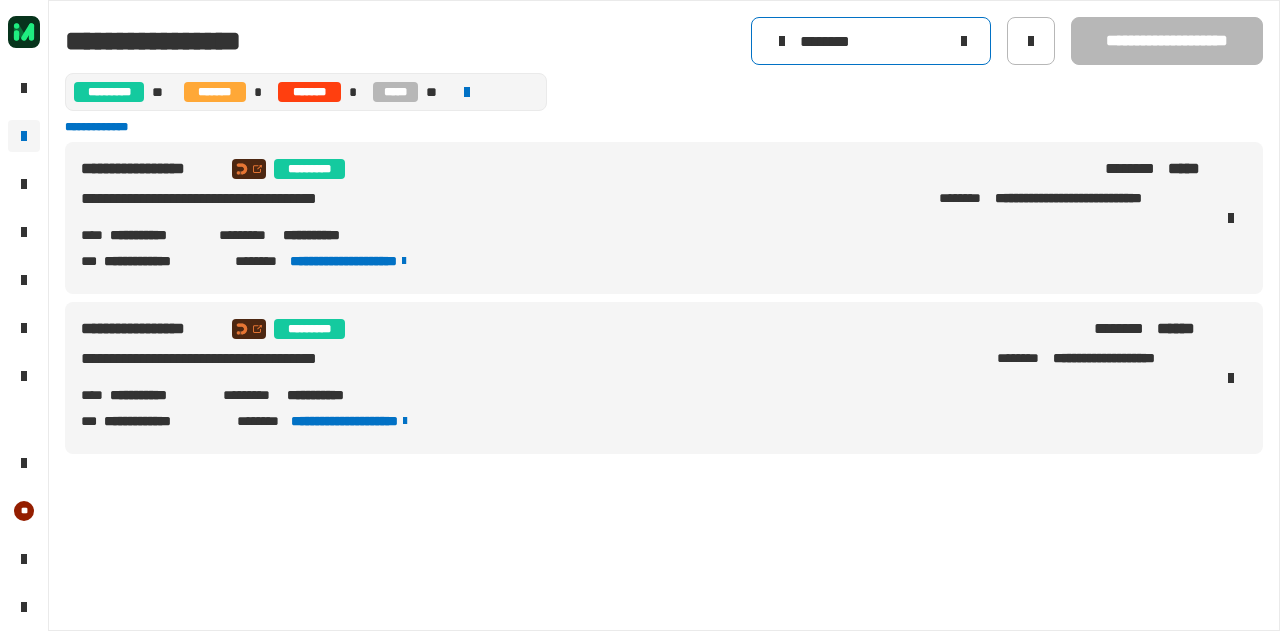 click 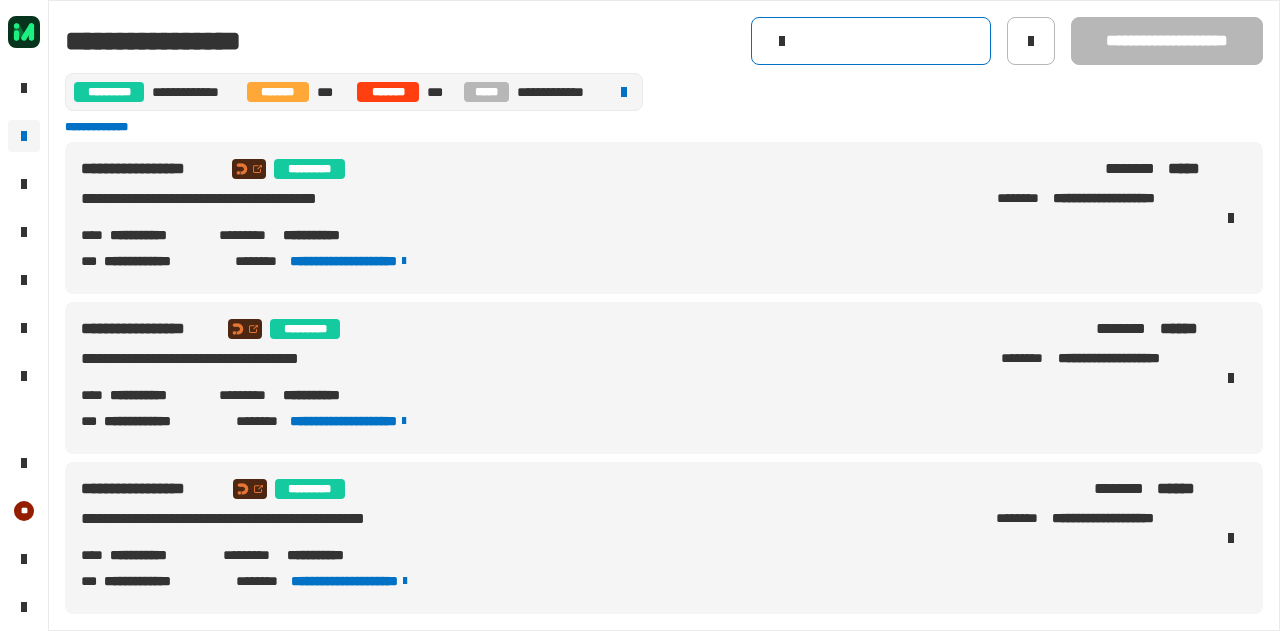 click 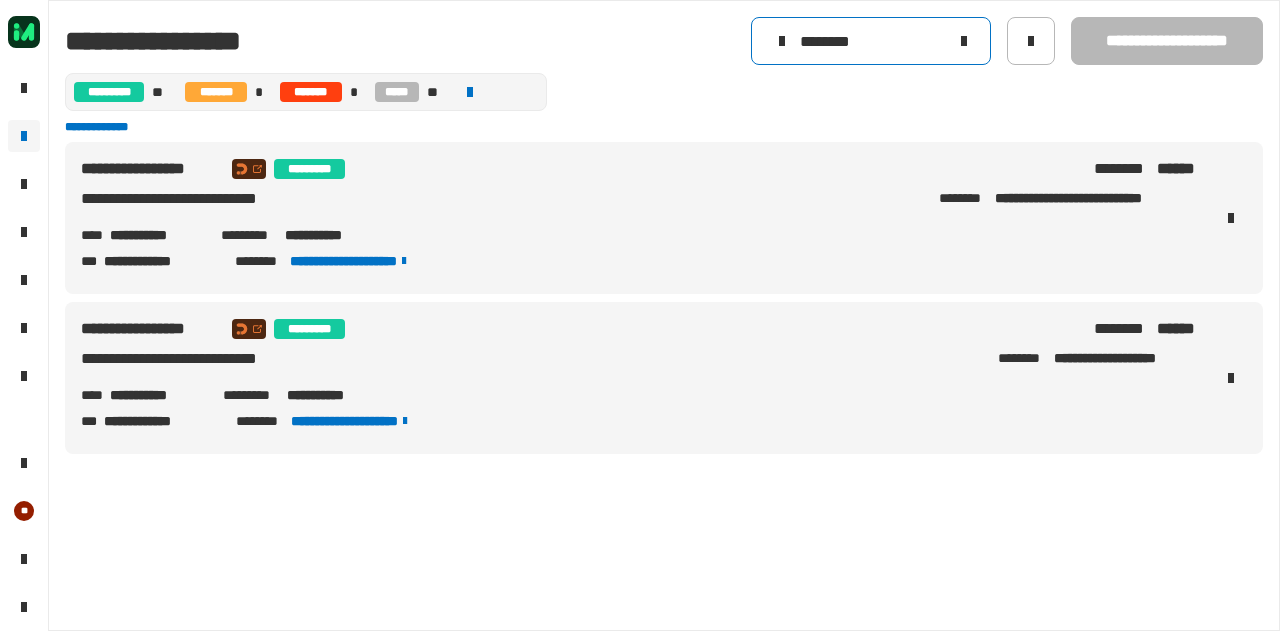 type on "********" 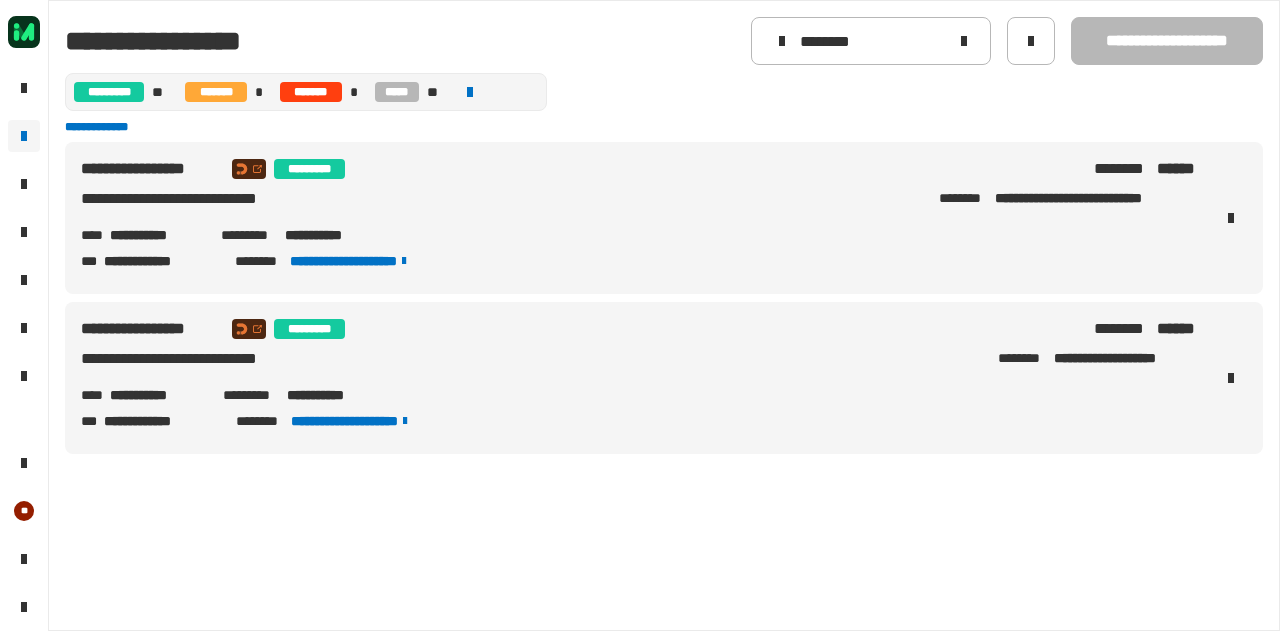 click on "**********" at bounding box center [335, 395] 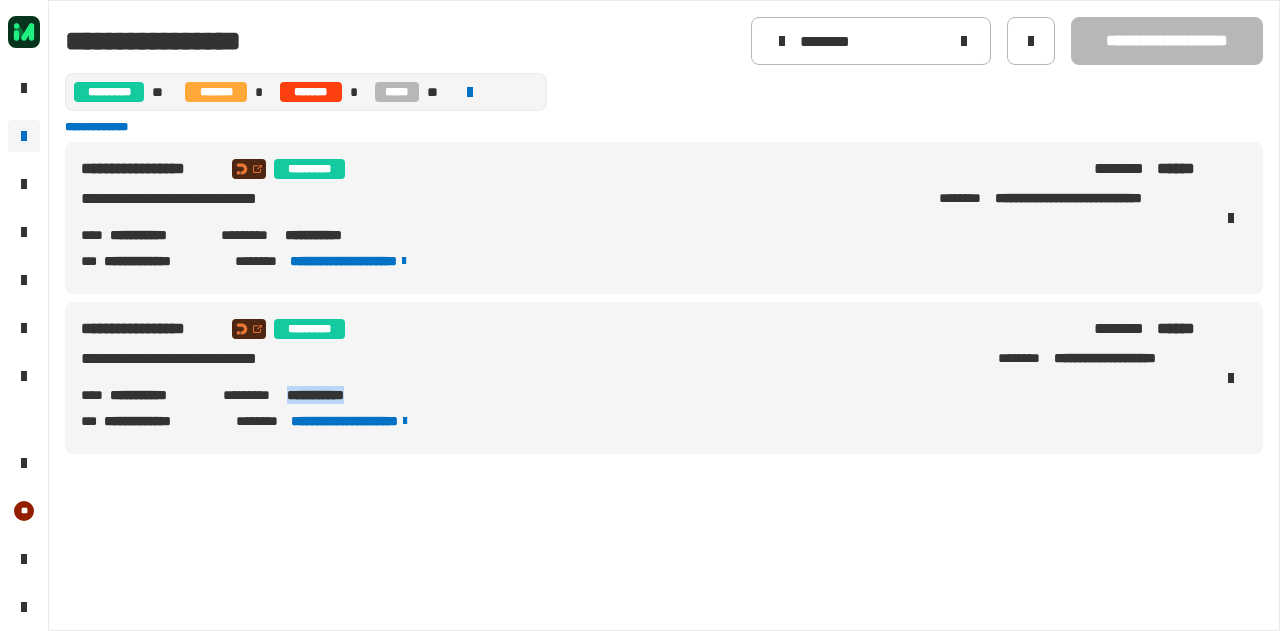 click on "**********" at bounding box center (335, 395) 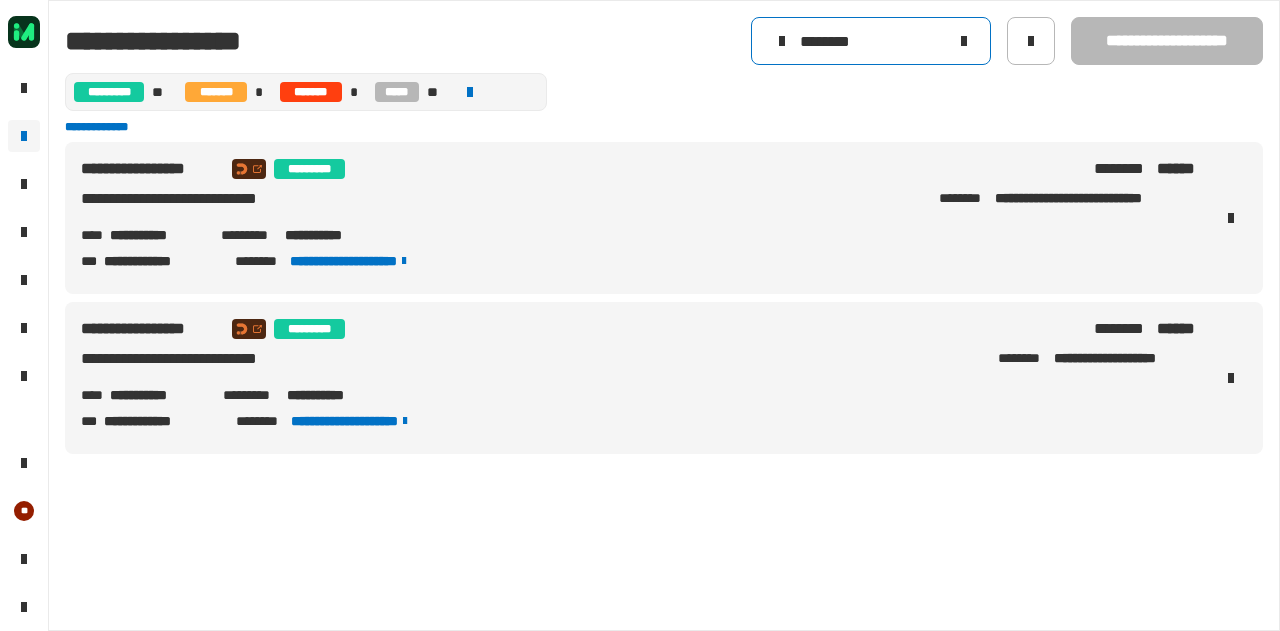 click 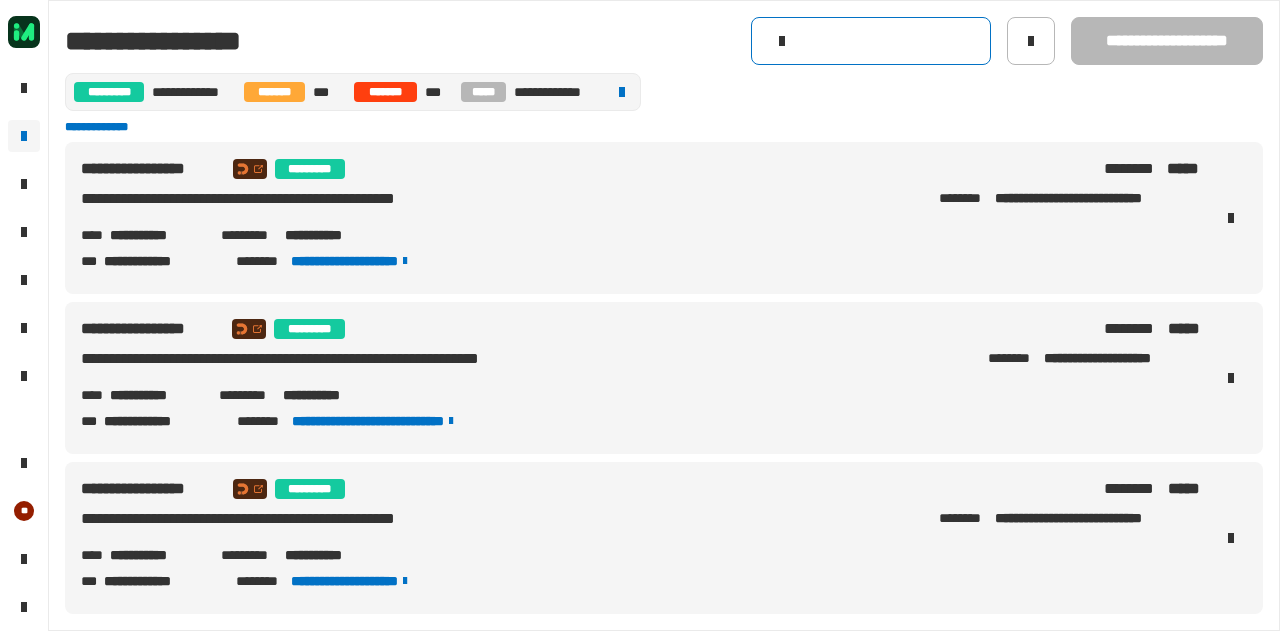 click 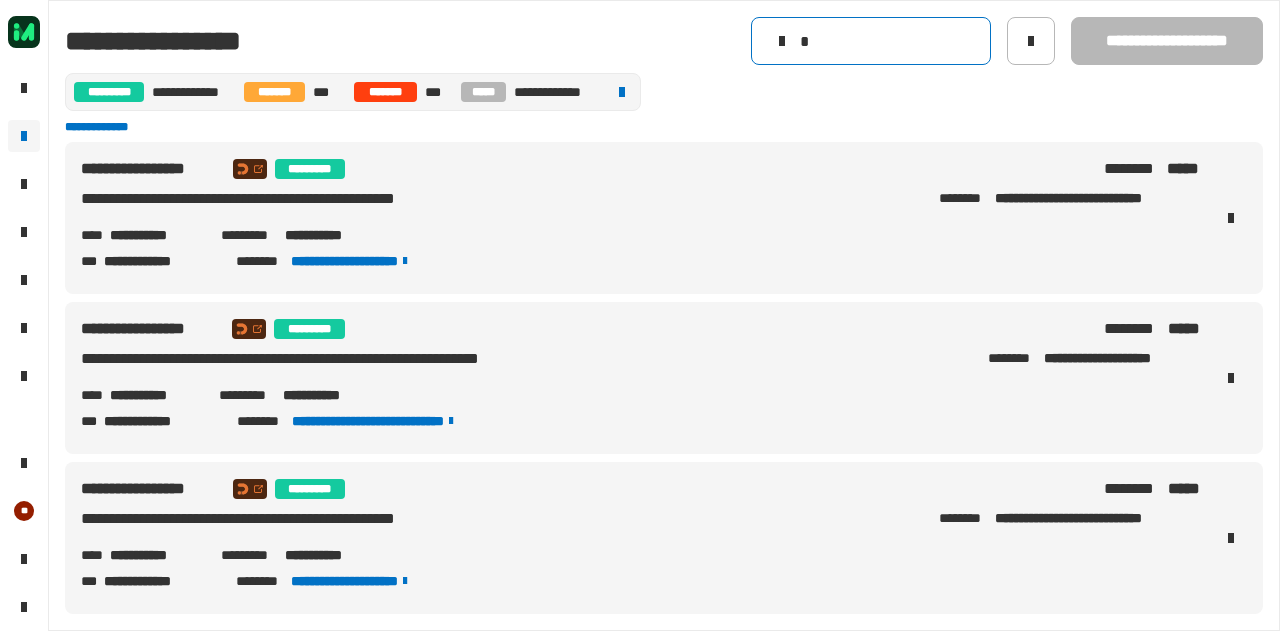 click on "*" 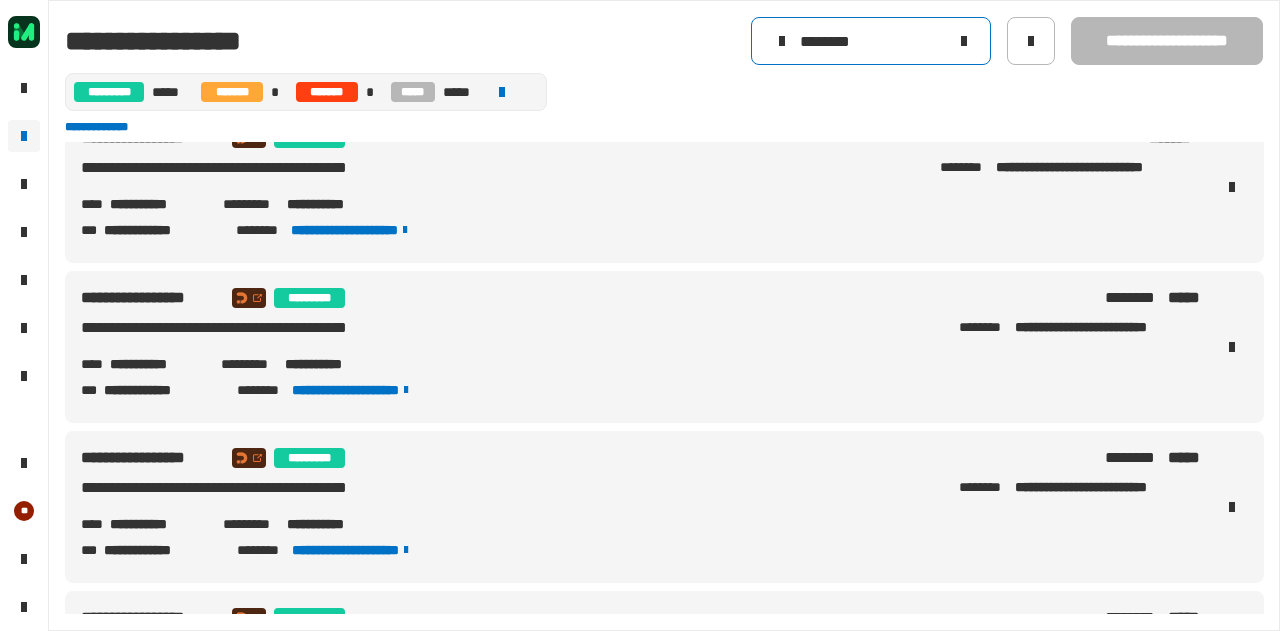 scroll, scrollTop: 0, scrollLeft: 0, axis: both 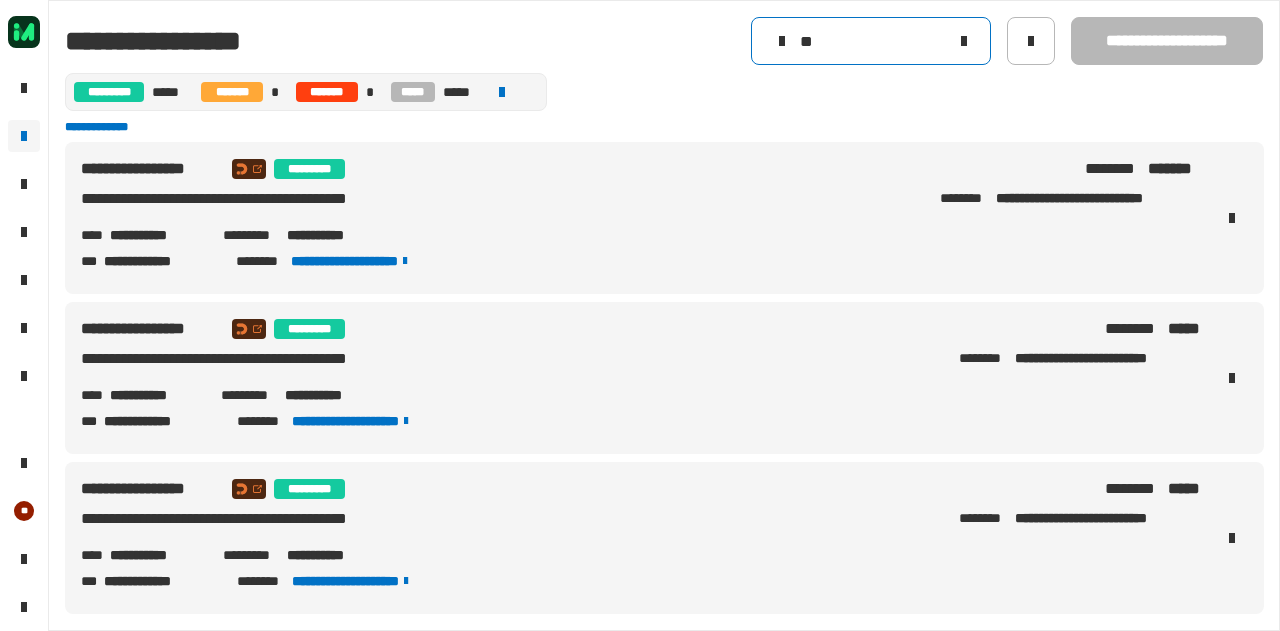 type on "*" 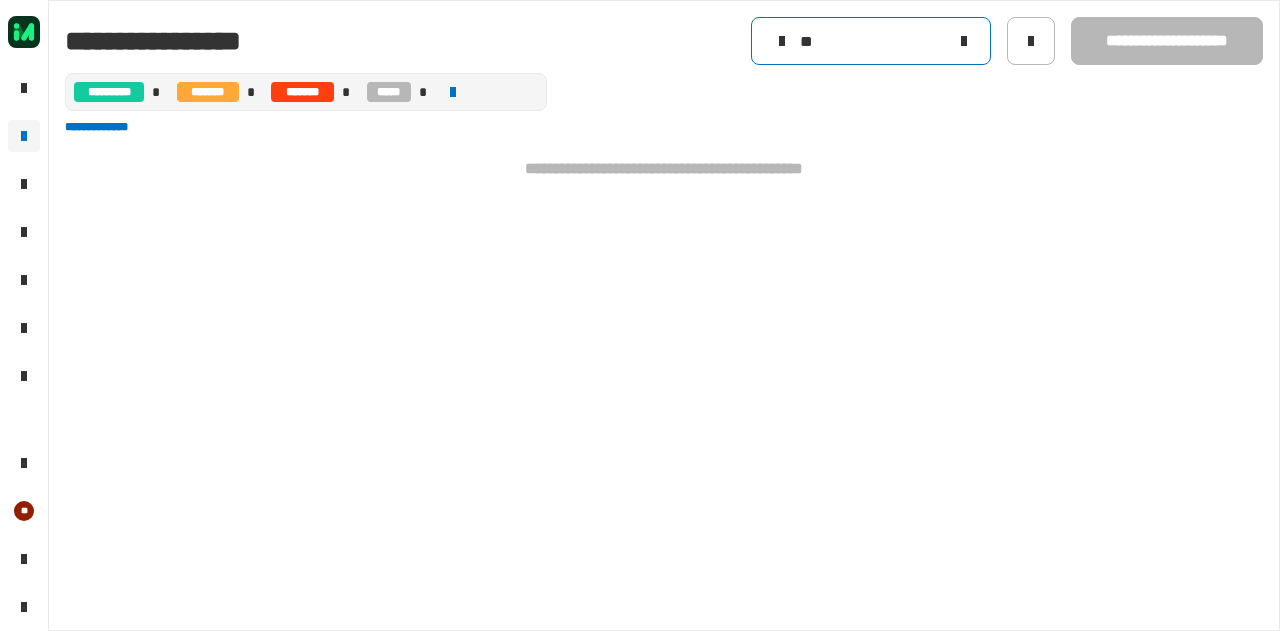 type on "*" 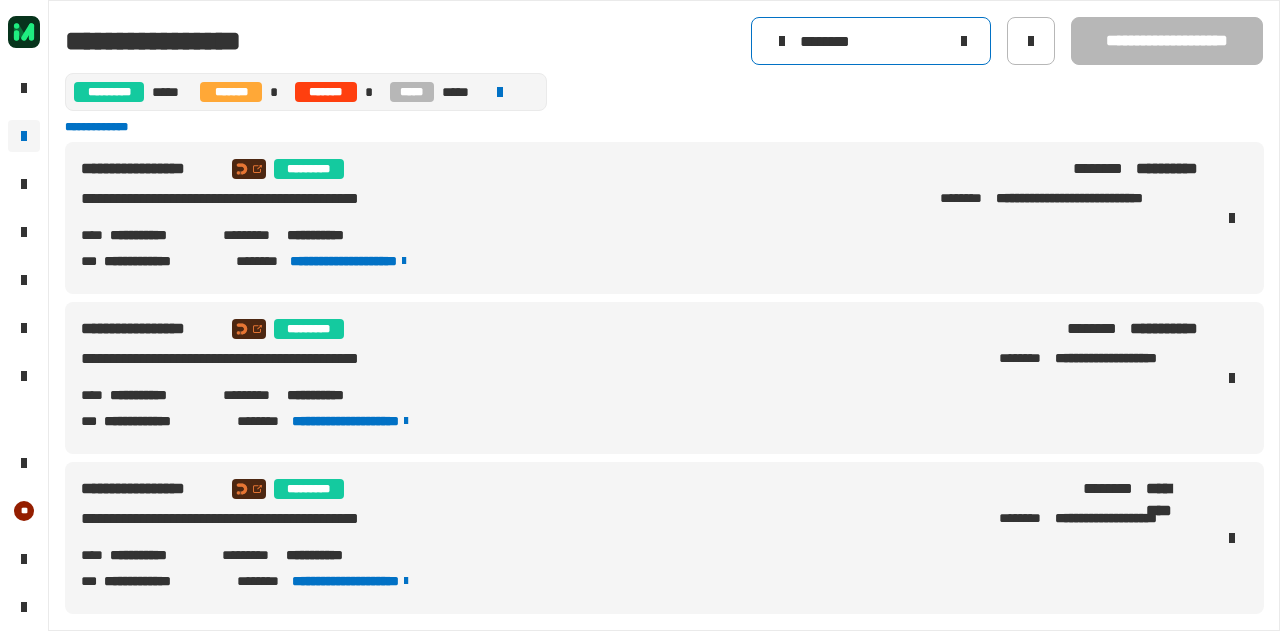 type on "********" 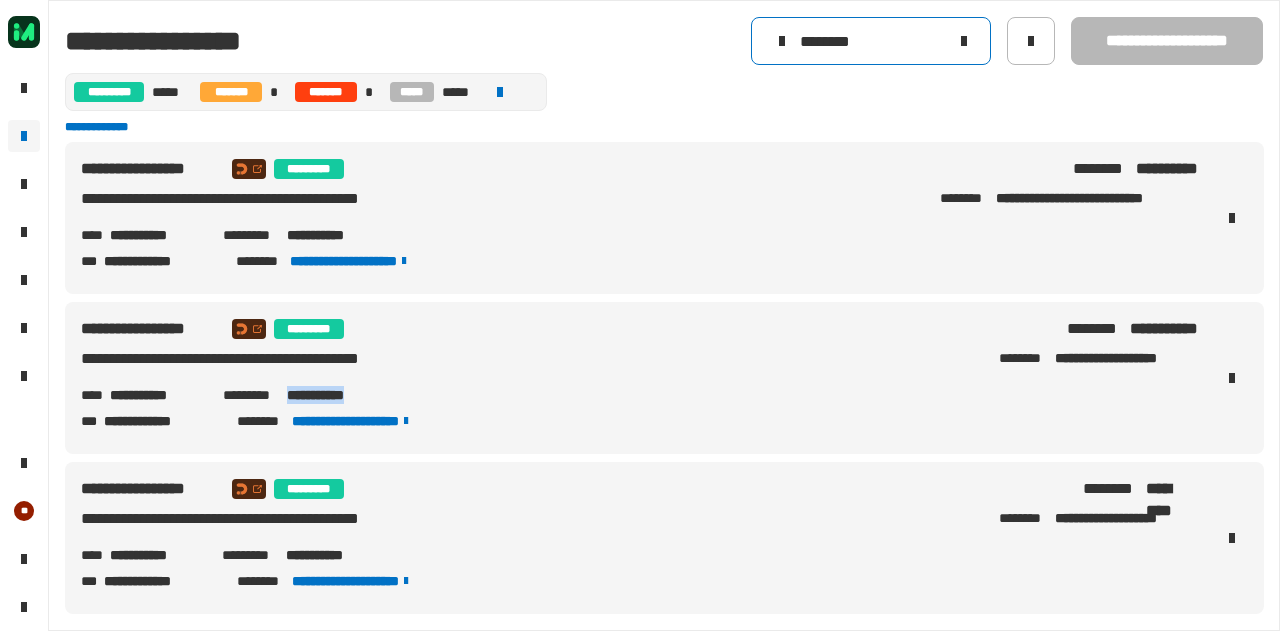 click on "**********" at bounding box center [334, 395] 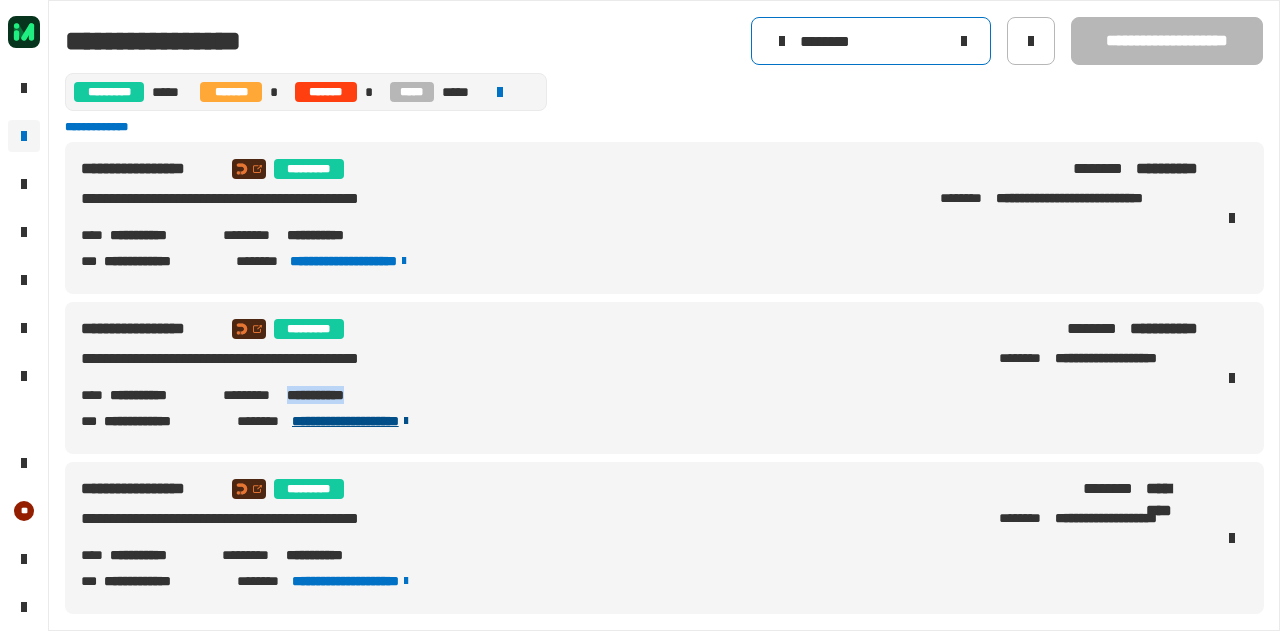 copy on "**********" 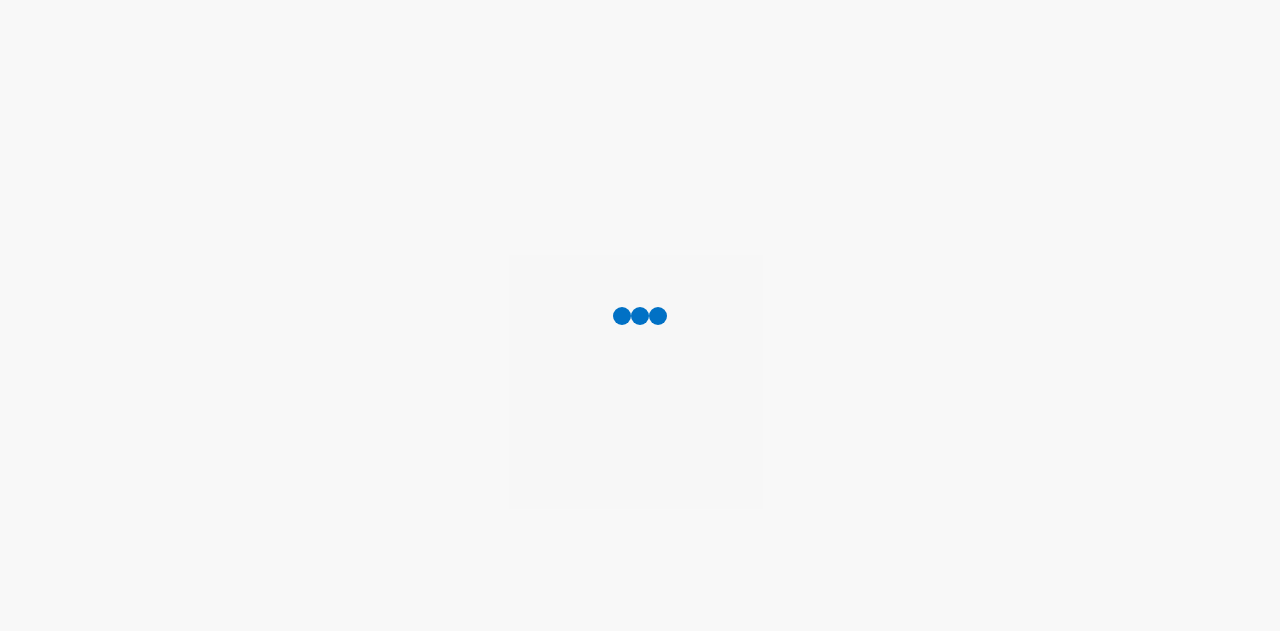 scroll, scrollTop: 0, scrollLeft: 0, axis: both 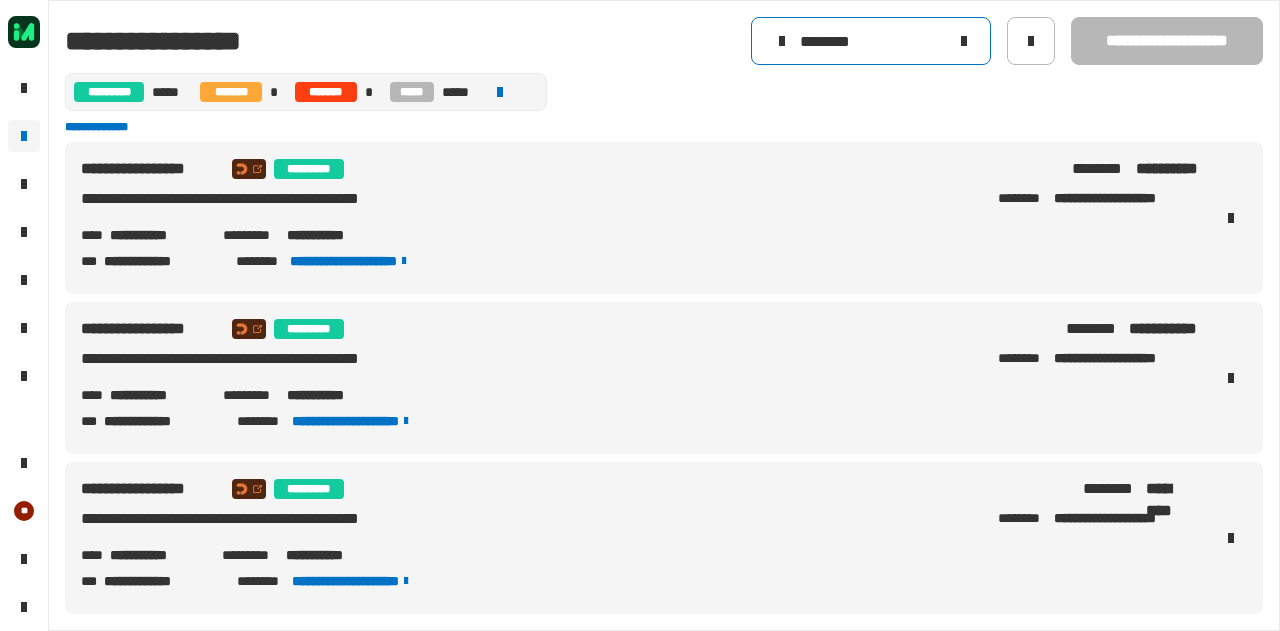 click on "********" 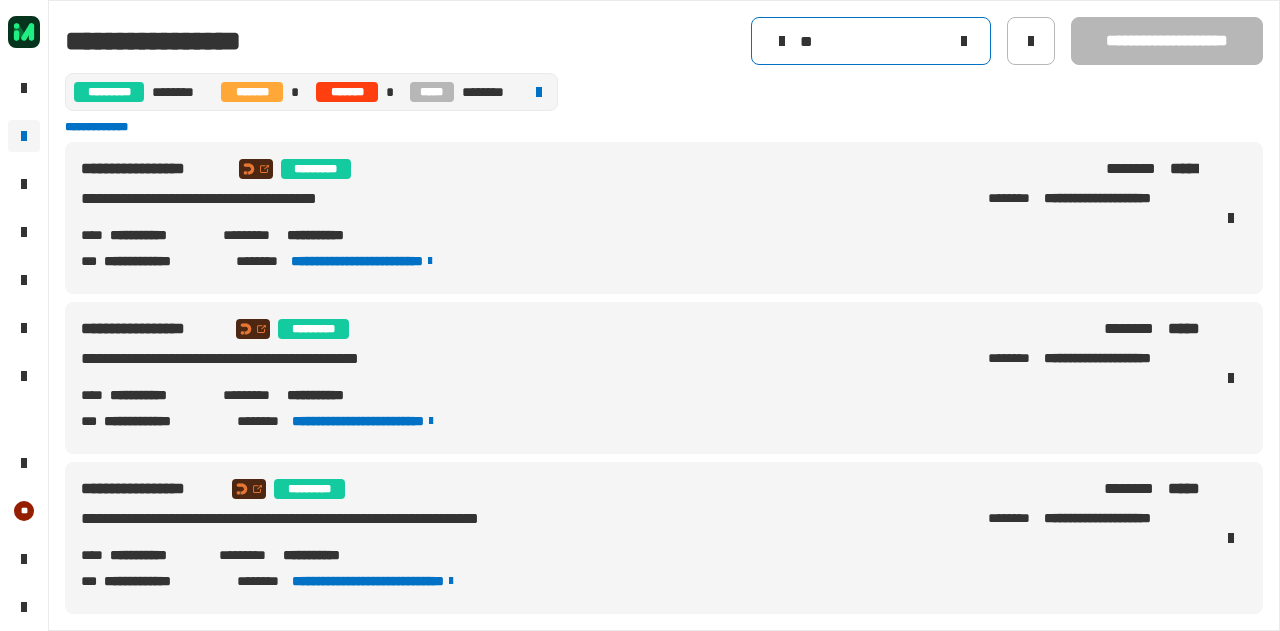 click on "**" 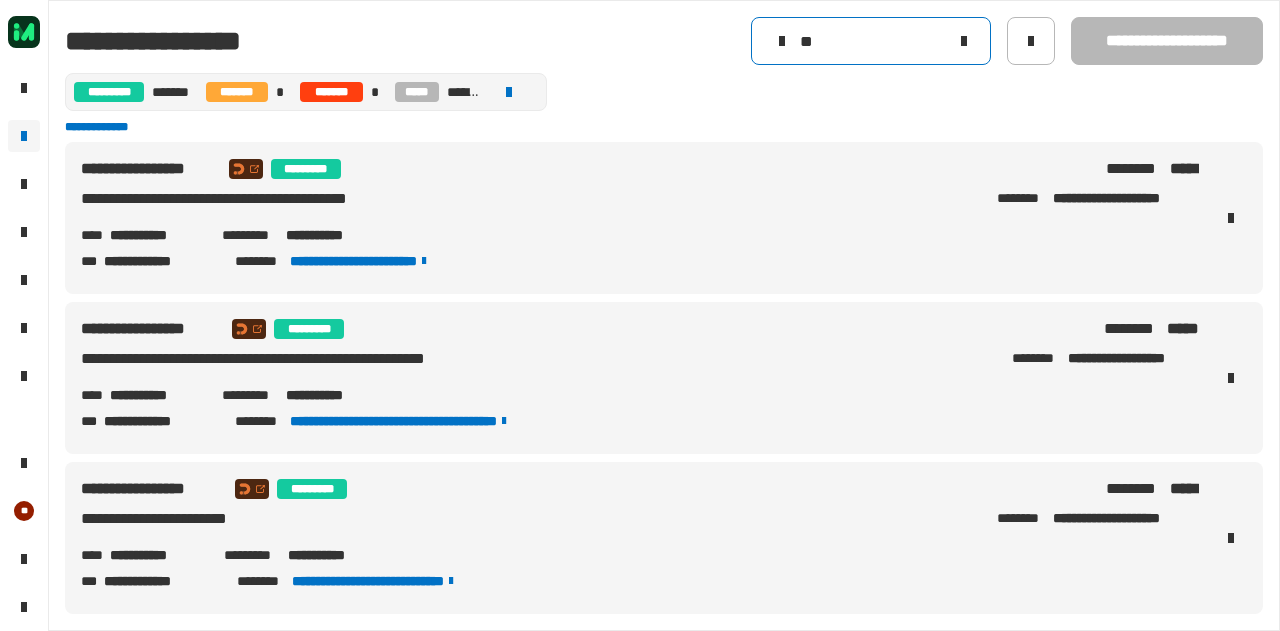 type on "*" 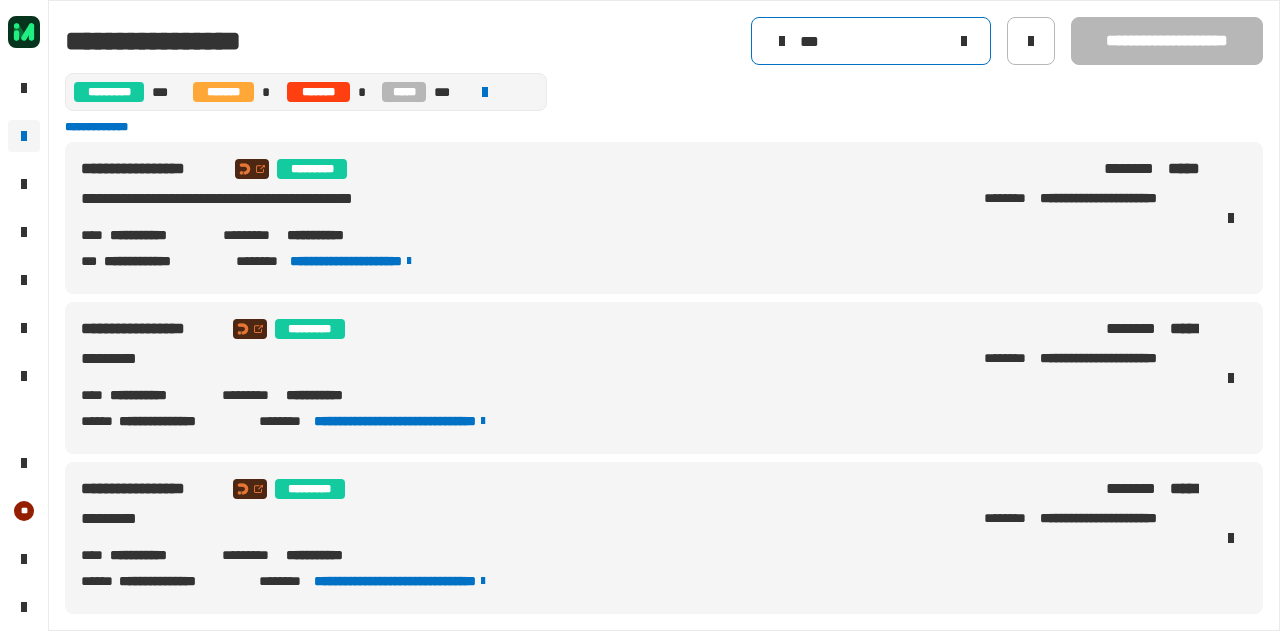 type on "***" 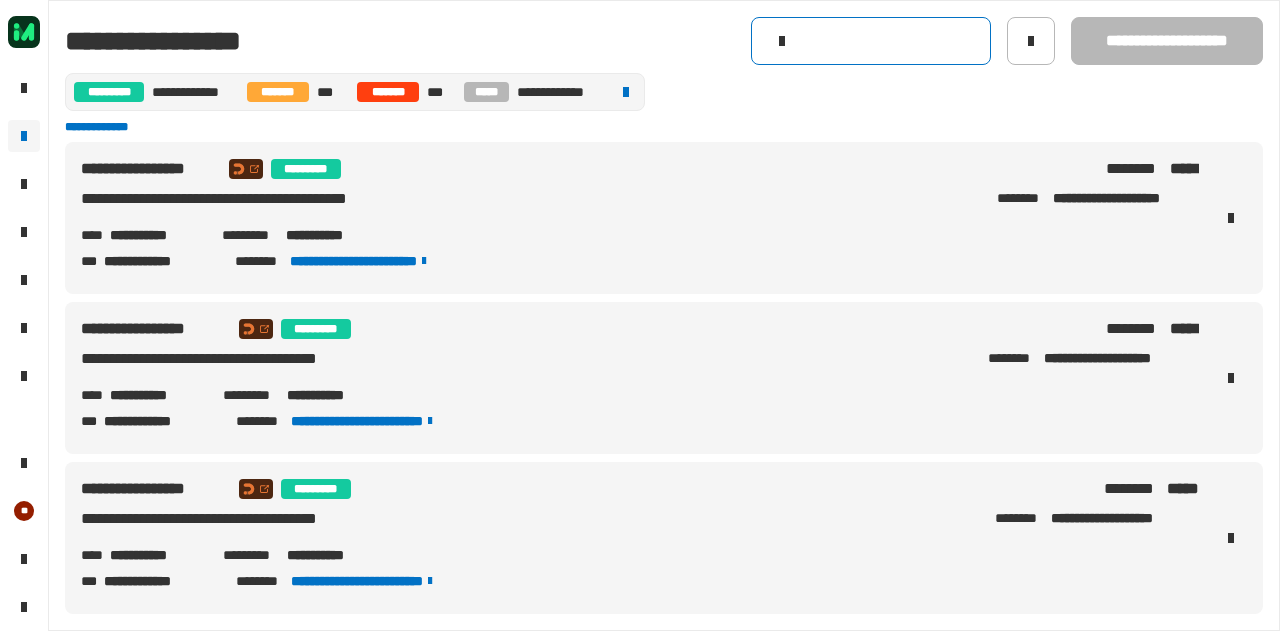 click 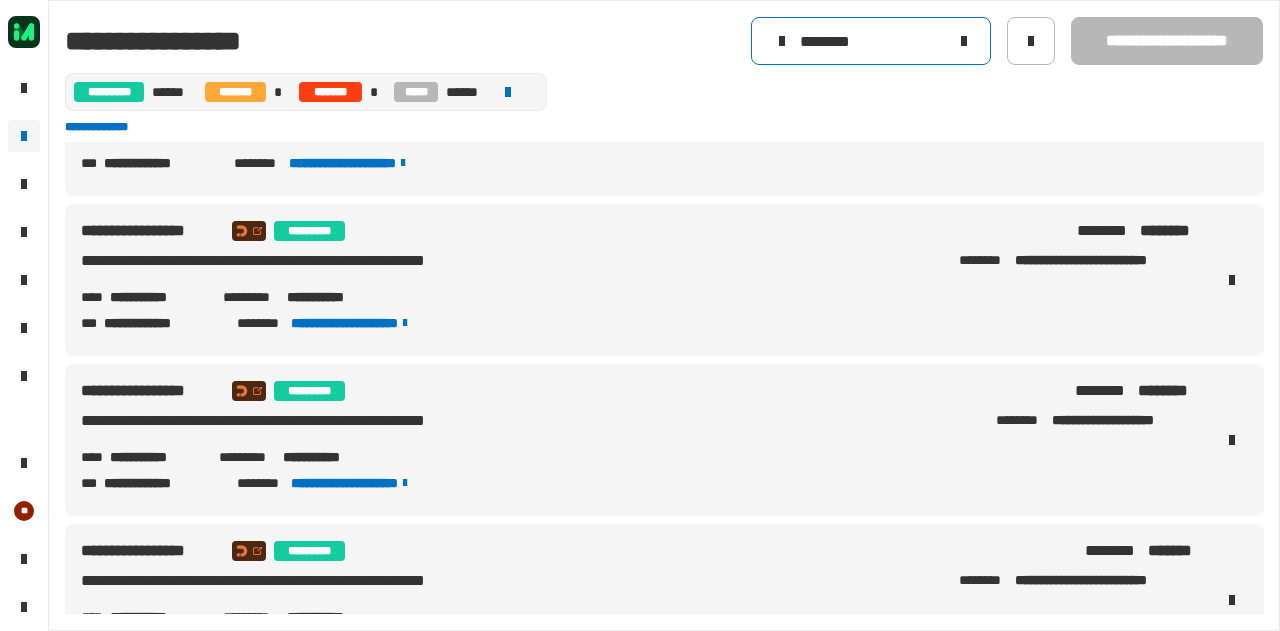 scroll, scrollTop: 258, scrollLeft: 0, axis: vertical 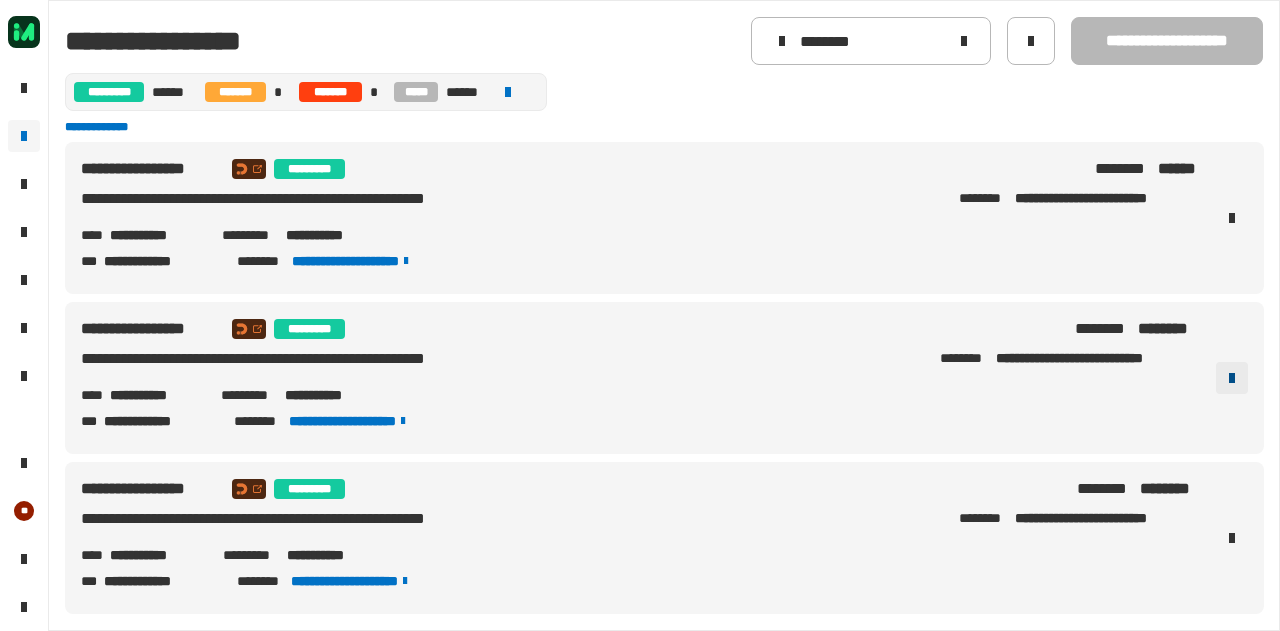 click at bounding box center (1232, 378) 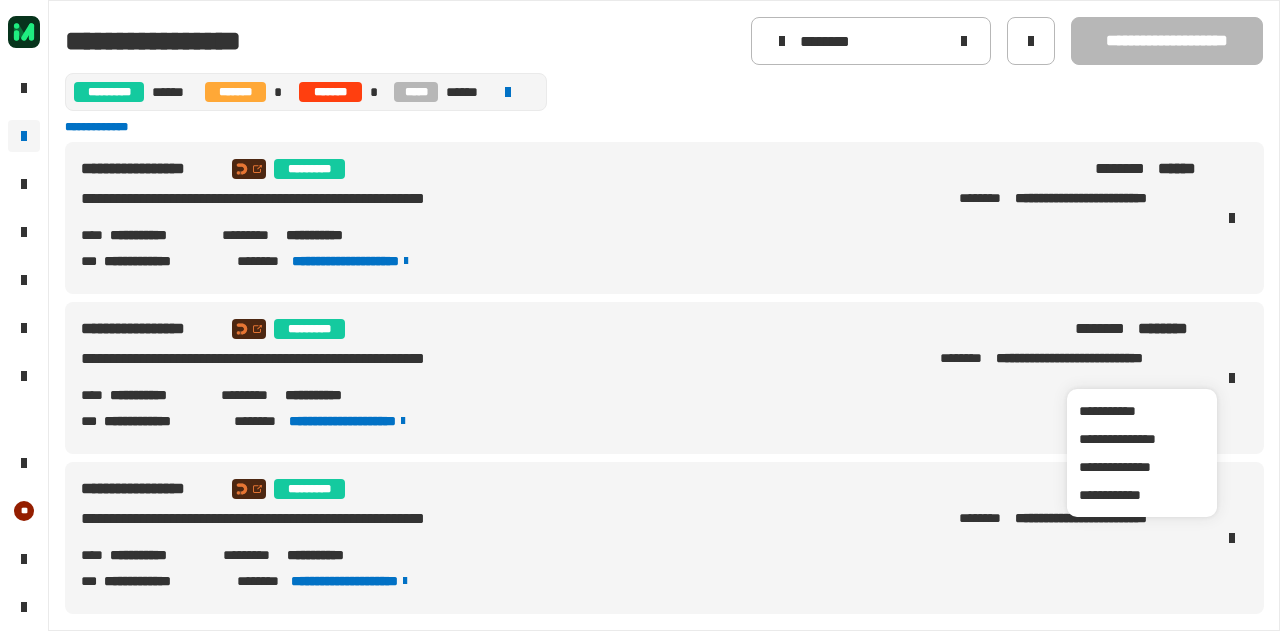 click on "**********" at bounding box center (640, 378) 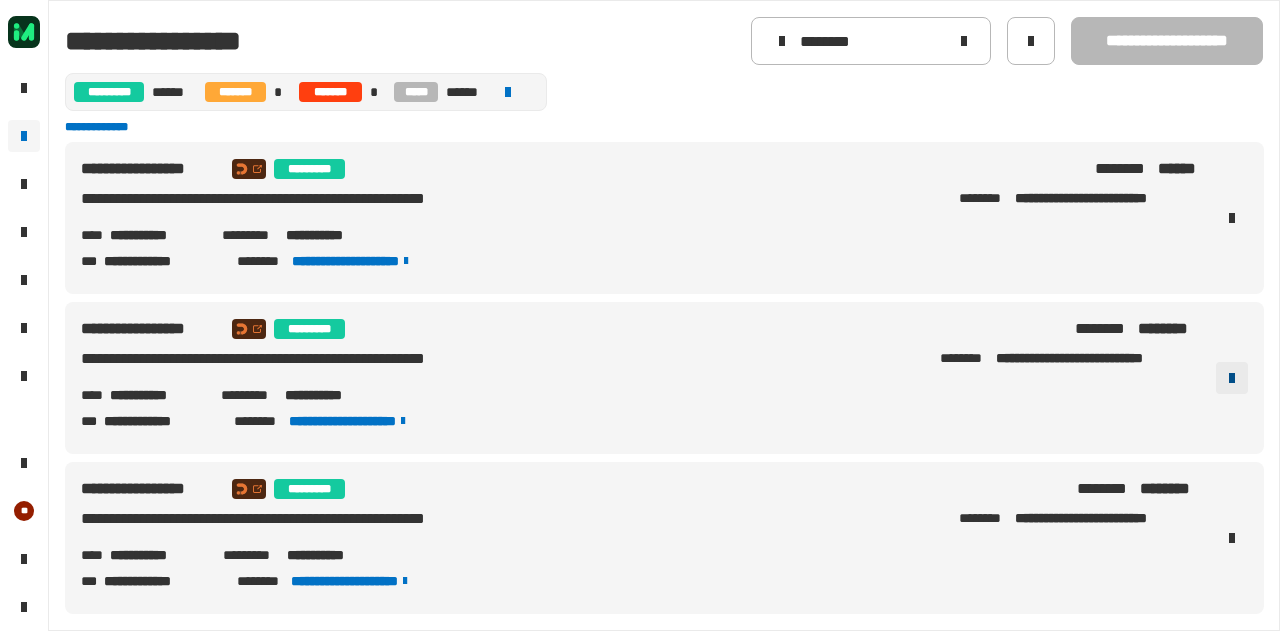 click at bounding box center [1232, 378] 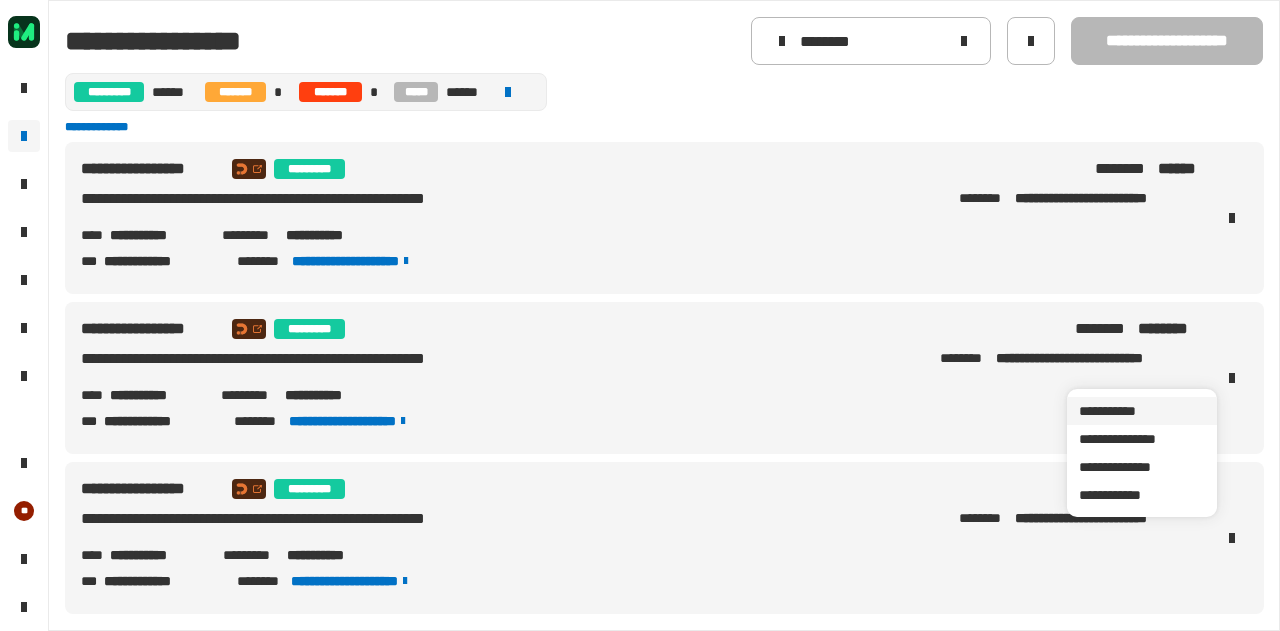 click on "**********" at bounding box center [1142, 411] 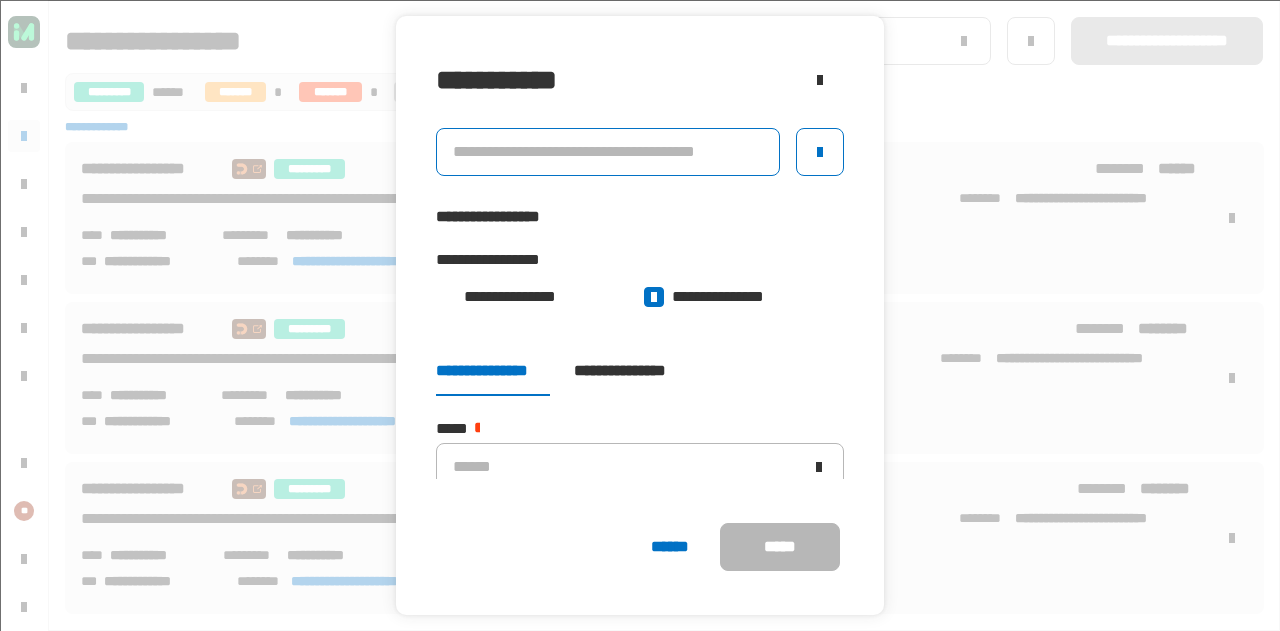 click 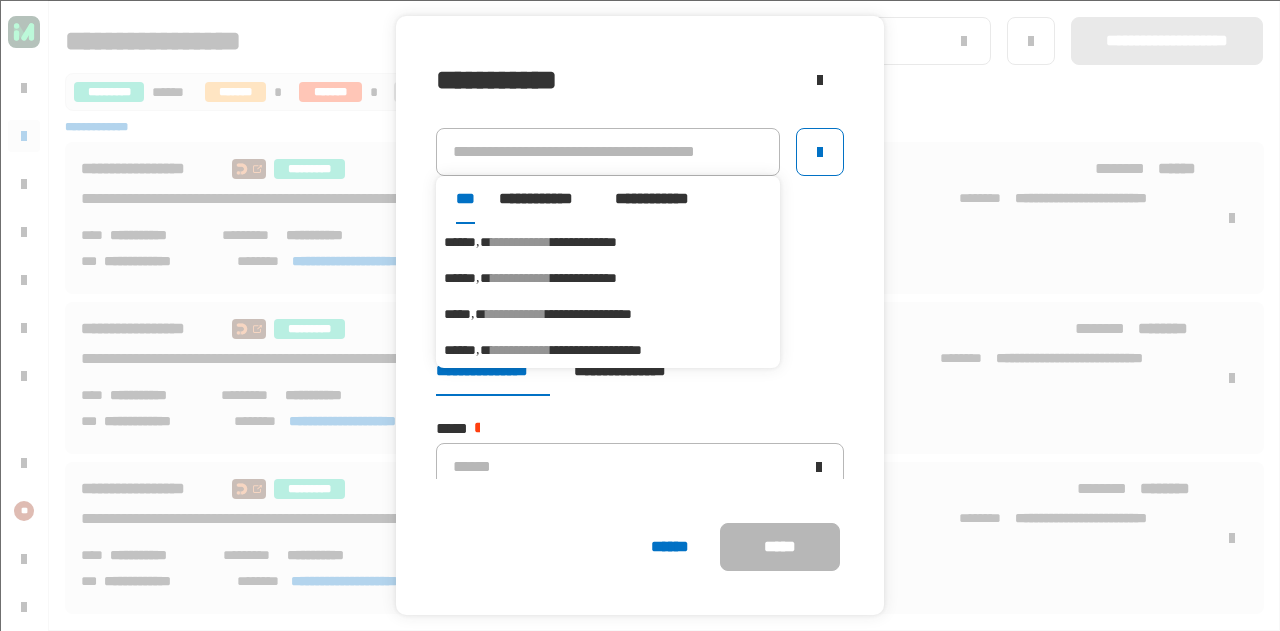 click on "**********" at bounding box center [516, 314] 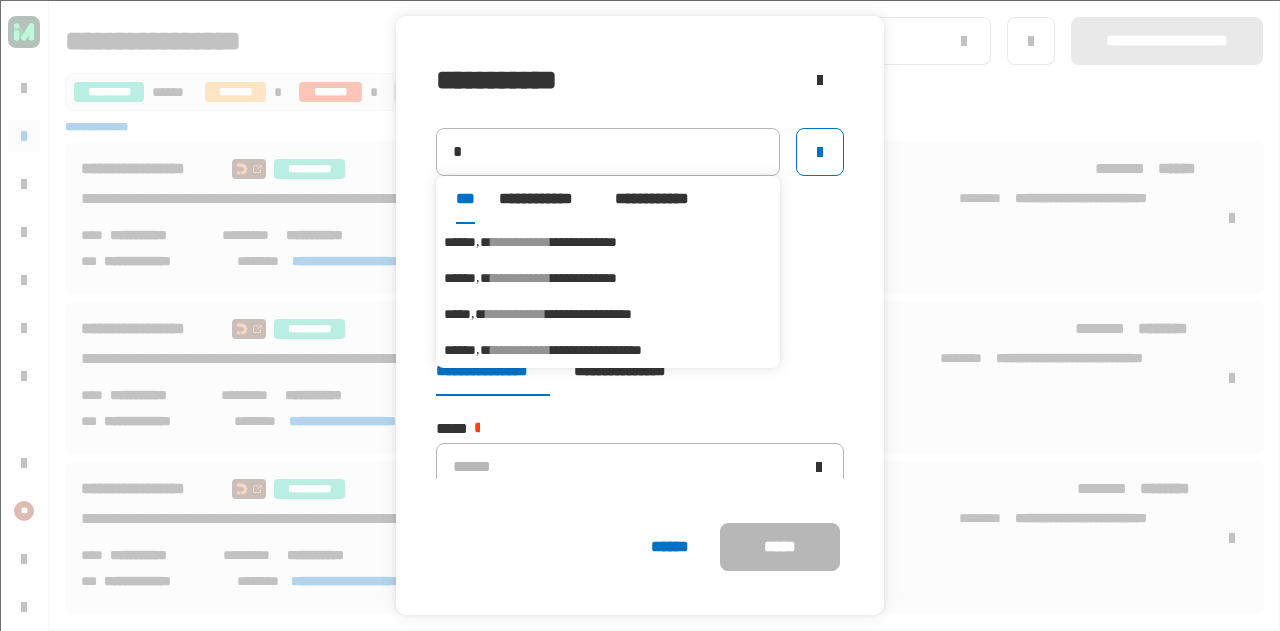 type on "*****" 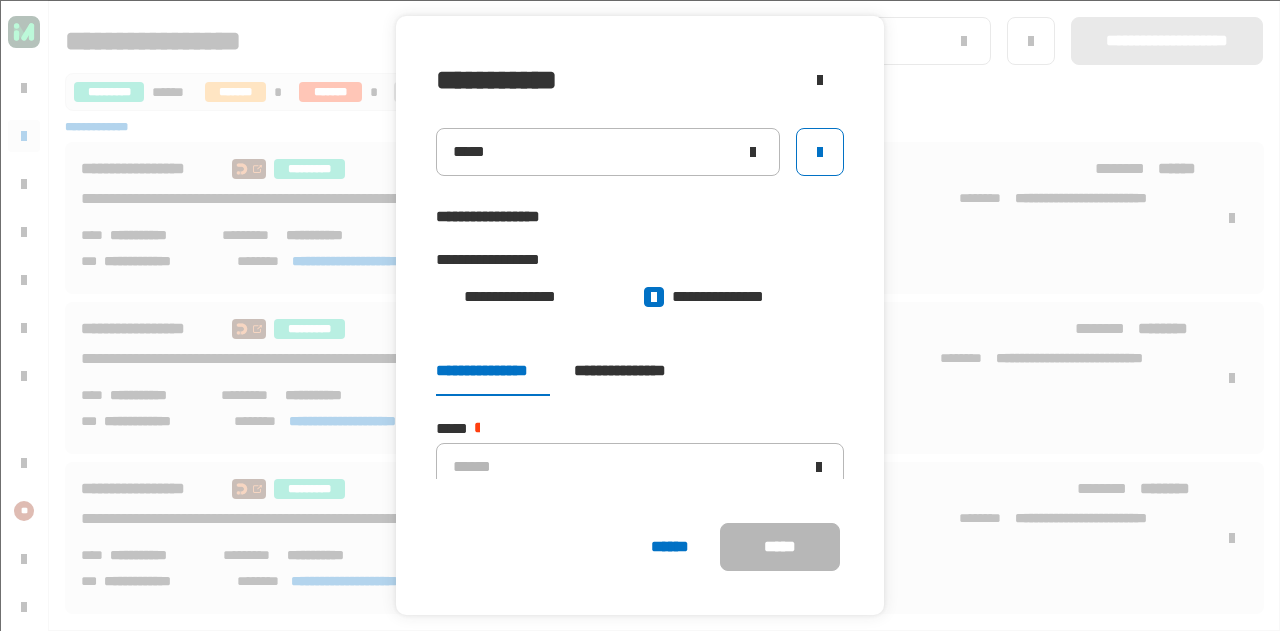 click 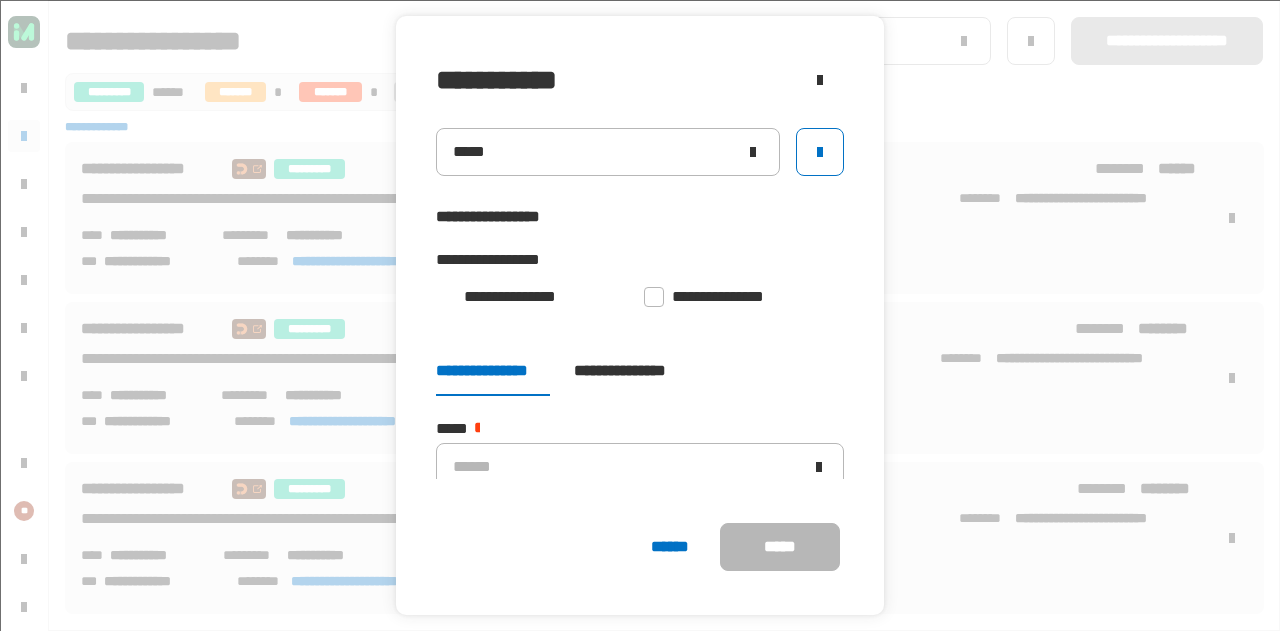 scroll, scrollTop: 116, scrollLeft: 0, axis: vertical 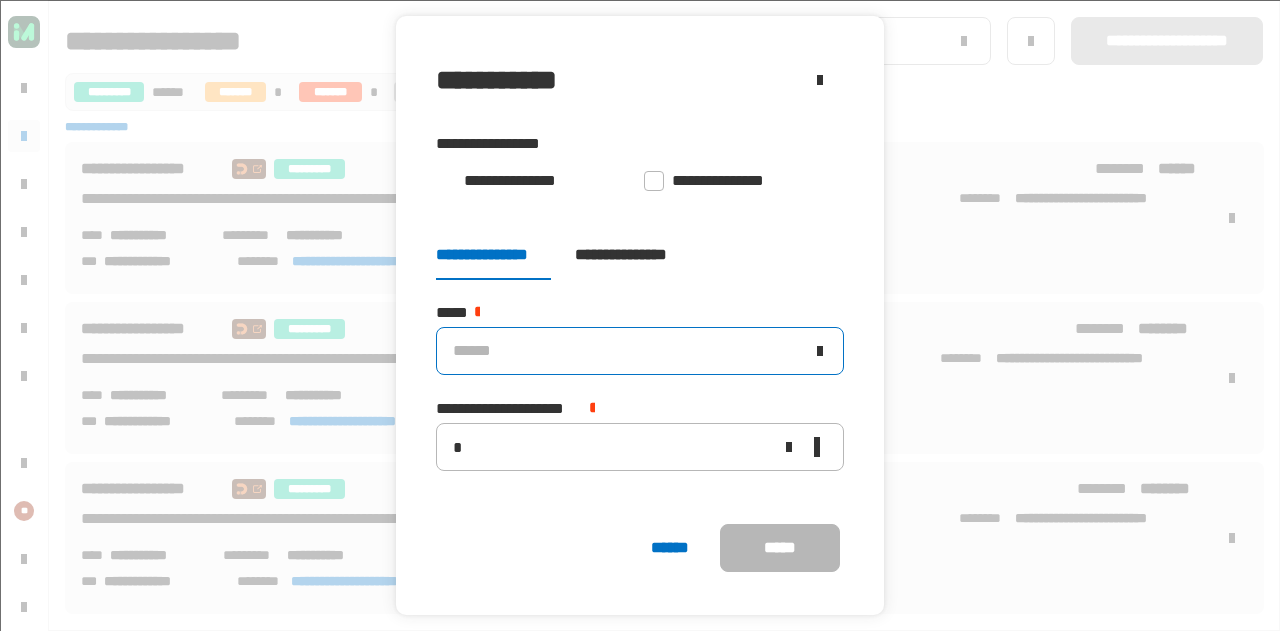 click on "******" 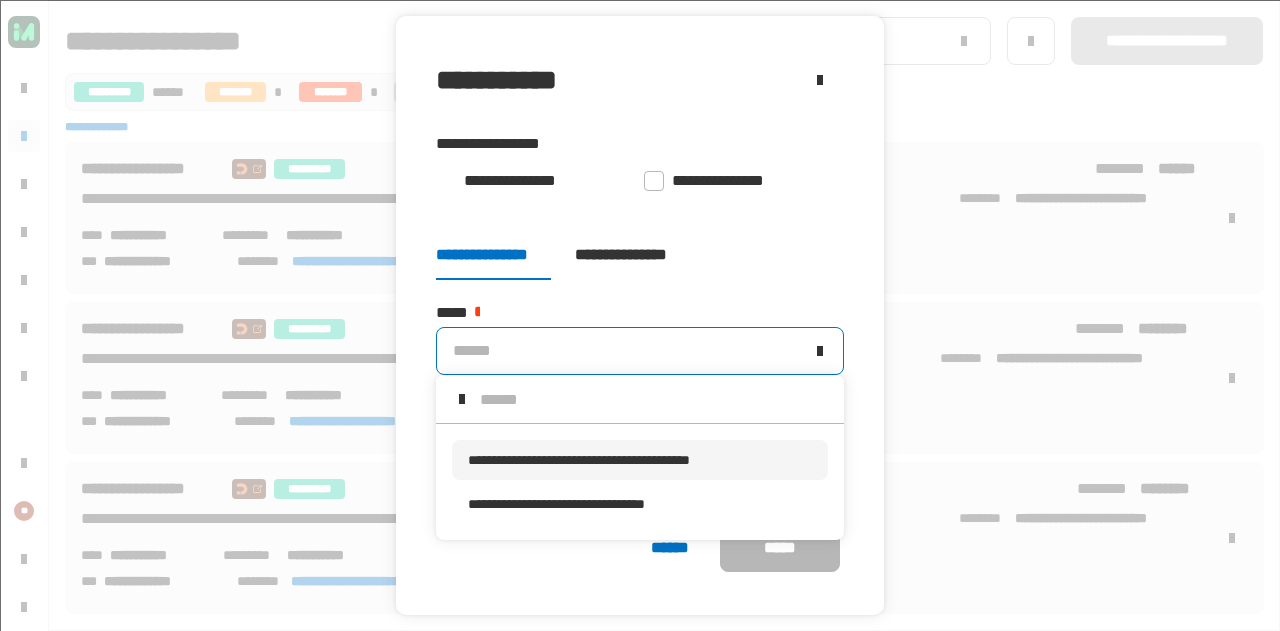 click on "**********" at bounding box center [579, 460] 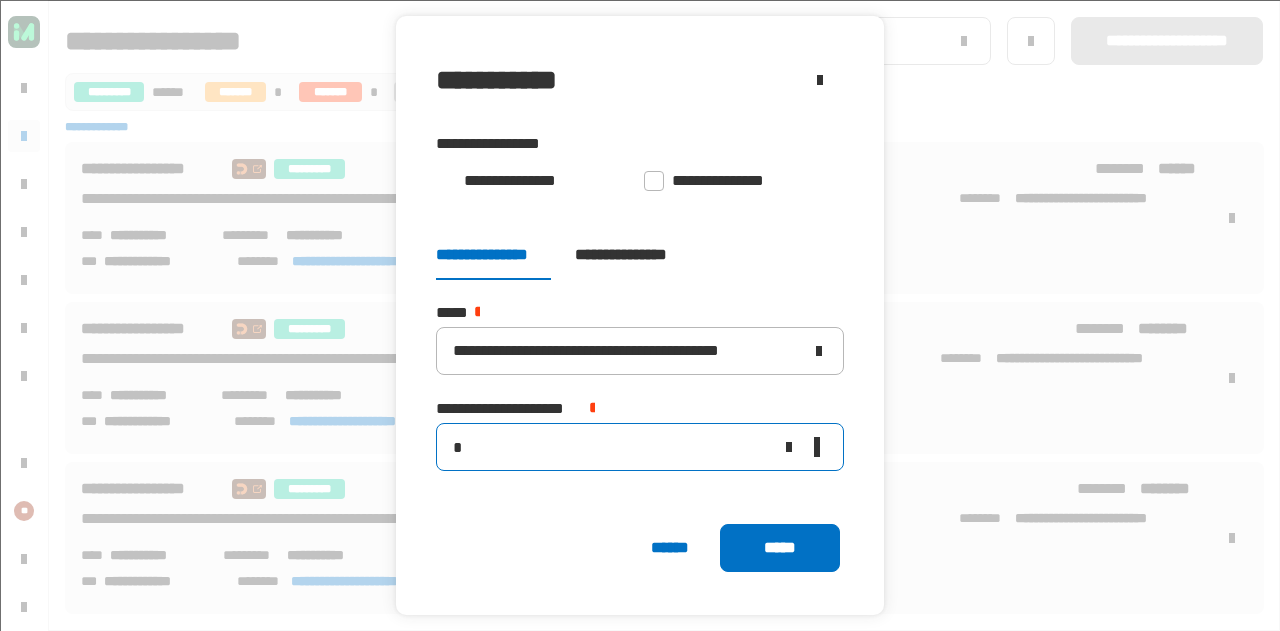 click on "*" 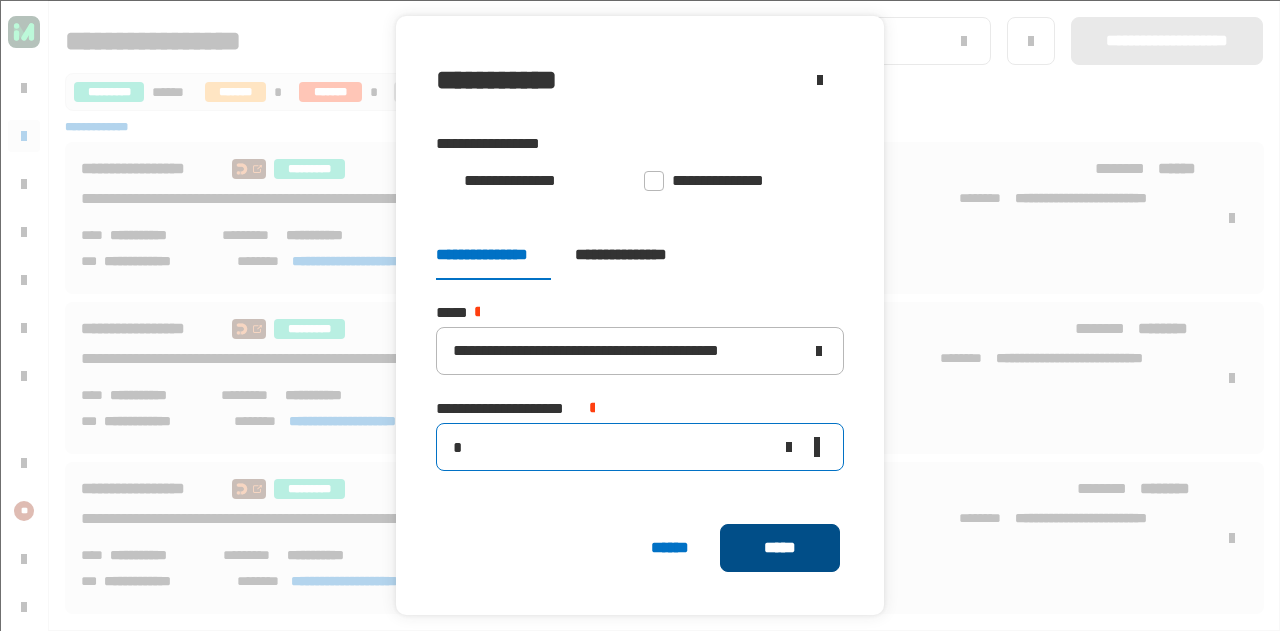 type on "*" 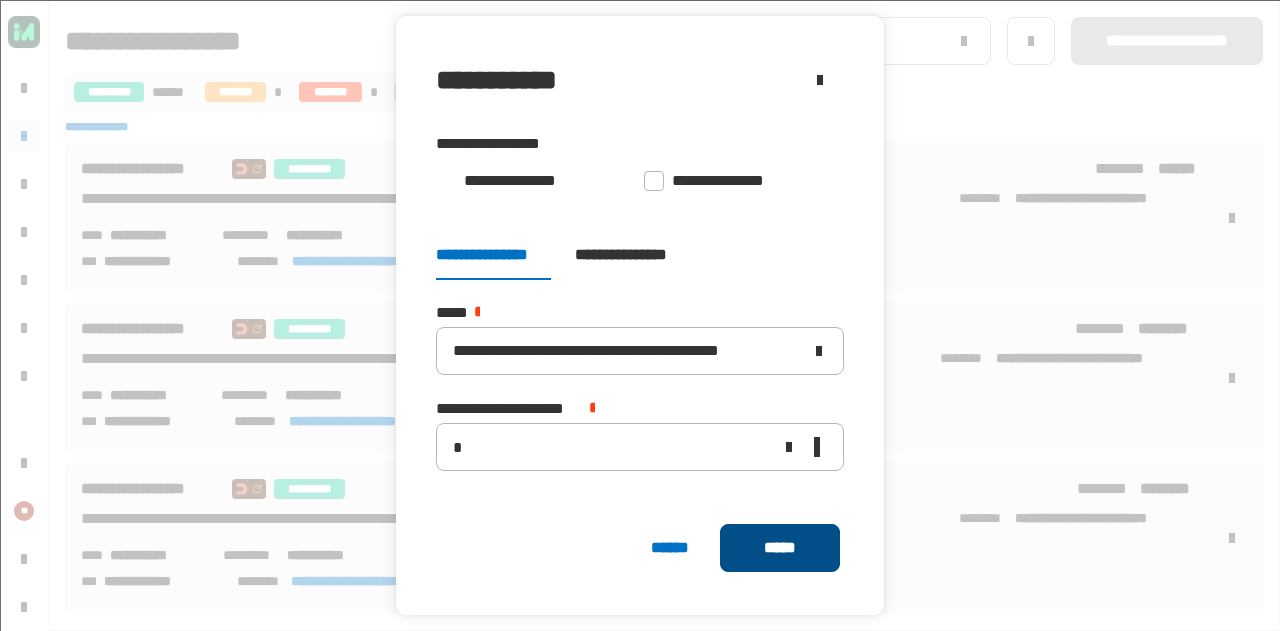 click on "*****" 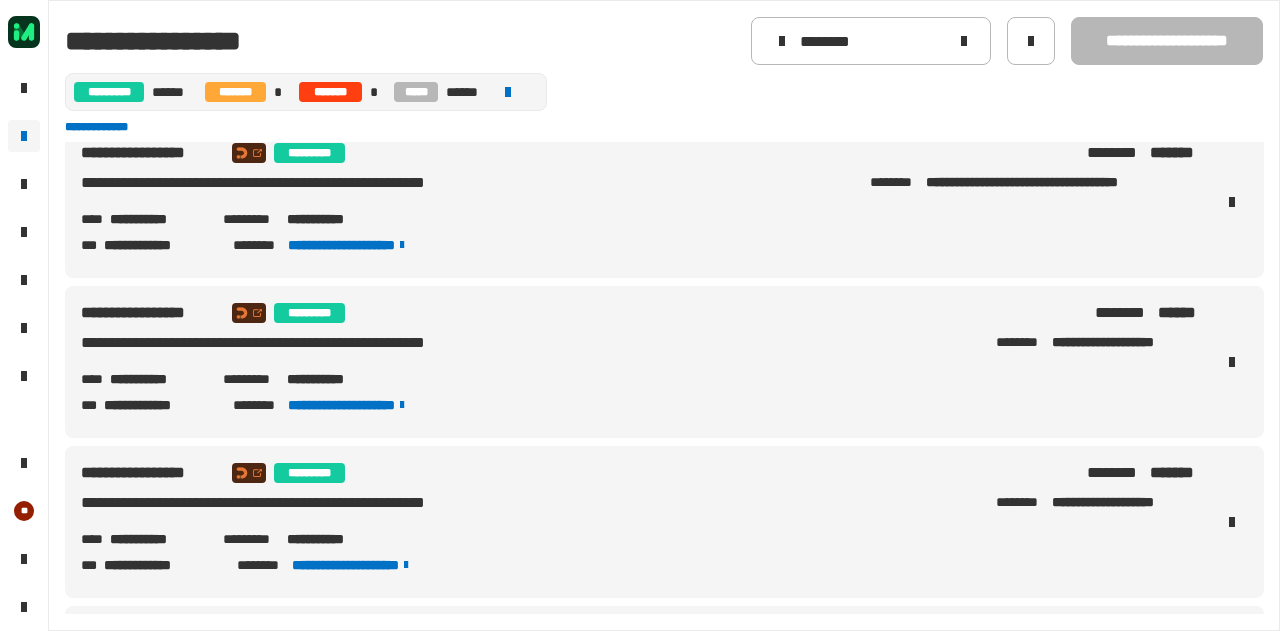 scroll, scrollTop: 817, scrollLeft: 0, axis: vertical 